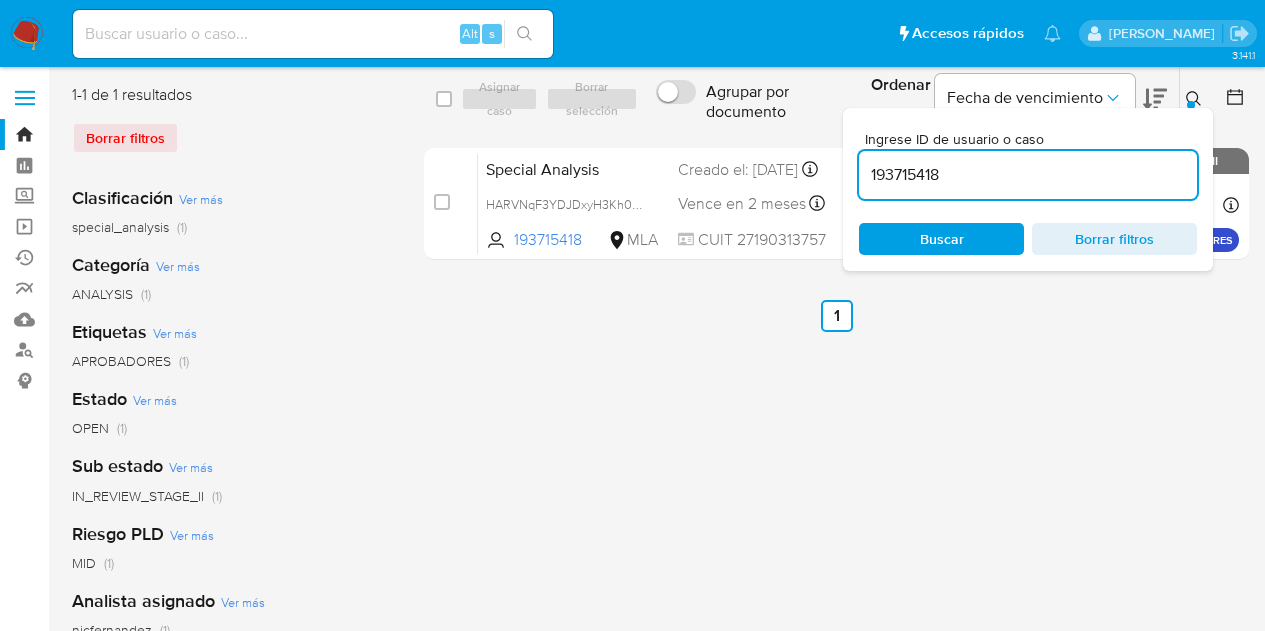 scroll, scrollTop: 0, scrollLeft: 0, axis: both 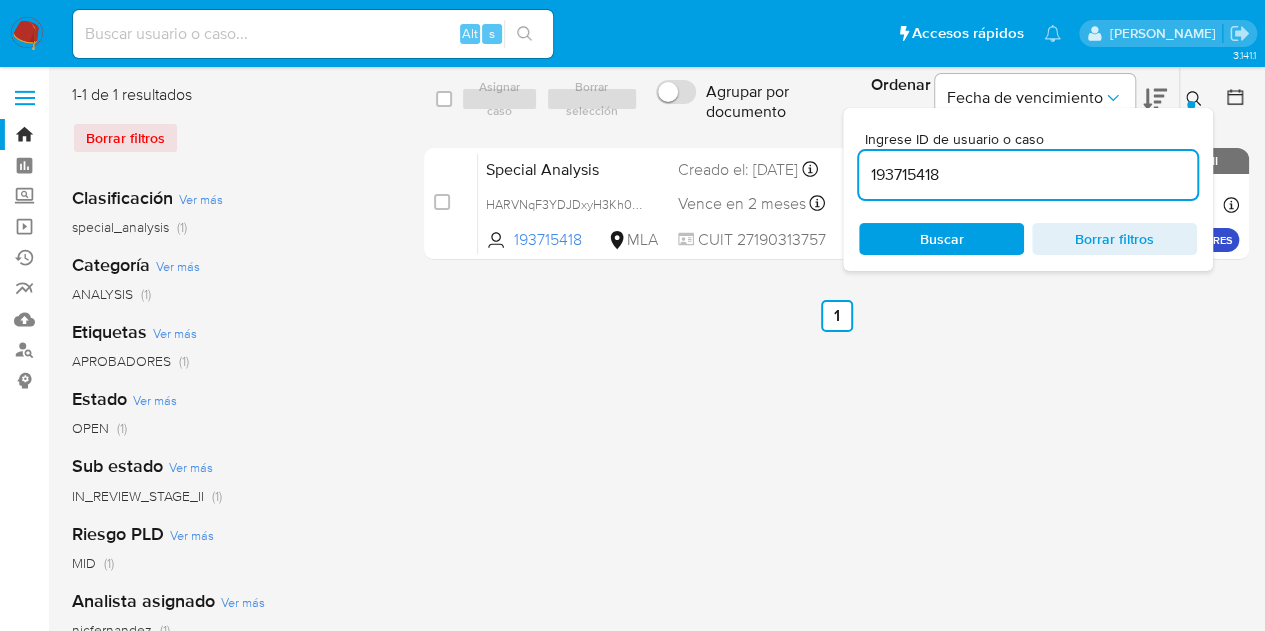 click on "select-all-cases-checkbox Asignar caso Borrar selección Agrupar por documento Ordenar por [PERSON_NAME] de vencimiento   No es posible ordenar los resultados mientras se encuentren agrupados. Ingrese ID de usuario o caso 193715418 Buscar Borrar filtros case-item-checkbox   No es posible asignar el caso Special Analysis HARVNqF3YDJDxyH3Kh0X0IDN 193715418 MLA Riesgo PLD:  MID Creado el: [DATE]   Creado el: [DATE] 15:50:28 Vence en 2 meses   Vence el [DATE] 15:50:29 CUIT   27190313757 Asignado a   nicfernandez   Asignado el: [DATE] 15:50:28 APROBADORES OPEN - IN_REVIEW_STAGE_II" at bounding box center [836, 176] 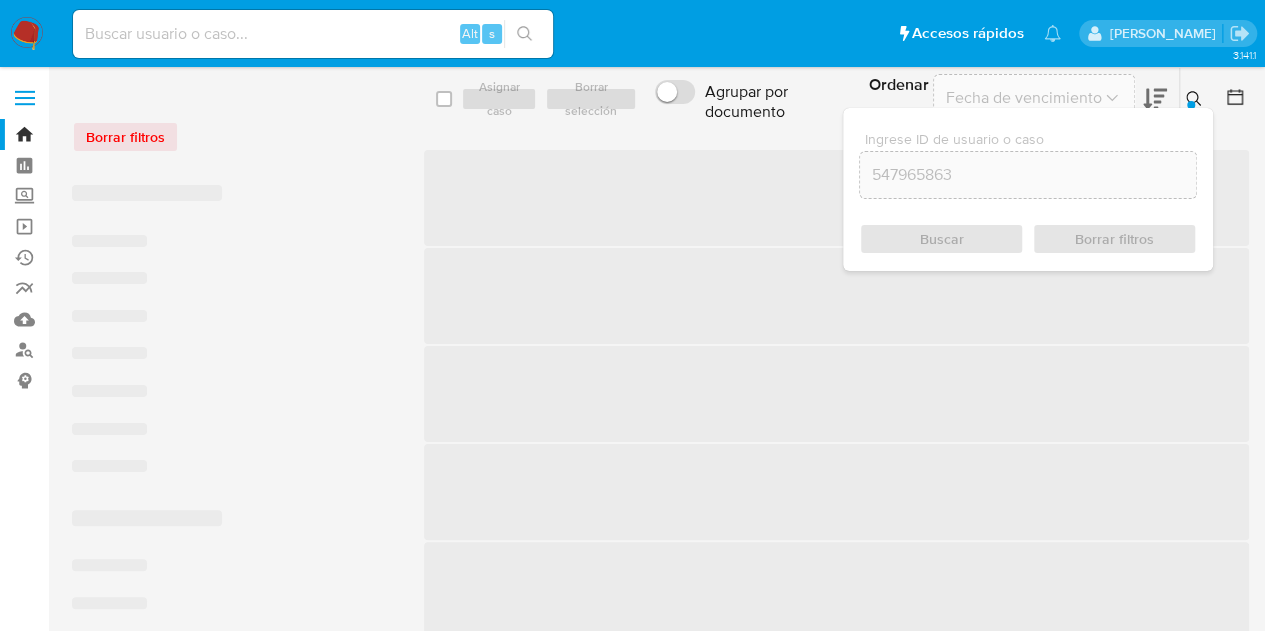 click 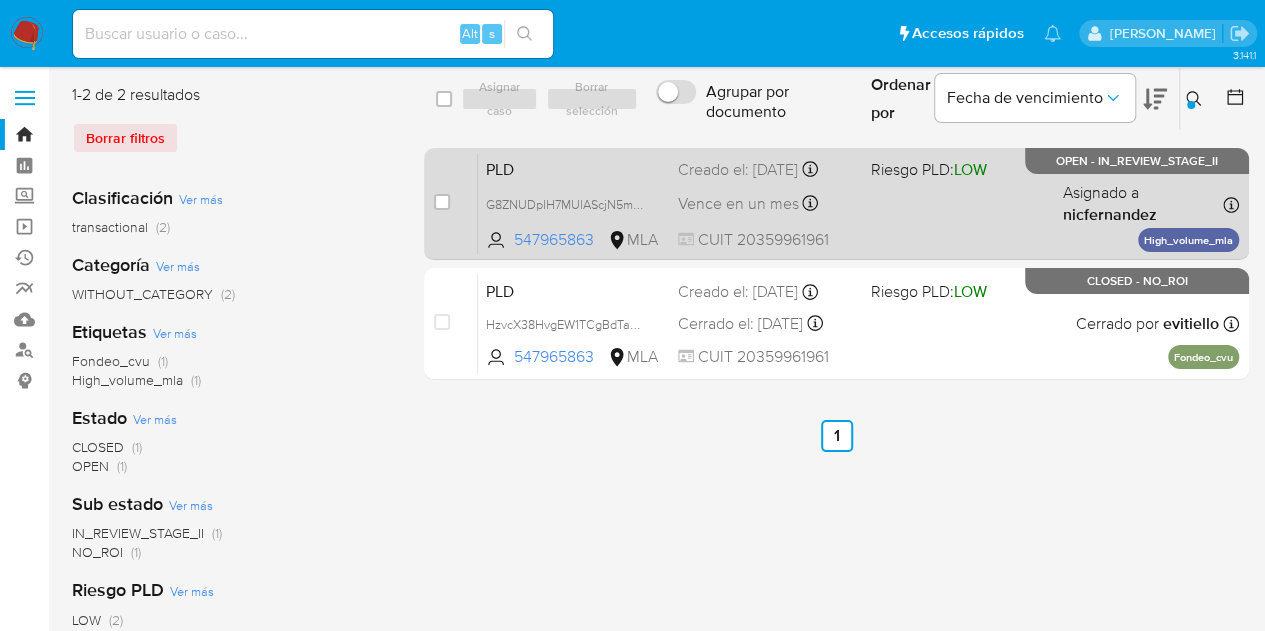 click on "PLD" at bounding box center [574, 168] 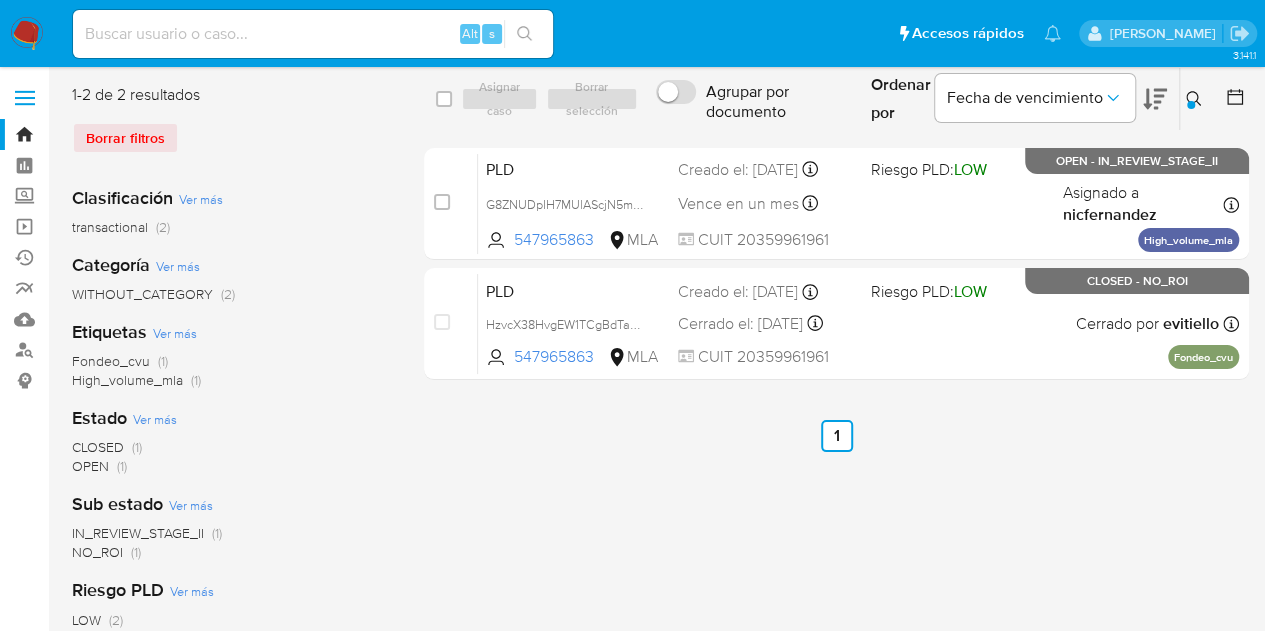 click at bounding box center (1196, 99) 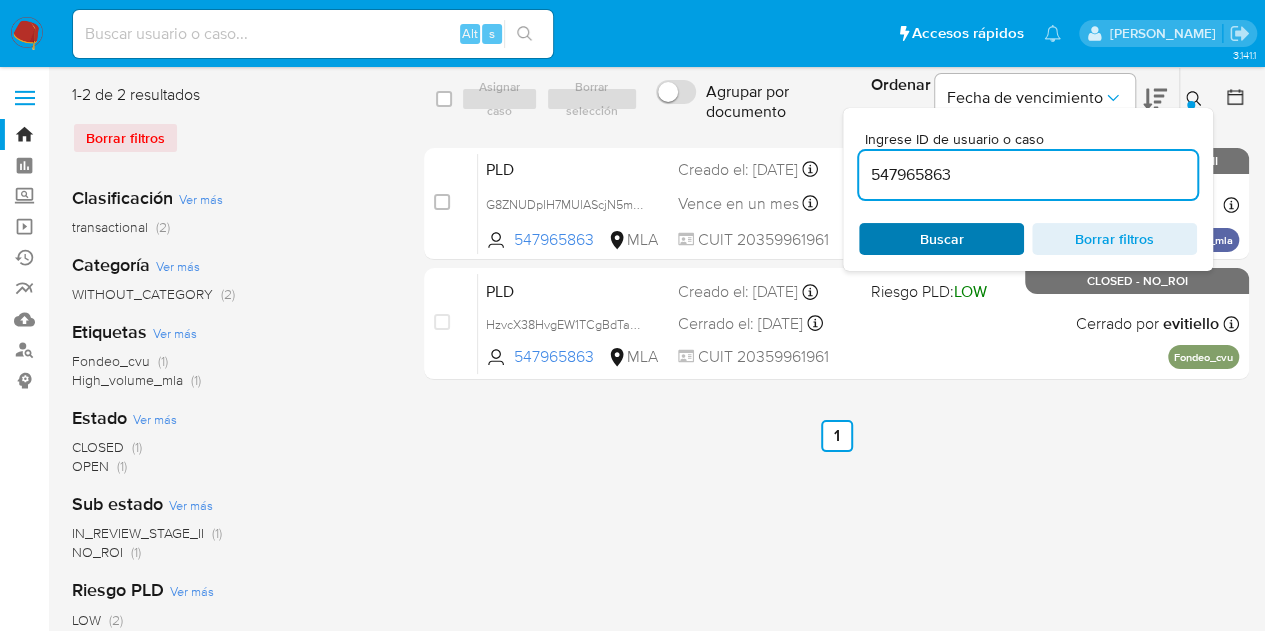 click on "Buscar" at bounding box center [942, 239] 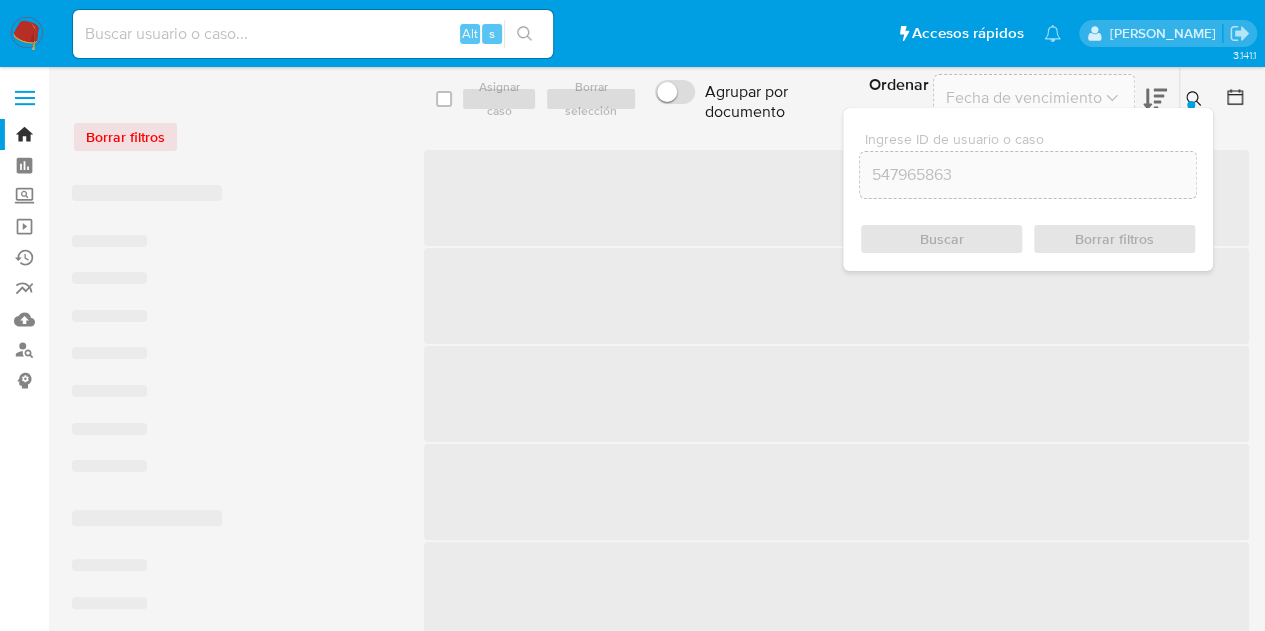 click 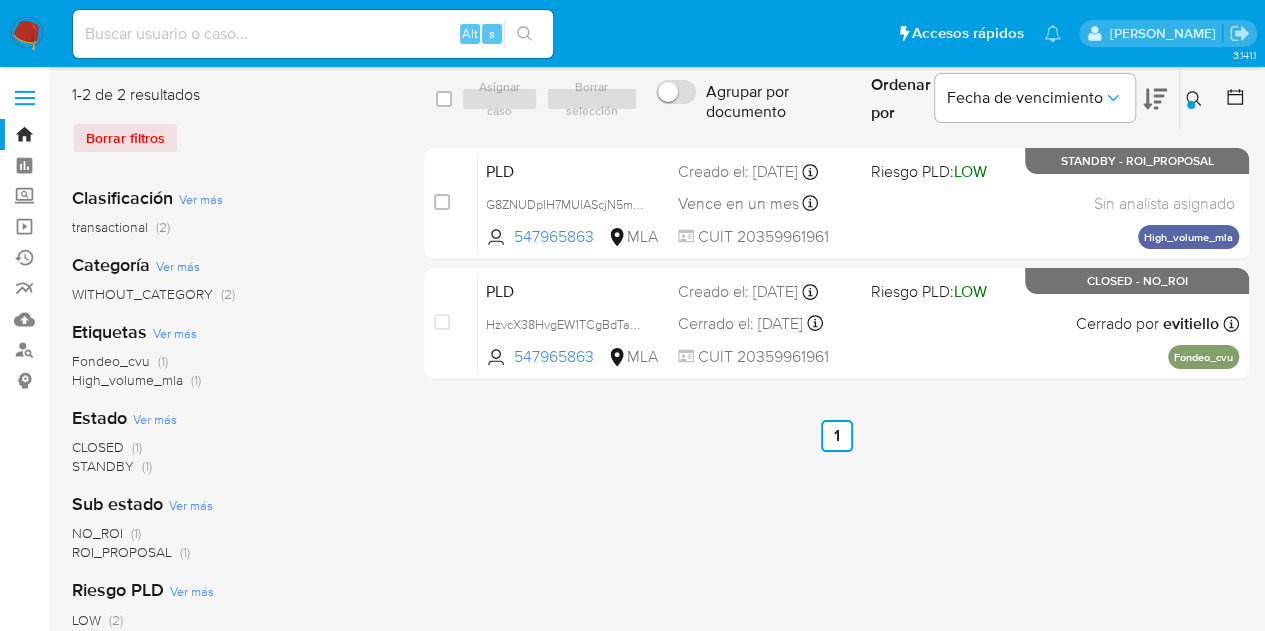 click at bounding box center (1191, 105) 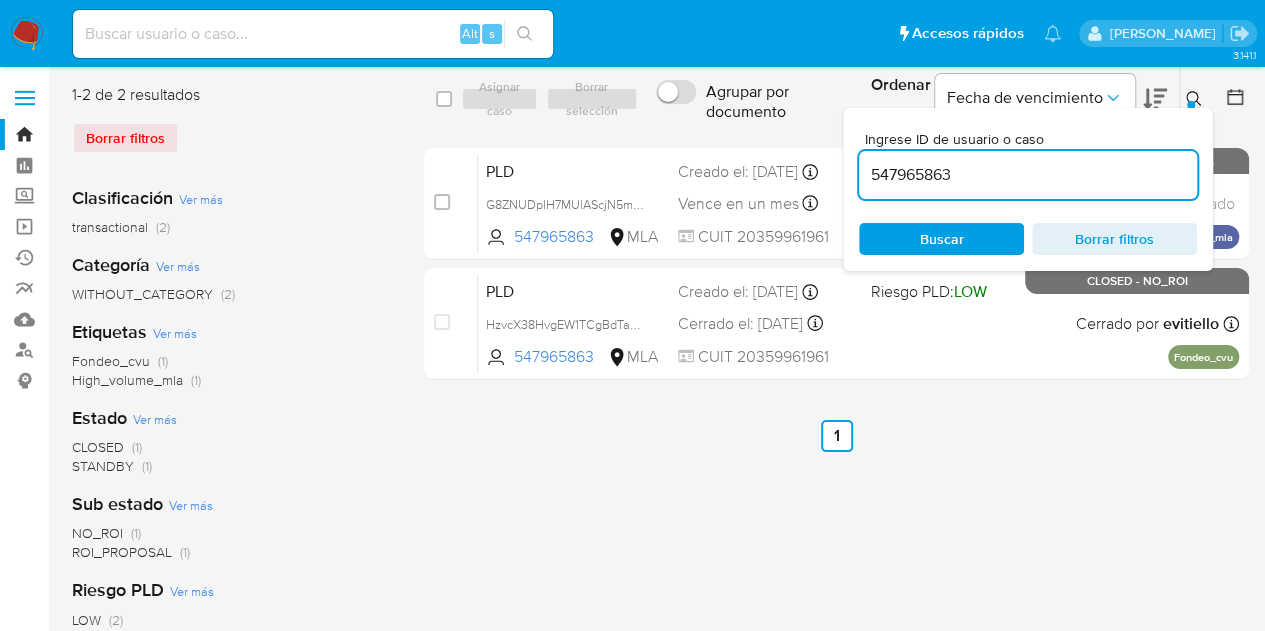 drag, startPoint x: 985, startPoint y: 171, endPoint x: 768, endPoint y: 127, distance: 221.4159 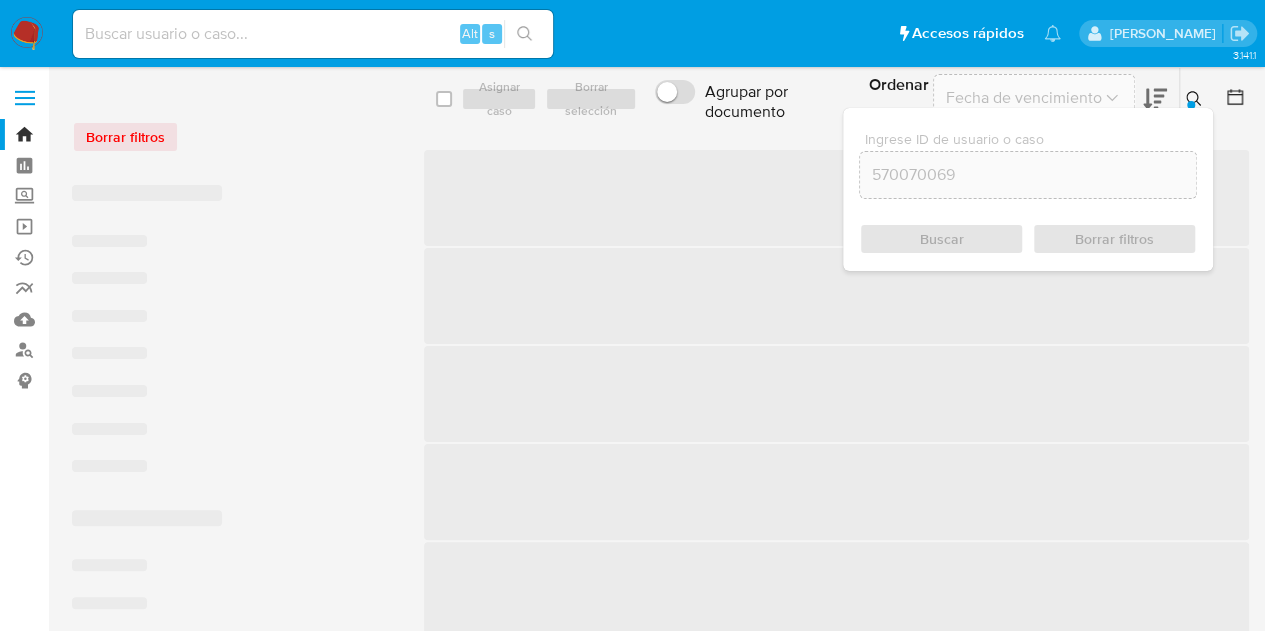 click at bounding box center (1191, 105) 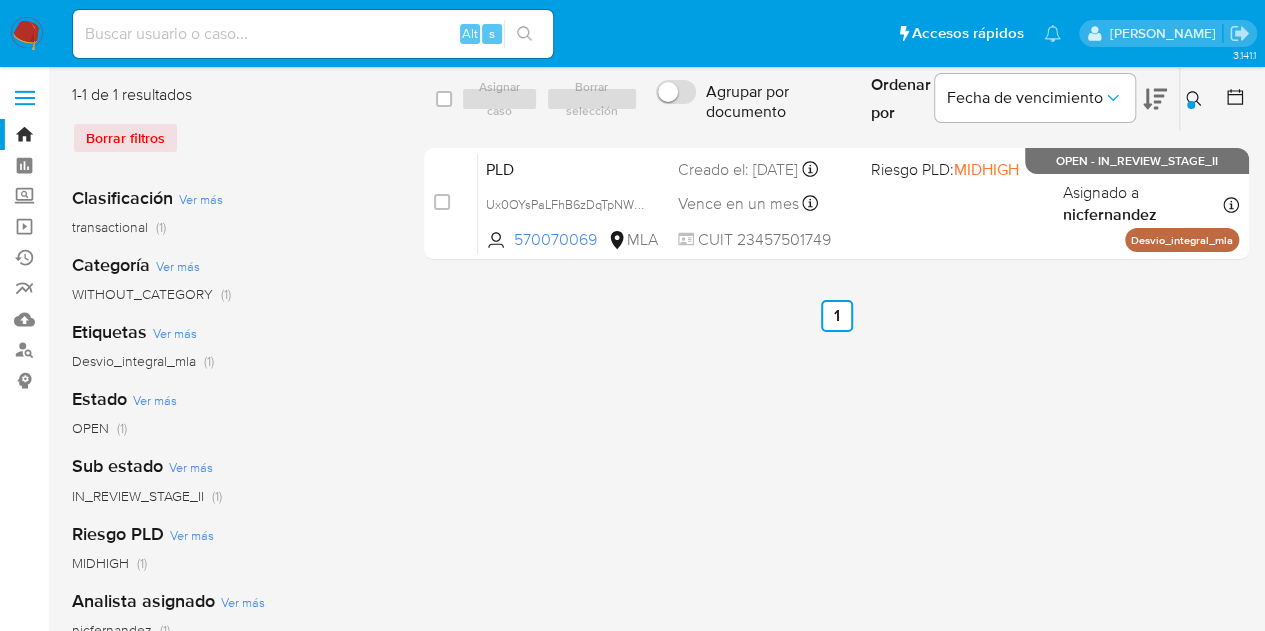 click 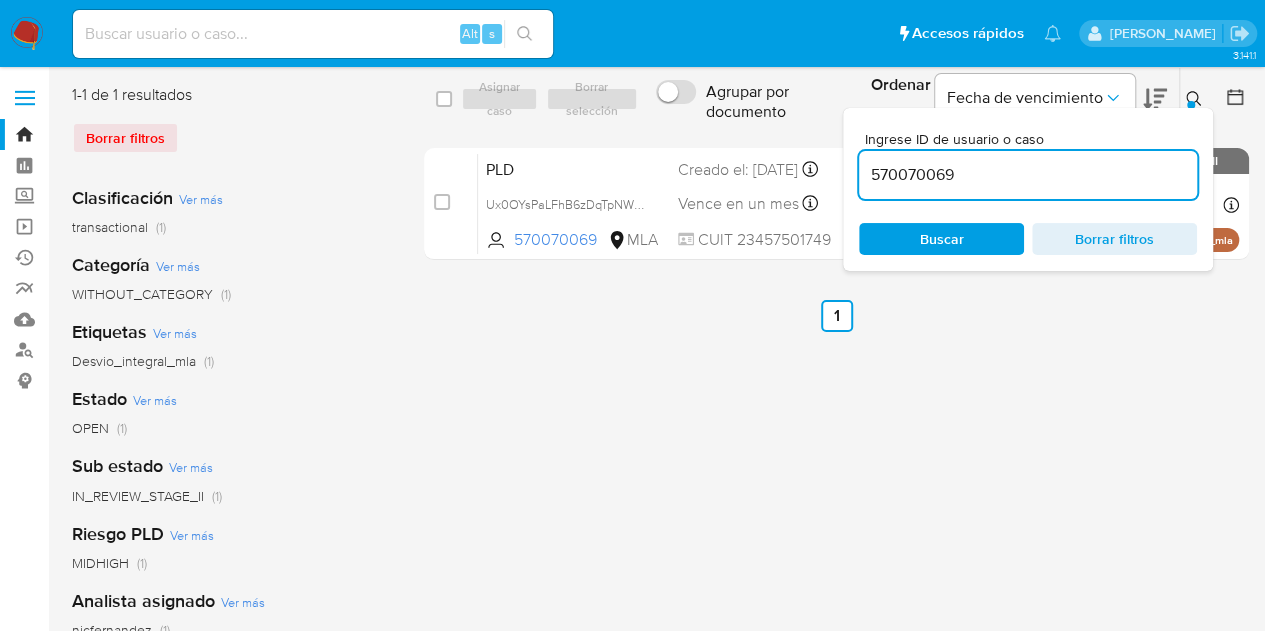 click 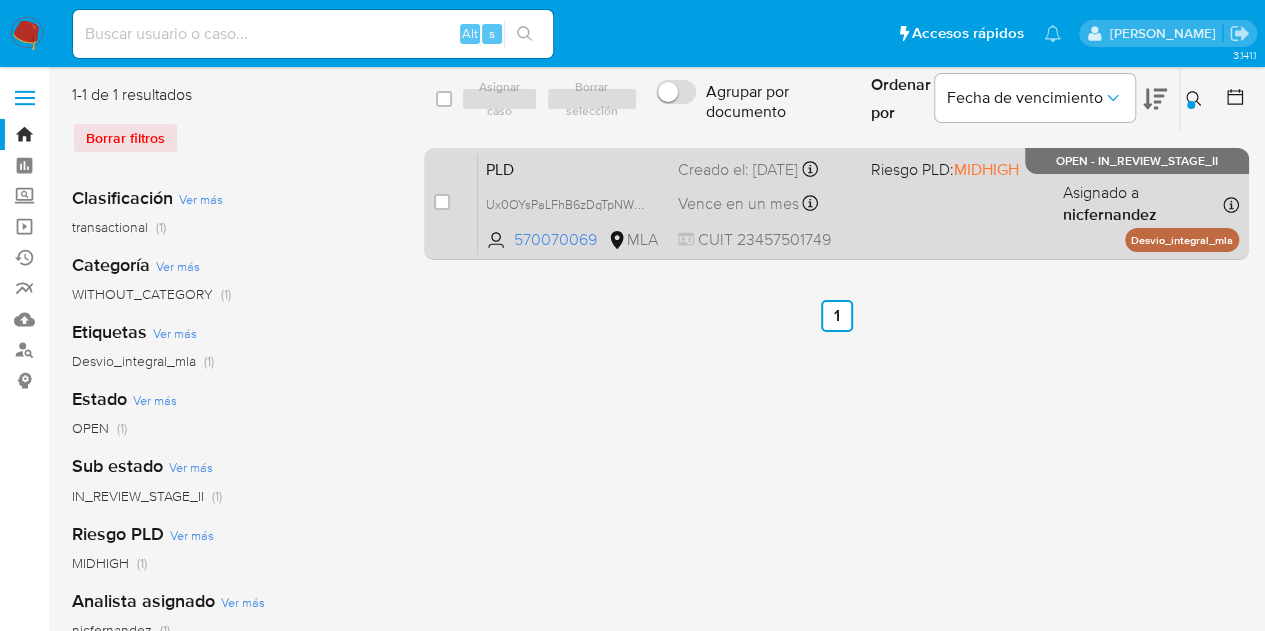 click on "PLD" at bounding box center [574, 168] 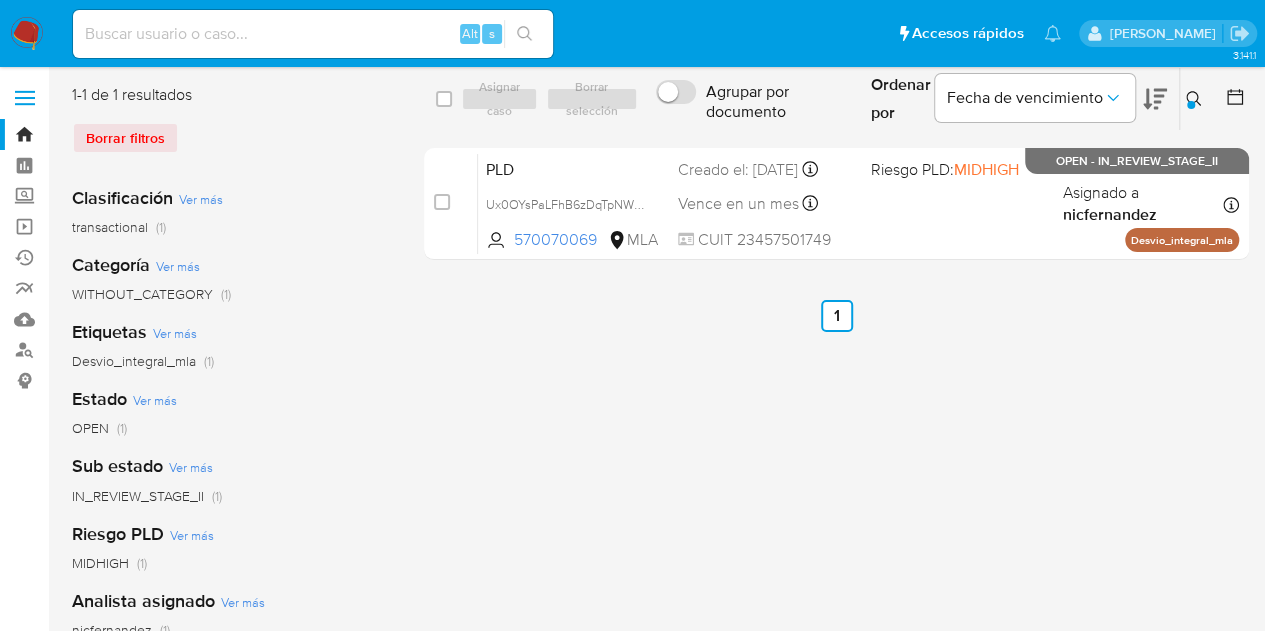 click at bounding box center (1196, 99) 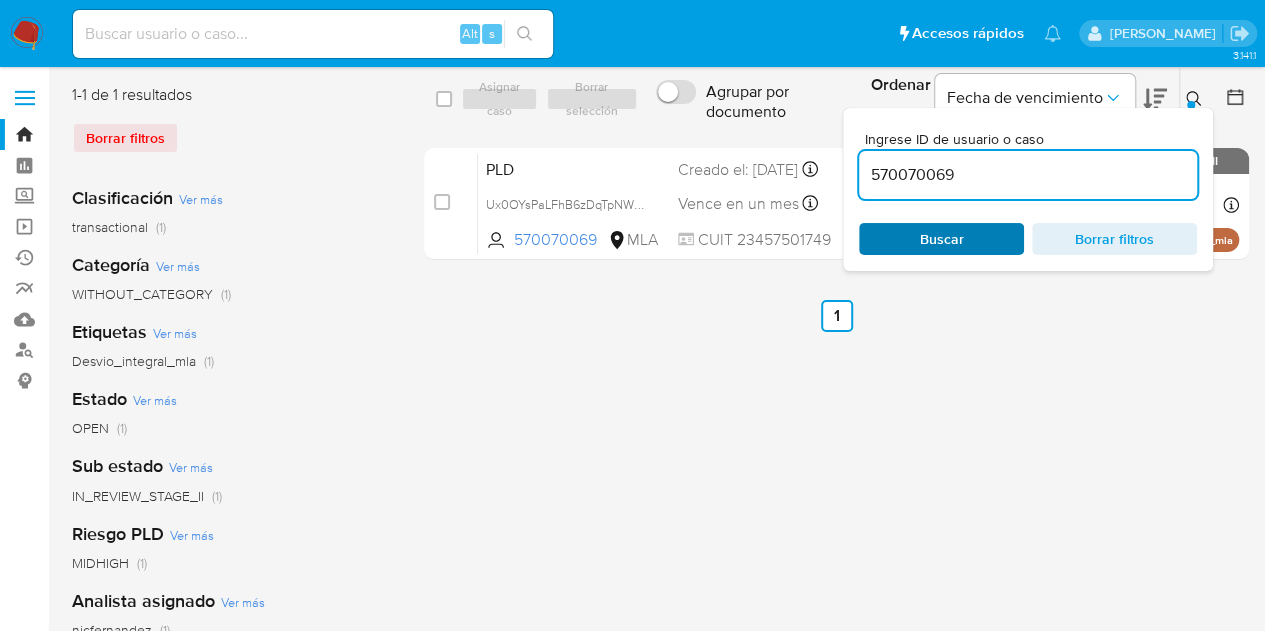 click on "Buscar" at bounding box center (942, 239) 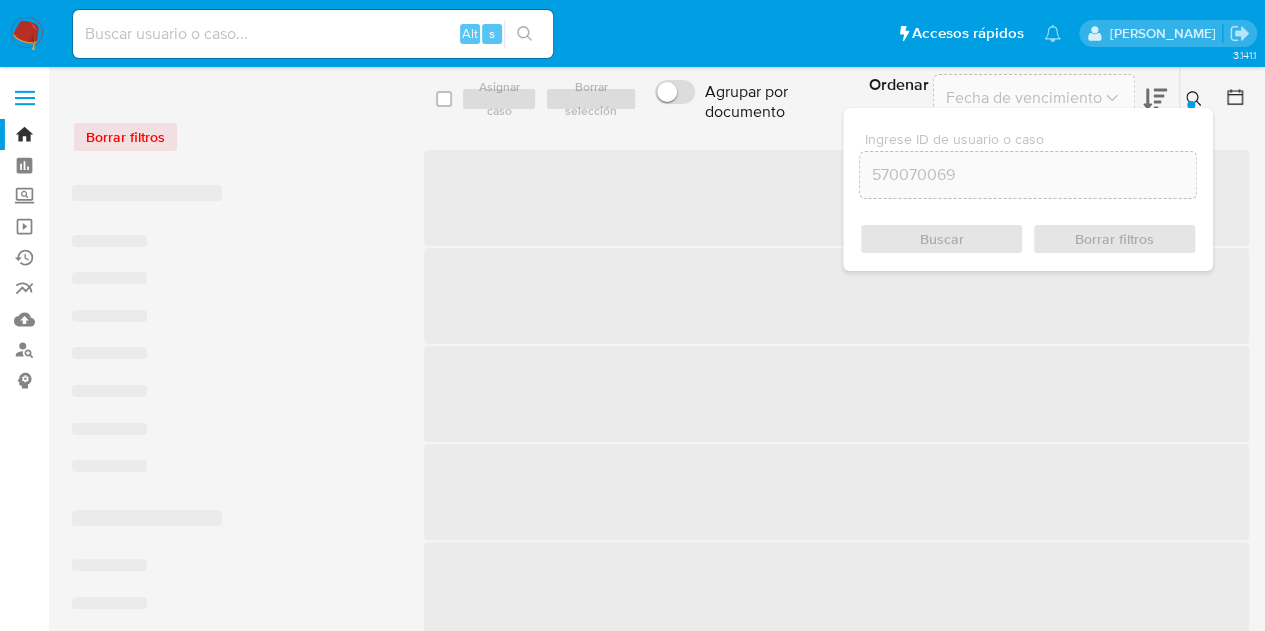 click 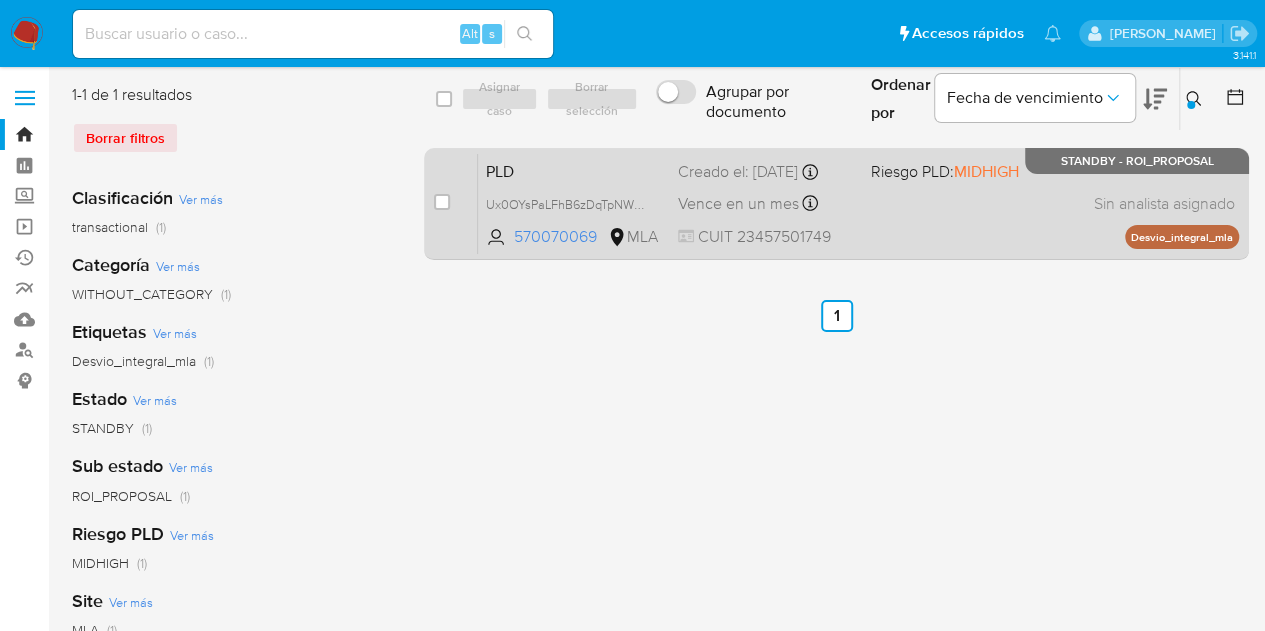 click on "PLD" at bounding box center (574, 170) 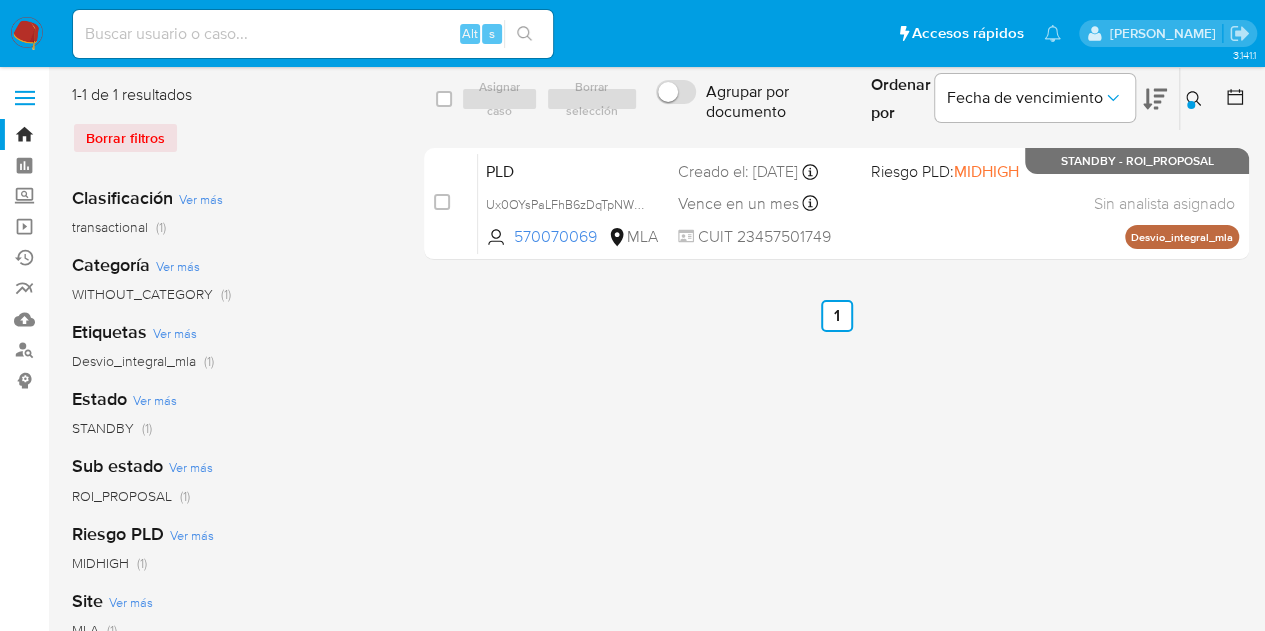 click 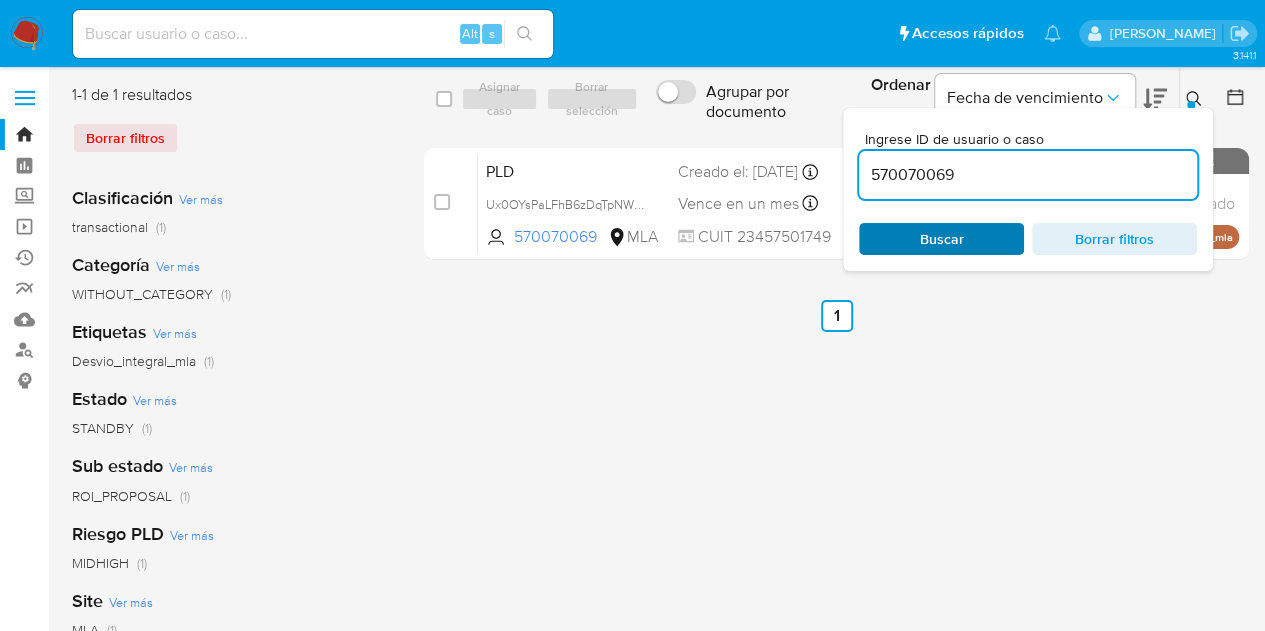 click on "Buscar" at bounding box center [942, 239] 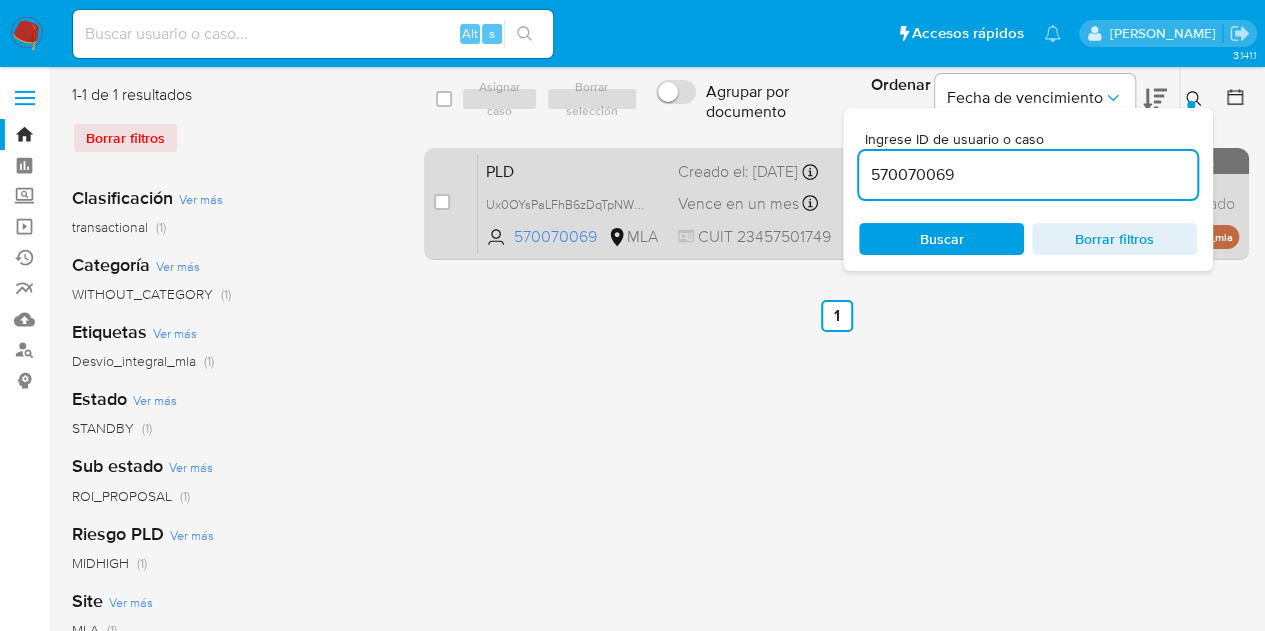 drag, startPoint x: 1018, startPoint y: 173, endPoint x: 826, endPoint y: 151, distance: 193.2563 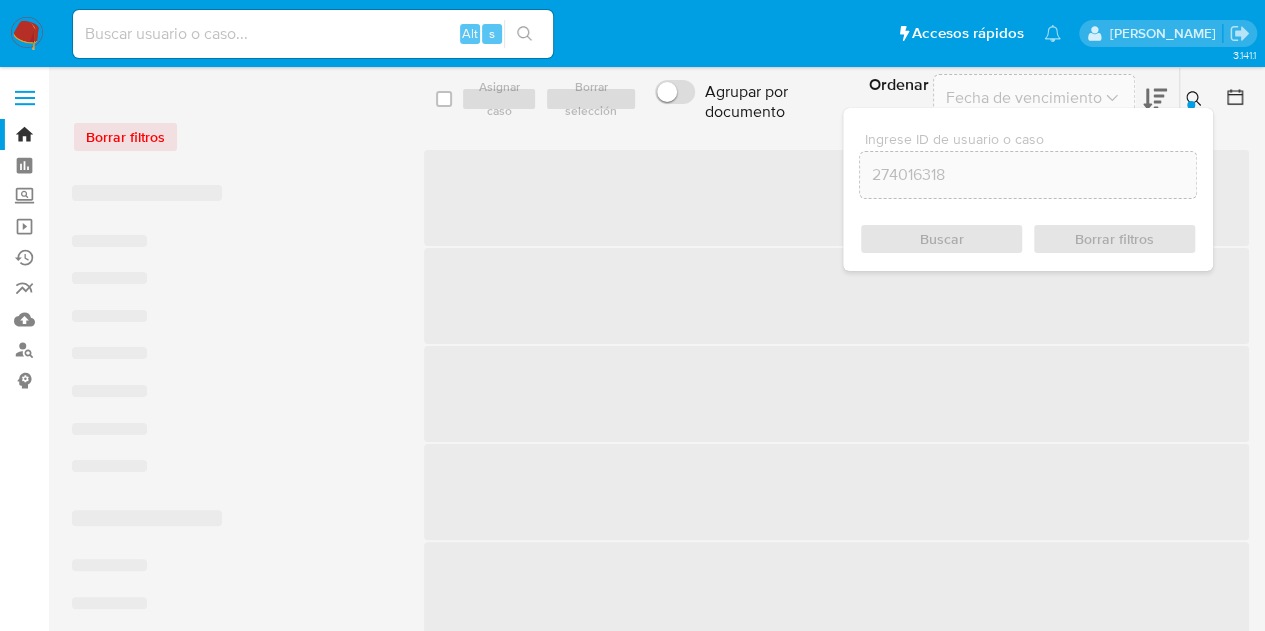 click 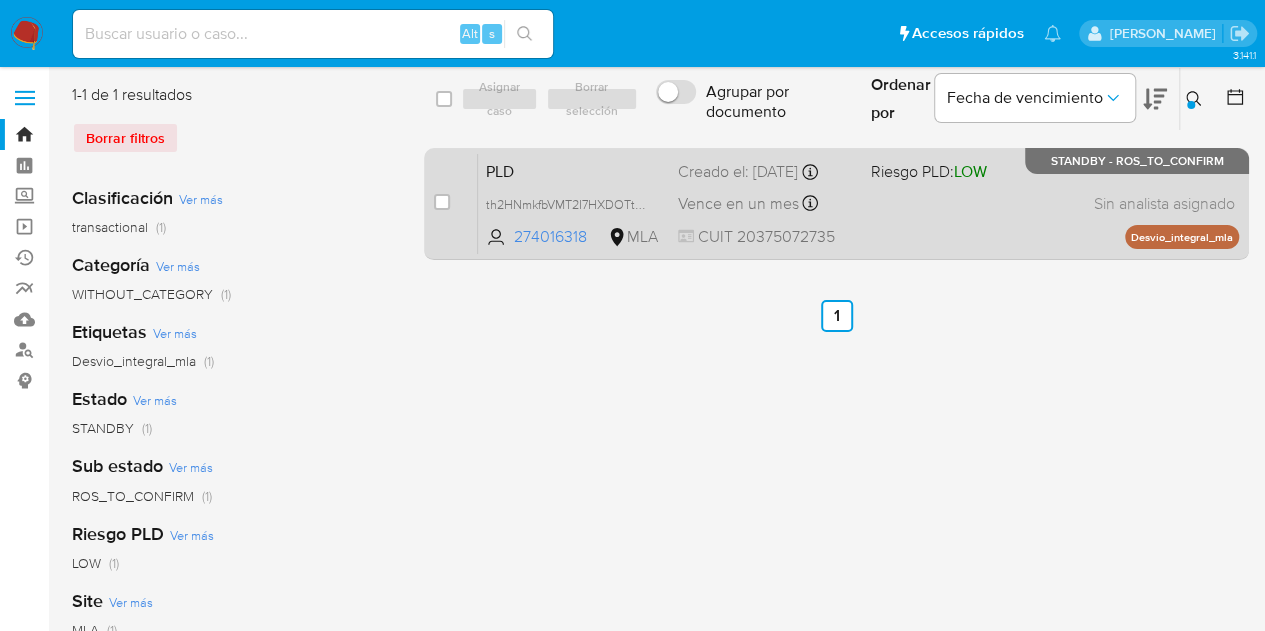 click on "PLD" at bounding box center (574, 170) 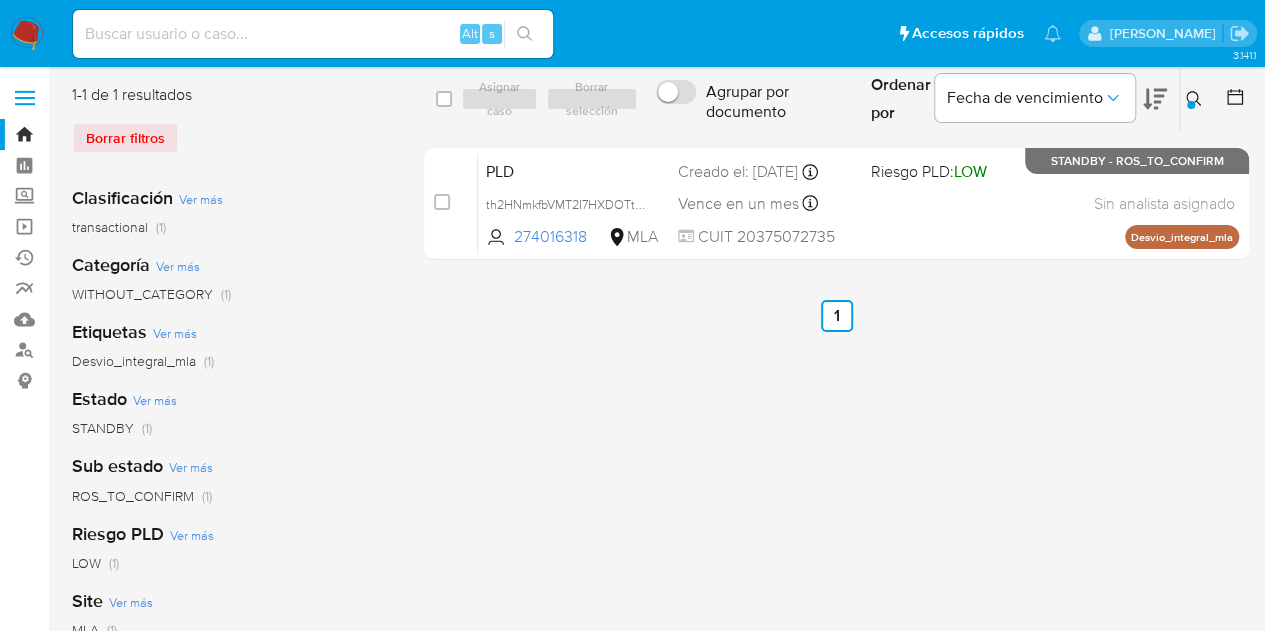 click at bounding box center [1196, 99] 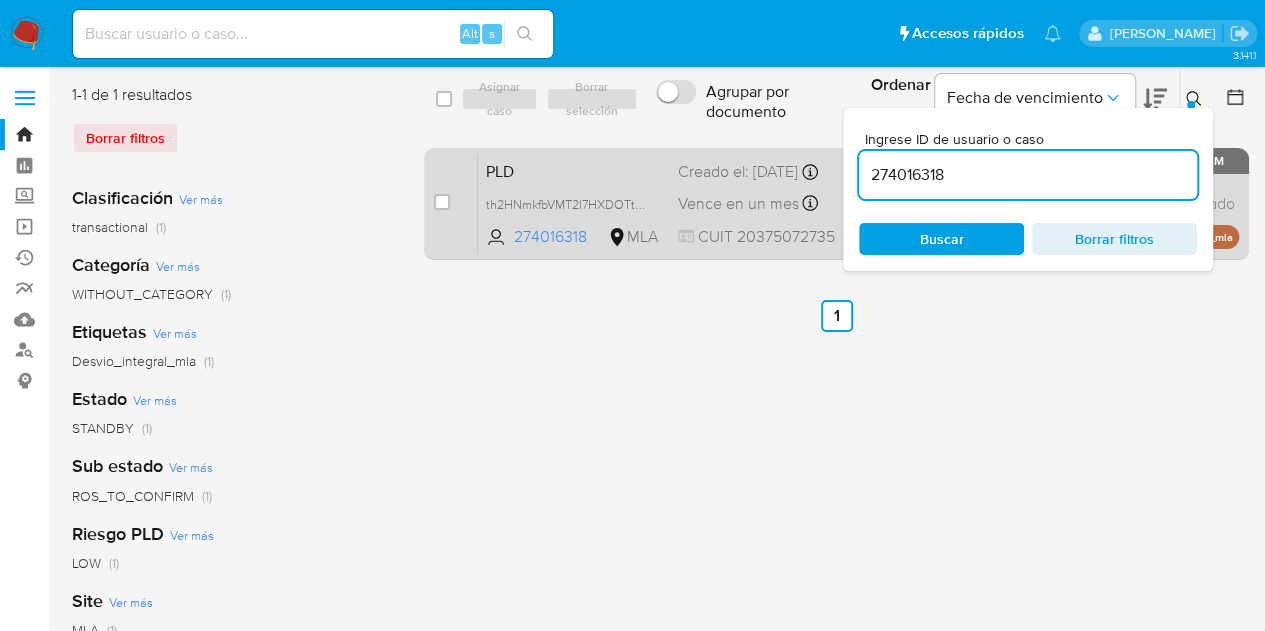 scroll, scrollTop: 0, scrollLeft: 0, axis: both 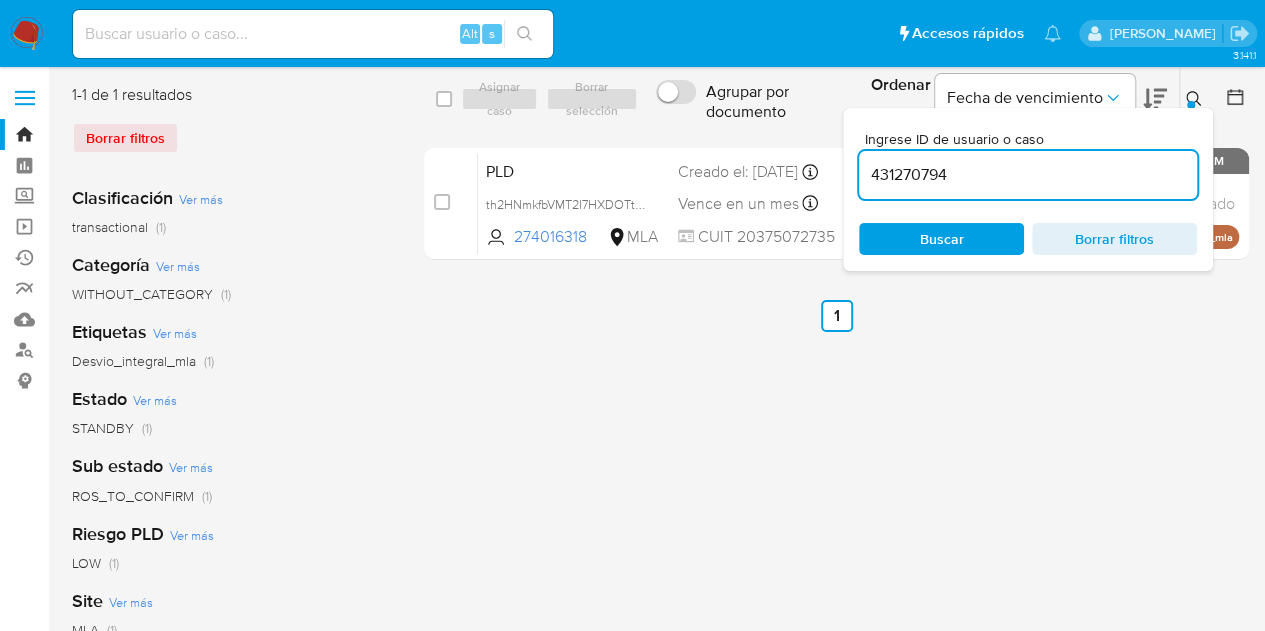 type on "431270794" 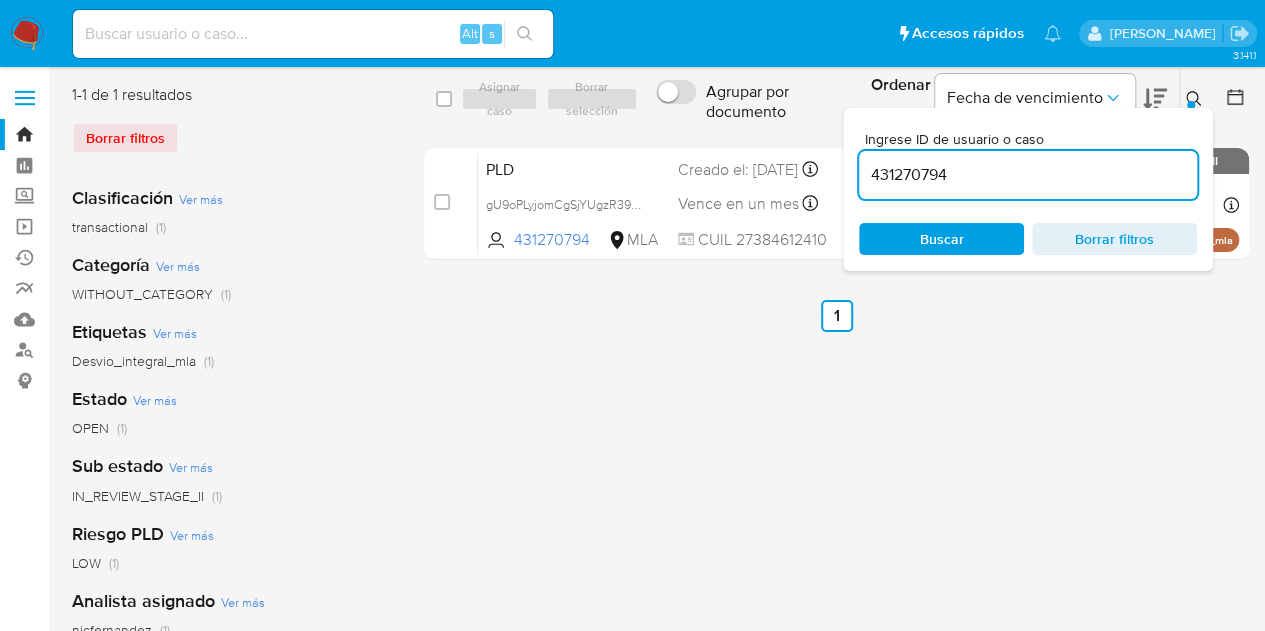 click 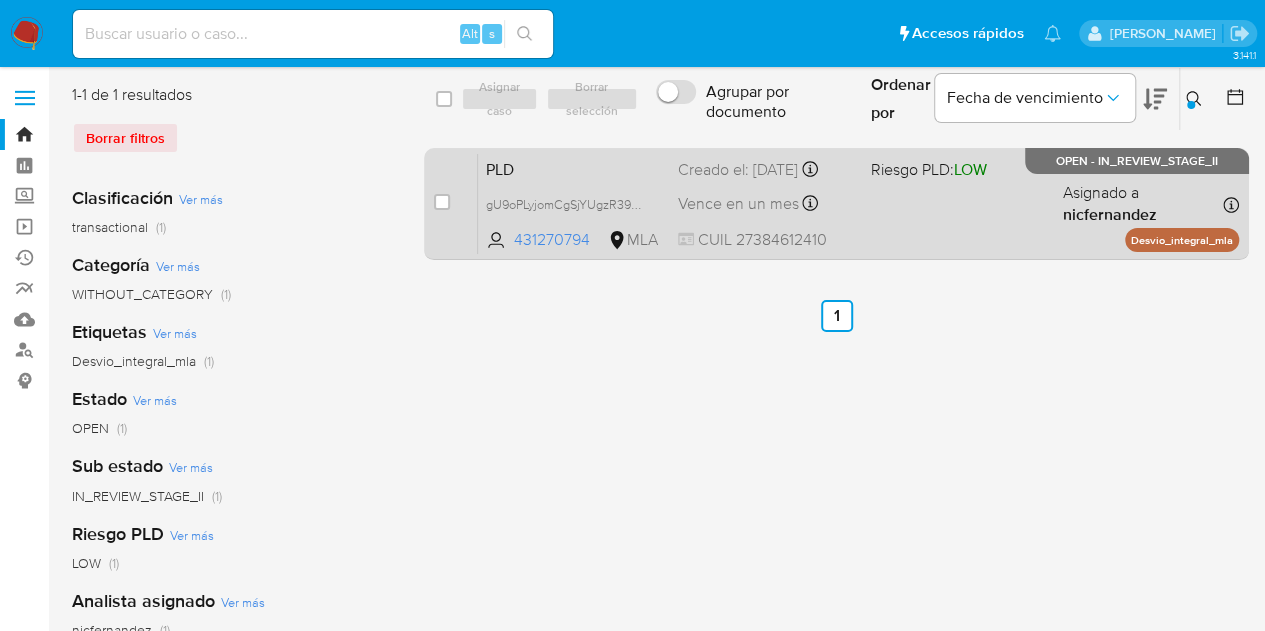 click on "PLD" at bounding box center (574, 168) 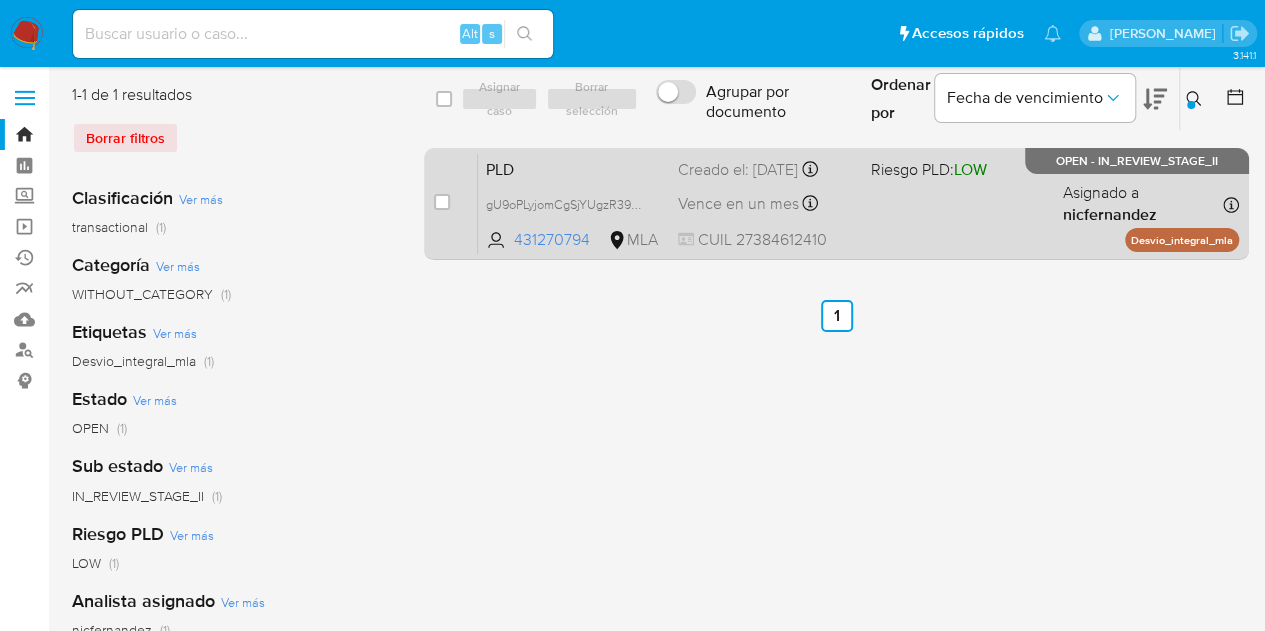 click on "PLD" at bounding box center (574, 168) 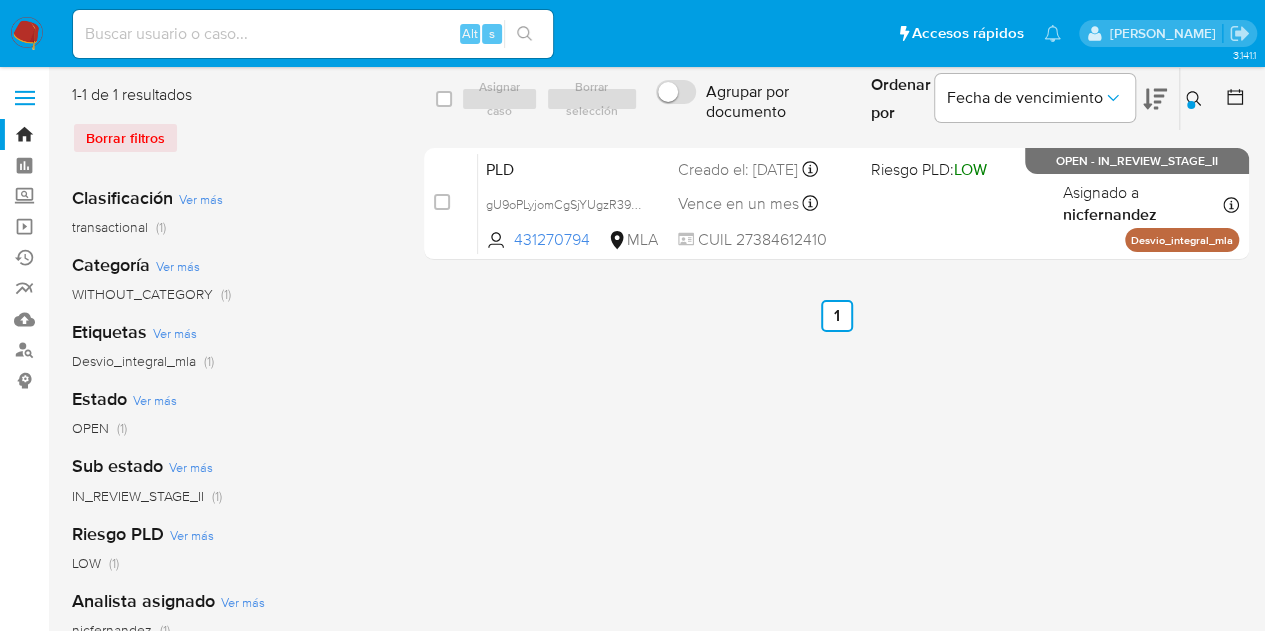 click 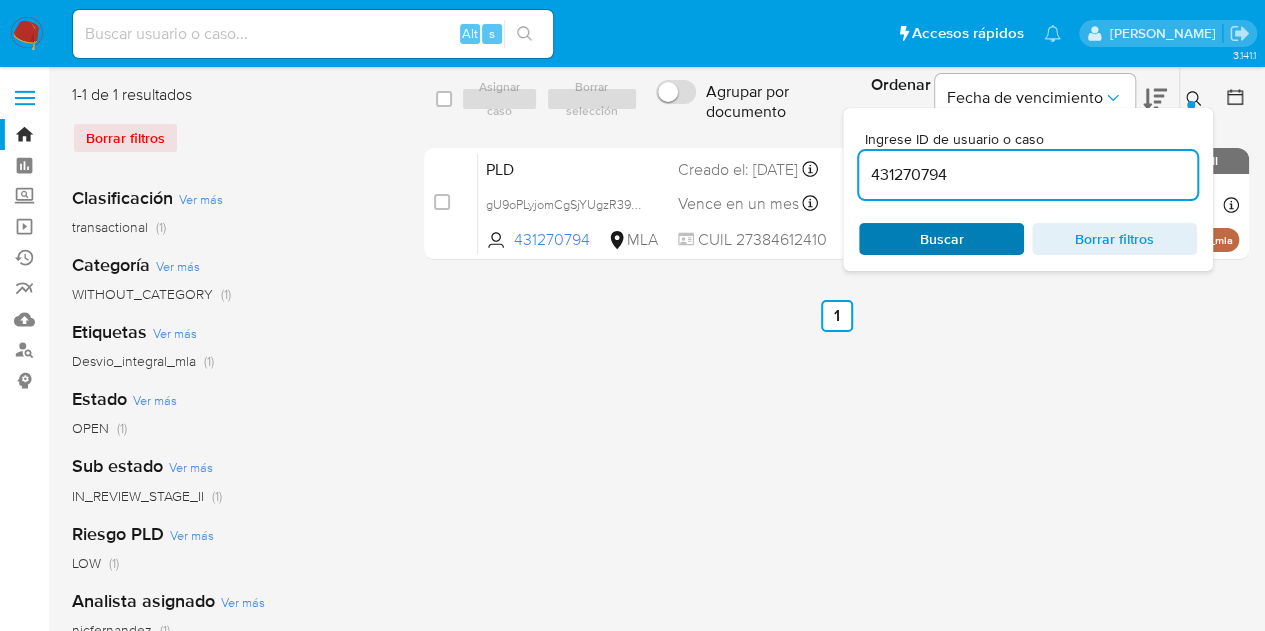 click on "Buscar" at bounding box center [942, 239] 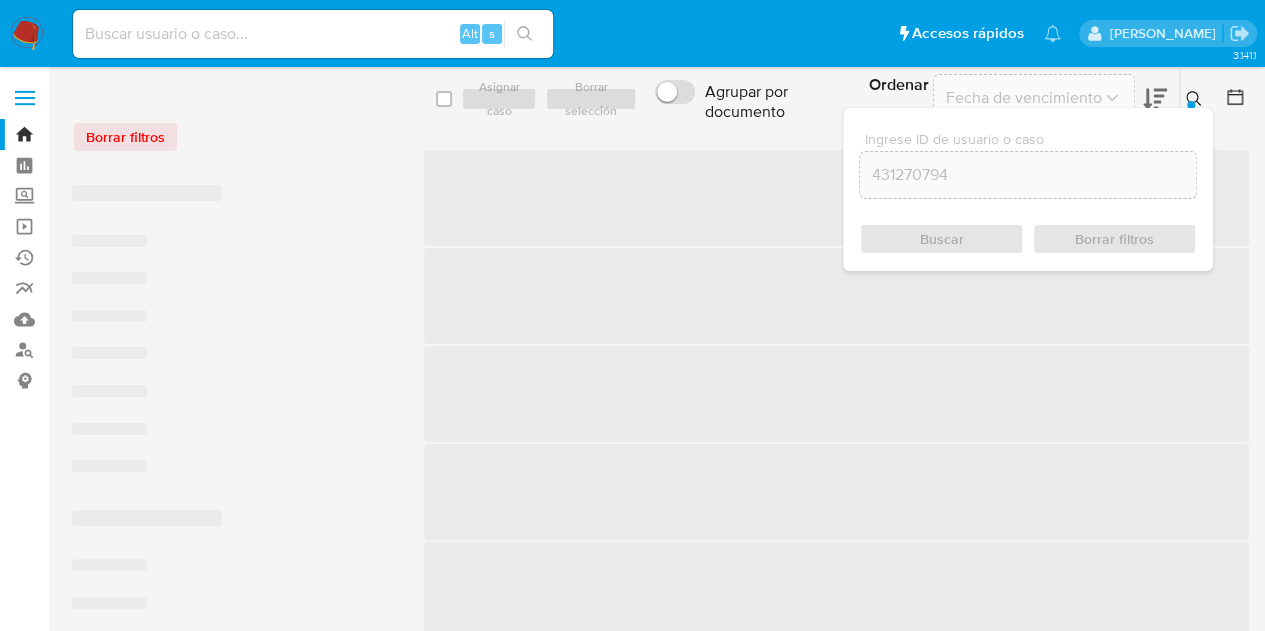 click 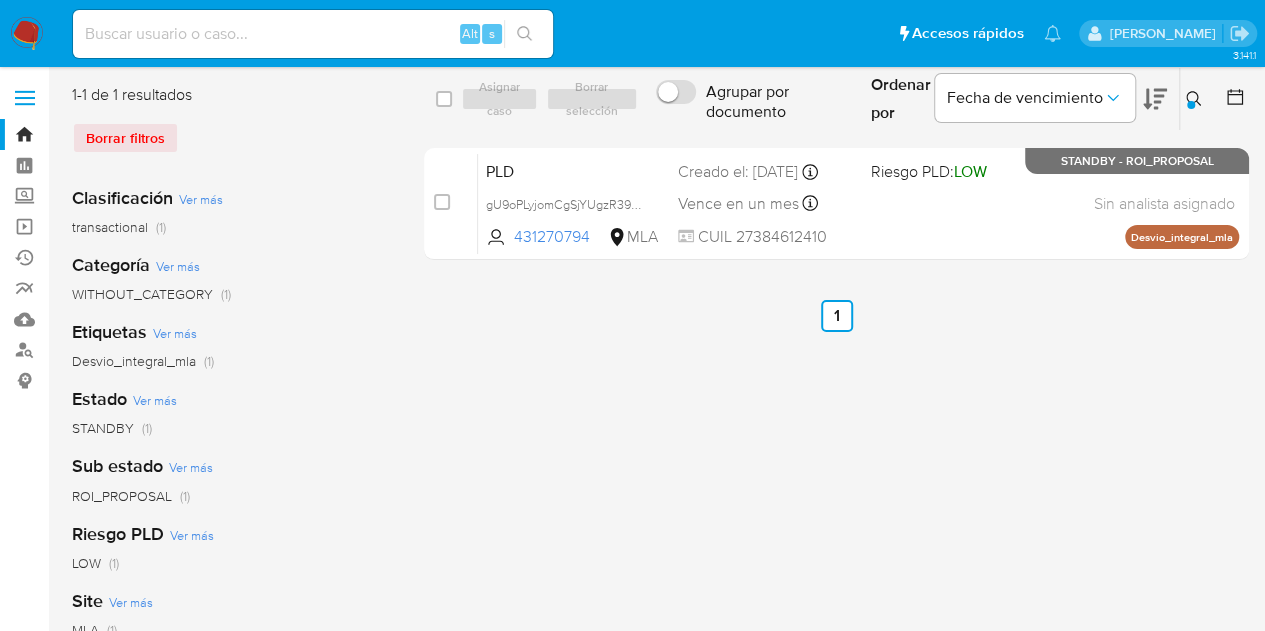 click 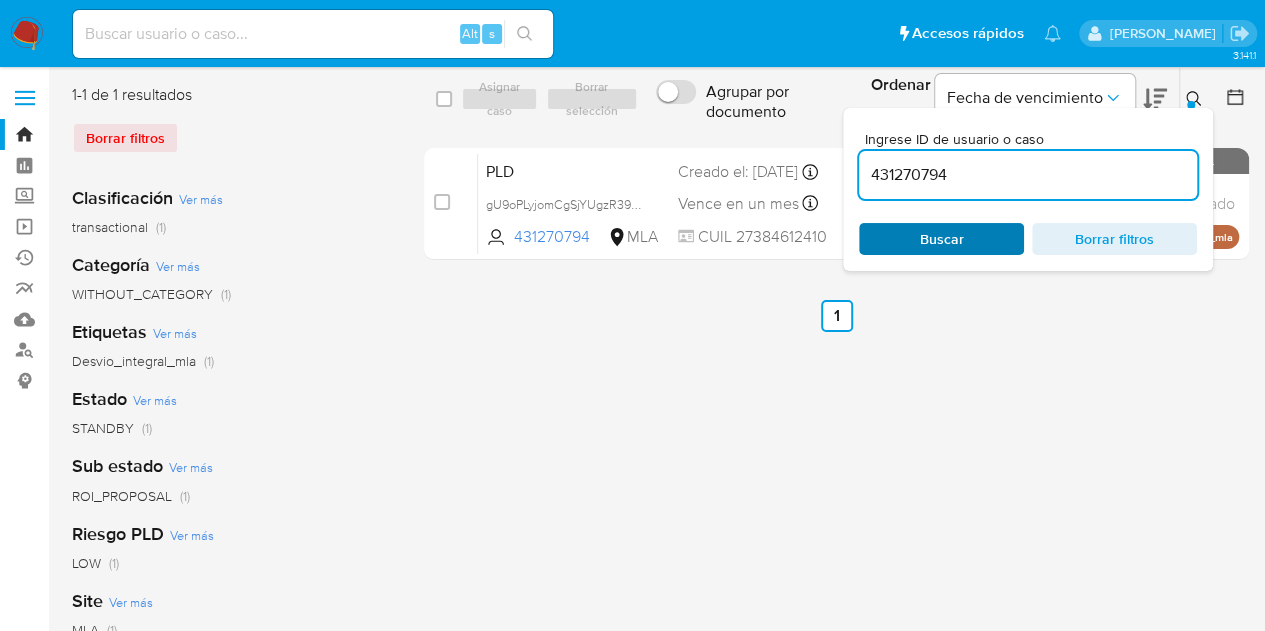 click on "Buscar" at bounding box center [942, 239] 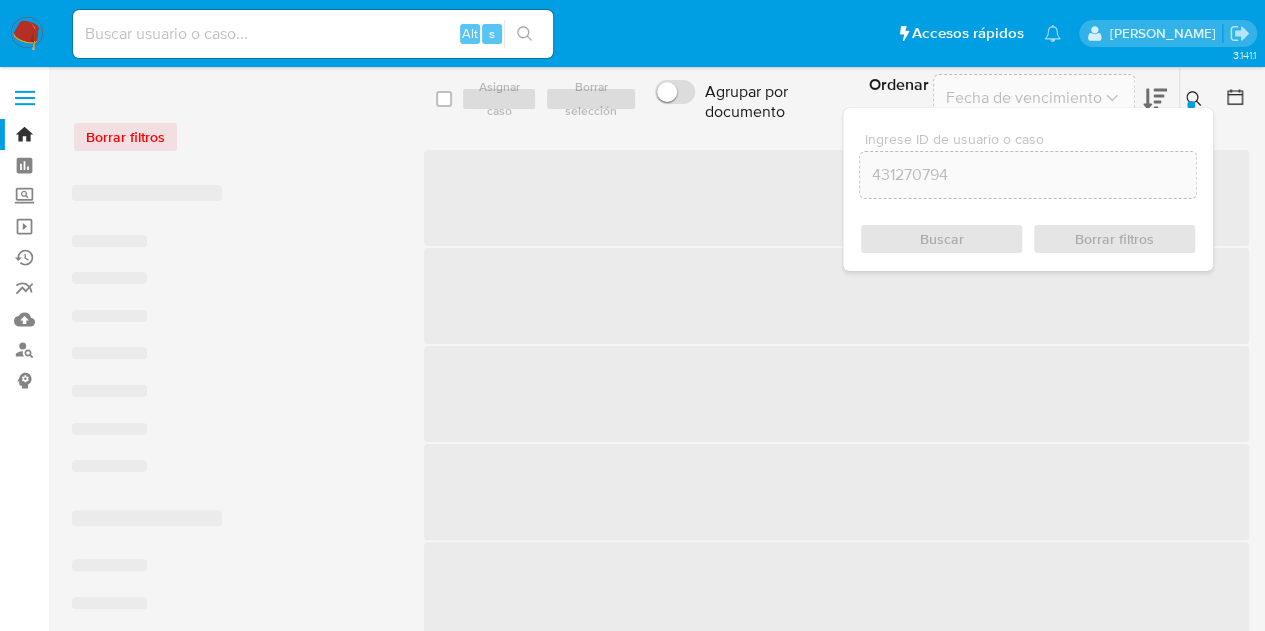 click 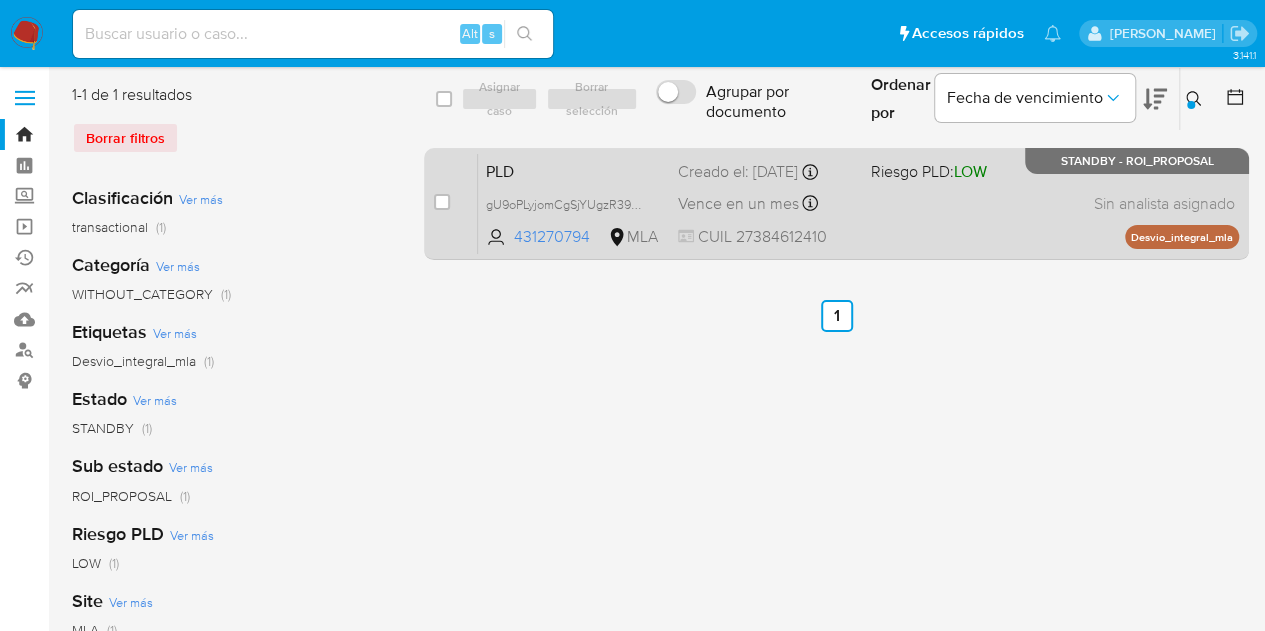 click on "PLD" at bounding box center [574, 170] 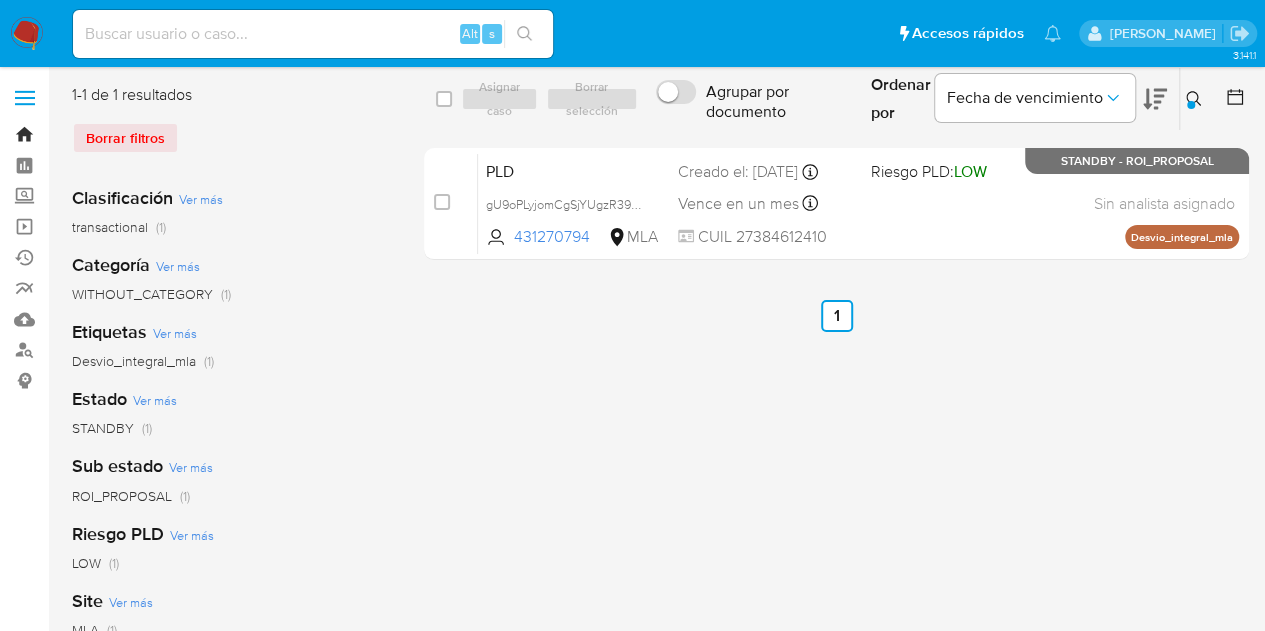 click on "Bandeja" at bounding box center [119, 134] 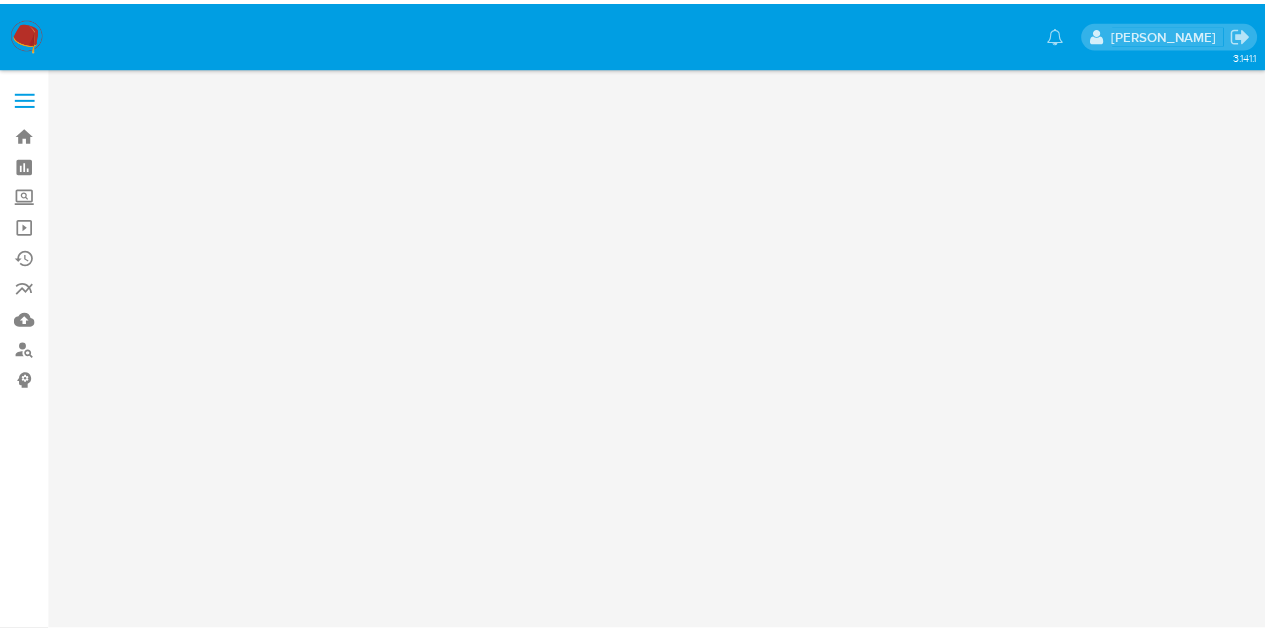 scroll, scrollTop: 0, scrollLeft: 0, axis: both 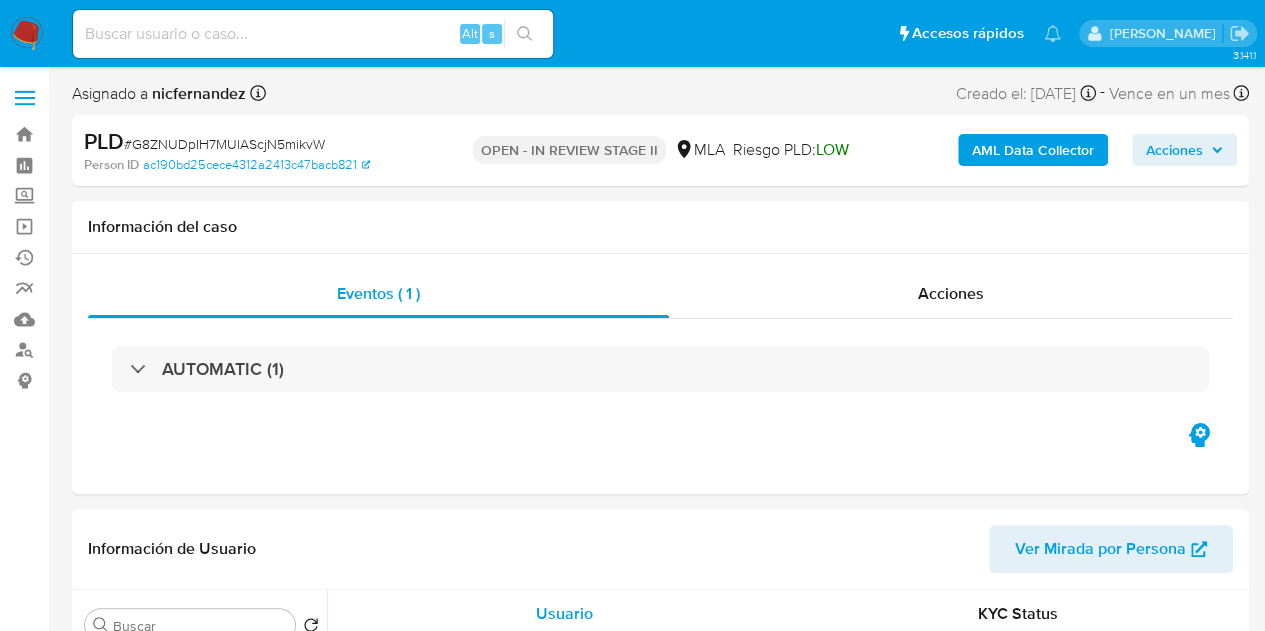 select on "10" 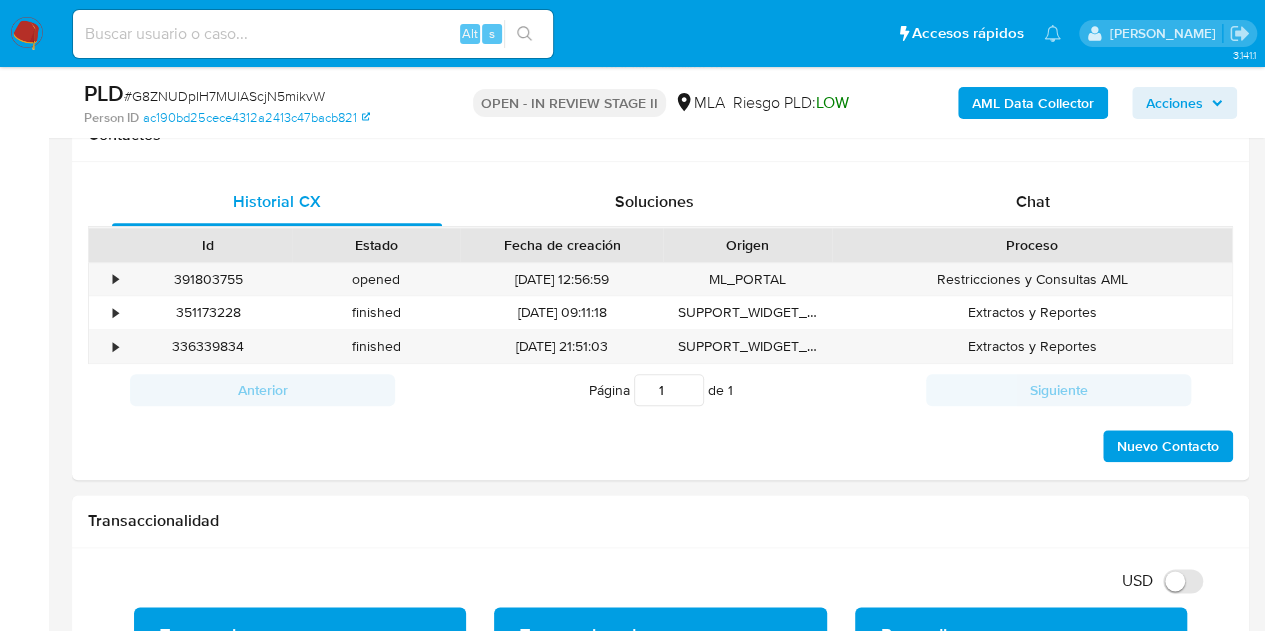 scroll, scrollTop: 942, scrollLeft: 0, axis: vertical 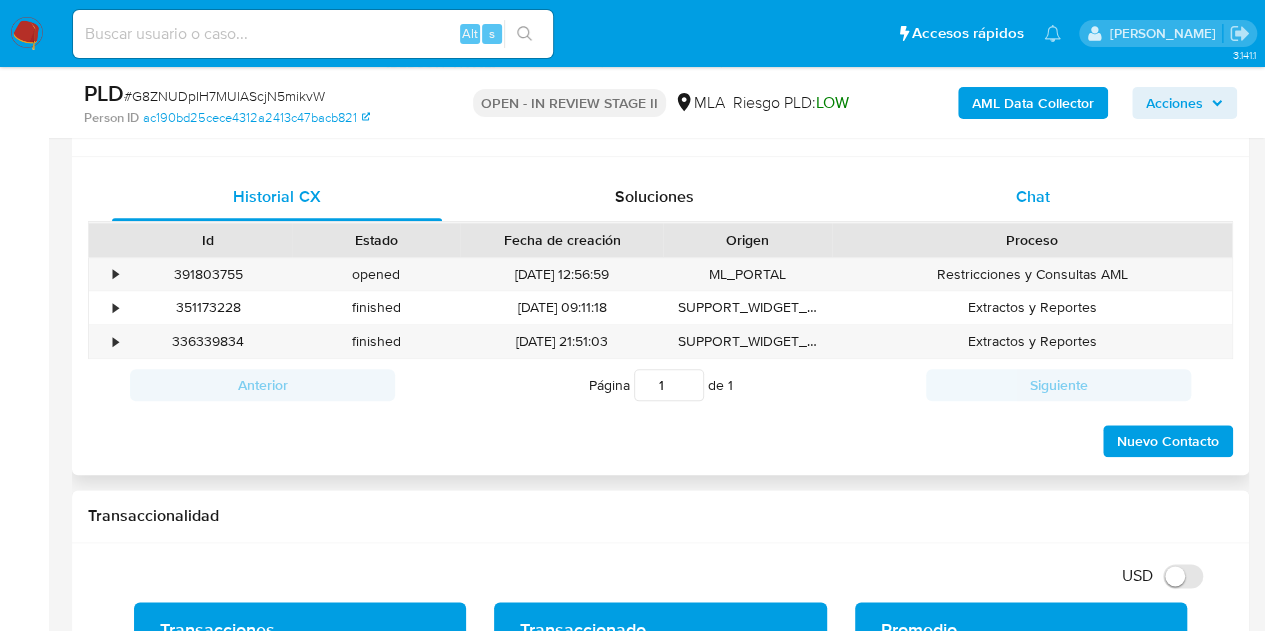 click on "Chat" at bounding box center (1033, 196) 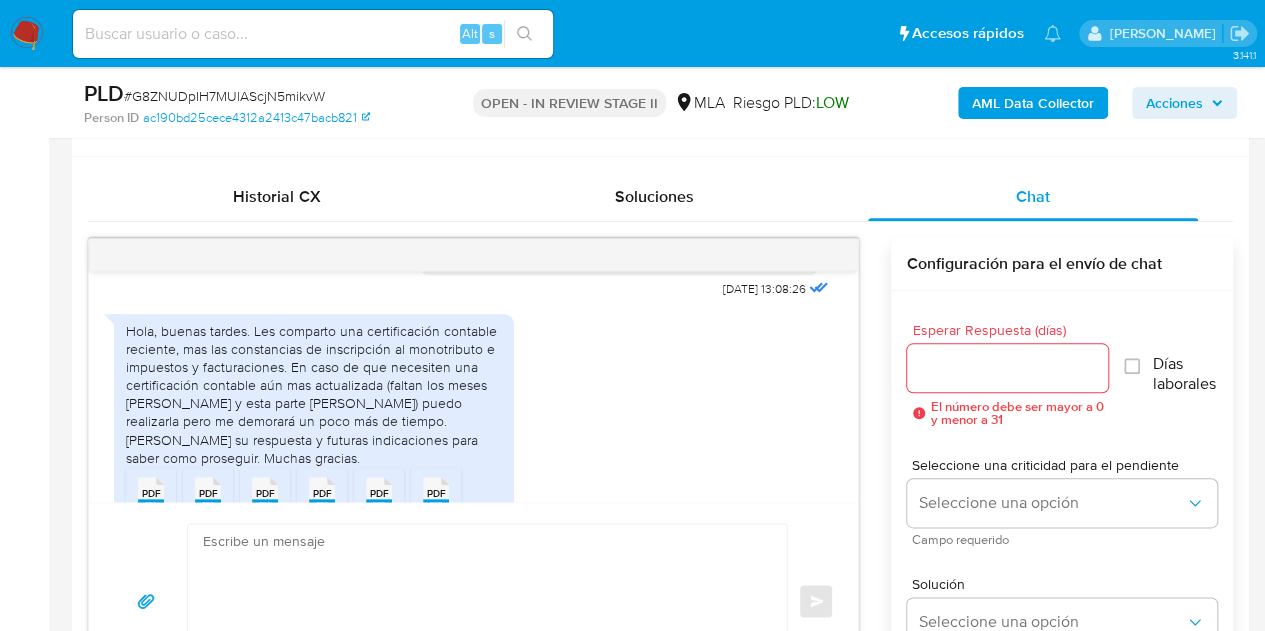scroll, scrollTop: 982, scrollLeft: 0, axis: vertical 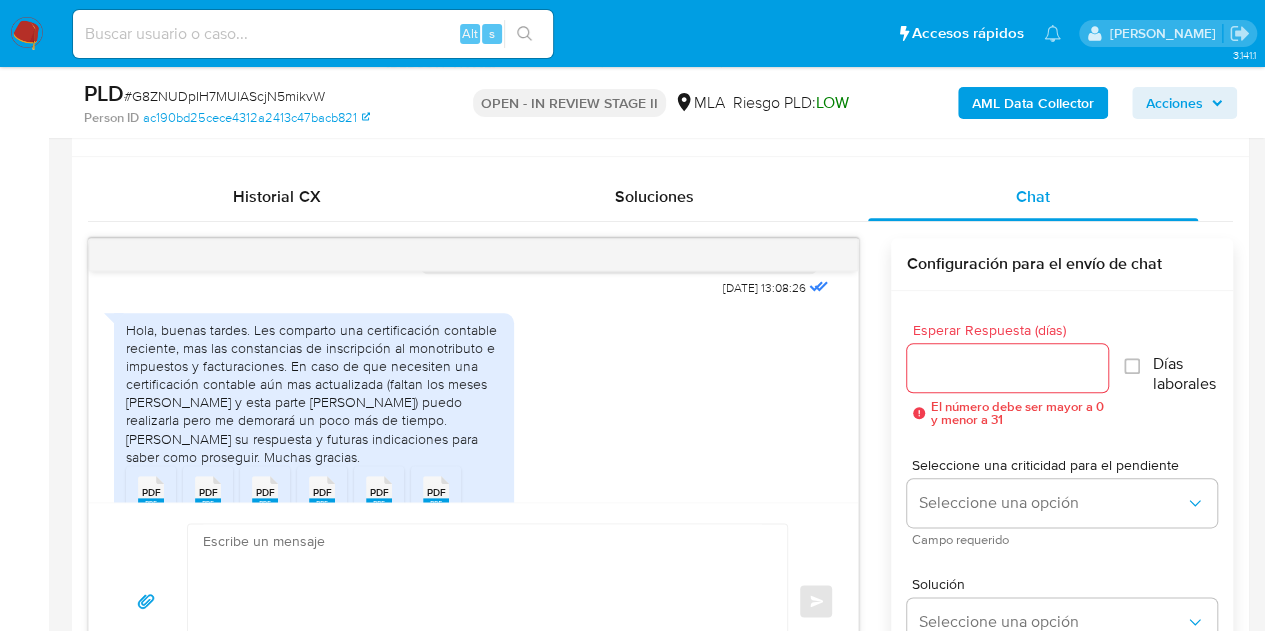 click on "Hola, buenas tardes. Les comparto una certificación contable reciente, mas las constancias de inscripción al monotributo e impuestos y facturaciones. En caso de que necesiten una certificación contable aún mas actualizada (faltan los meses marzo, abril y esta parte de Mayo) puedo realizarla pero me demorará un poco más de tiempo. Aguardo su respuesta y futuras indicaciones para saber como proseguir. Muchas gracias." at bounding box center [314, 394] 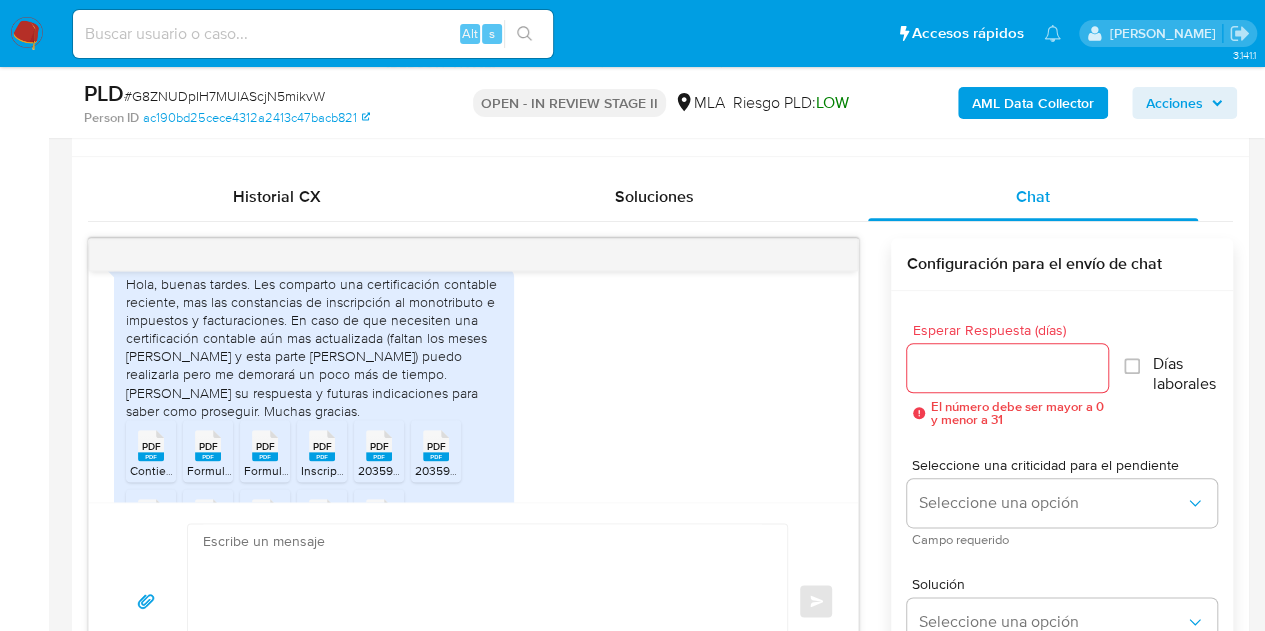 scroll, scrollTop: 1054, scrollLeft: 0, axis: vertical 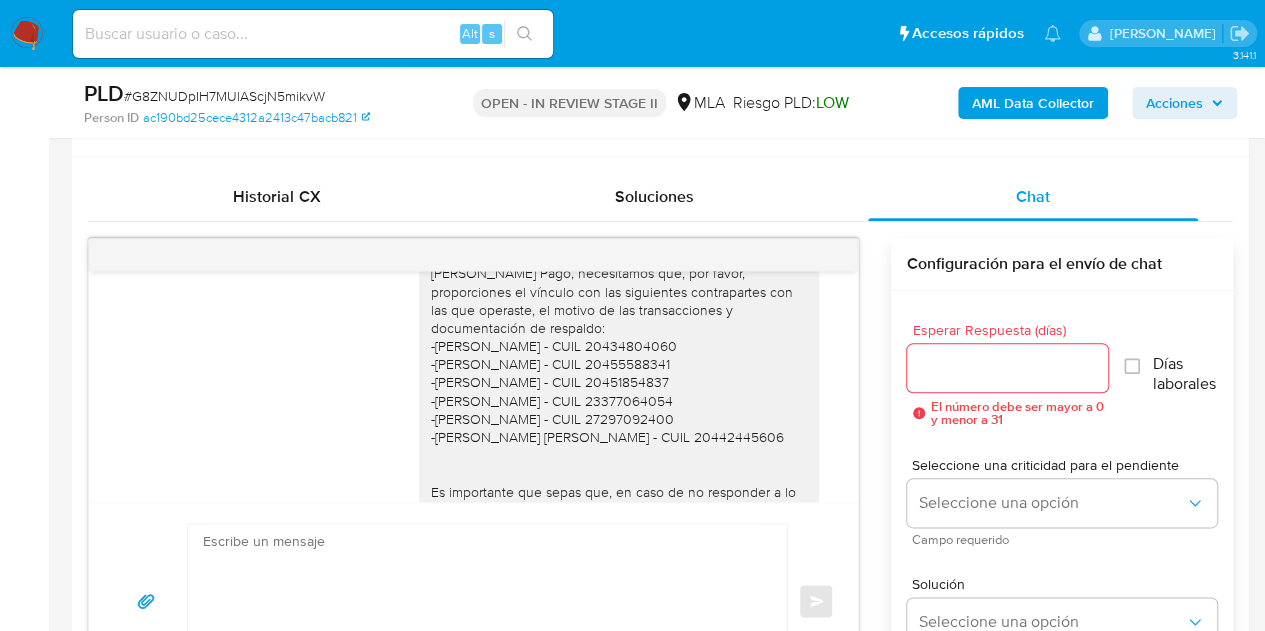 click on "Hola Facundo Alejo,
Muchas gracias por tu respuesta y por la documentación enviada.
En función de las operaciones registradas en tu cuenta de Mercado Pago, necesitamos que, por favor, proporciones el vínculo con las siguientes contrapartes con las que operaste, el motivo de las transacciones y documentación de respaldo:
-Maximiliano Ezequiel Saucedo - CUIL 20434804060
-Ihann Emilio Foschiatti - CUIL 20455588341
-Nicolas Alejandro Campos - CUIL 20451854837
-Viviana Alejandra Conti - CUIL 23377064054
-Ema Vanina Benitez - CUIL 27297092400
-Juan Ignacio Jesus Pavoni - CUIL 20442445606
Es importante que sepas que, en caso de no responder a lo solicitado o si lo presentado es insuficiente, tu cuenta podría ser inhabilitada conforme a los términos y condiciones de uso de Mercado Pago.
Aguardamos tu respuesta.
Saludos,
Equipo de Mercado Pago." at bounding box center (619, 391) 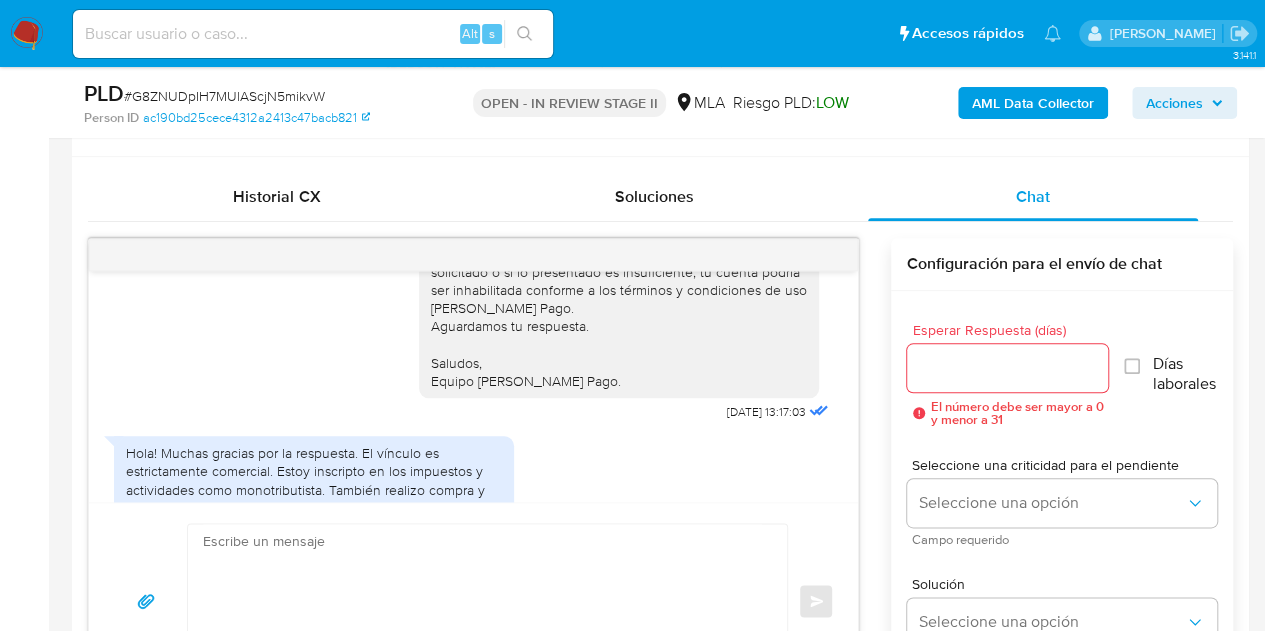 scroll, scrollTop: 1872, scrollLeft: 0, axis: vertical 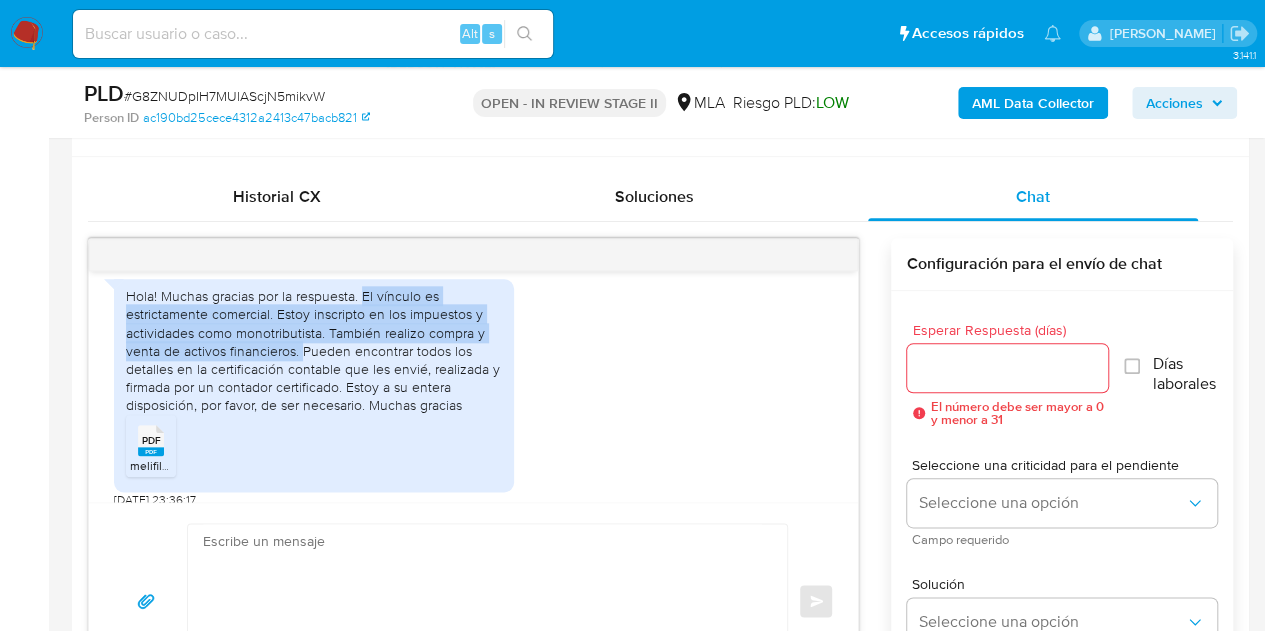 drag, startPoint x: 366, startPoint y: 309, endPoint x: 300, endPoint y: 365, distance: 86.55634 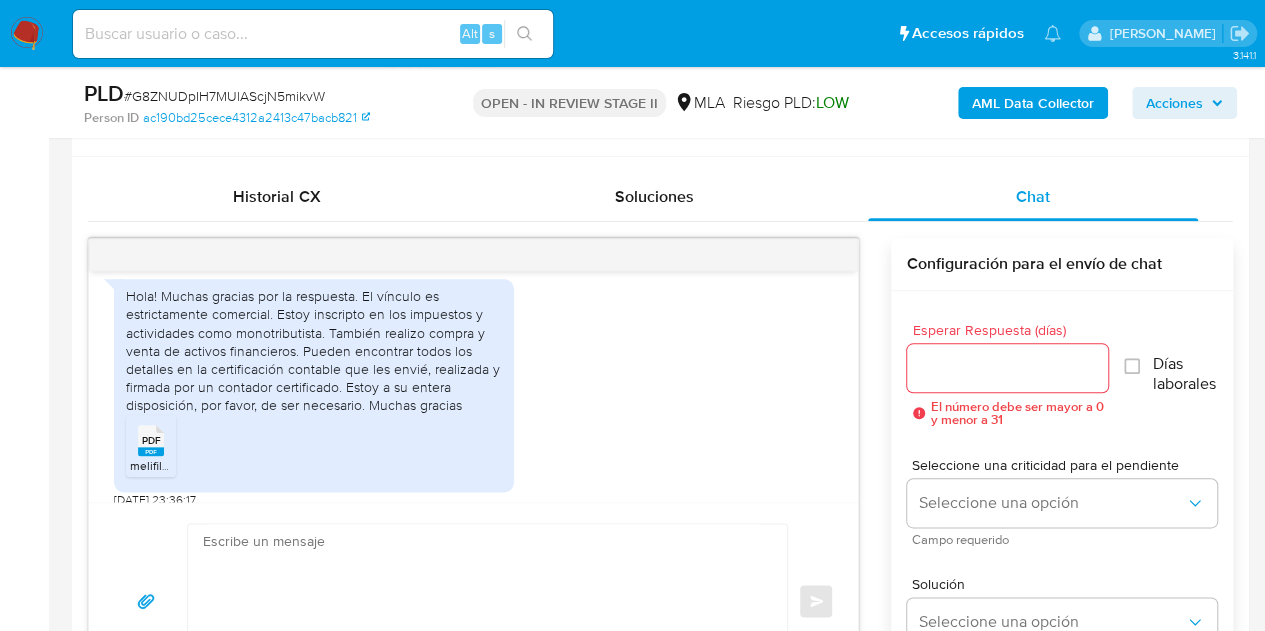 click on "Hola! Muchas gracias por la respuesta. El vínculo es estrictamente comercial. Estoy inscripto en los impuestos y actividades como monotributista. También realizo compra y venta de activos financieros. Pueden encontrar todos los detalles en la certificación contable que les envié, realizada y firmada por un contador certificado. Estoy a su entera disposición, por favor, de ser necesario. Muchas gracias" at bounding box center (314, 350) 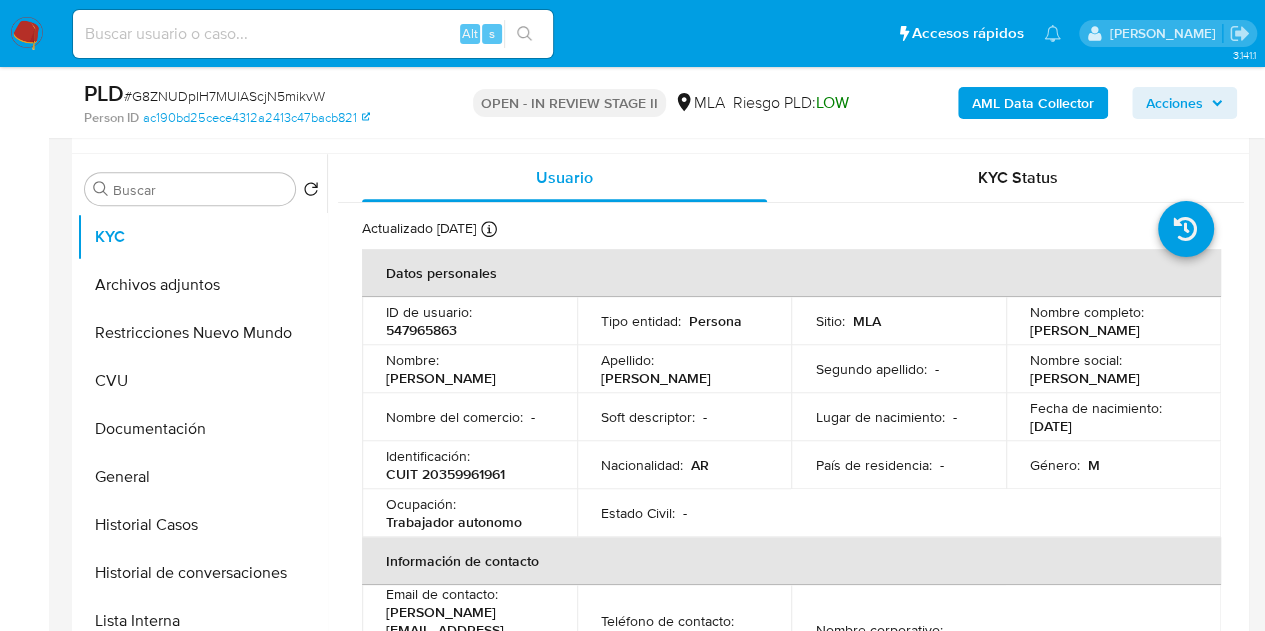 scroll, scrollTop: 351, scrollLeft: 0, axis: vertical 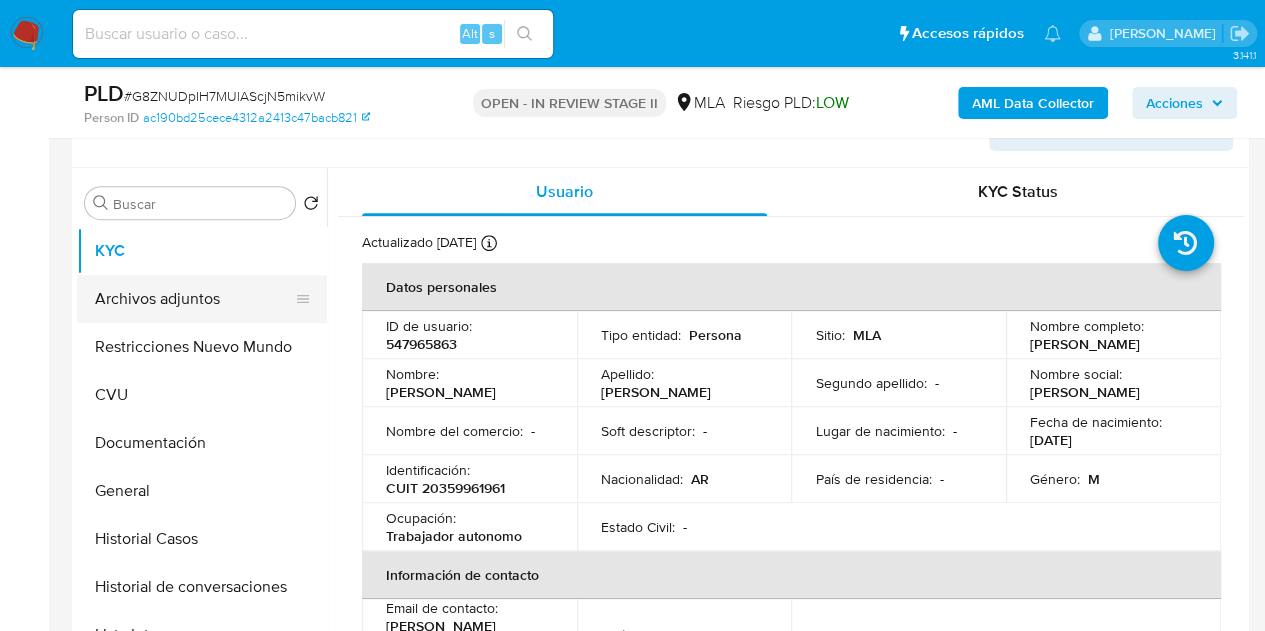 click on "Archivos adjuntos" at bounding box center [194, 299] 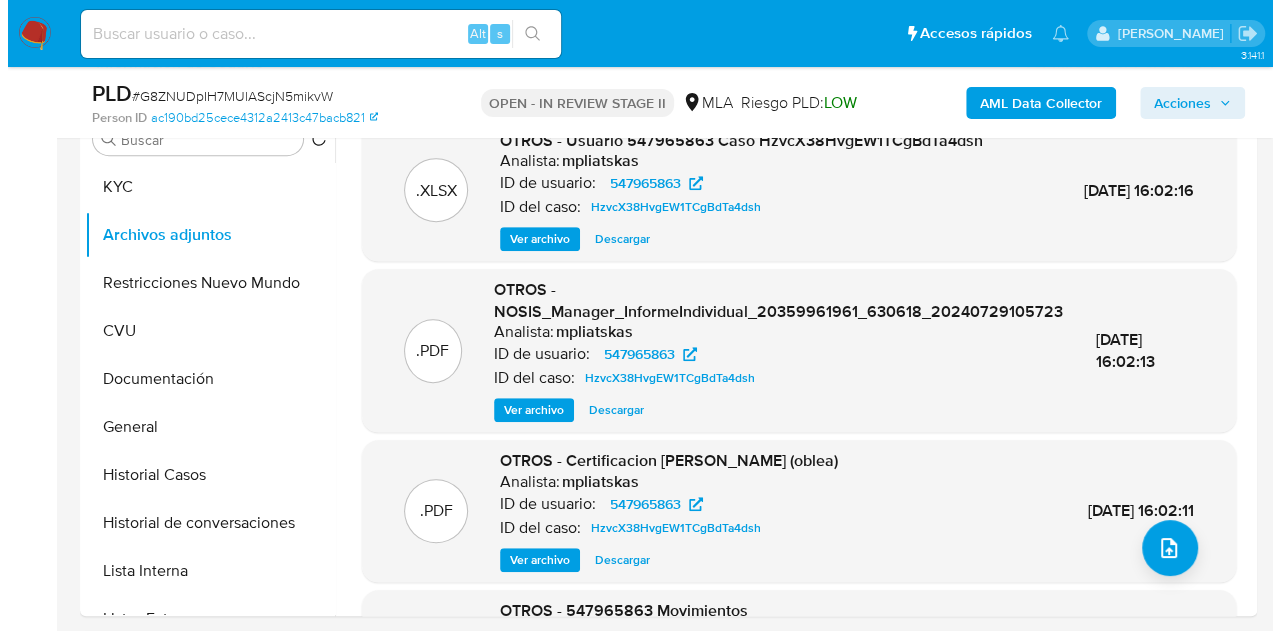 scroll, scrollTop: 372, scrollLeft: 0, axis: vertical 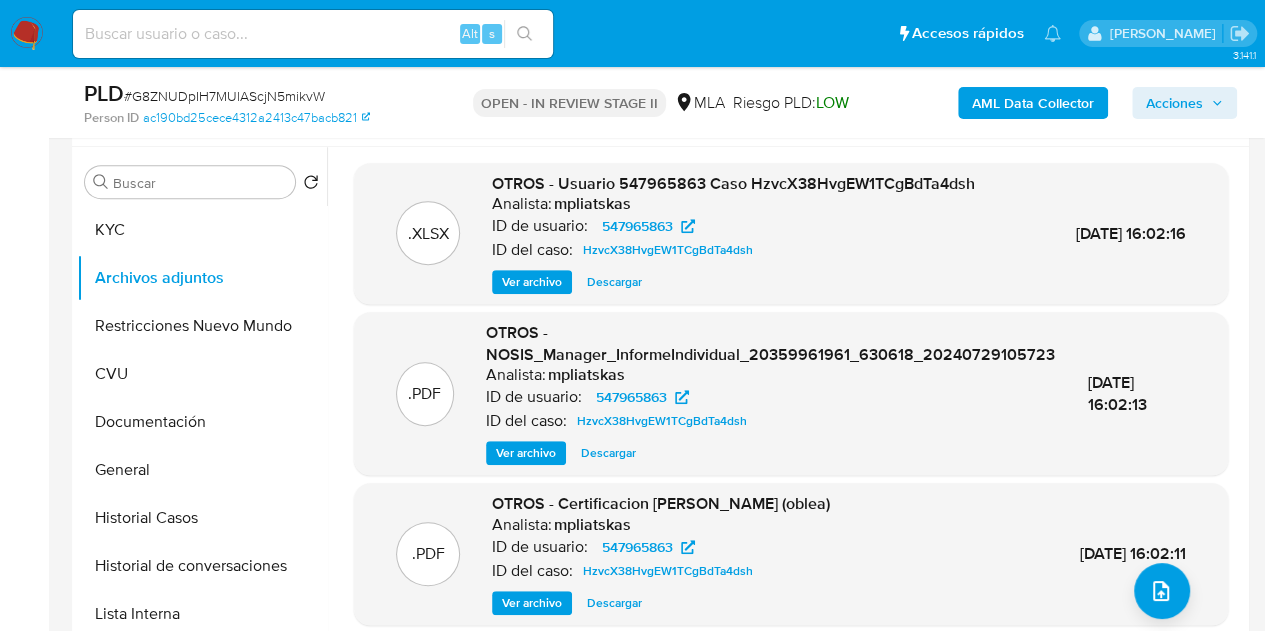 click on "AML Data Collector" at bounding box center (1033, 103) 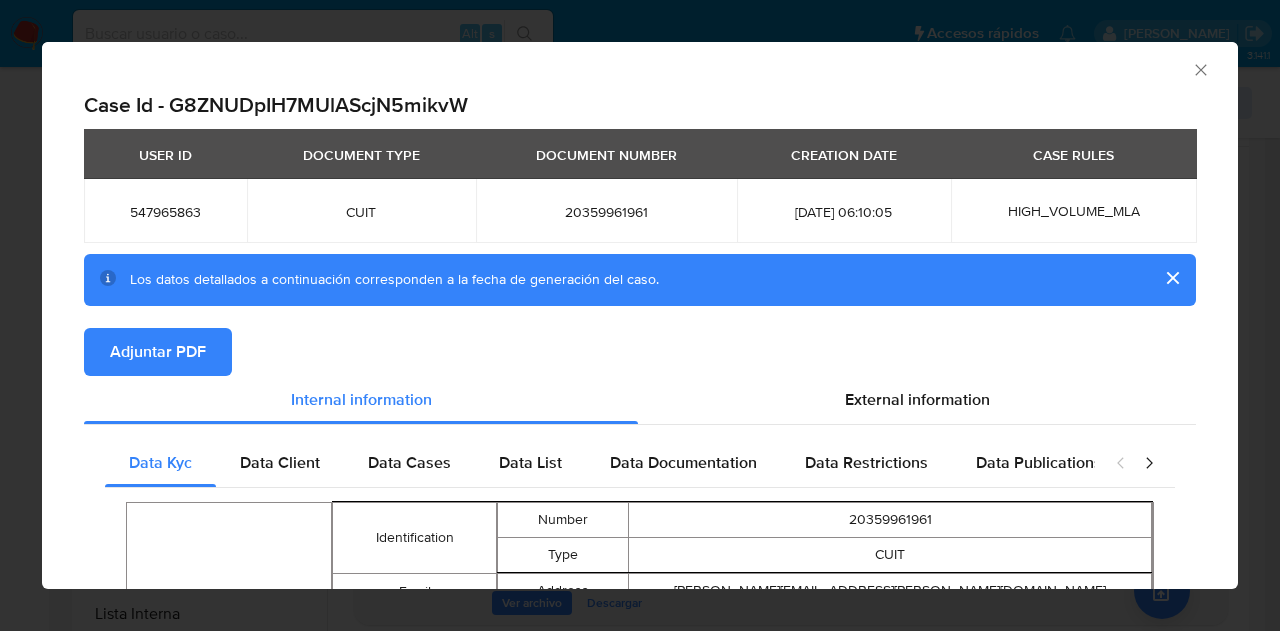 click on "Adjuntar PDF" at bounding box center (158, 352) 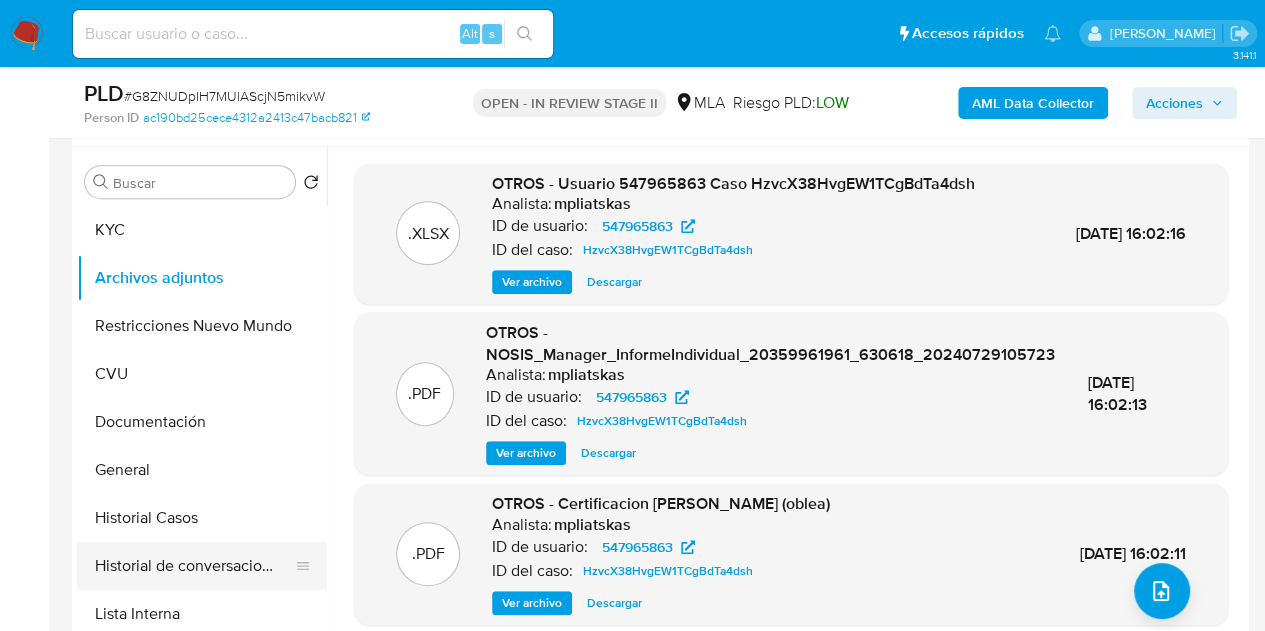 click on "Historial de conversaciones" at bounding box center (194, 566) 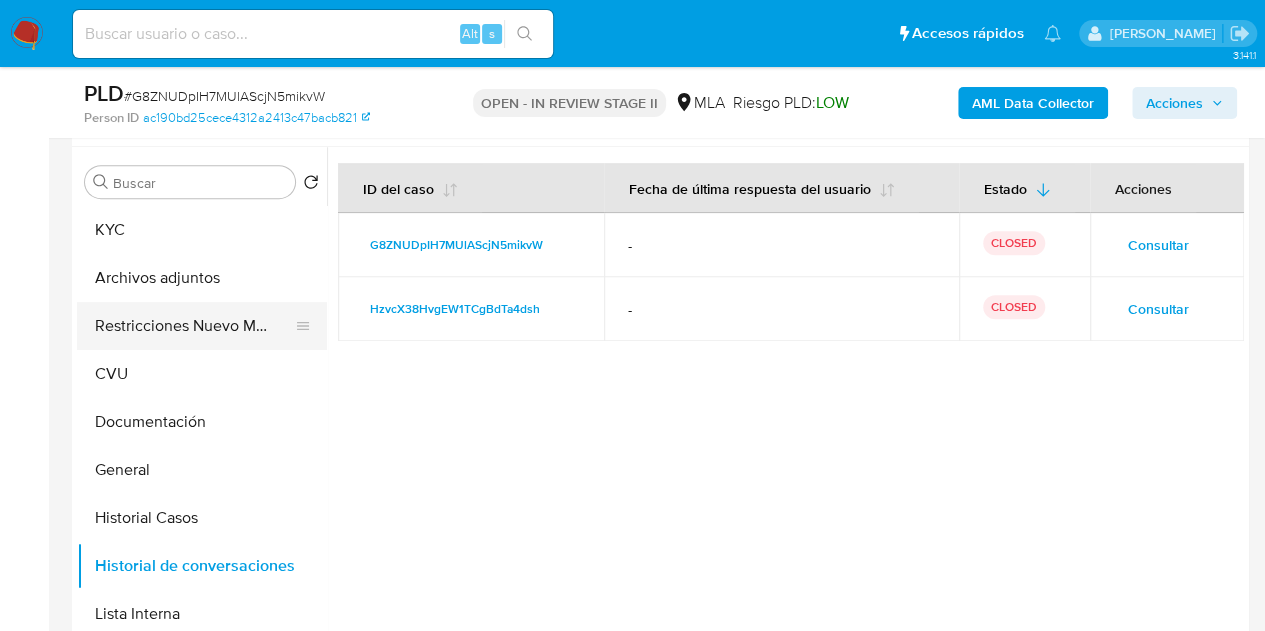 click on "Restricciones Nuevo Mundo" at bounding box center [194, 326] 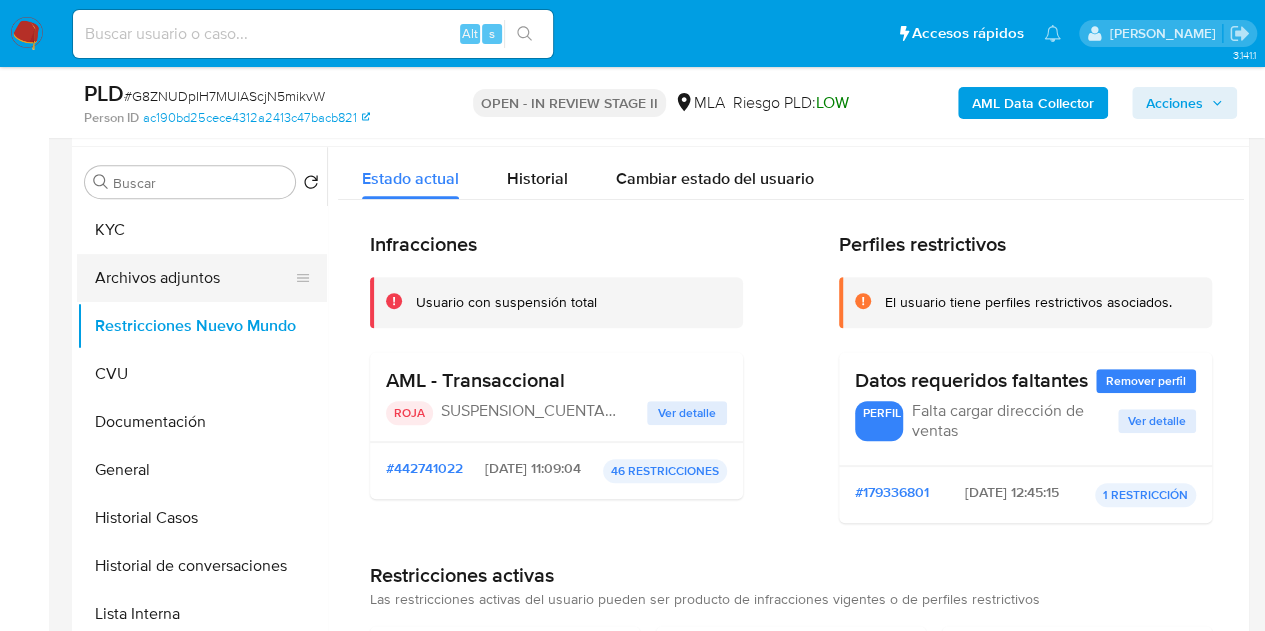 click on "Archivos adjuntos" at bounding box center [194, 278] 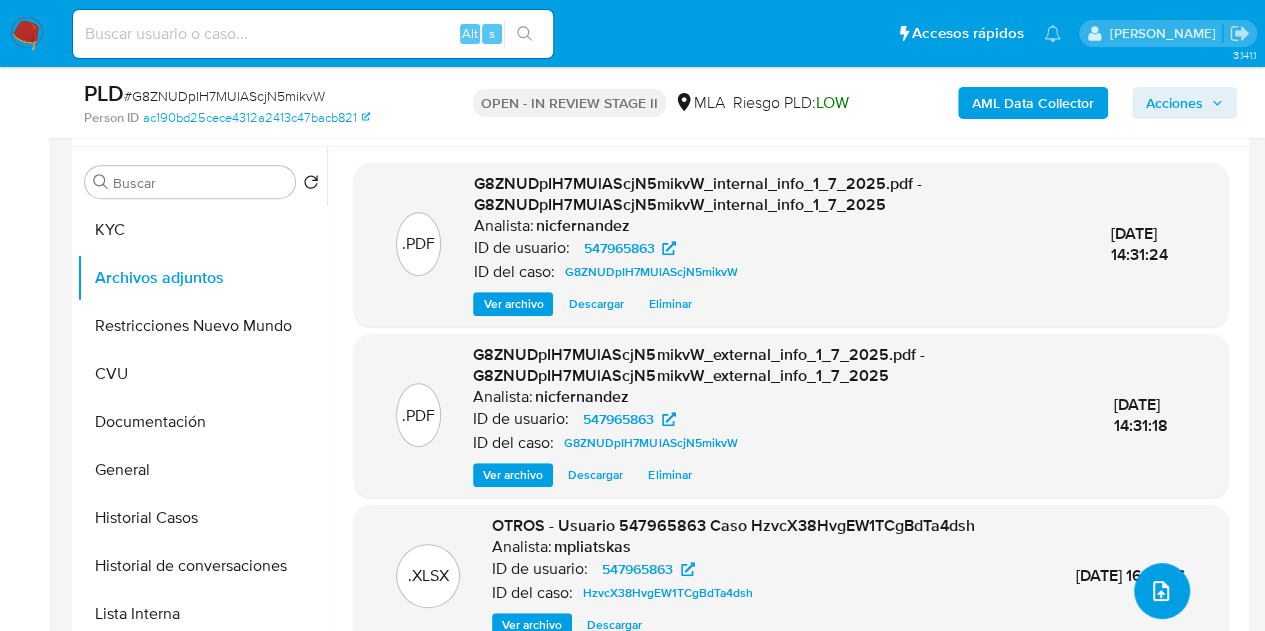 click at bounding box center (1162, 591) 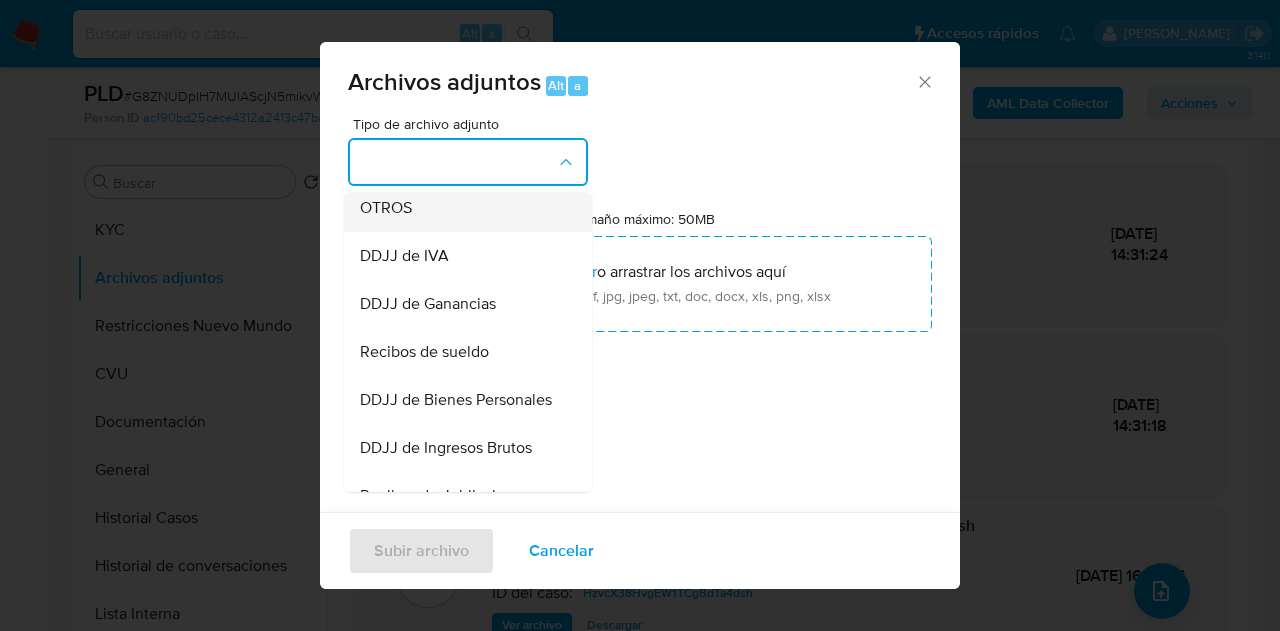 scroll, scrollTop: 434, scrollLeft: 0, axis: vertical 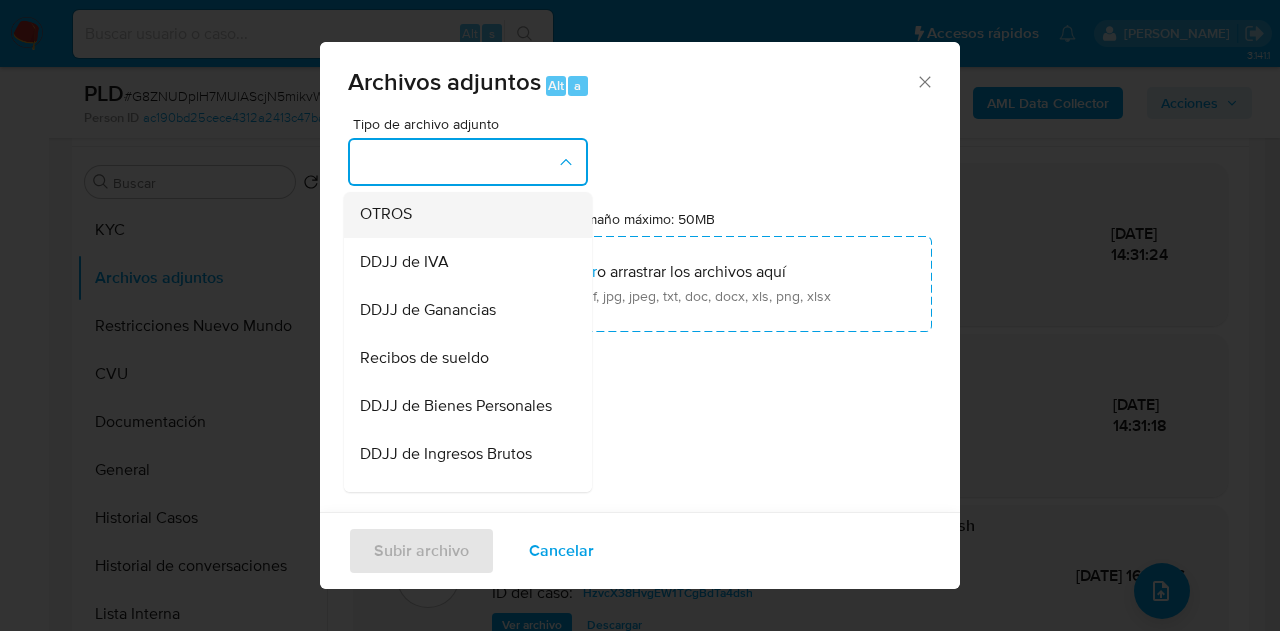 click on "OTROS" at bounding box center (462, 214) 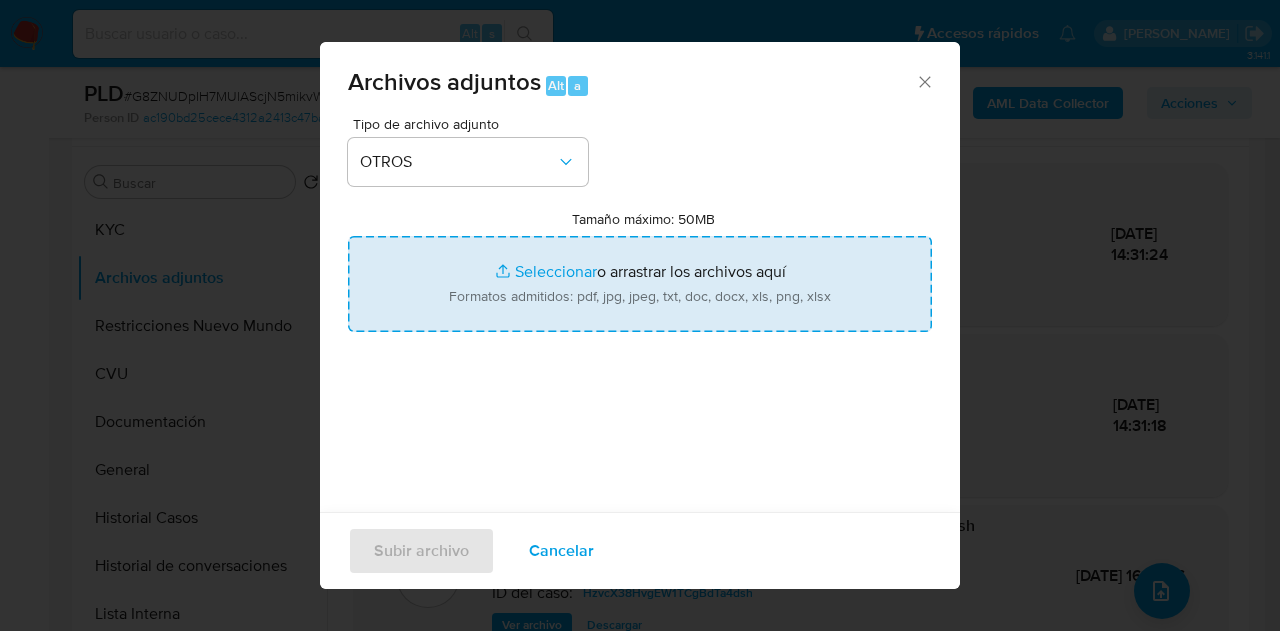 click on "Tamaño máximo: 50MB Seleccionar archivos" at bounding box center [640, 284] 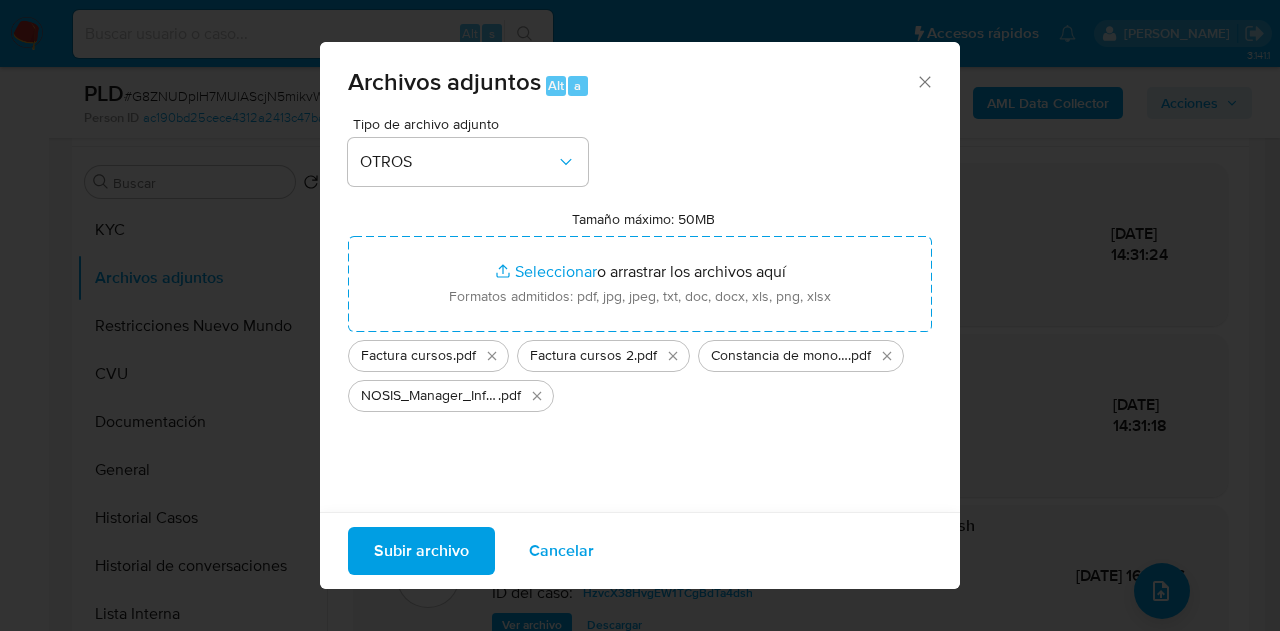 click on "Subir archivo" at bounding box center (421, 551) 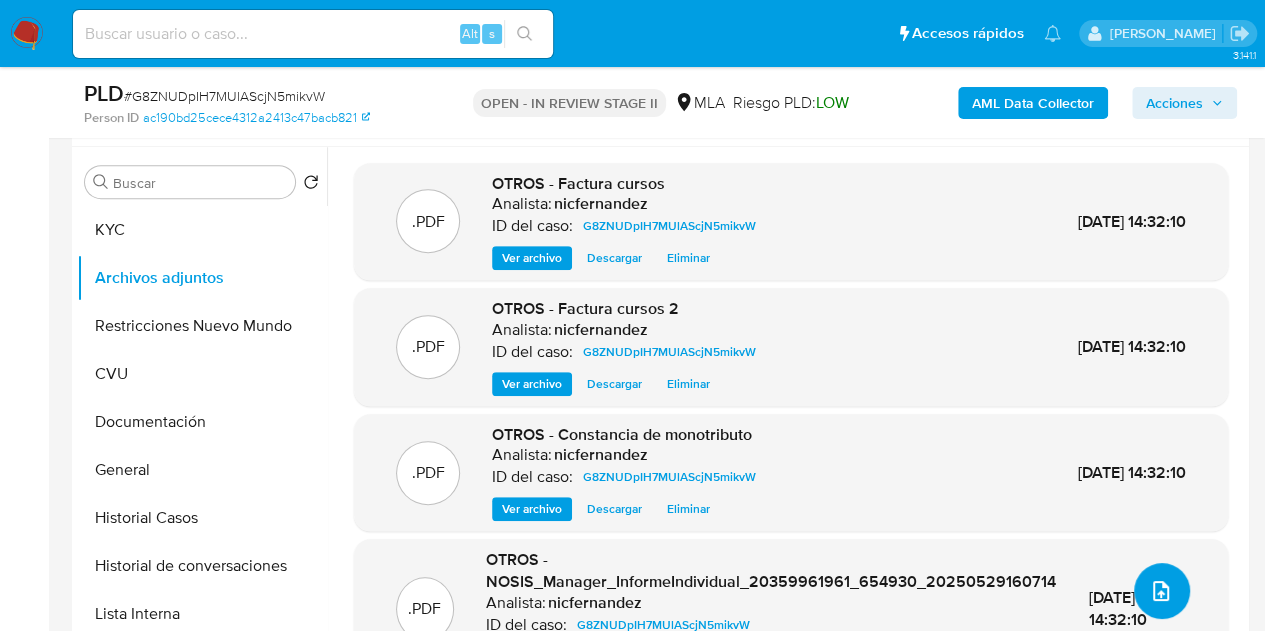 click 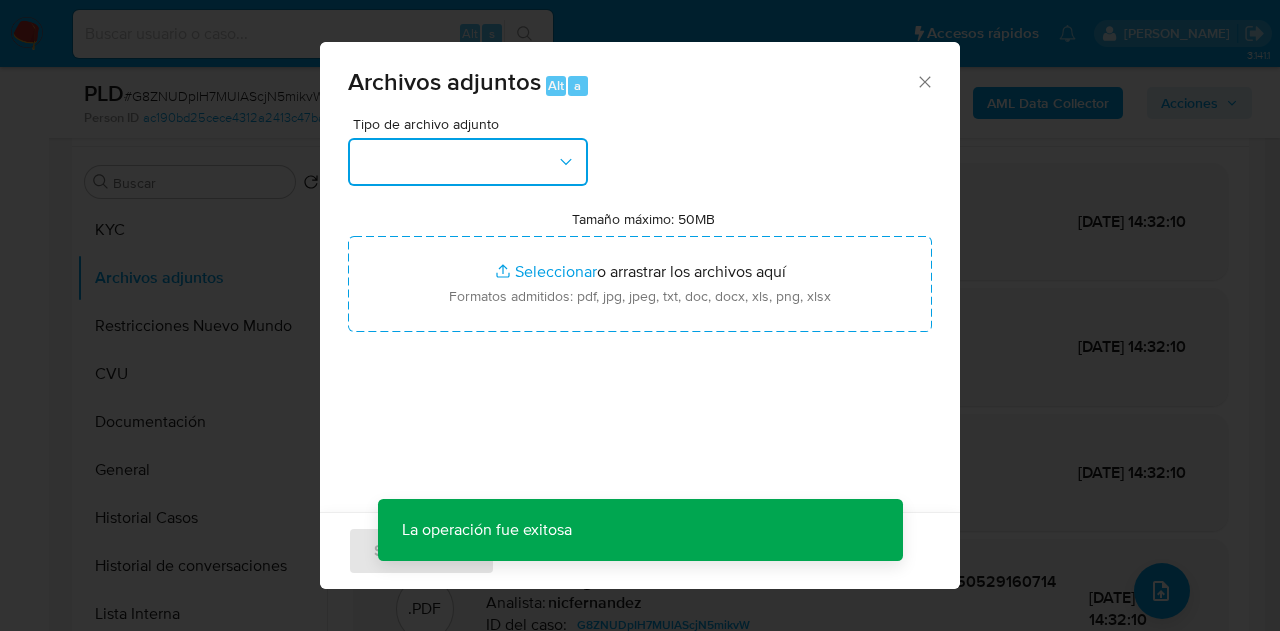 click at bounding box center (468, 162) 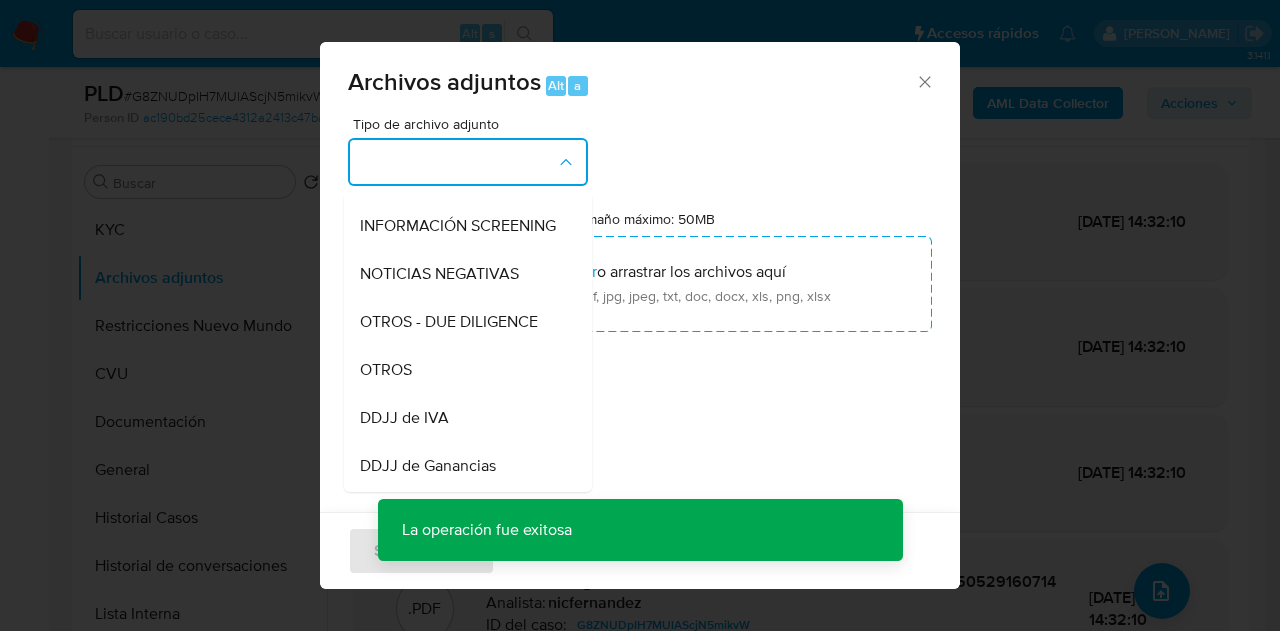 scroll, scrollTop: 312, scrollLeft: 0, axis: vertical 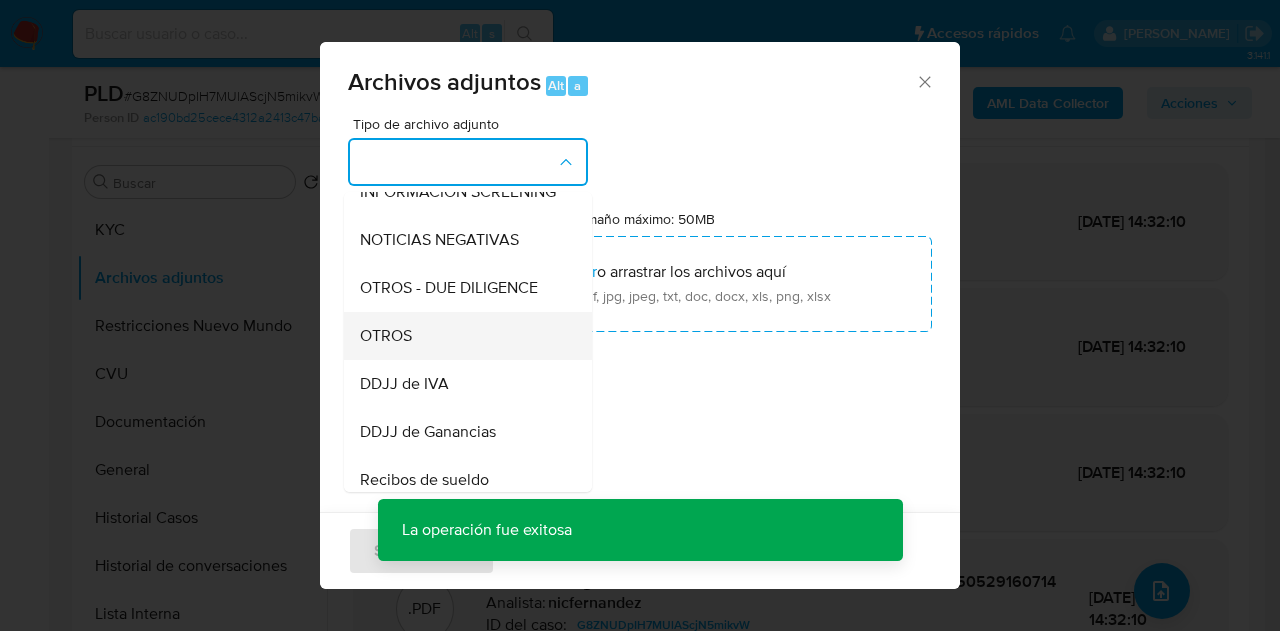 click on "OTROS" at bounding box center (462, 336) 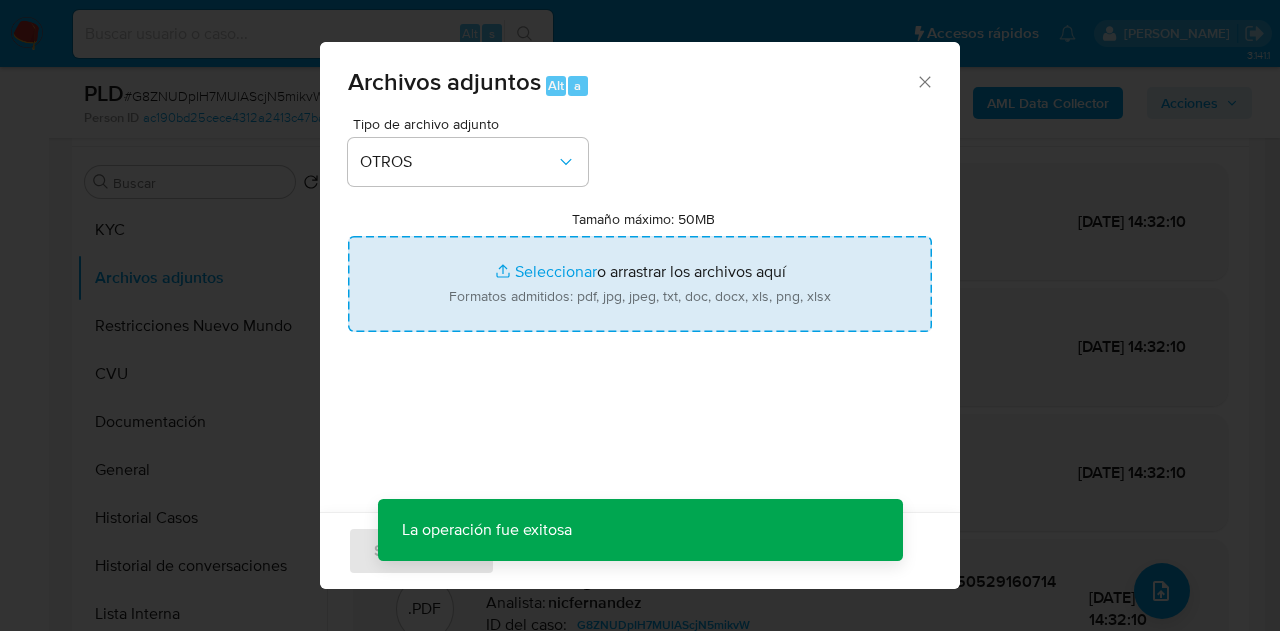 click on "Tamaño máximo: 50MB Seleccionar archivos" at bounding box center (640, 284) 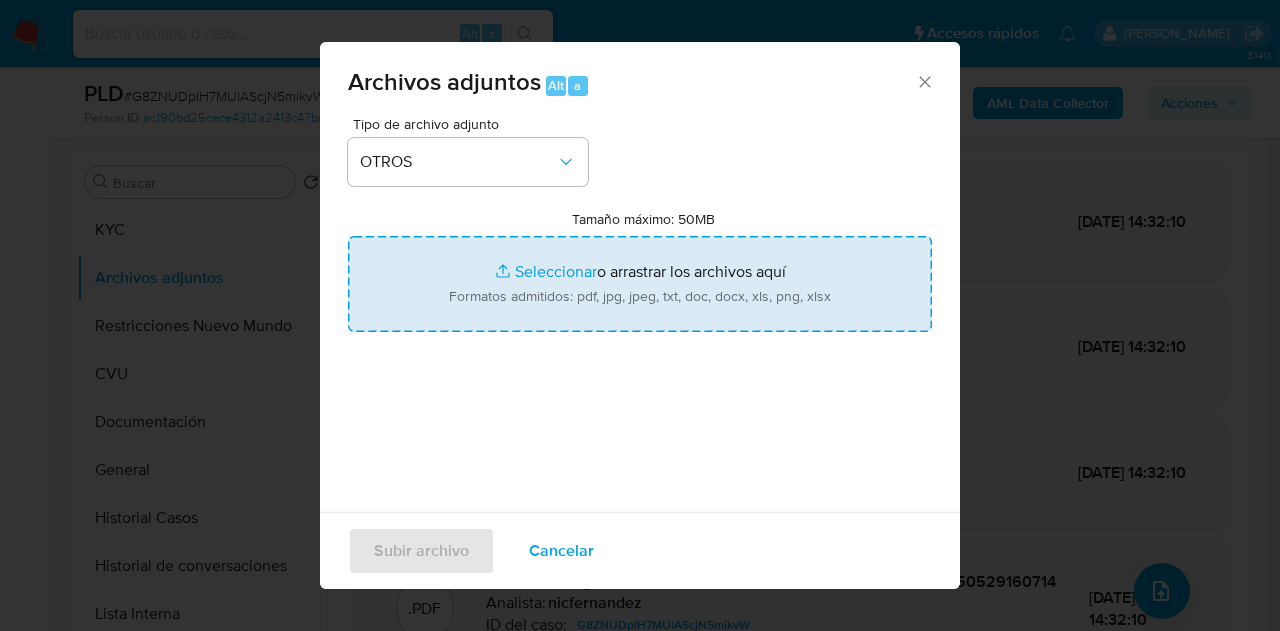 type on "C:\fakepath\Certificacion contable del 09 2024 al 02 2025.pdf" 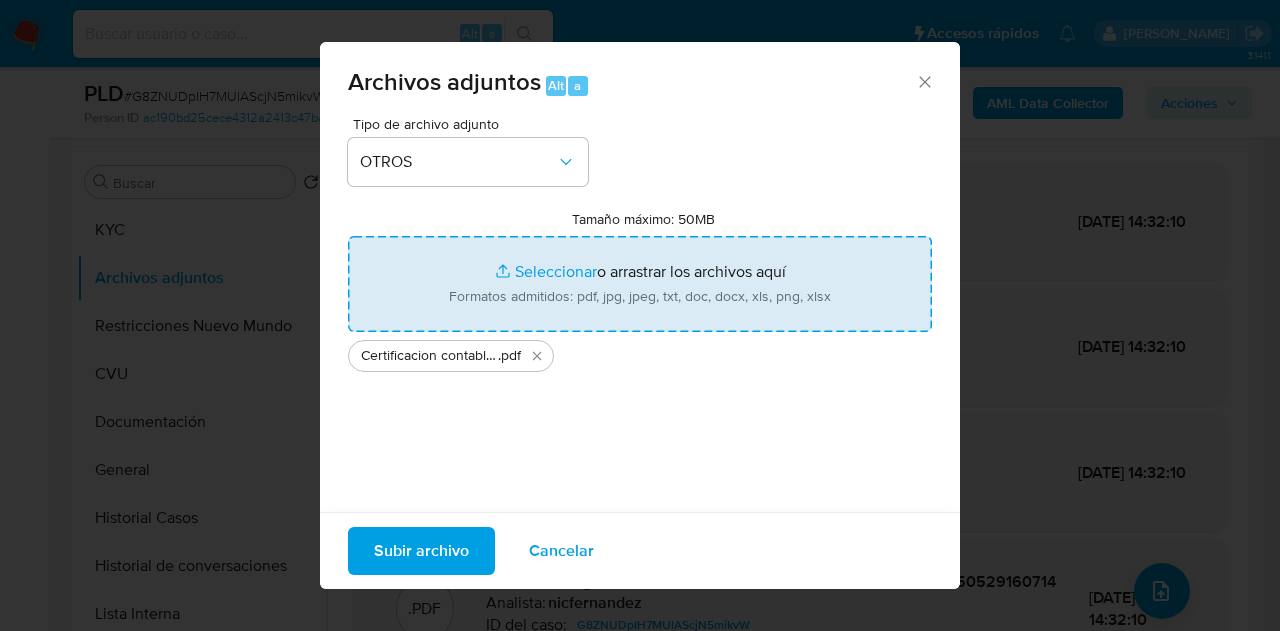 click on "Subir archivo" at bounding box center [421, 551] 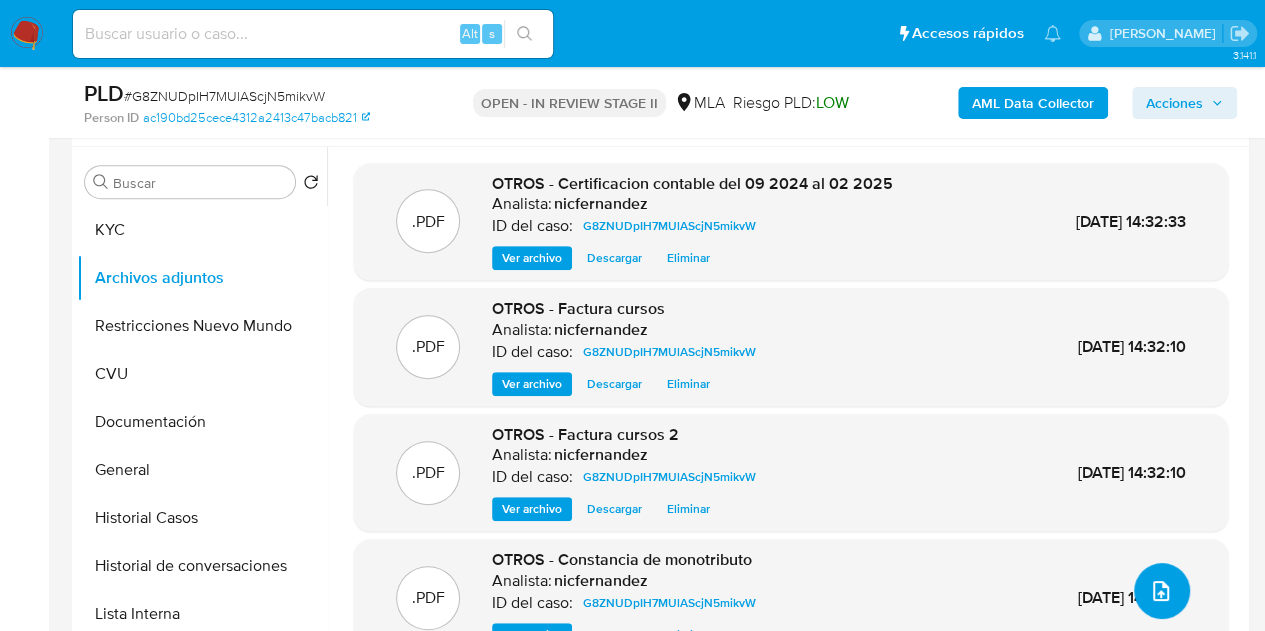 click 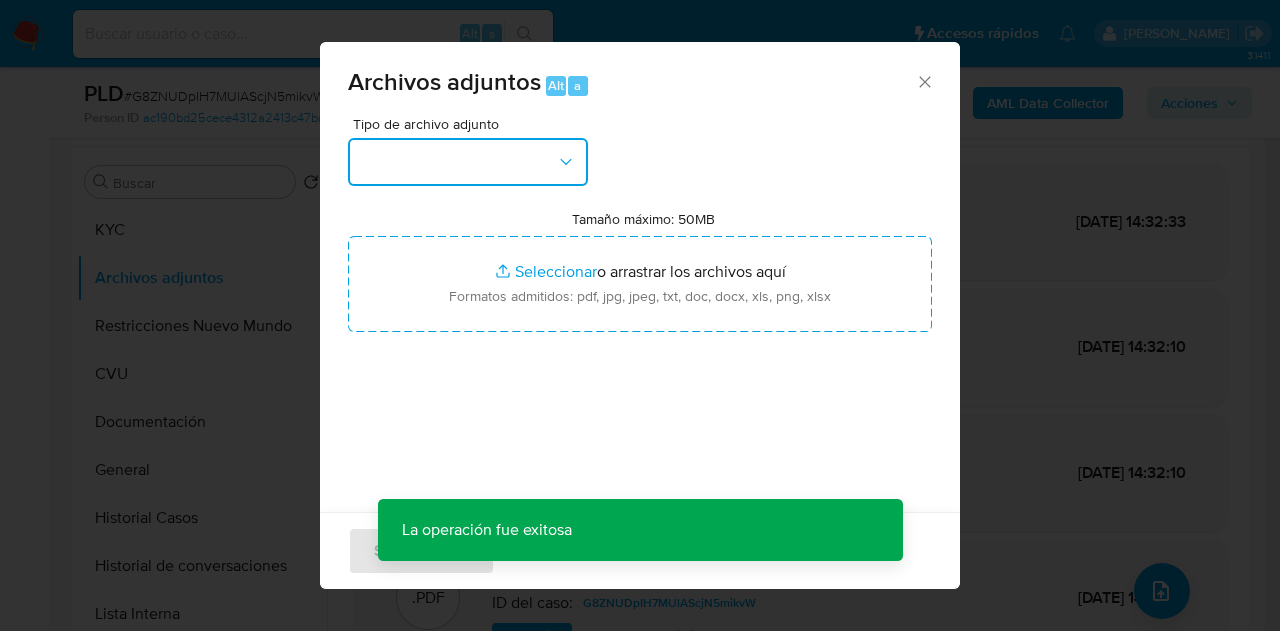 click at bounding box center [468, 162] 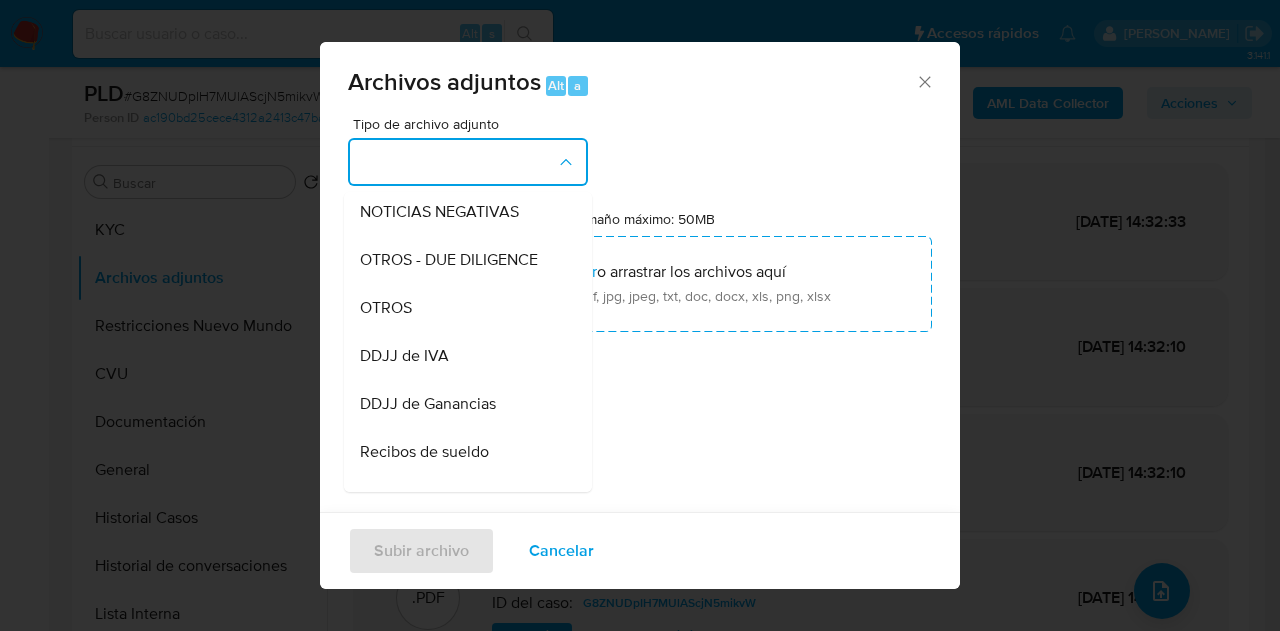 scroll, scrollTop: 328, scrollLeft: 0, axis: vertical 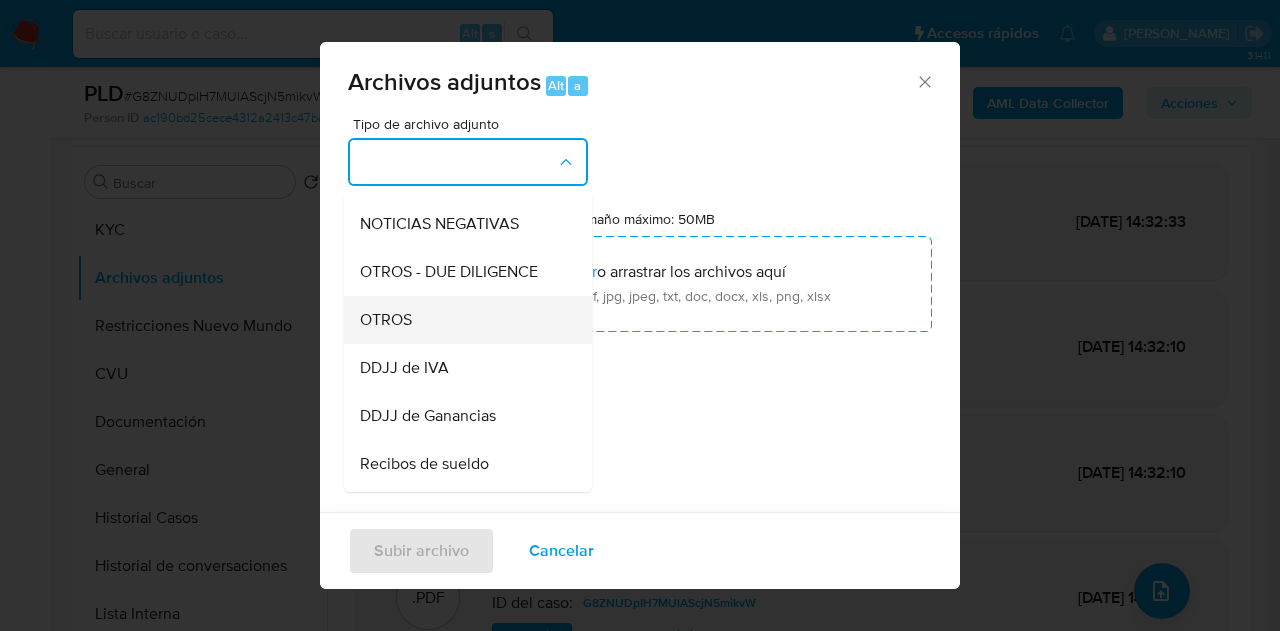 click on "OTROS" at bounding box center (462, 320) 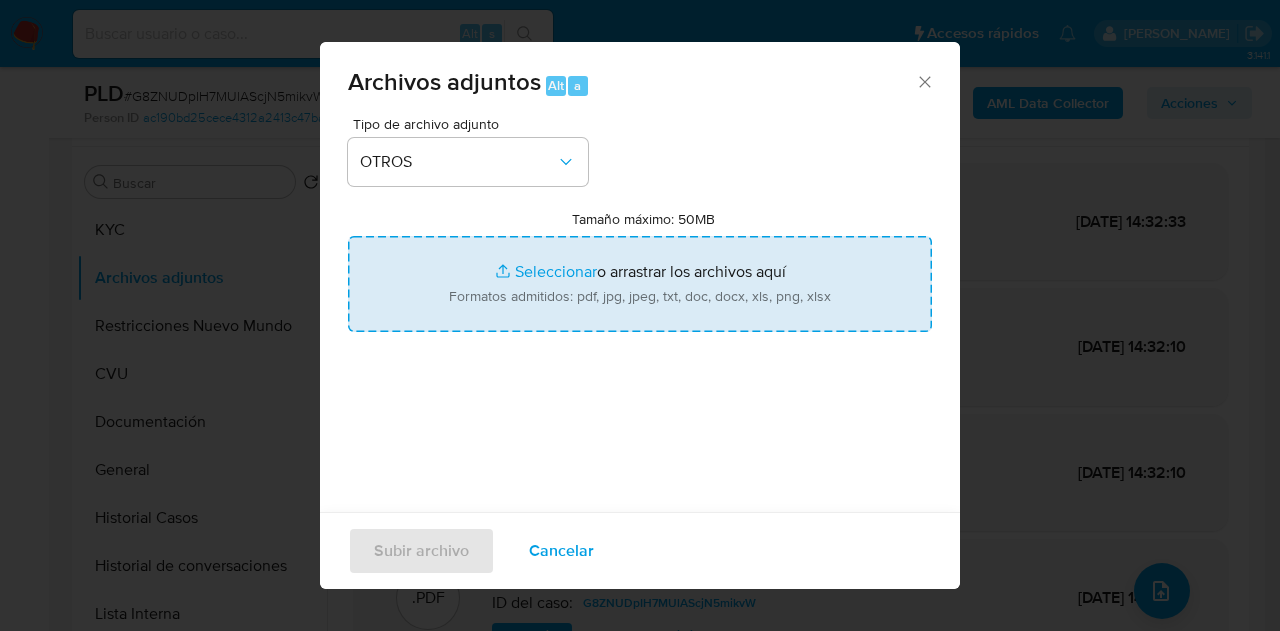 click on "Tamaño máximo: 50MB Seleccionar archivos" at bounding box center [640, 284] 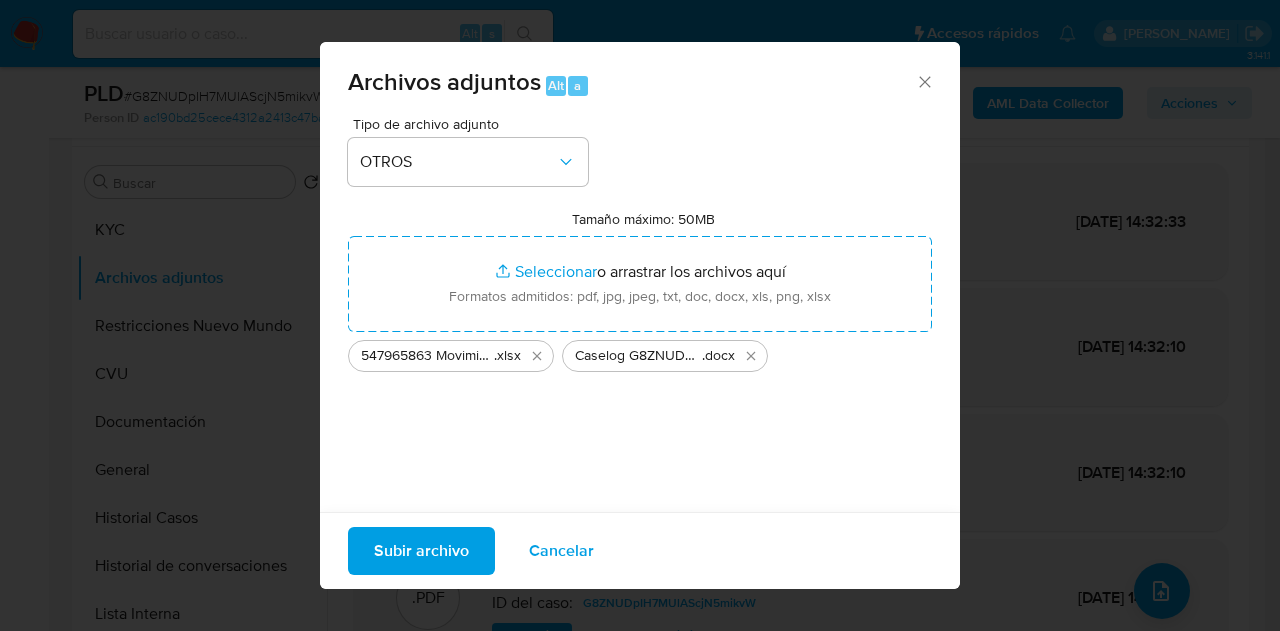 click on "Subir archivo" at bounding box center (421, 551) 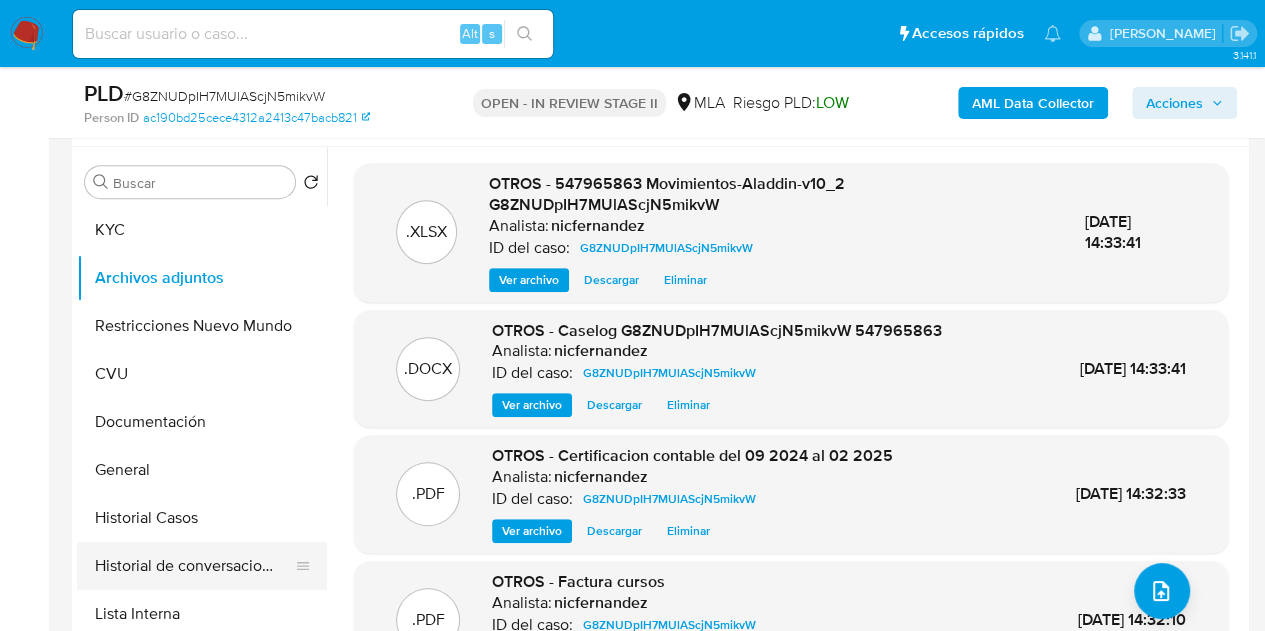 click on "Historial de conversaciones" at bounding box center (194, 566) 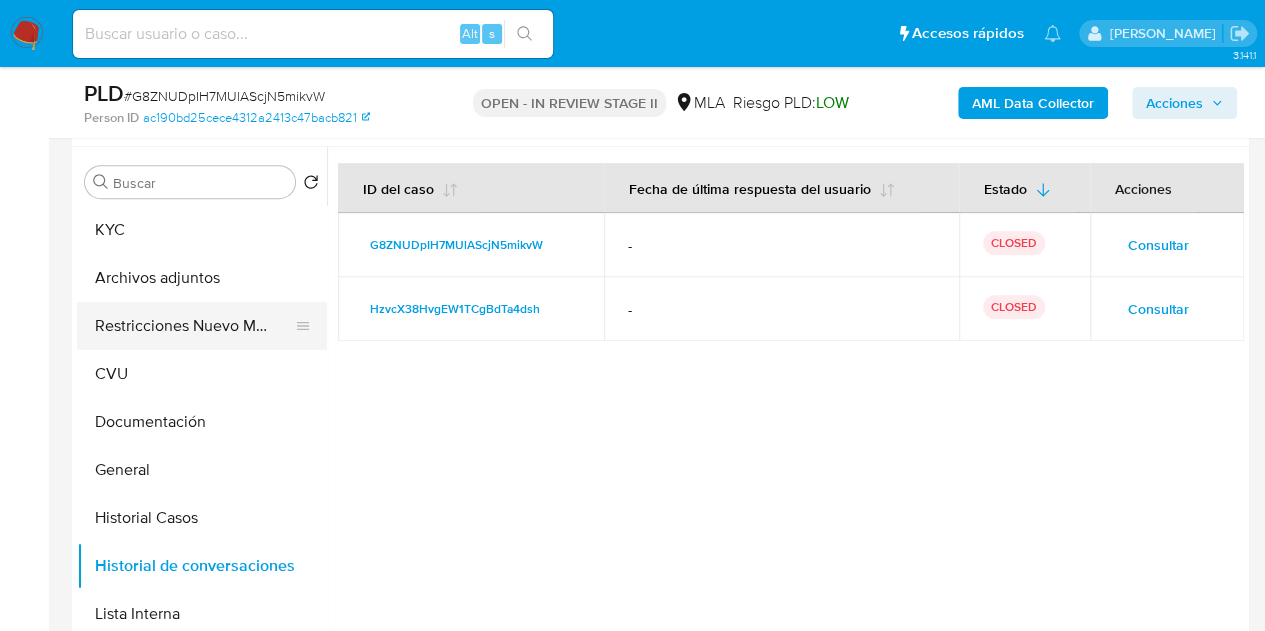 click on "Restricciones Nuevo Mundo" at bounding box center (194, 326) 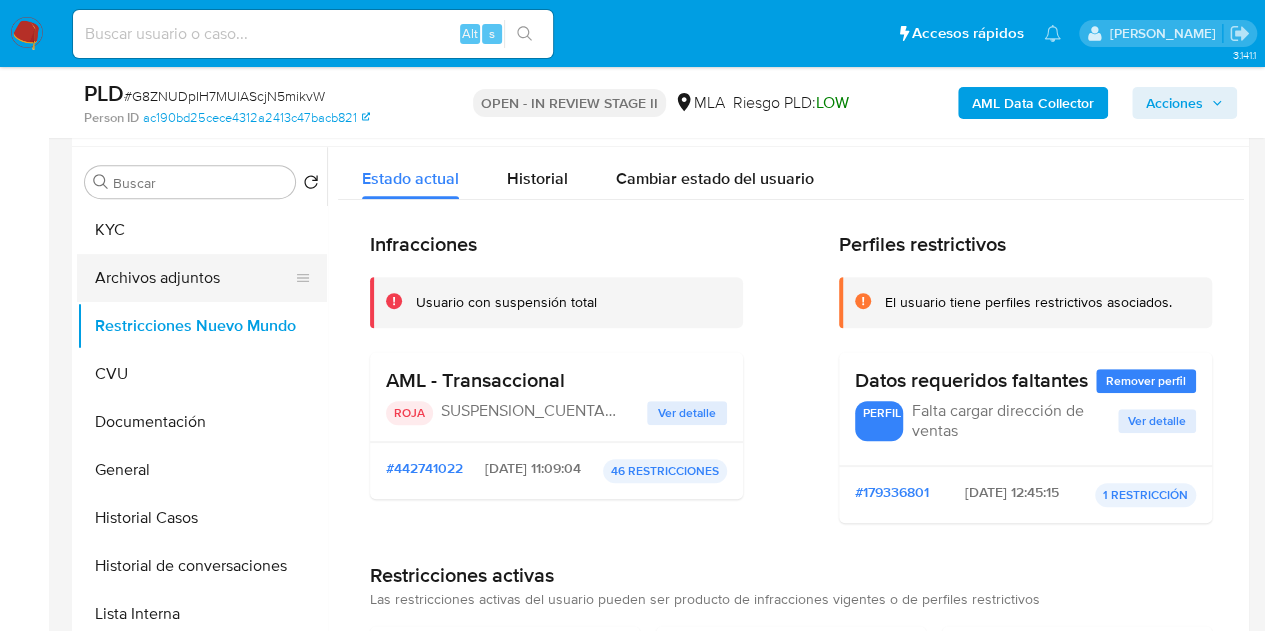 click on "Archivos adjuntos" at bounding box center (194, 278) 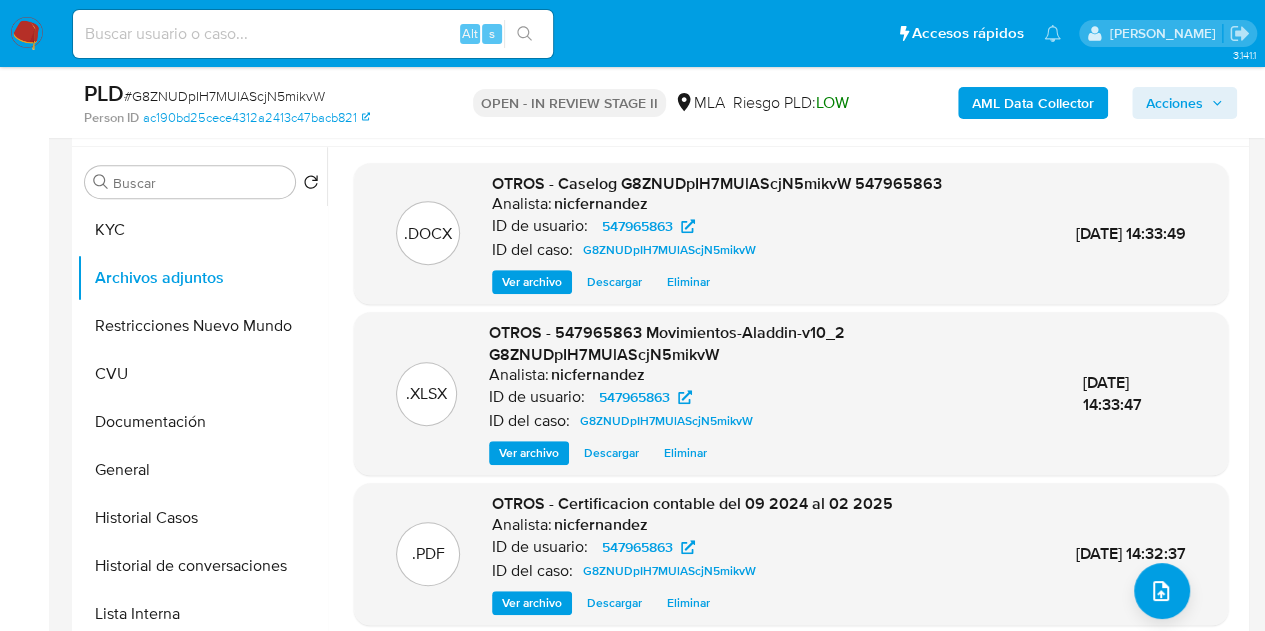 click on "Ver archivo" at bounding box center [532, 282] 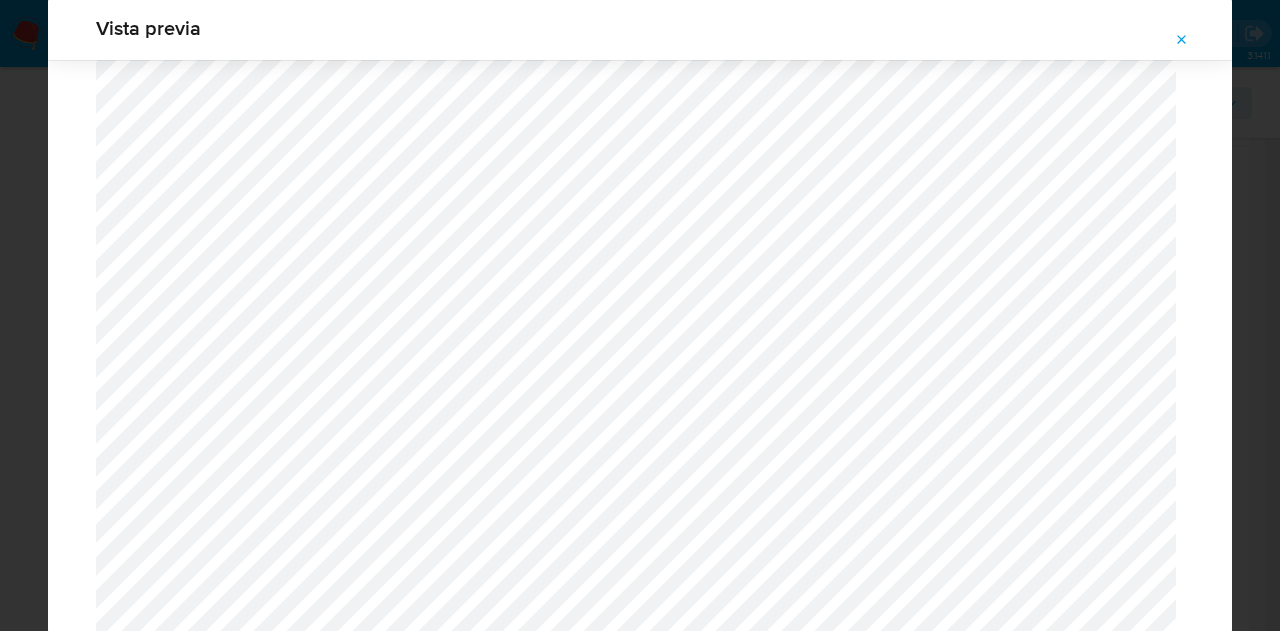 scroll, scrollTop: 1268, scrollLeft: 0, axis: vertical 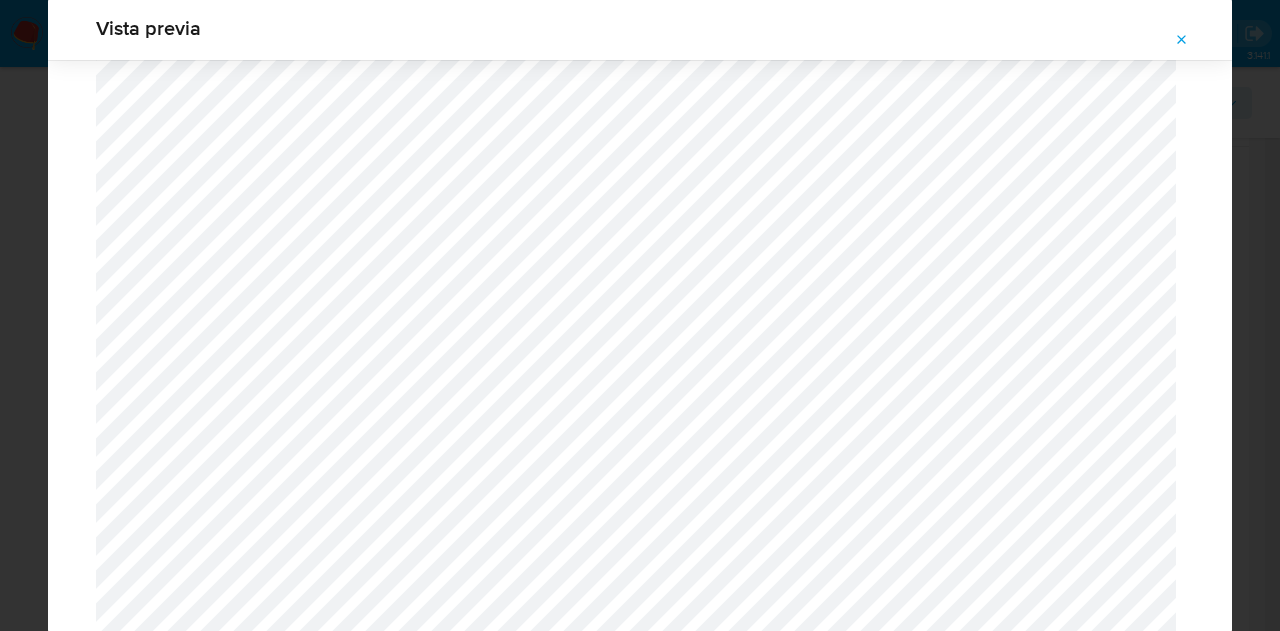 click 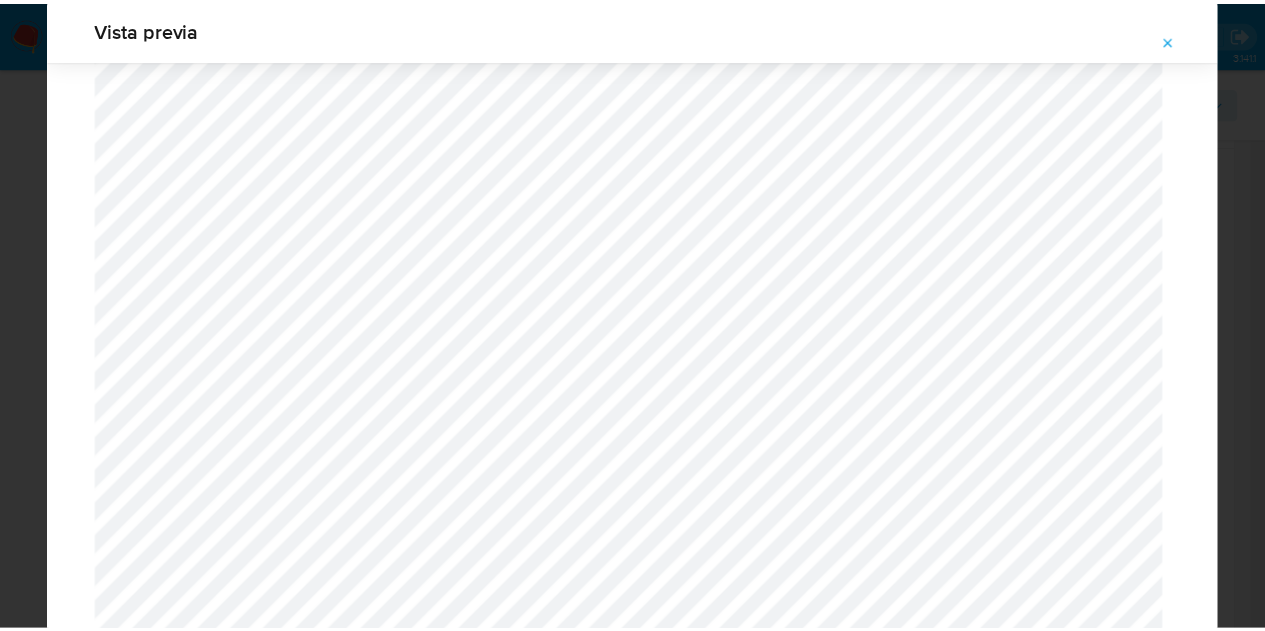 scroll, scrollTop: 64, scrollLeft: 0, axis: vertical 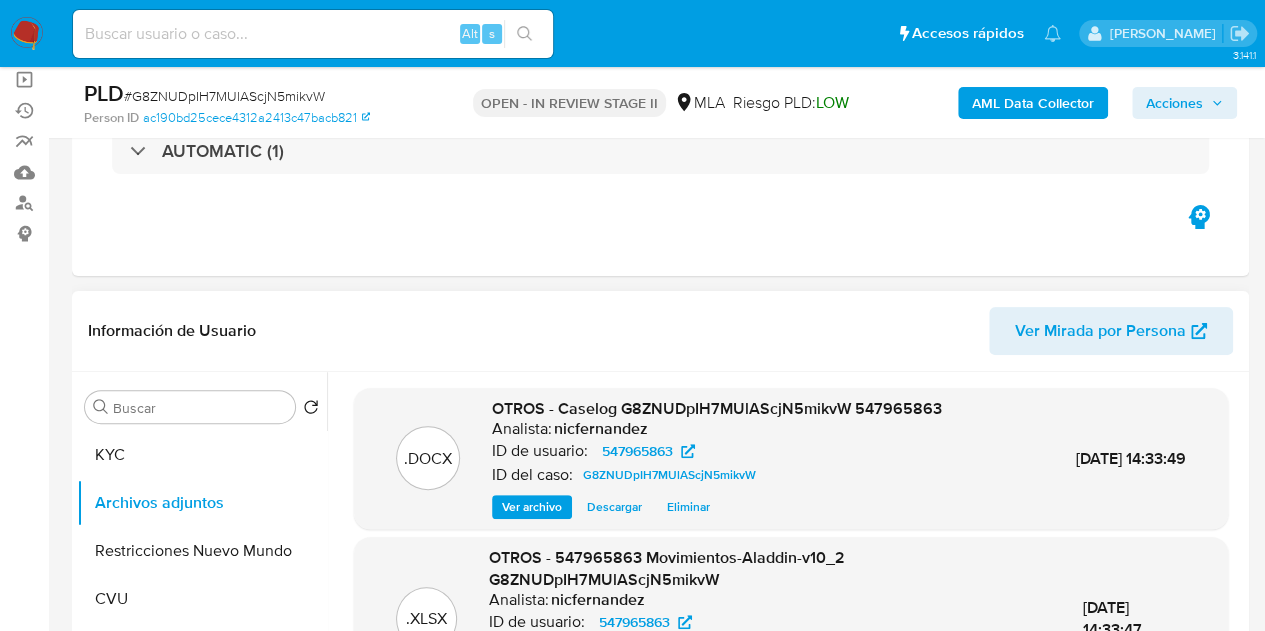 click on "Acciones" at bounding box center (1174, 103) 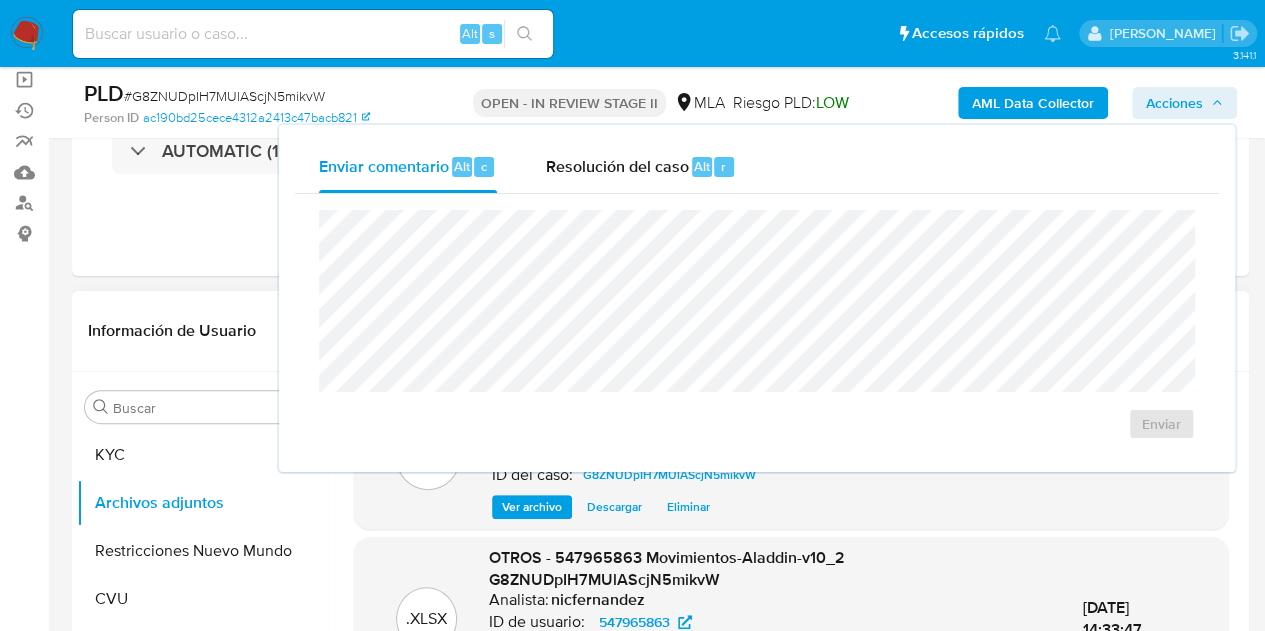 drag, startPoint x: 626, startPoint y: 171, endPoint x: 622, endPoint y: 207, distance: 36.221542 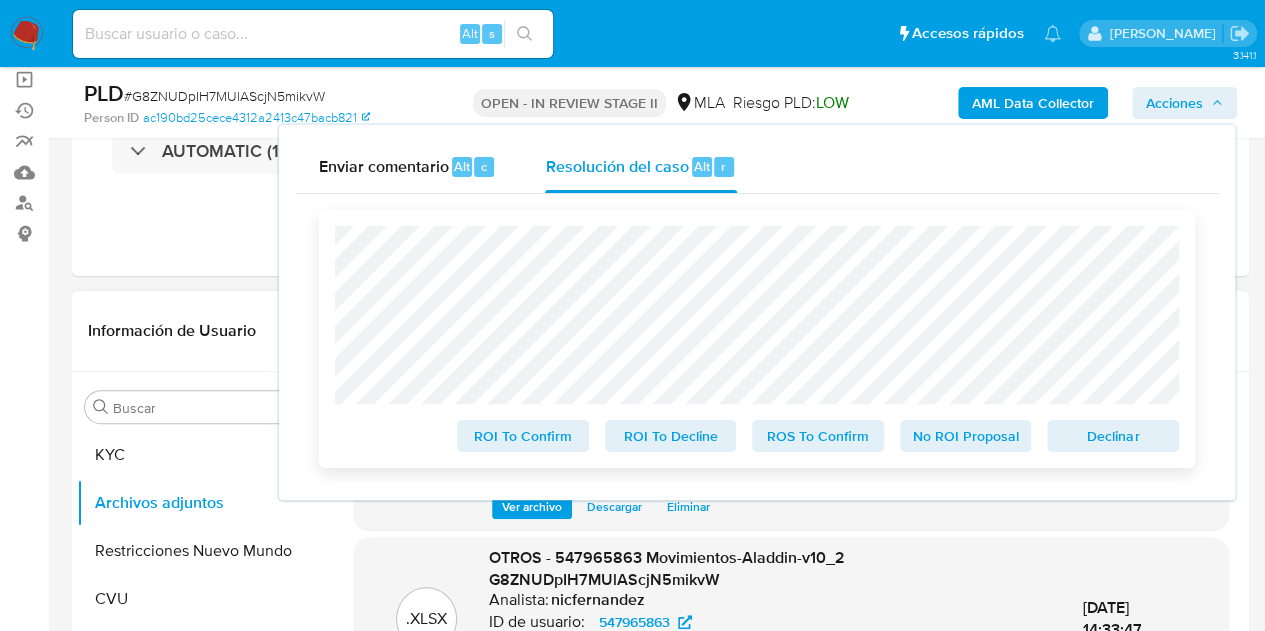 click on "Declinar" at bounding box center (1113, 436) 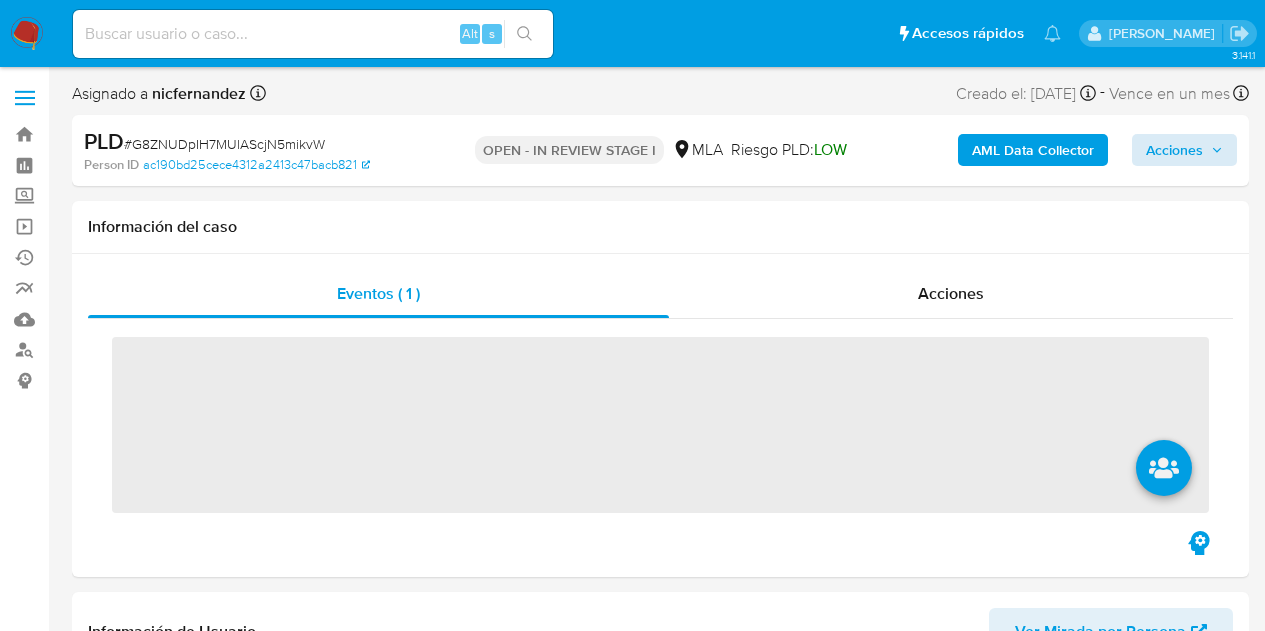 scroll, scrollTop: 0, scrollLeft: 0, axis: both 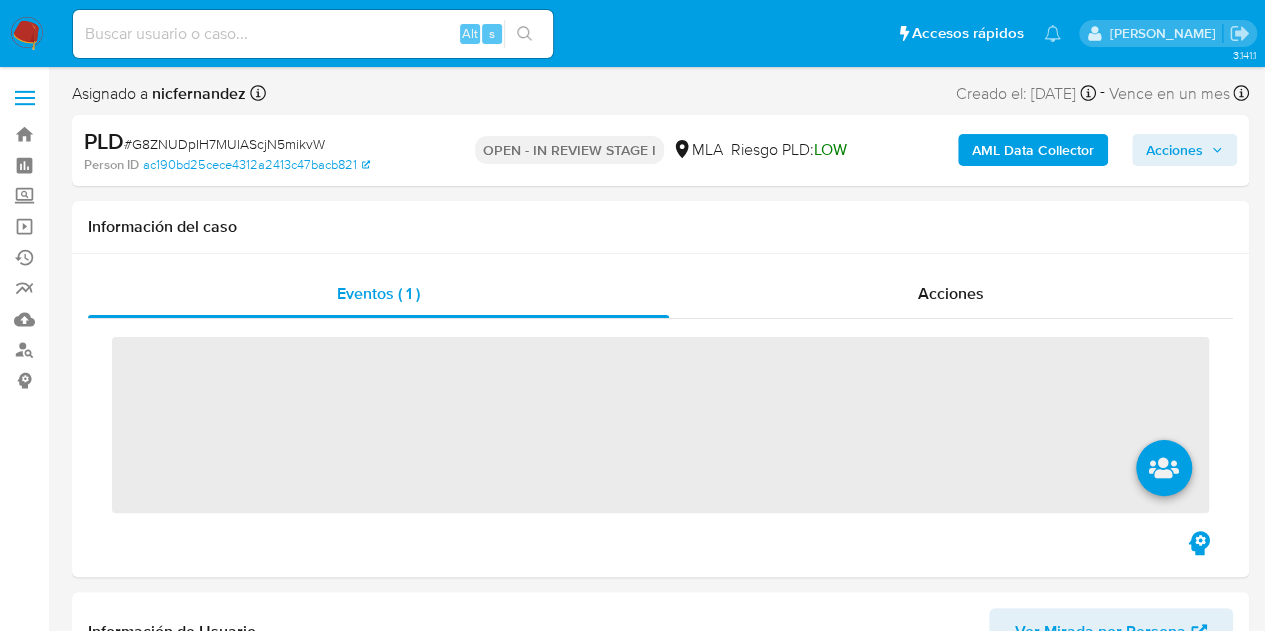 click on "Acciones" at bounding box center (1174, 150) 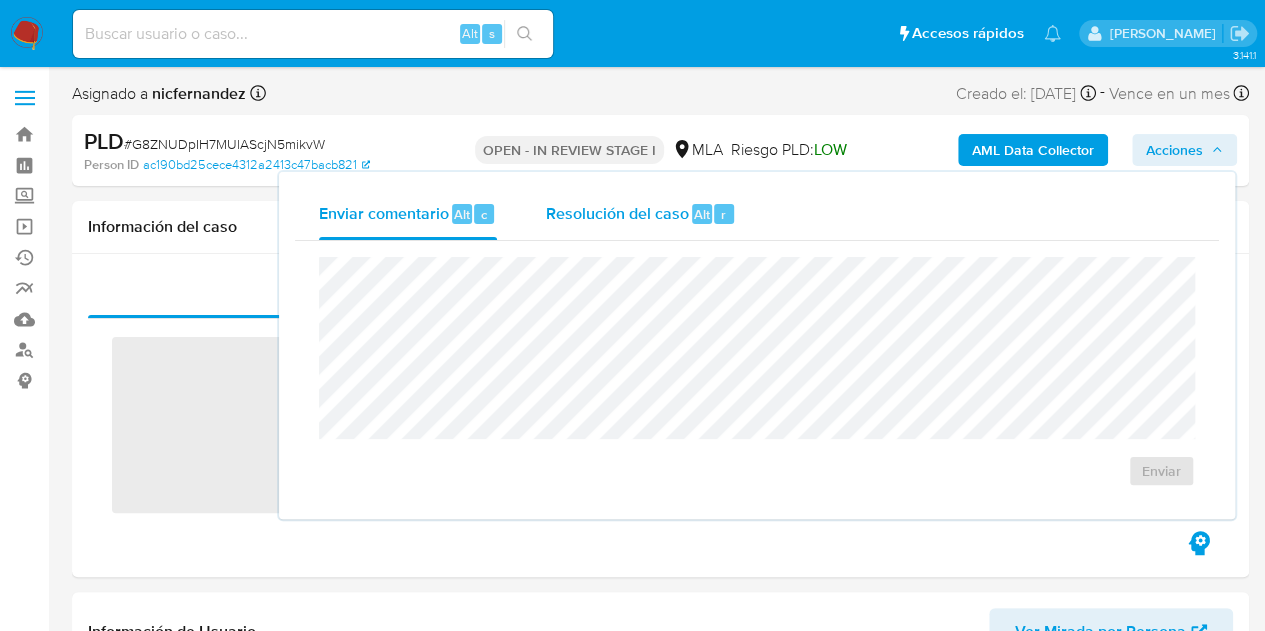 drag, startPoint x: 718, startPoint y: 211, endPoint x: 714, endPoint y: 231, distance: 20.396078 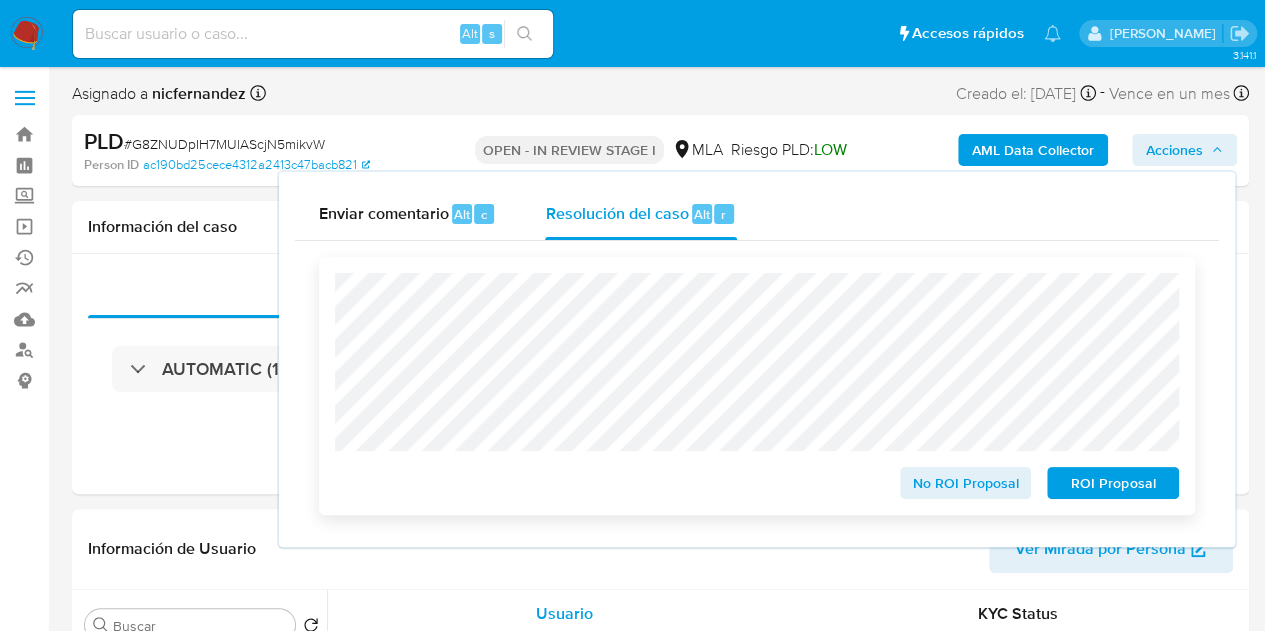 click on "ROI Proposal" at bounding box center [1113, 483] 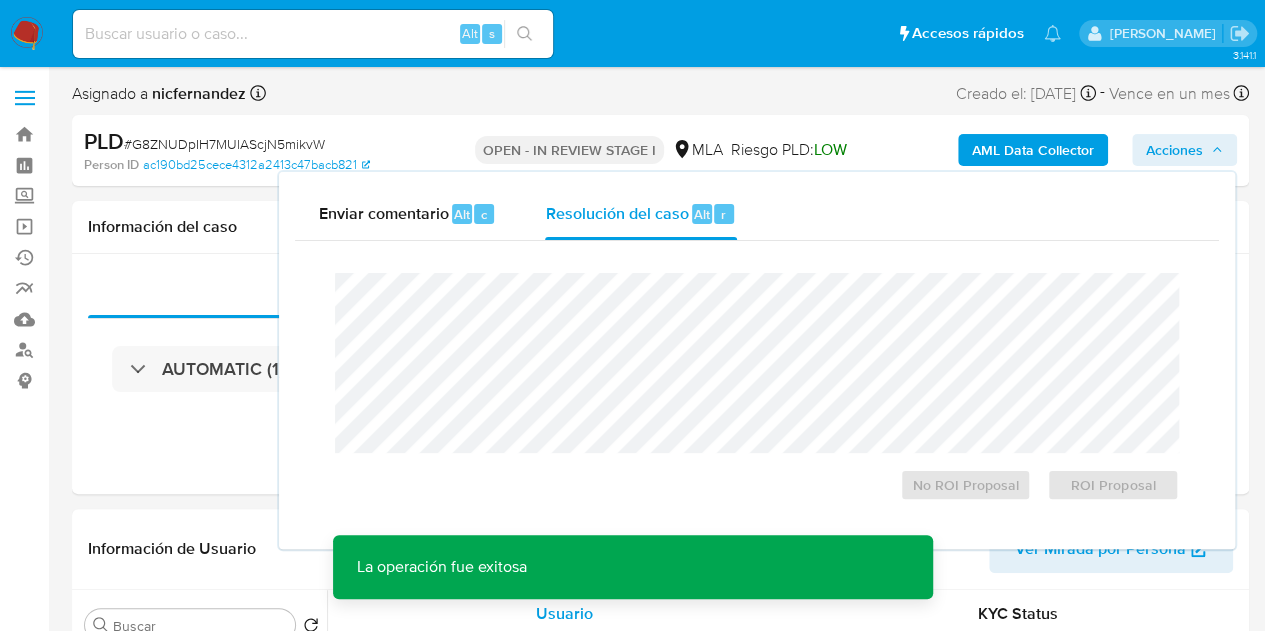 select on "10" 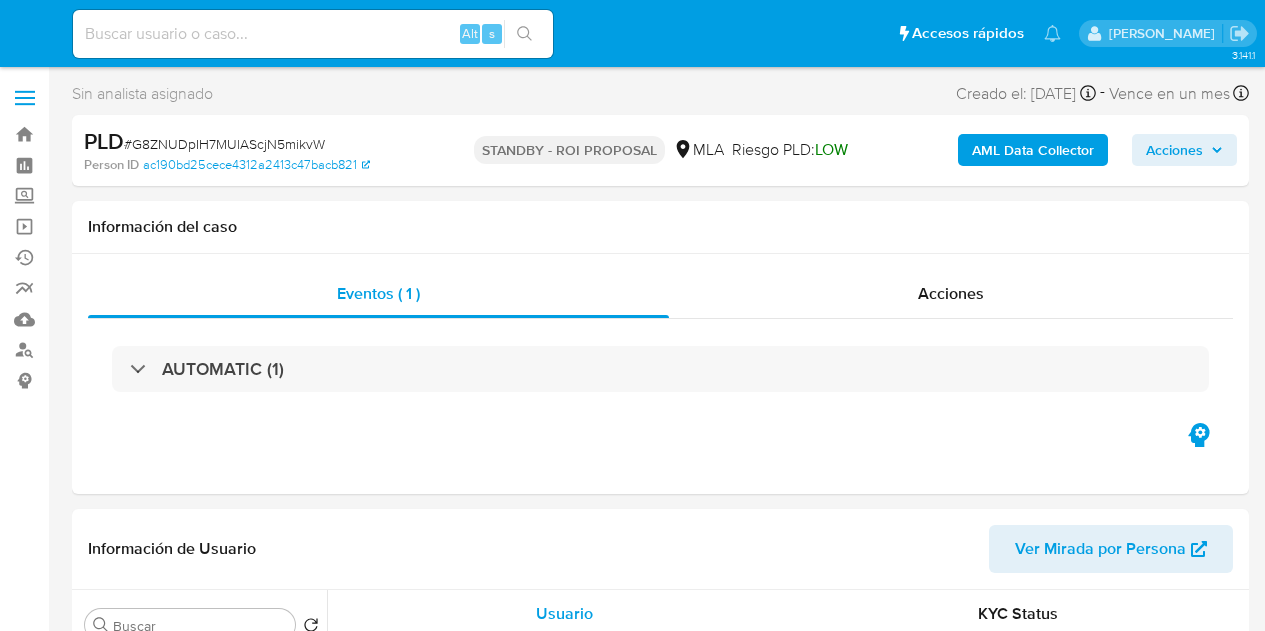select on "10" 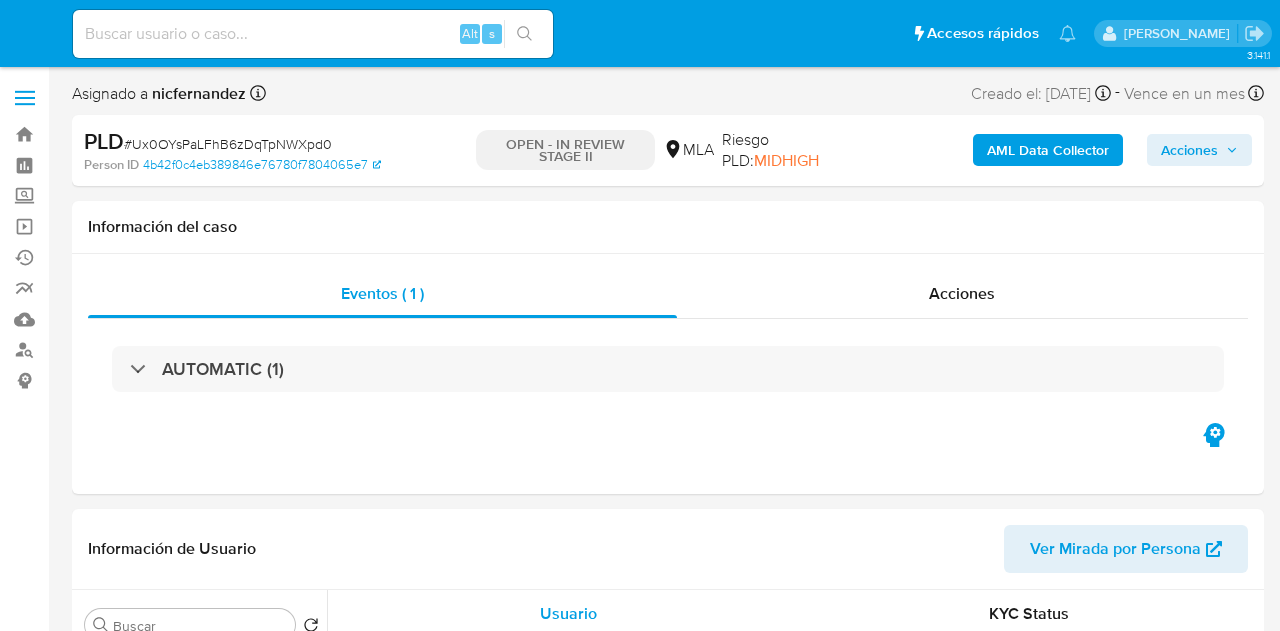 select on "10" 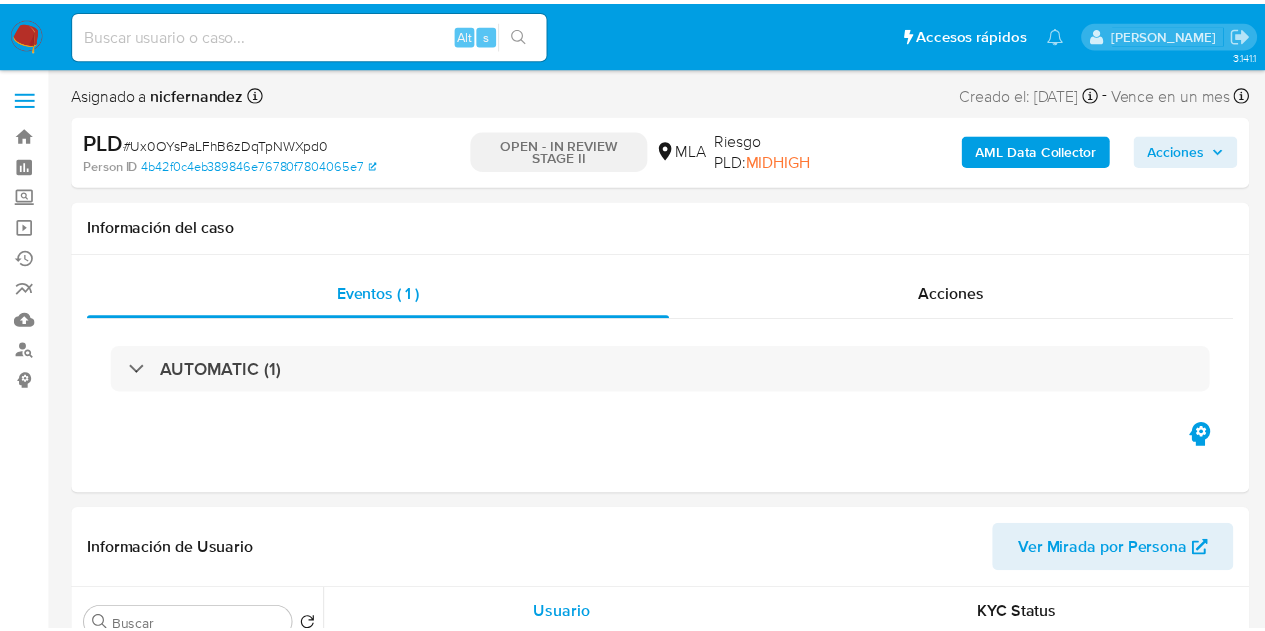 scroll, scrollTop: 0, scrollLeft: 0, axis: both 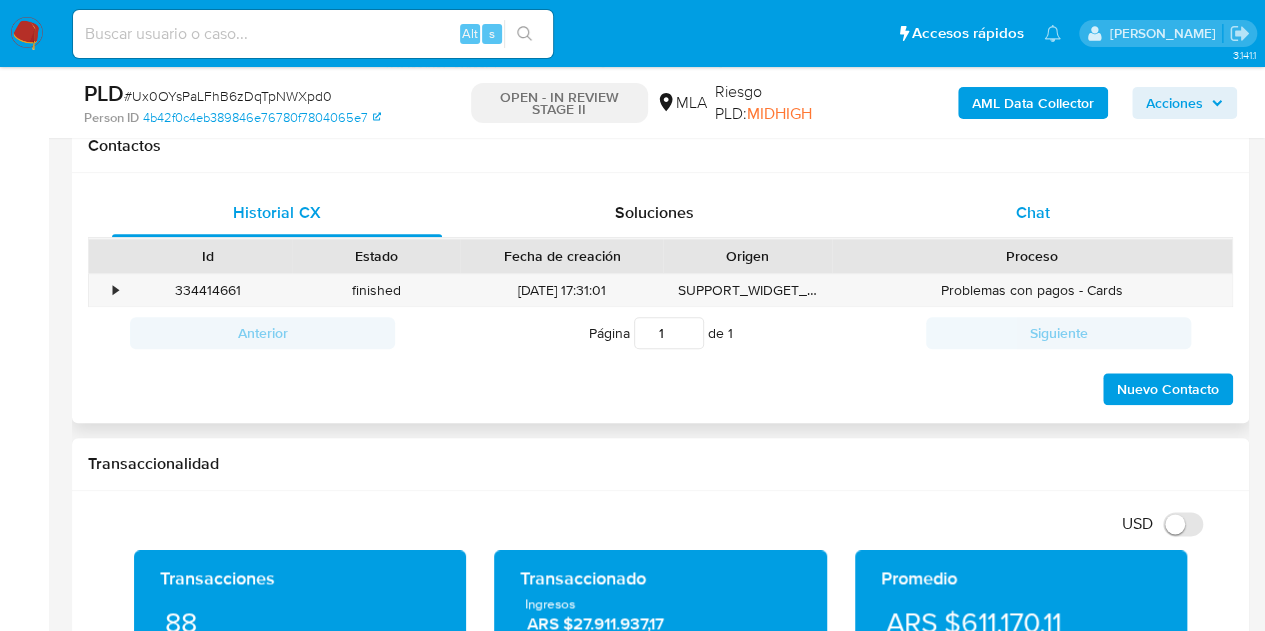 click on "Chat" at bounding box center (1033, 213) 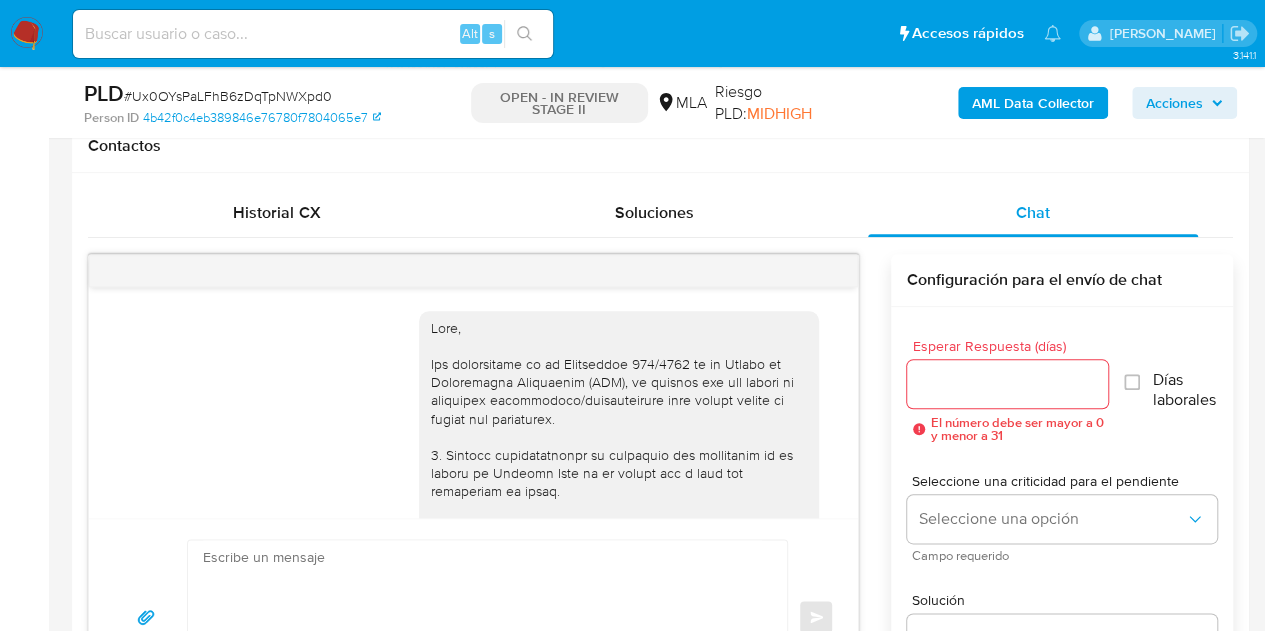 scroll, scrollTop: 2803, scrollLeft: 0, axis: vertical 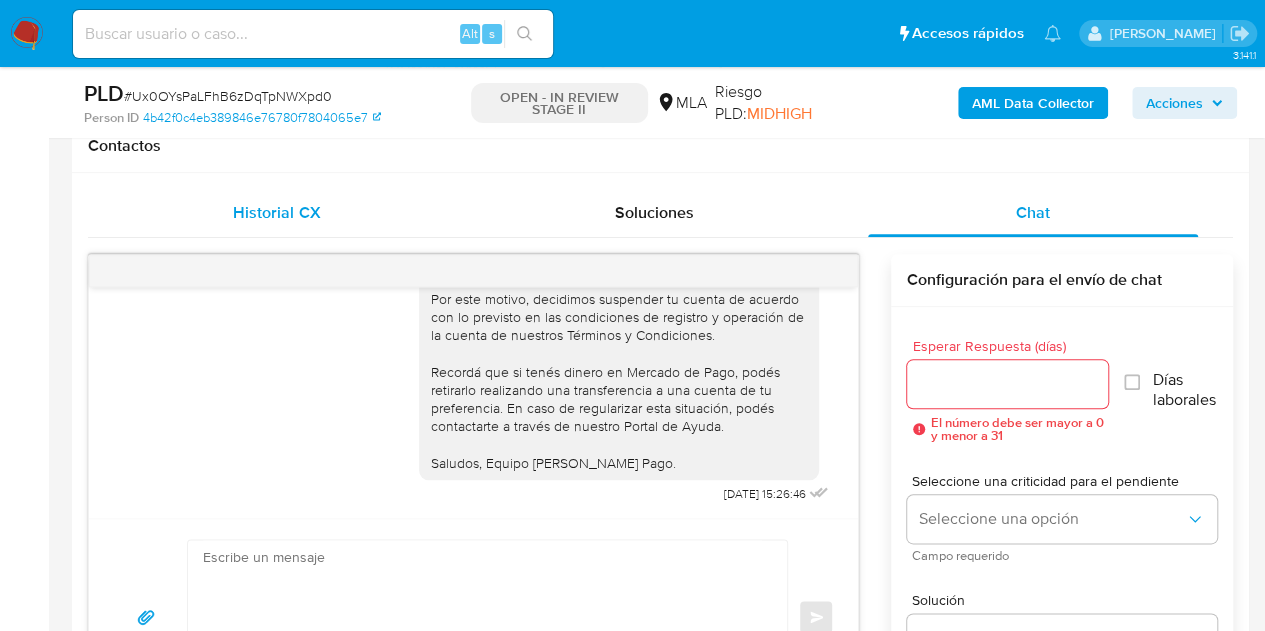 click on "Historial CX" at bounding box center [277, 213] 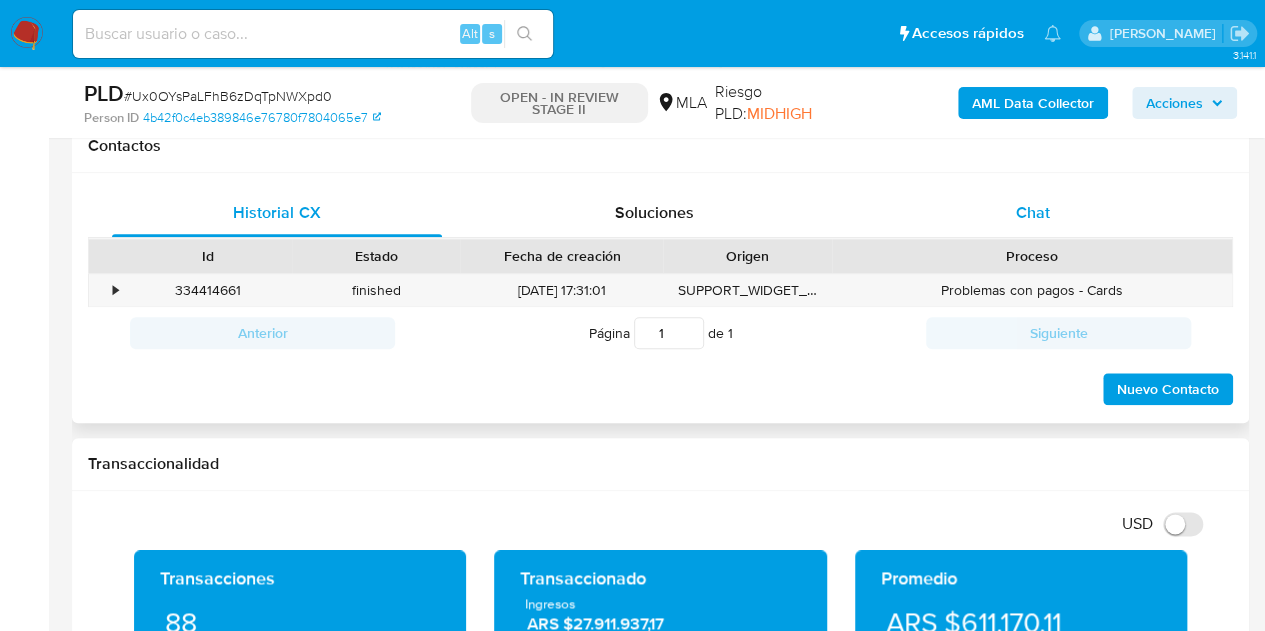 click on "Chat" at bounding box center [1033, 213] 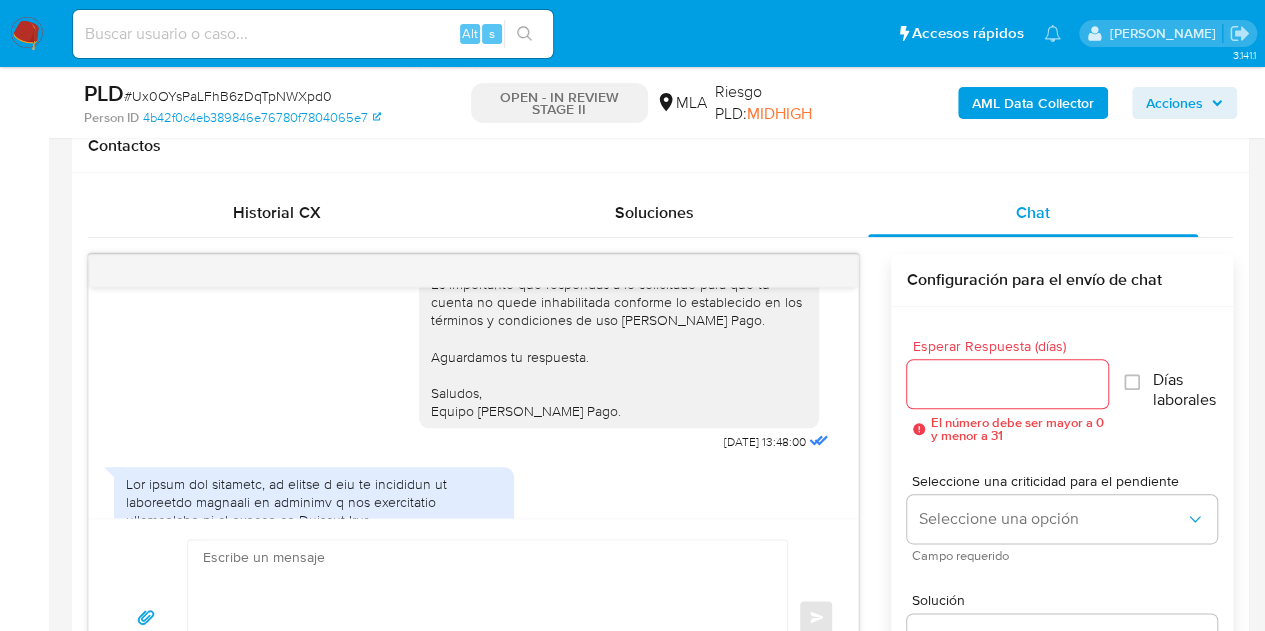 scroll, scrollTop: 1486, scrollLeft: 0, axis: vertical 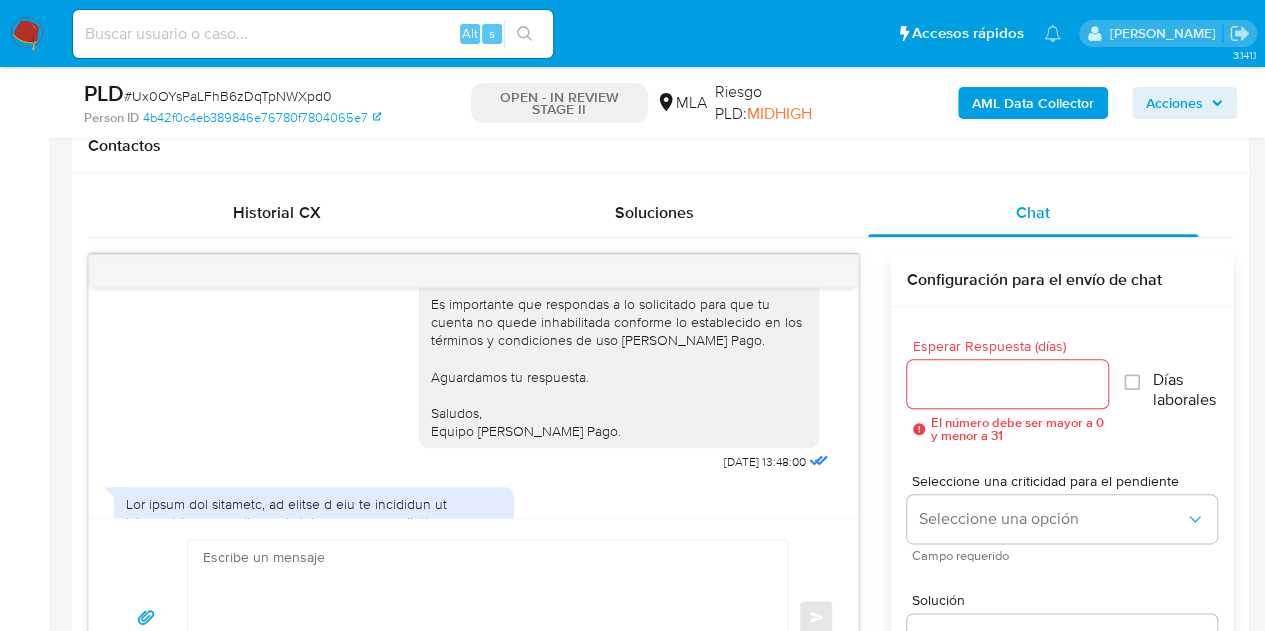 drag, startPoint x: 457, startPoint y: 430, endPoint x: 534, endPoint y: 437, distance: 77.31753 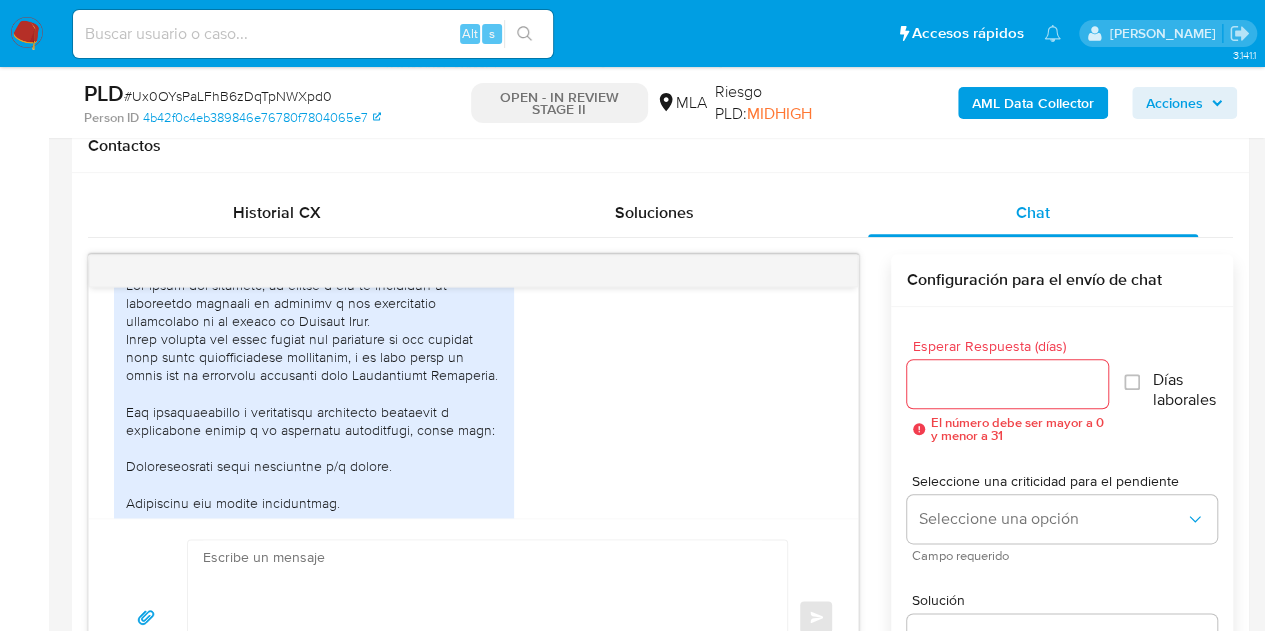 scroll, scrollTop: 1715, scrollLeft: 0, axis: vertical 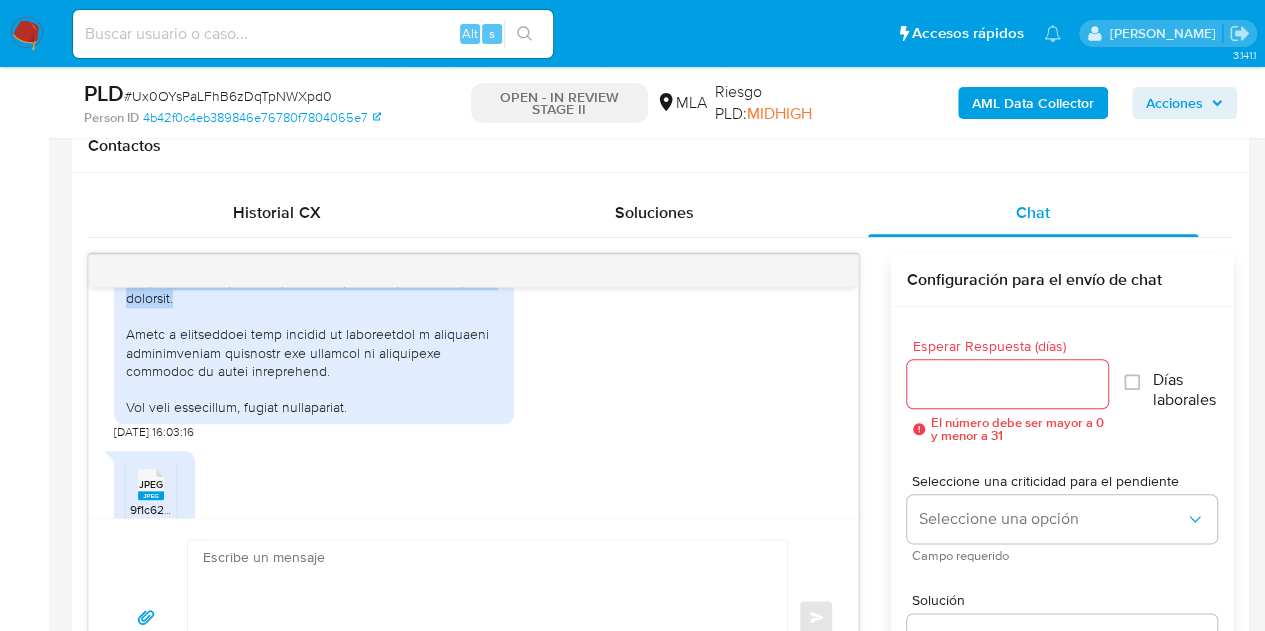 drag, startPoint x: 124, startPoint y: 367, endPoint x: 290, endPoint y: 353, distance: 166.58931 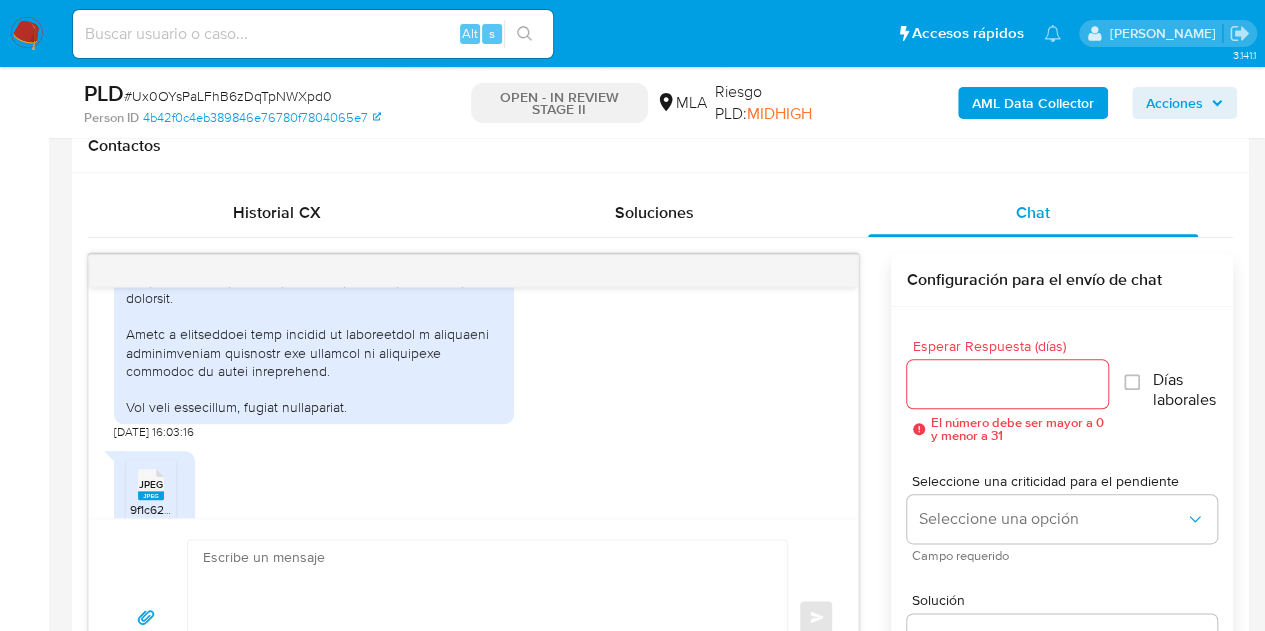 click on "13/06/2025 16:03:16" at bounding box center [473, 138] 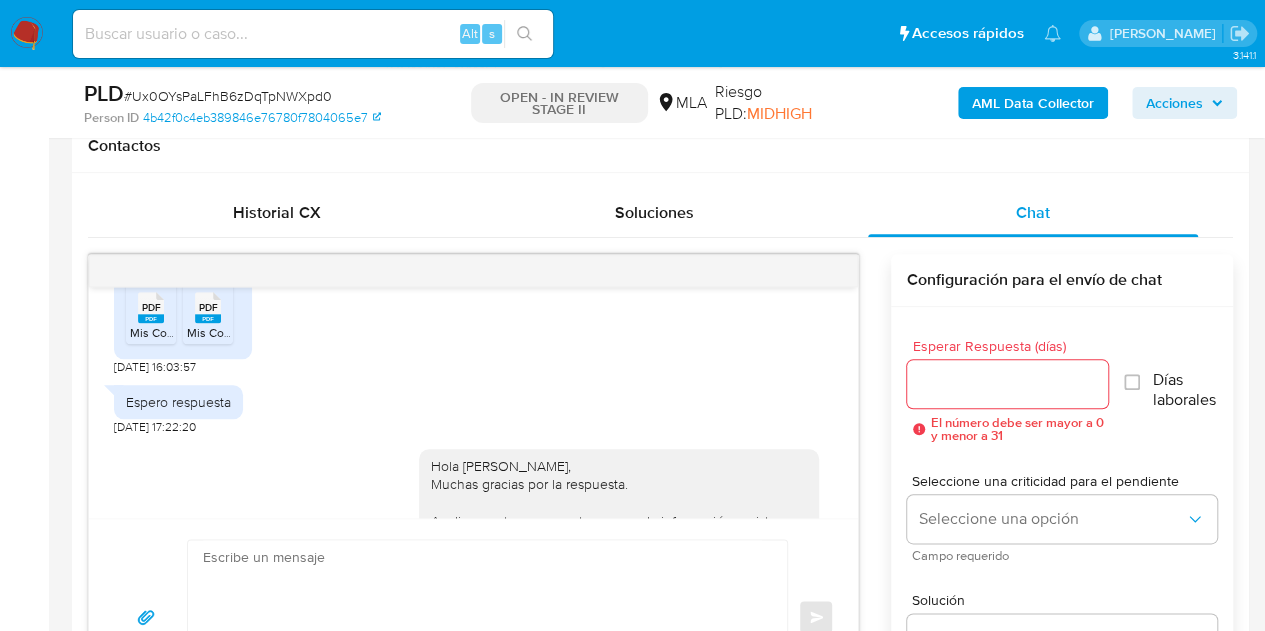 scroll, scrollTop: 2353, scrollLeft: 0, axis: vertical 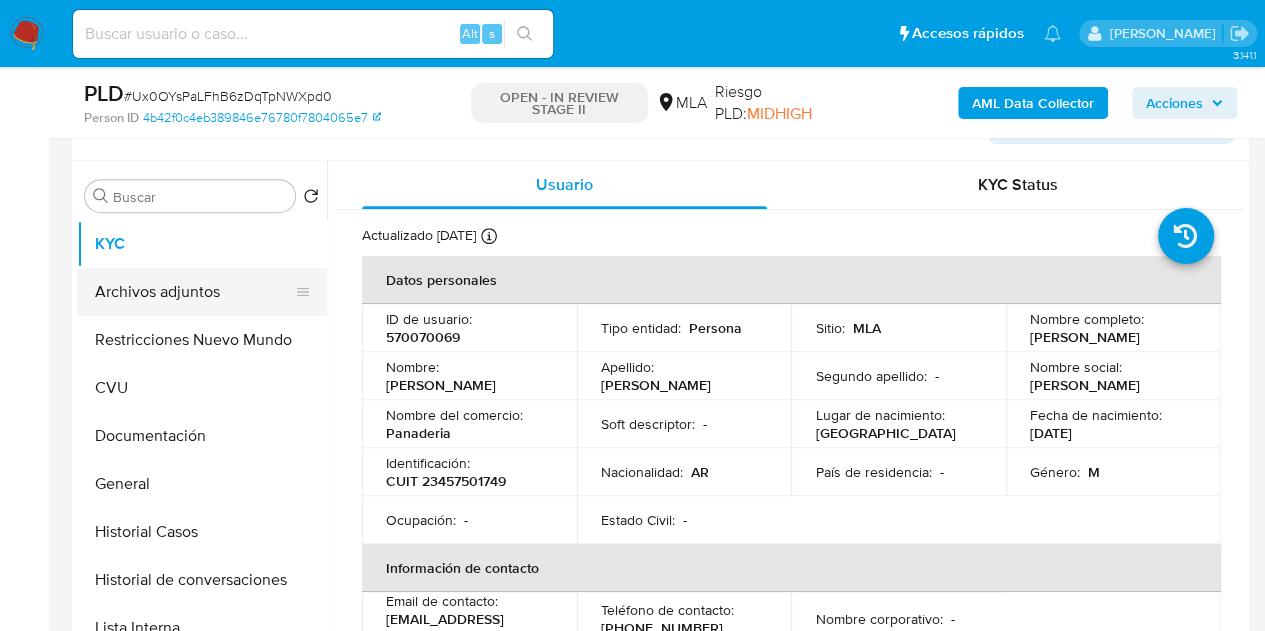 click on "Archivos adjuntos" at bounding box center (194, 292) 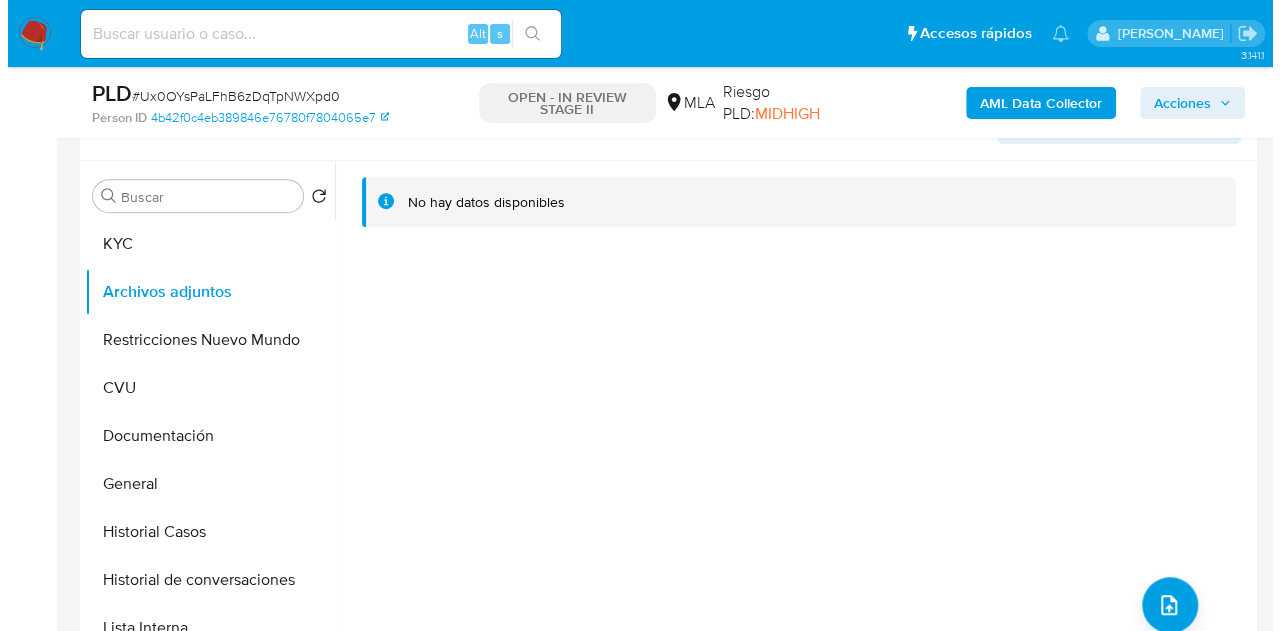 scroll, scrollTop: 238, scrollLeft: 0, axis: vertical 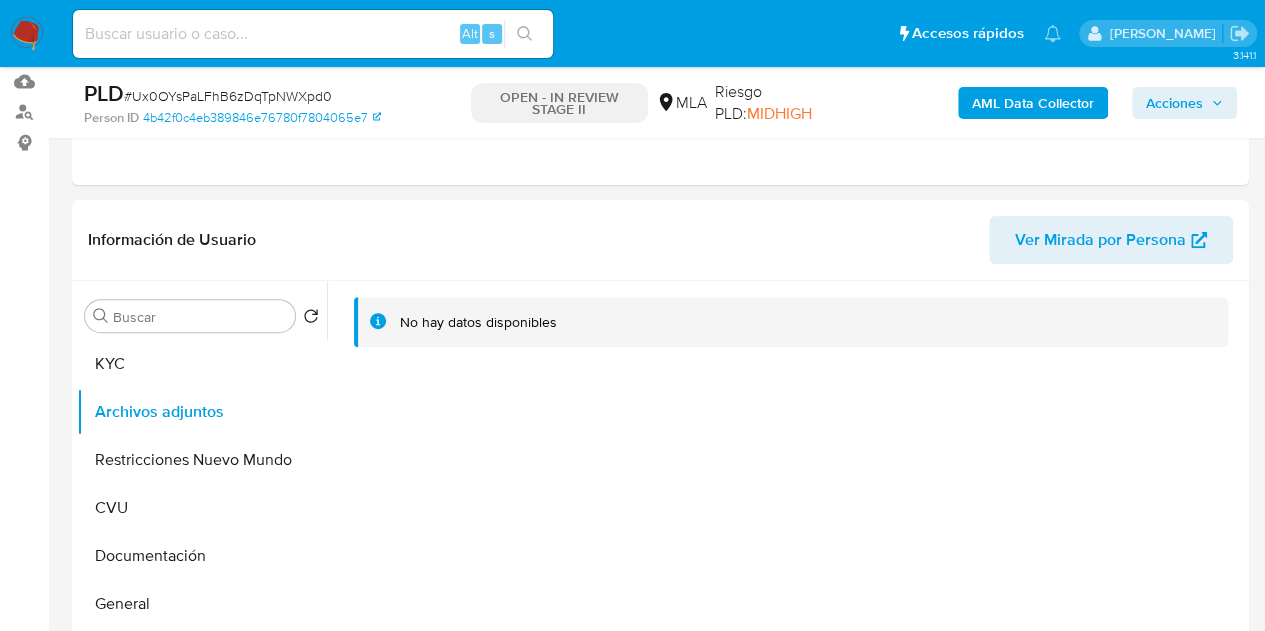 click on "AML Data Collector" at bounding box center [1033, 103] 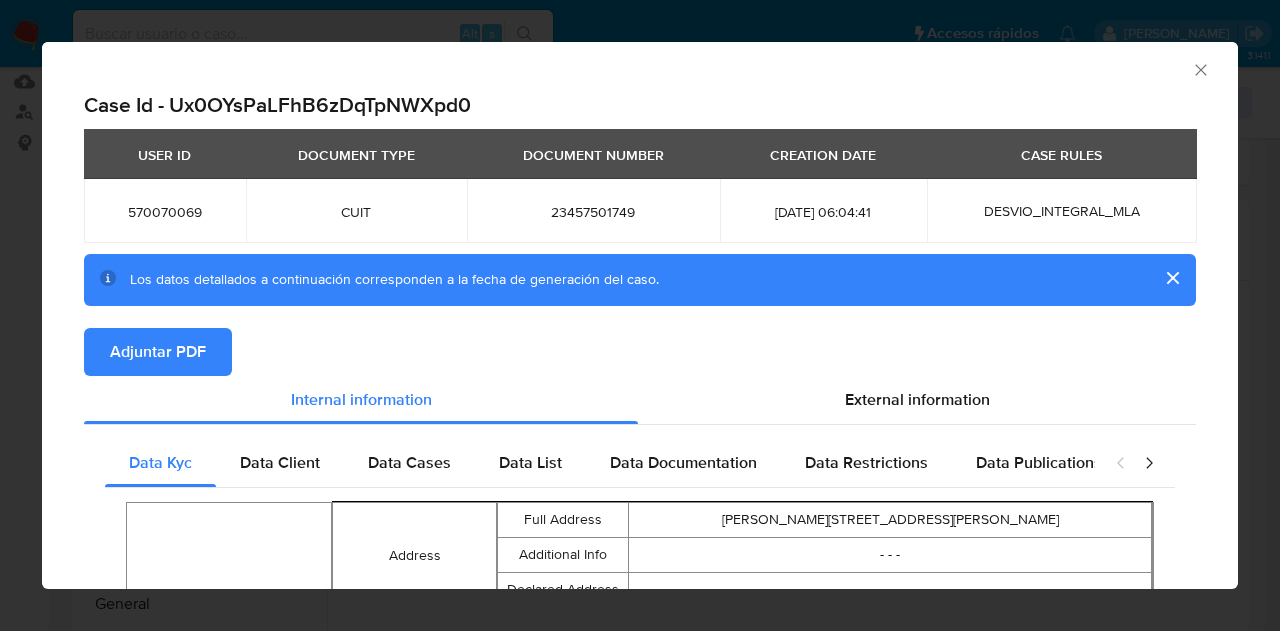 click on "Adjuntar PDF" at bounding box center (158, 352) 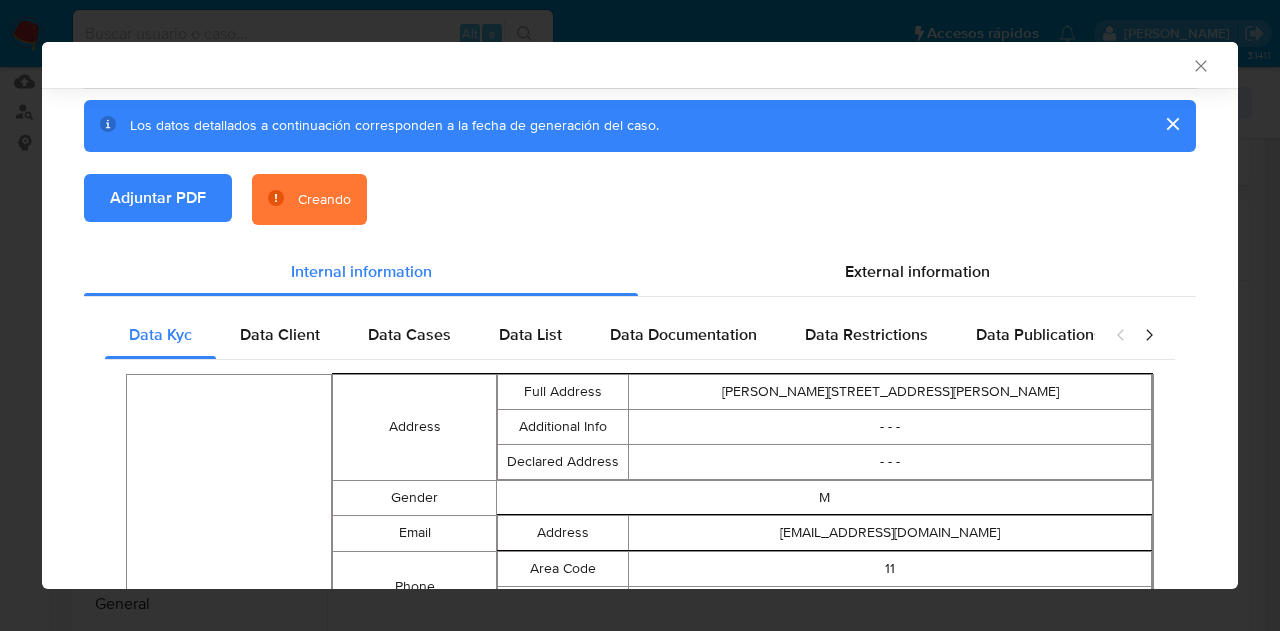 scroll, scrollTop: 206, scrollLeft: 0, axis: vertical 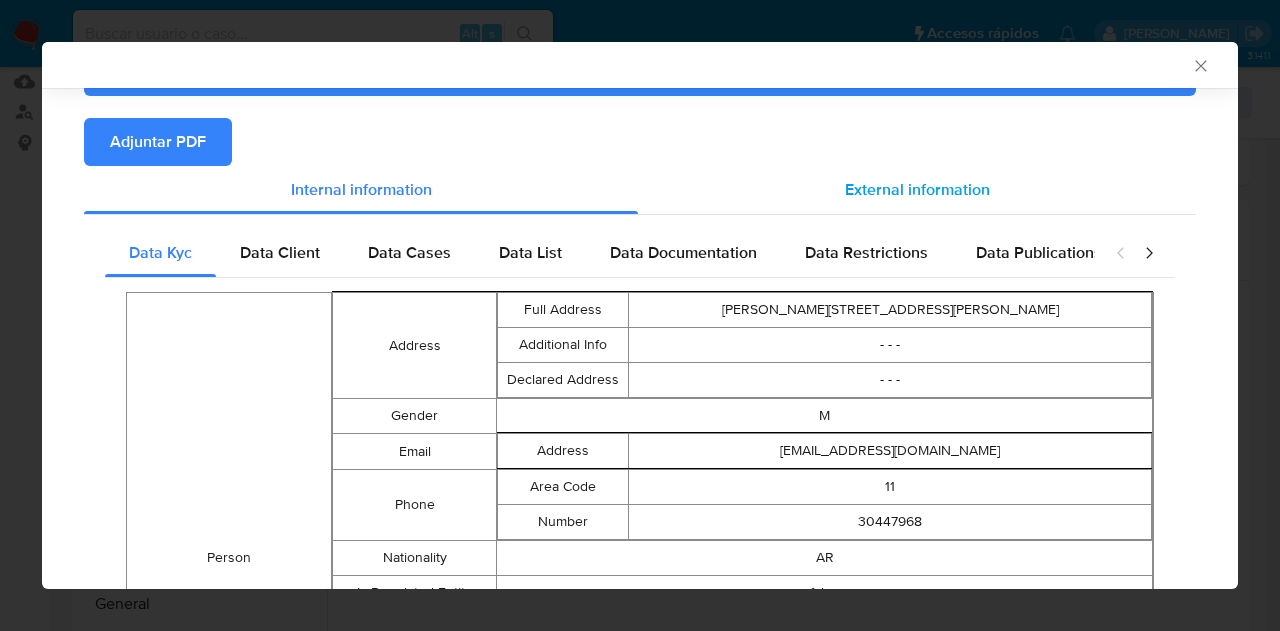 click on "Data Kyc Data Client Data Cases Data List Data Documentation Data Restrictions Data Publications Data Minority Peticiones Secundarias Person Address Full Address Alvarado 893 Belén de Escobar Buenos Aires Argentina 1625 Additional Info - - - Declared Address - - - Gender M Email Address ezemaldotti.13@gmail.com Phone Area Code 11 Number 30447968 Nationality AR Is Regulated Entity false Is Pep false Identification Type CUIT Number 23457501749 Birthdate 2004-06-04 Other Identifications Type DNI Number 45750174 Identification Number 23457501749 Type CUIT Fiscal Identity Taxpayer Type IVA Responsable Inscripto Names Preferred Full Ezequiel Maldotti Legal Juan Ezequiel Maldotti Brand Panaderia Activities Description Almacén / Kiosco Is Primary true Code AC022001 Code 439990 Description ACTIVIDADES ESPECIALIZADAS DE CONSTRUCCIÓN N.C.P. Is Primary - - - Primary Activity Code AC022001 Site Id MLA Entity Type person Kyc Knowledge Level verified Date Last Update 2025-02-07T23:33:34.720115432Z" at bounding box center (640, 833) 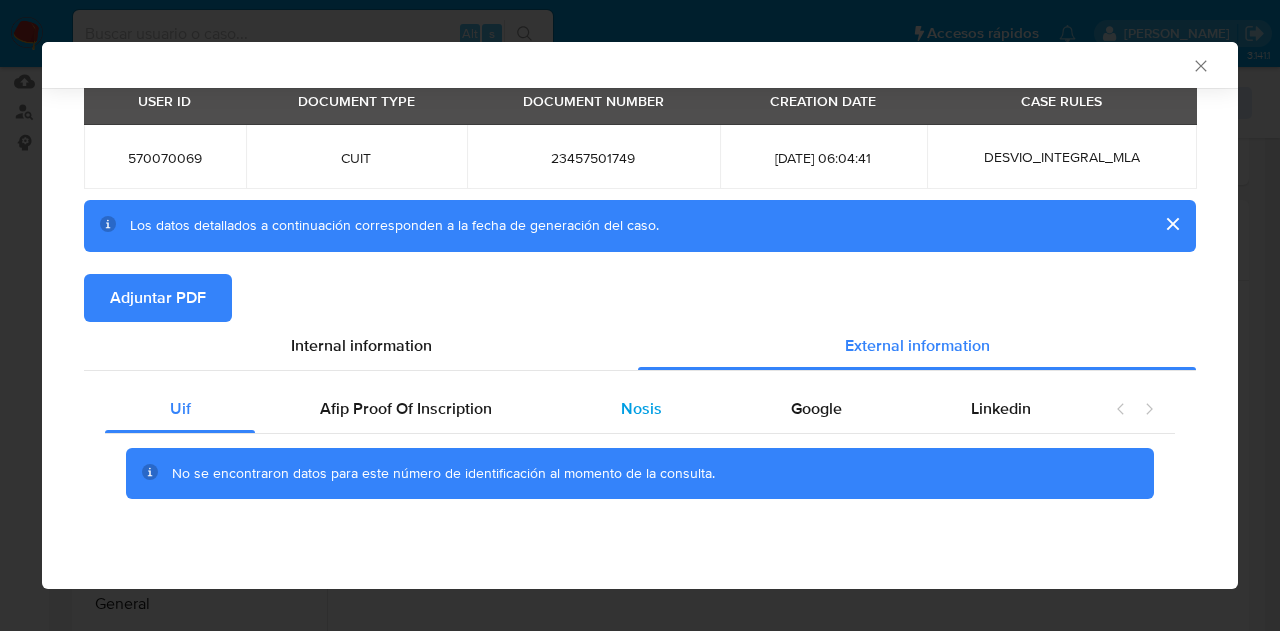 click on "Nosis" at bounding box center [641, 408] 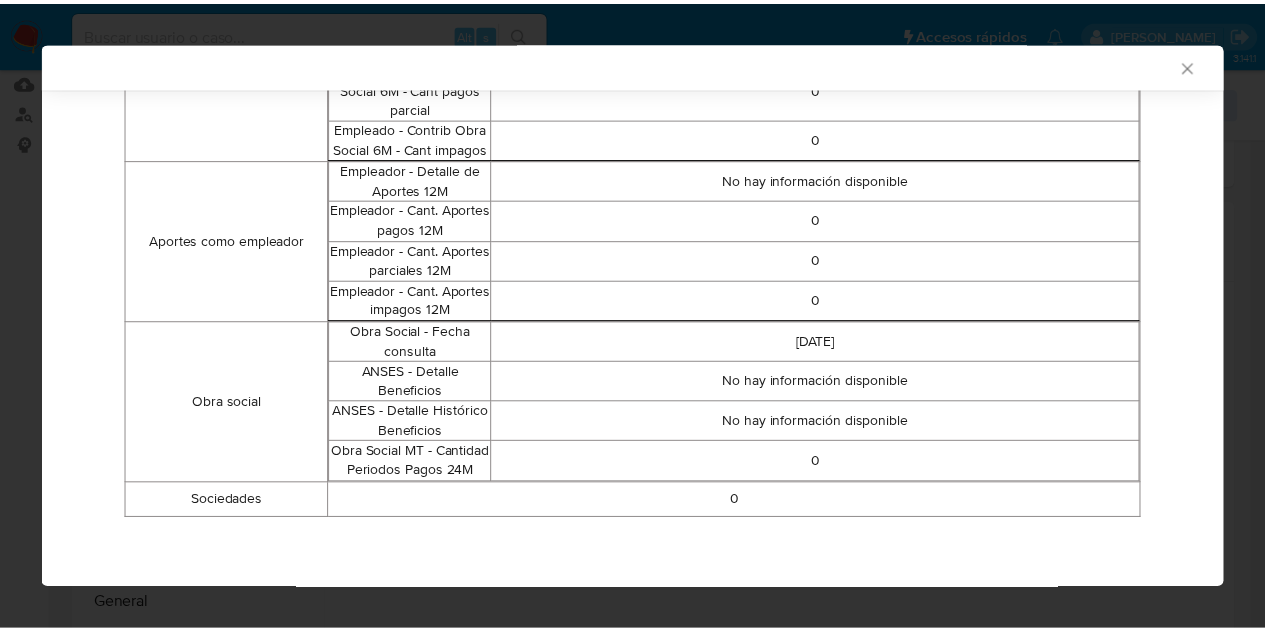 scroll, scrollTop: 0, scrollLeft: 0, axis: both 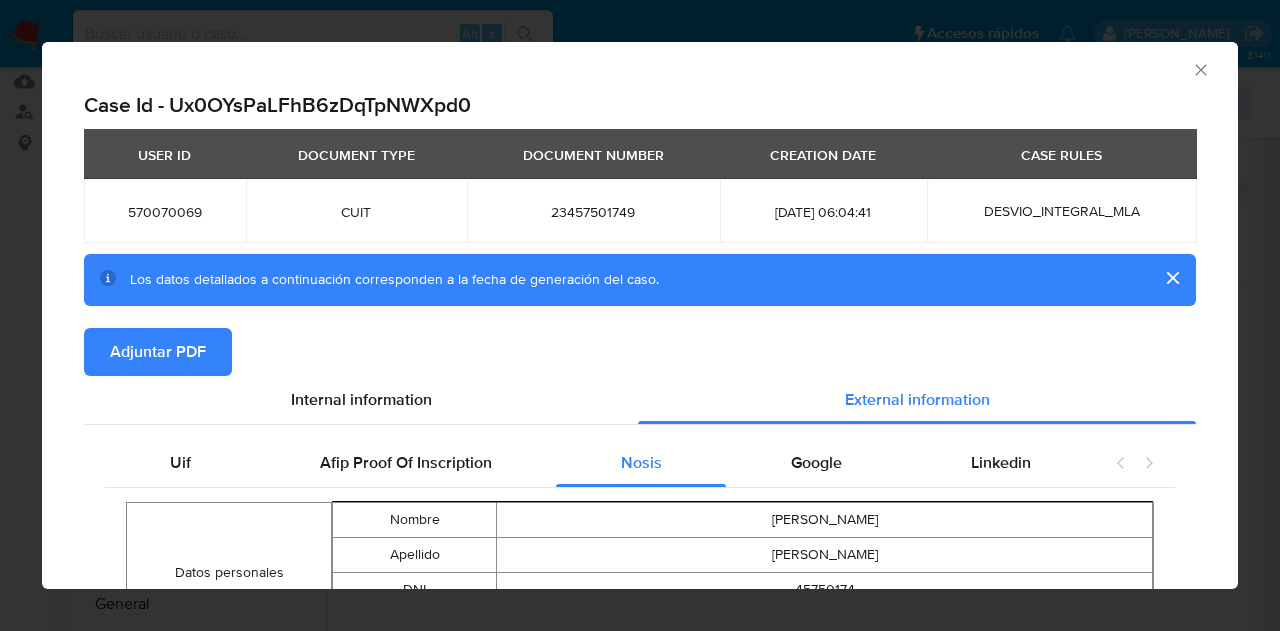 click 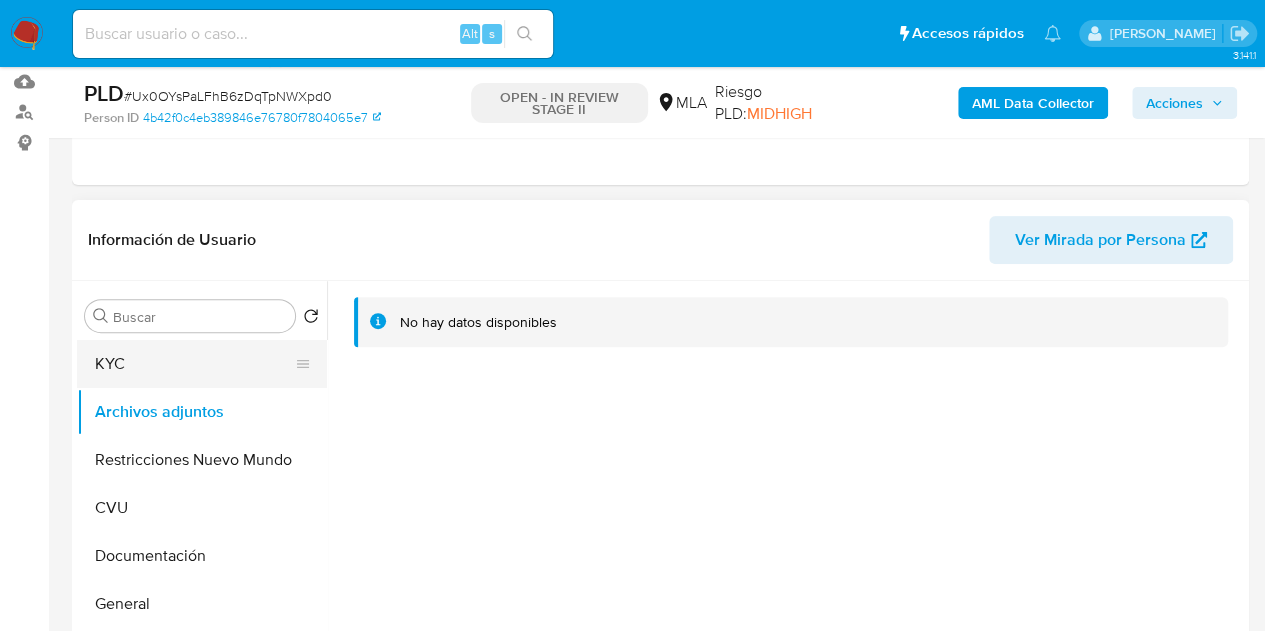 click on "KYC" at bounding box center [194, 364] 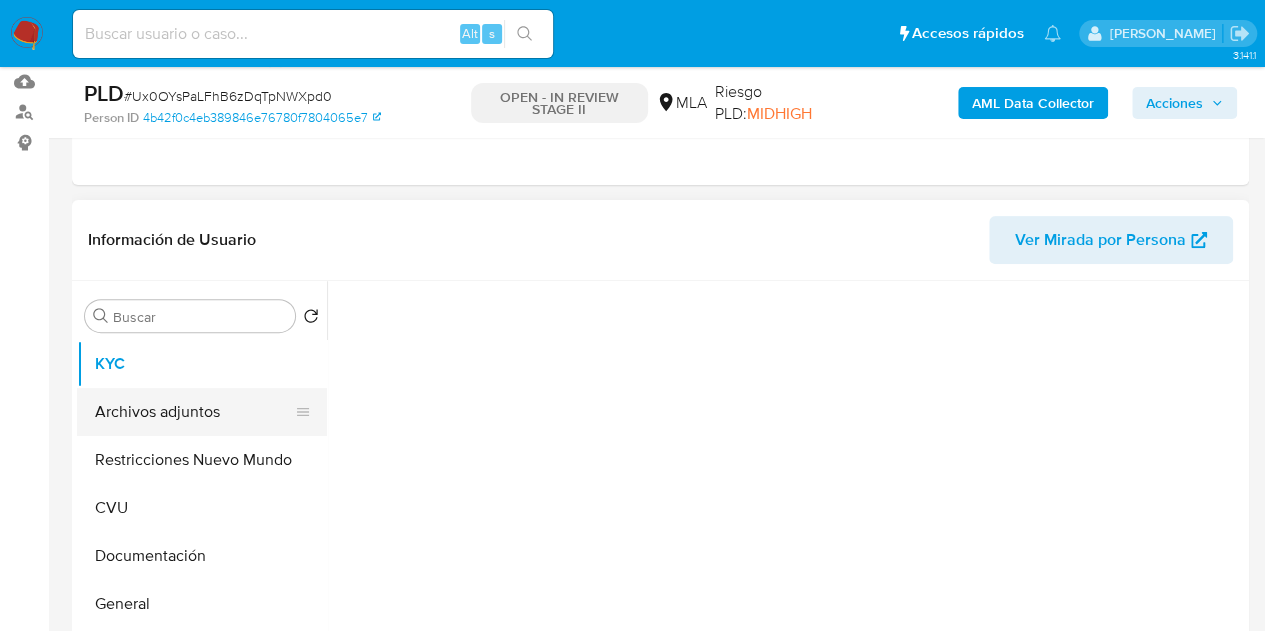 click on "Archivos adjuntos" at bounding box center [194, 412] 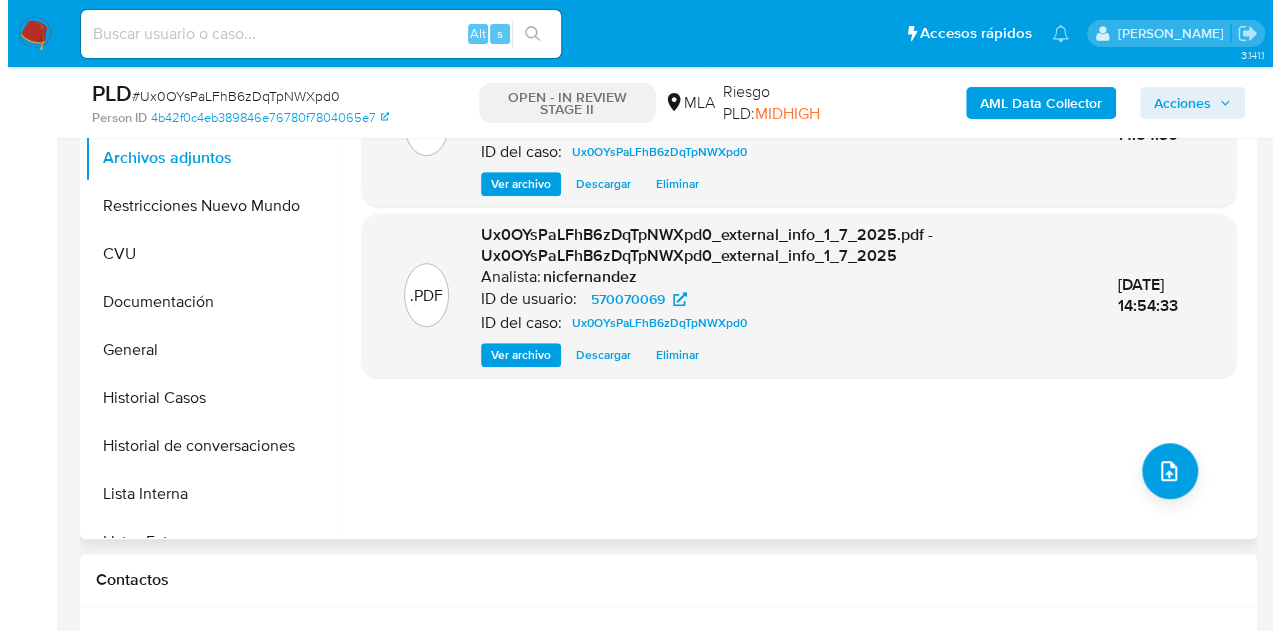 scroll, scrollTop: 544, scrollLeft: 0, axis: vertical 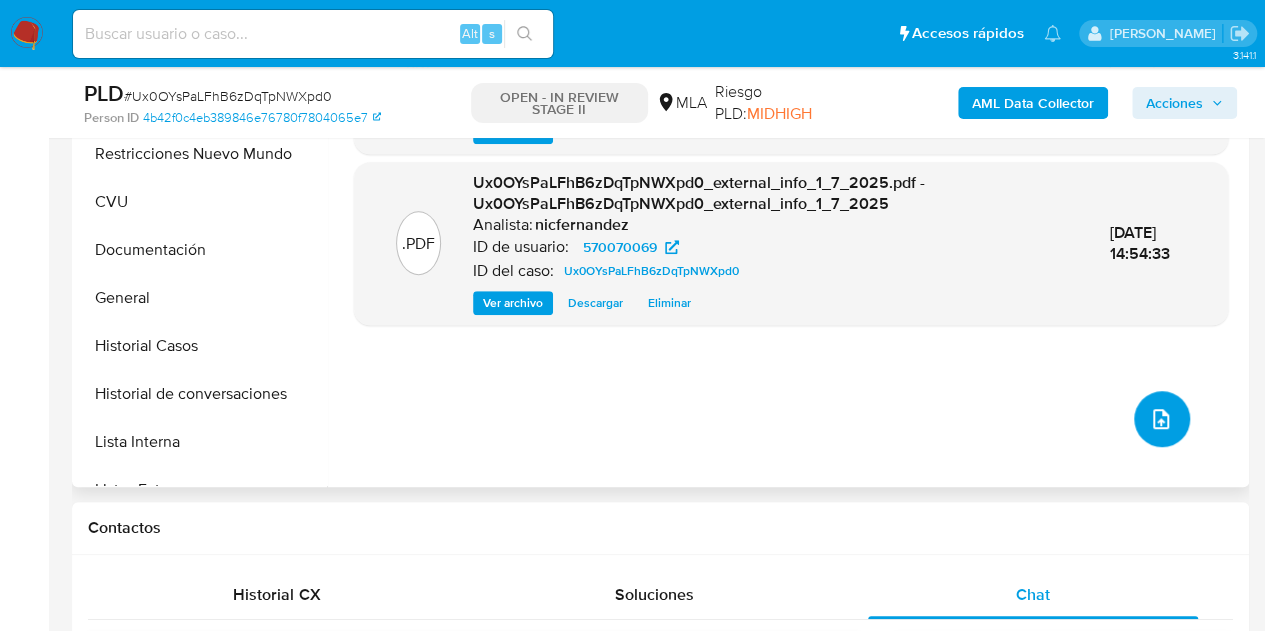 click at bounding box center (1161, 419) 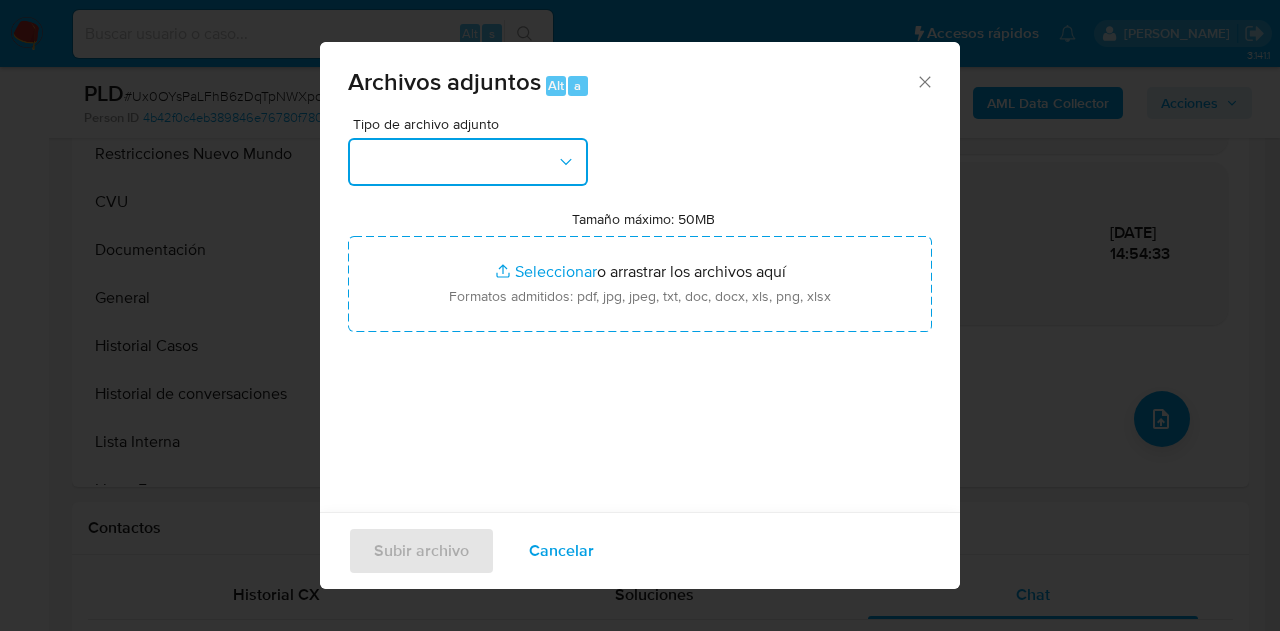 click at bounding box center [468, 162] 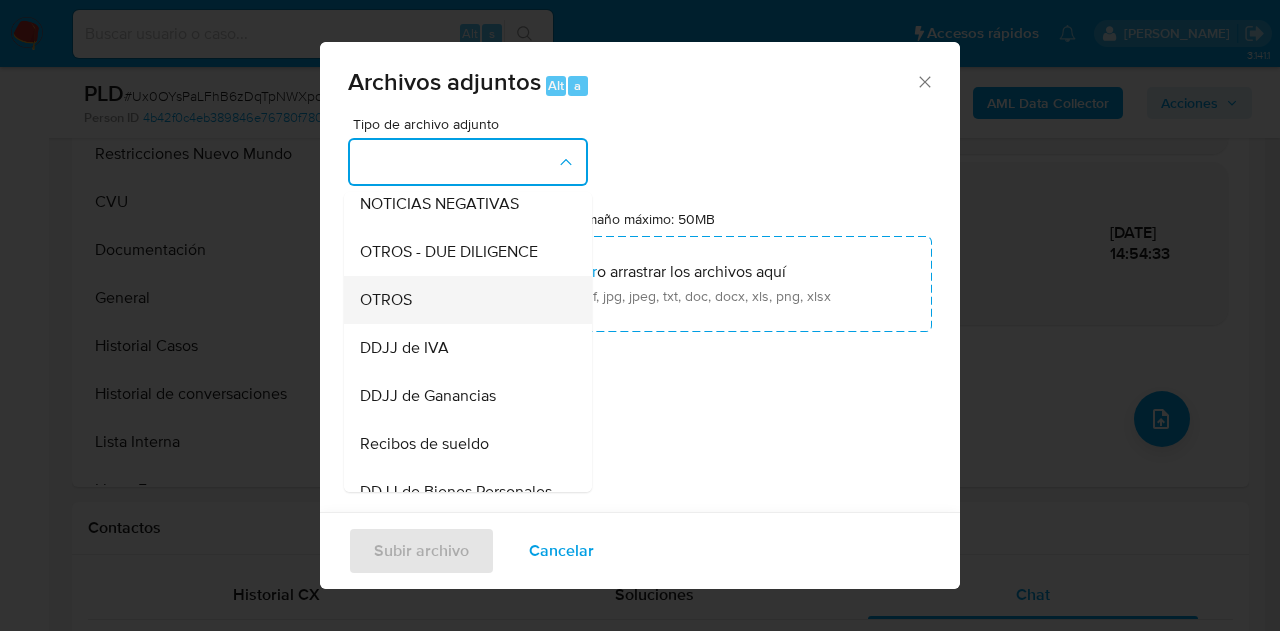 scroll, scrollTop: 345, scrollLeft: 0, axis: vertical 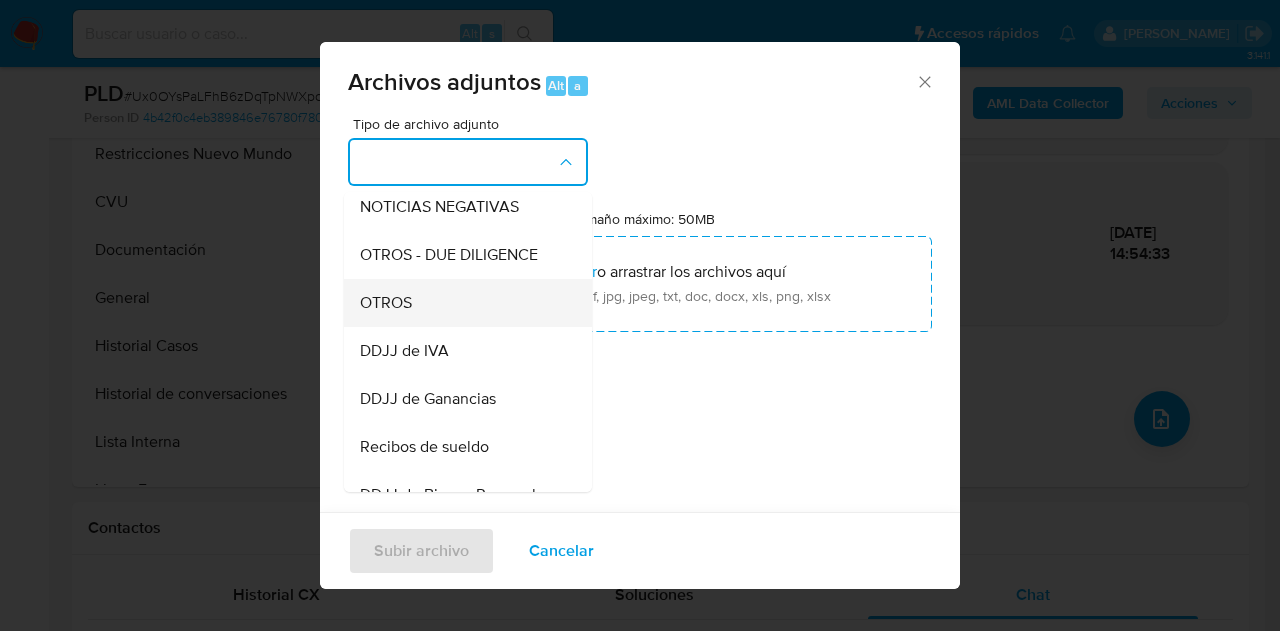 click on "OTROS" at bounding box center [462, 303] 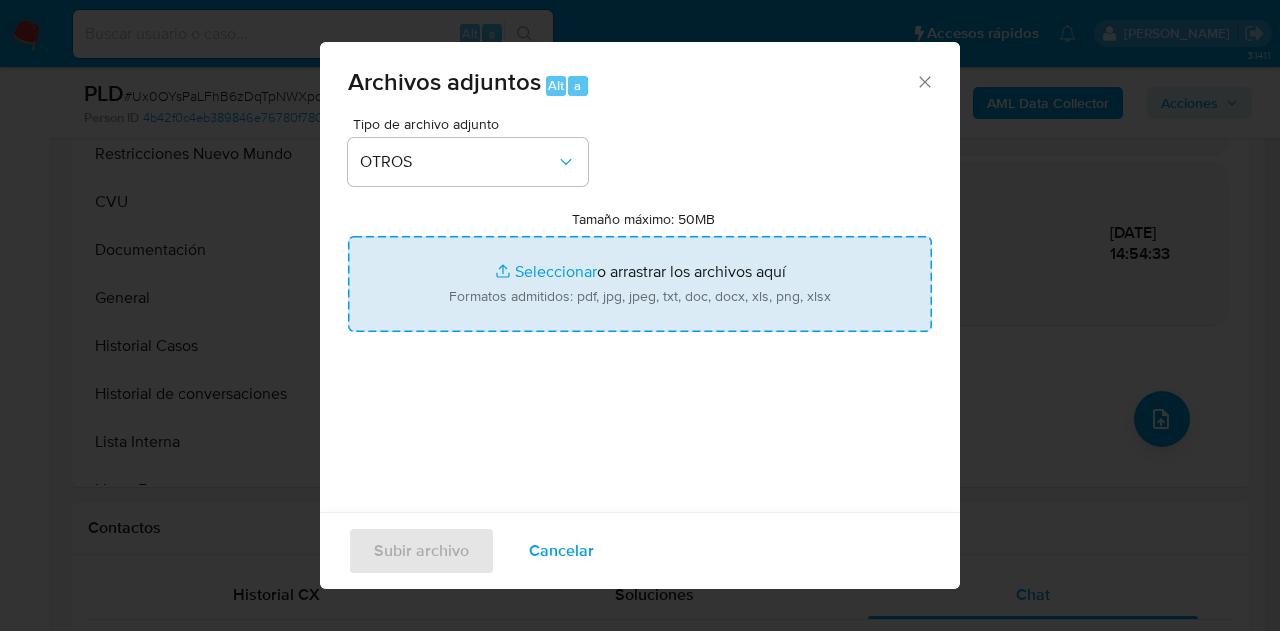 click on "Tamaño máximo: 50MB Seleccionar archivos" at bounding box center (640, 284) 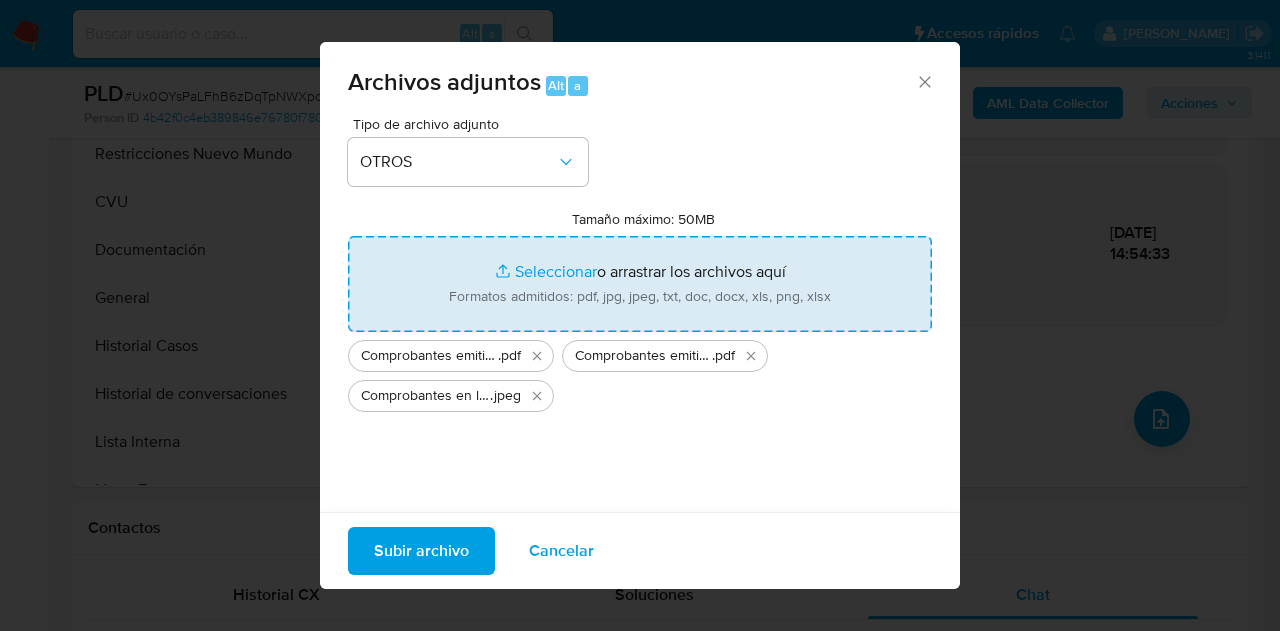 click on "Subir archivo" at bounding box center (421, 551) 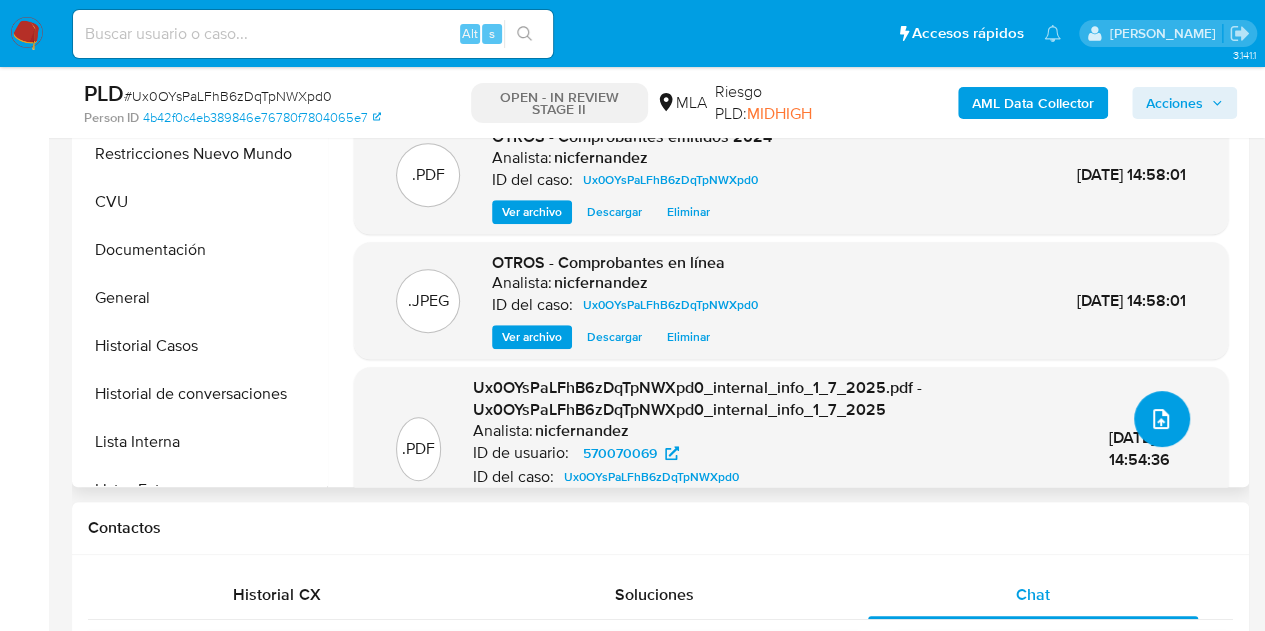 click 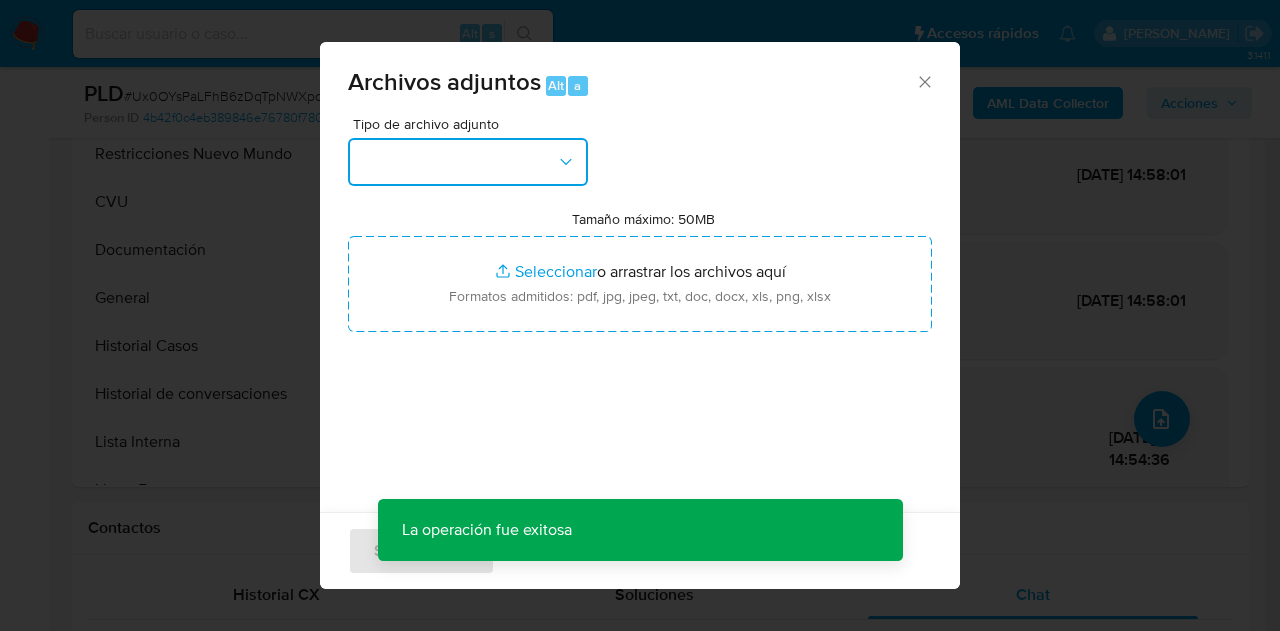 click at bounding box center (468, 162) 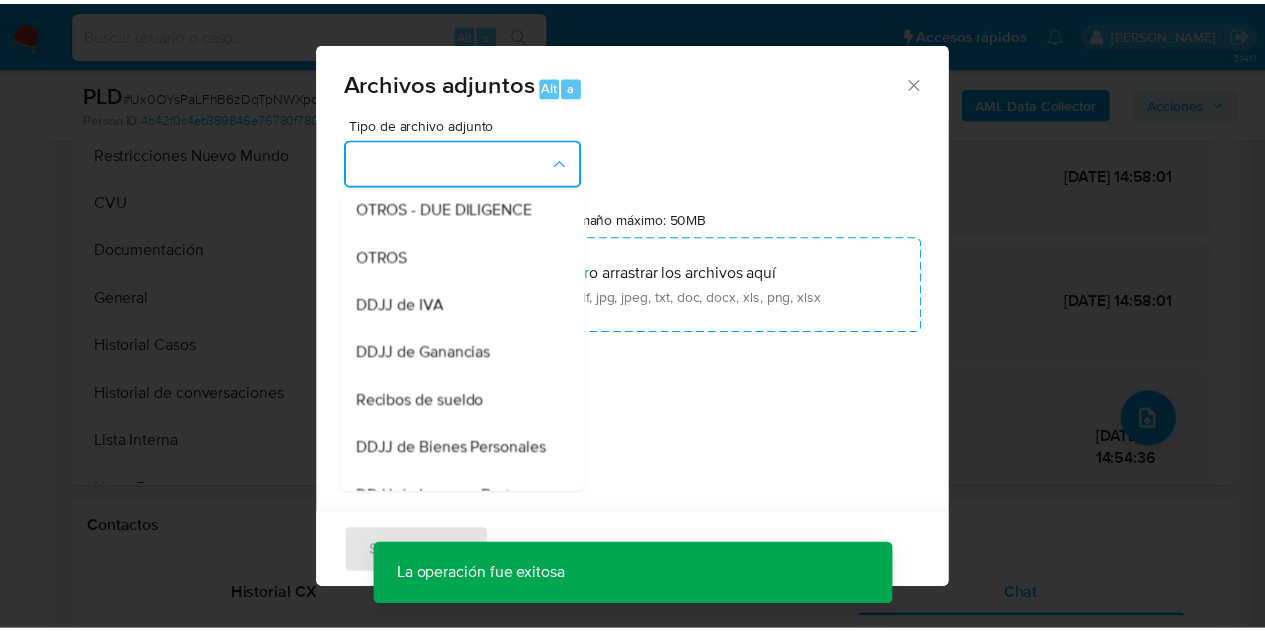 scroll, scrollTop: 354, scrollLeft: 0, axis: vertical 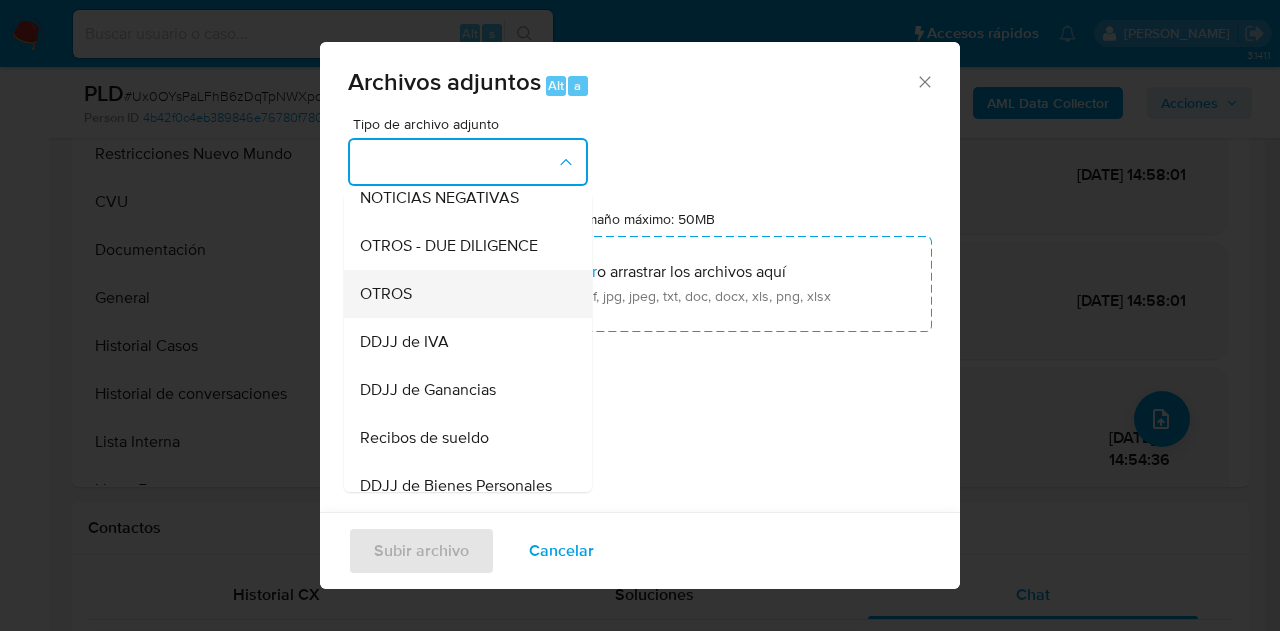 click on "OTROS" at bounding box center [462, 294] 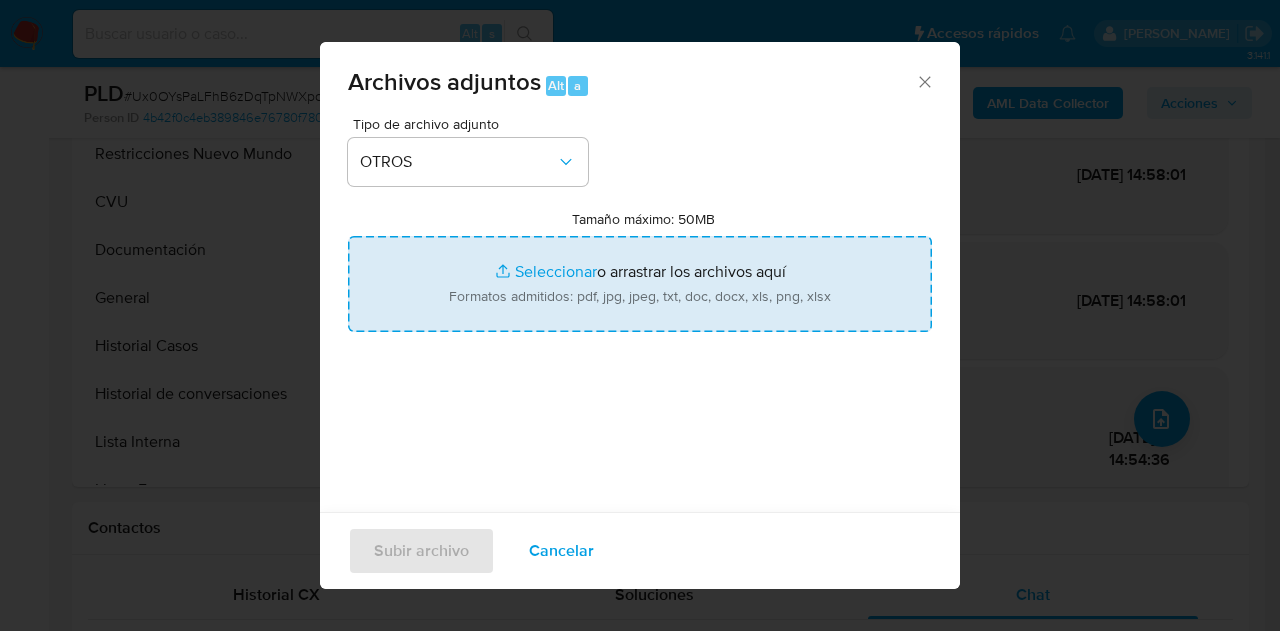 click on "Tamaño máximo: 50MB Seleccionar archivos" at bounding box center (640, 284) 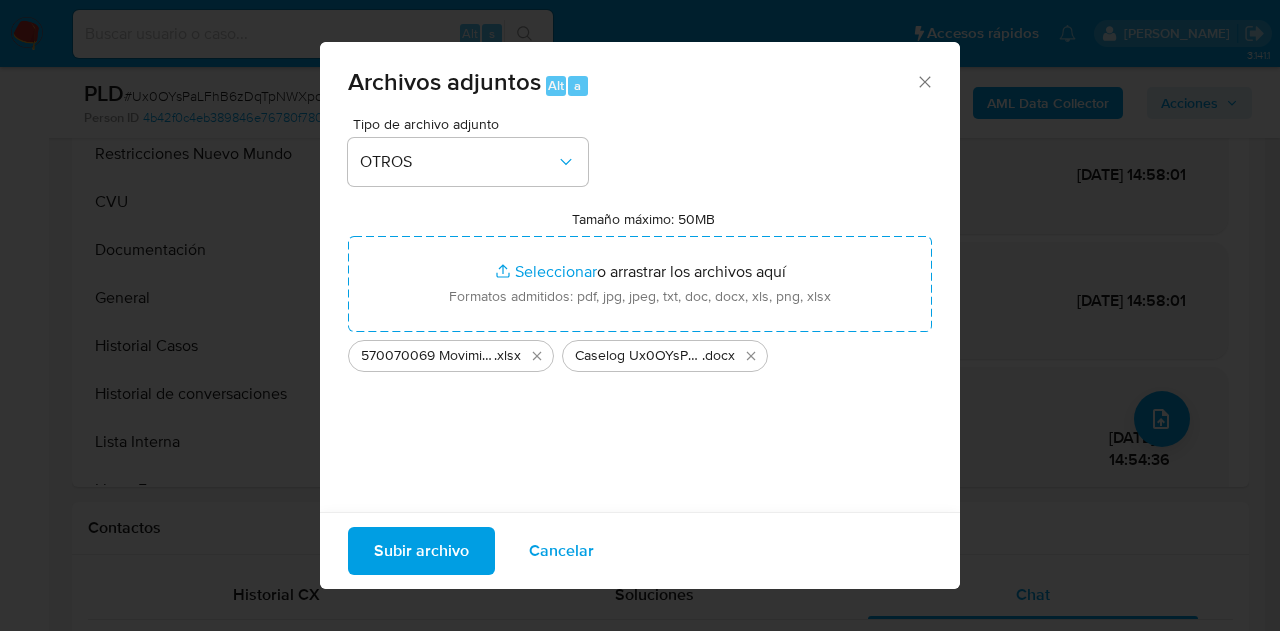 click on "Subir archivo" at bounding box center [421, 551] 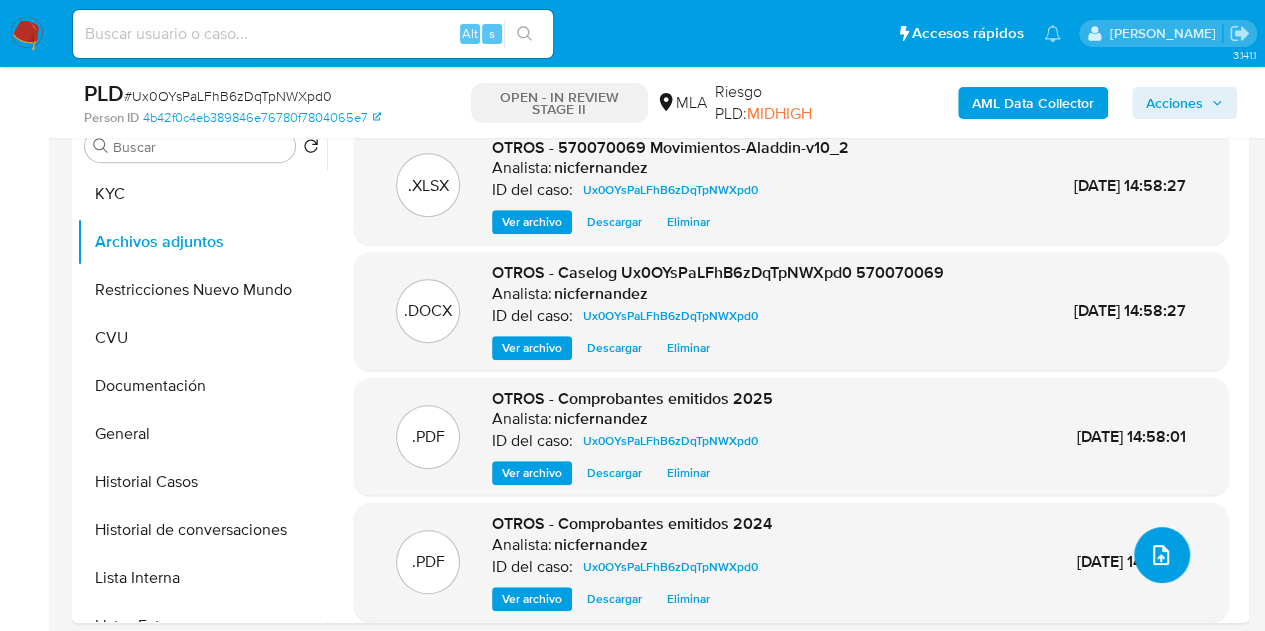 scroll, scrollTop: 332, scrollLeft: 0, axis: vertical 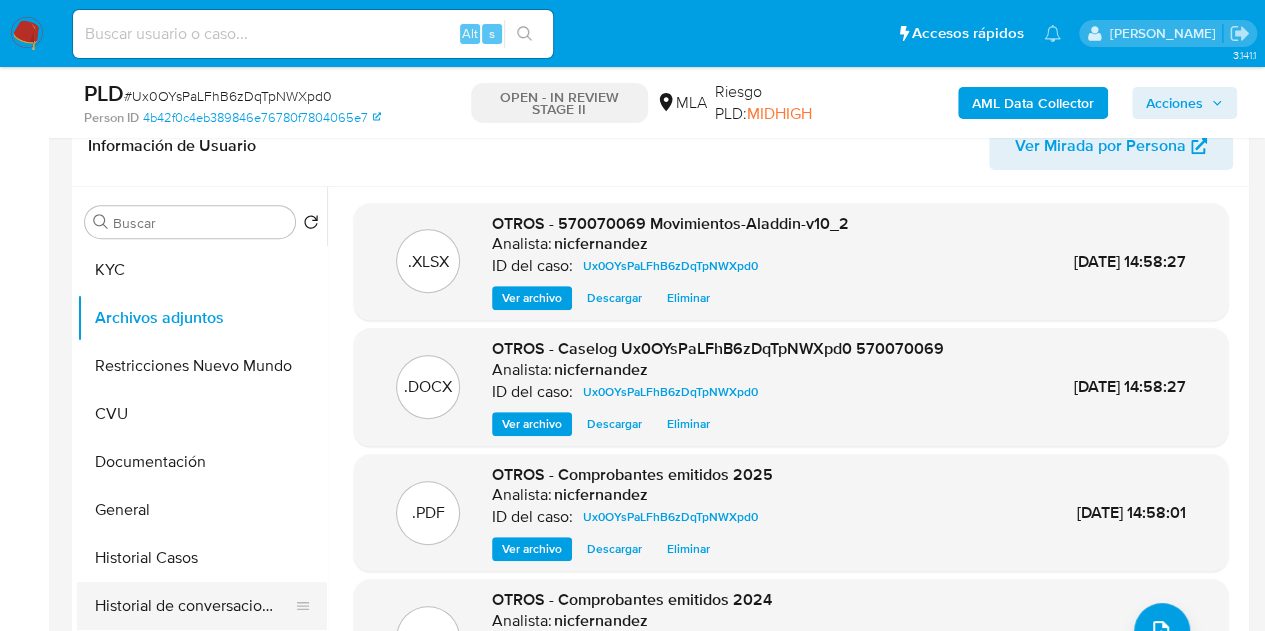 click on "Historial de conversaciones" at bounding box center (194, 606) 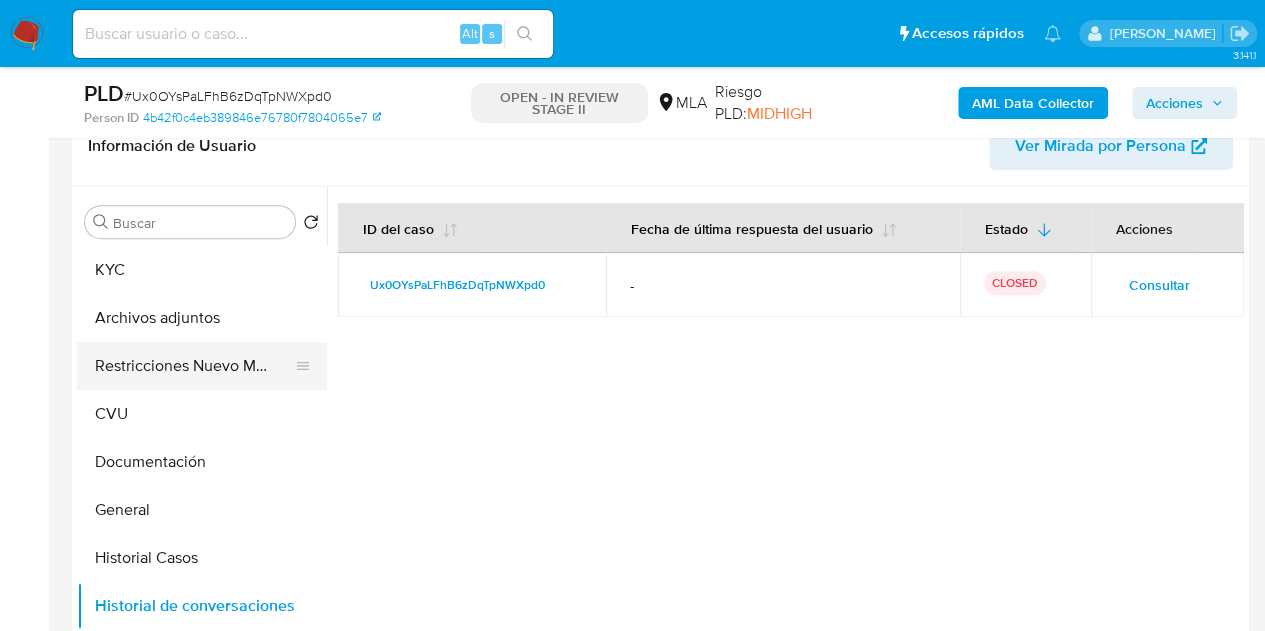 click on "Restricciones Nuevo Mundo" at bounding box center (194, 366) 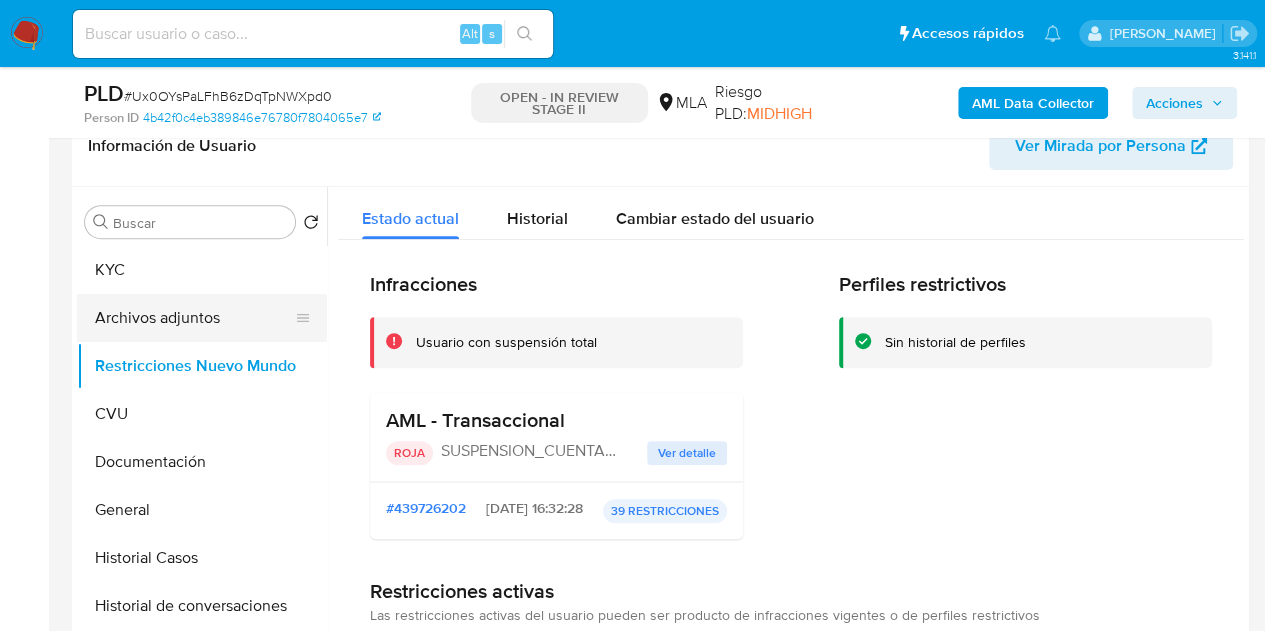 click on "Archivos adjuntos" at bounding box center [194, 318] 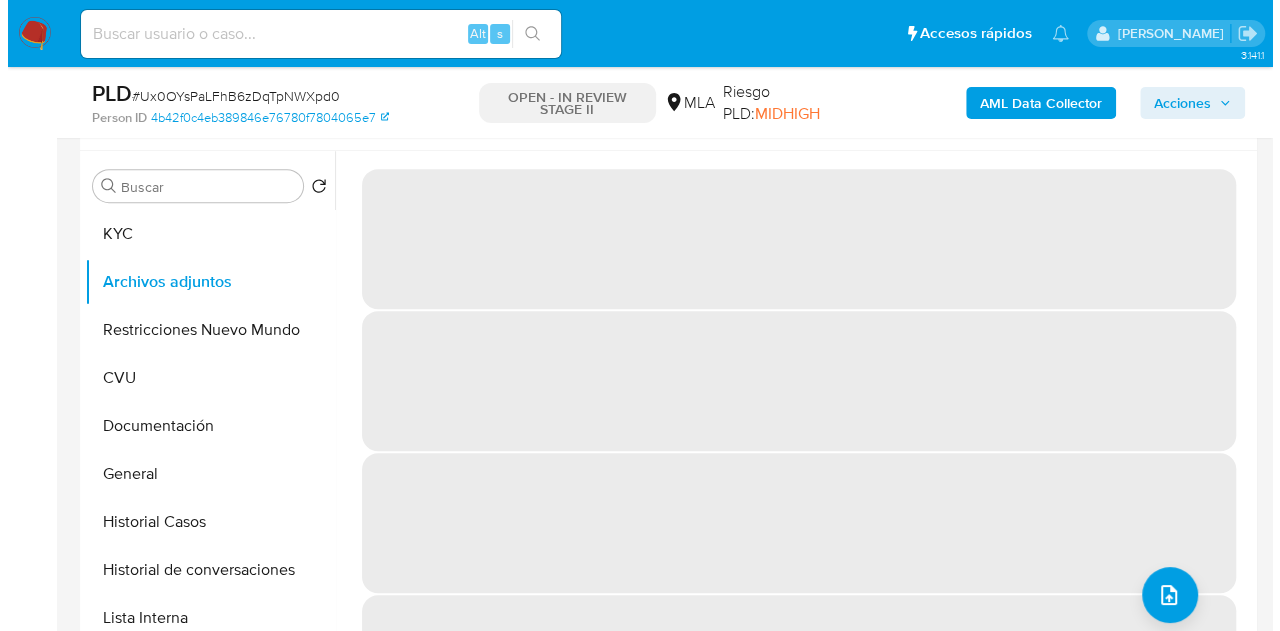 scroll, scrollTop: 373, scrollLeft: 0, axis: vertical 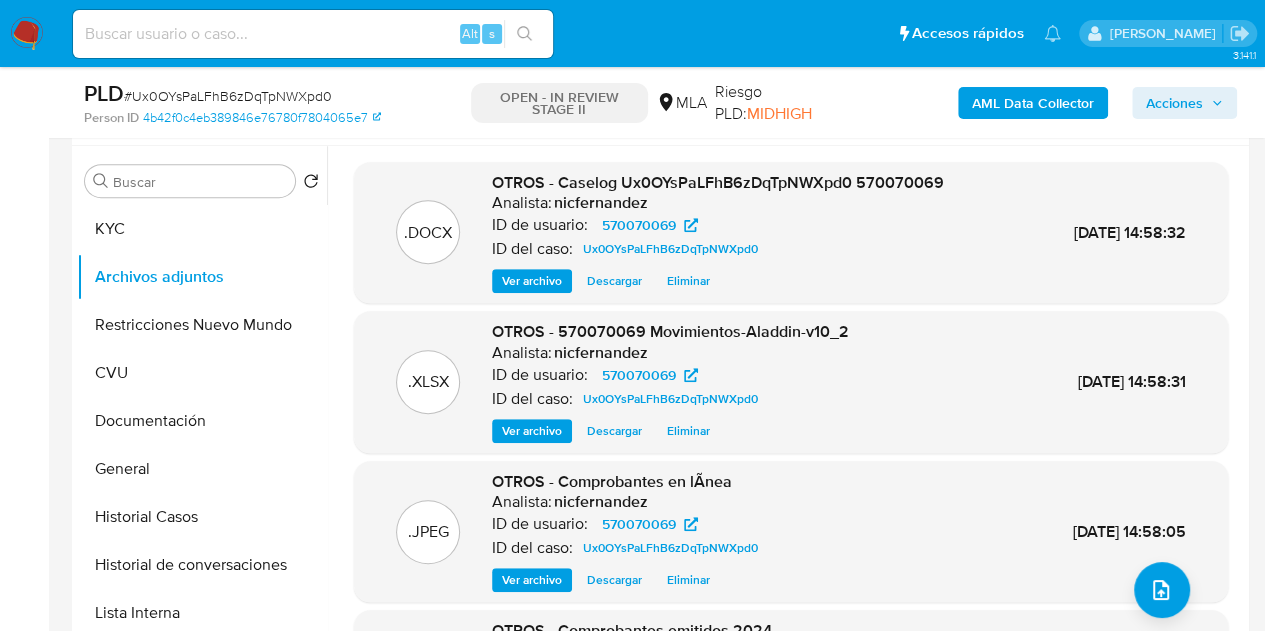 click on "Ver archivo" at bounding box center (532, 281) 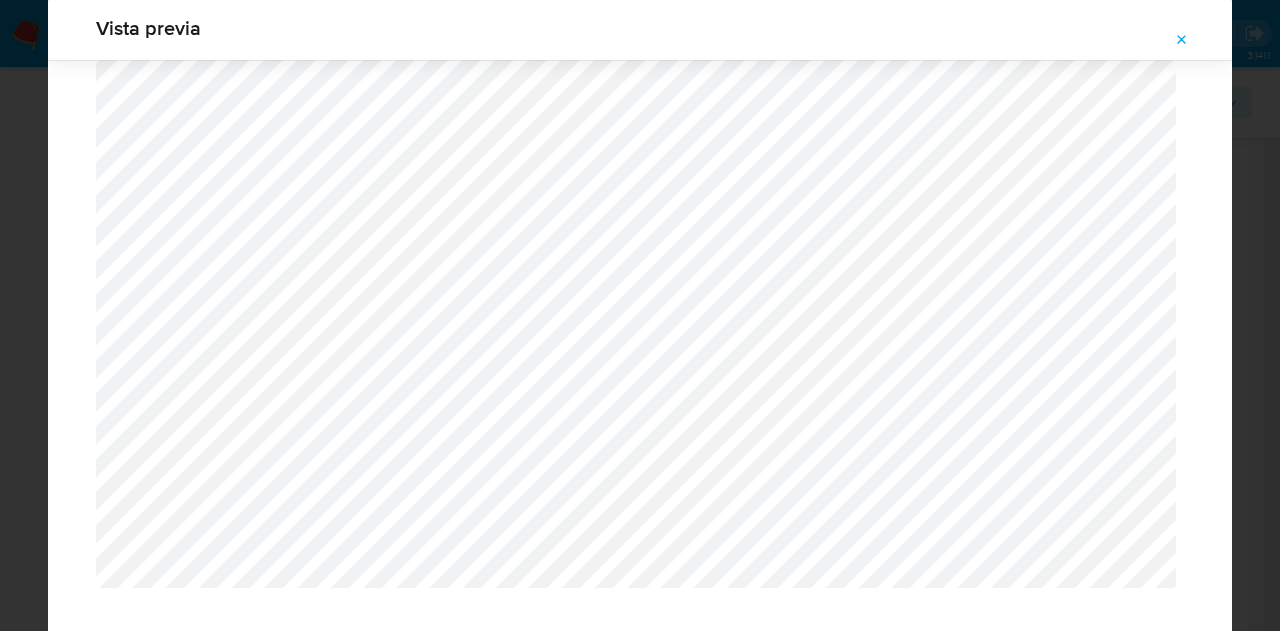 scroll, scrollTop: 2258, scrollLeft: 0, axis: vertical 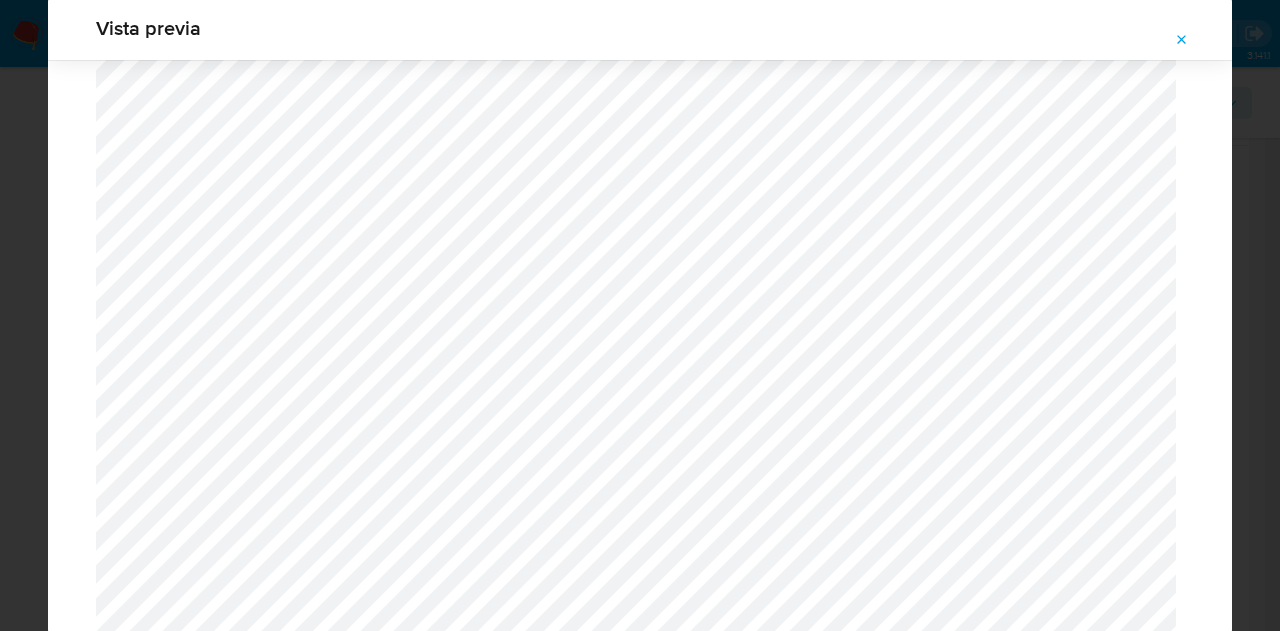 click 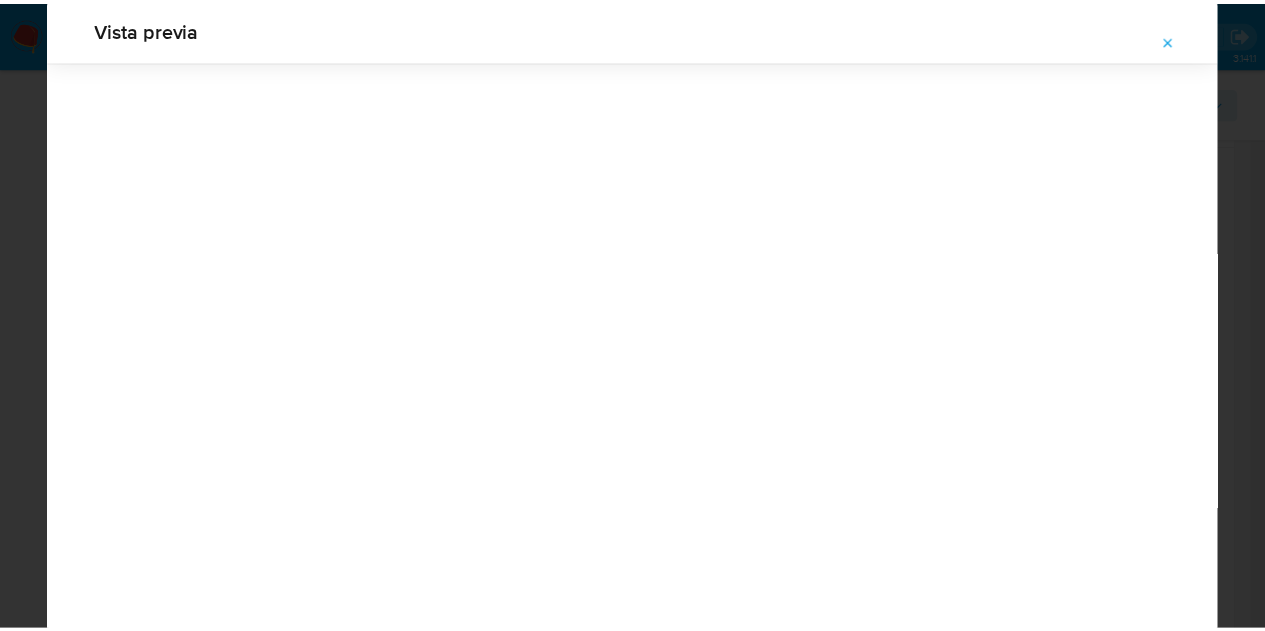 scroll, scrollTop: 64, scrollLeft: 0, axis: vertical 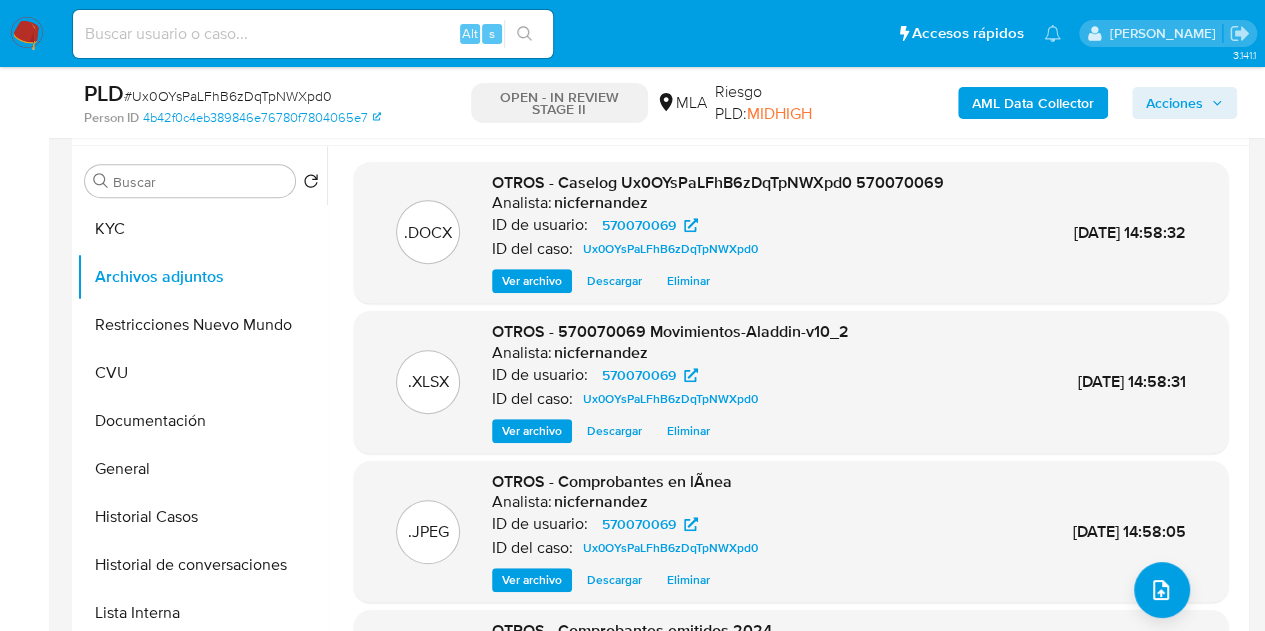 drag, startPoint x: 620, startPoint y: 190, endPoint x: 648, endPoint y: 187, distance: 28.160255 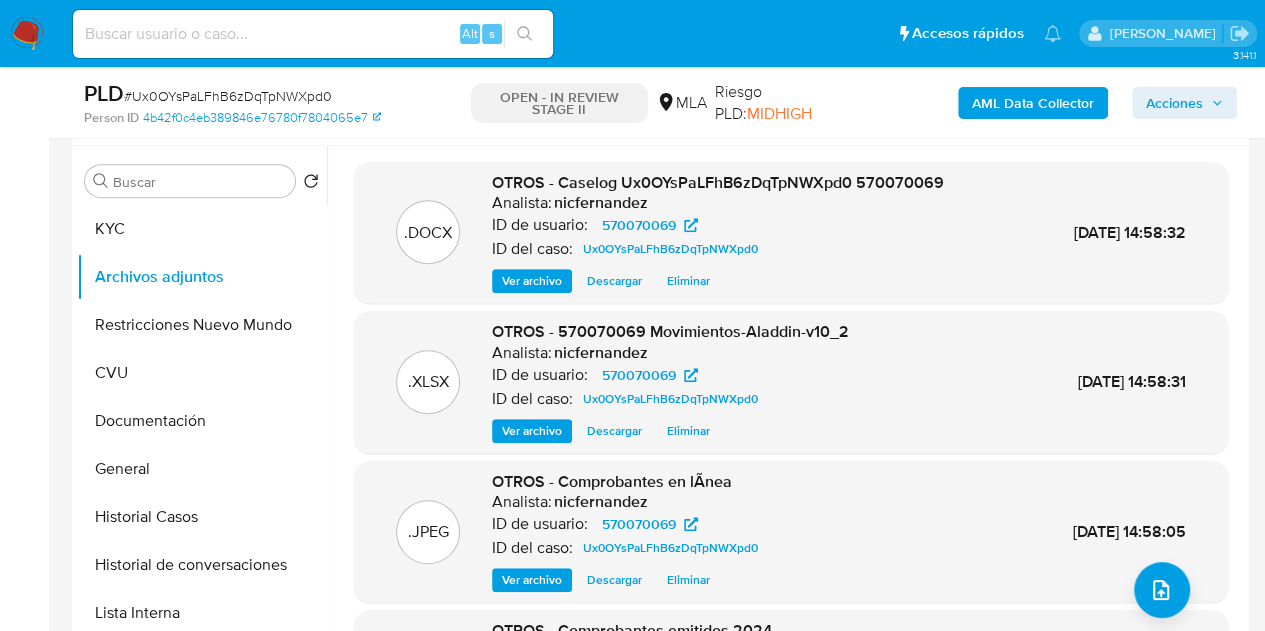 drag, startPoint x: 1174, startPoint y: 101, endPoint x: 1154, endPoint y: 119, distance: 26.907248 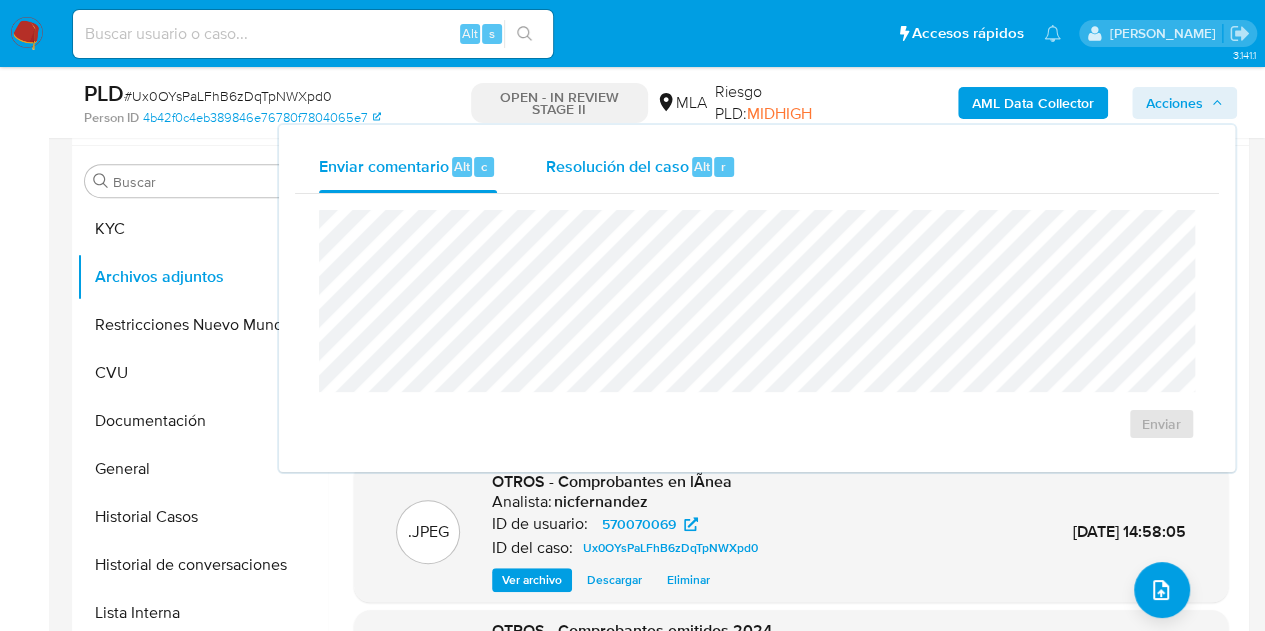 click on "Resolución del caso Alt r" at bounding box center [640, 167] 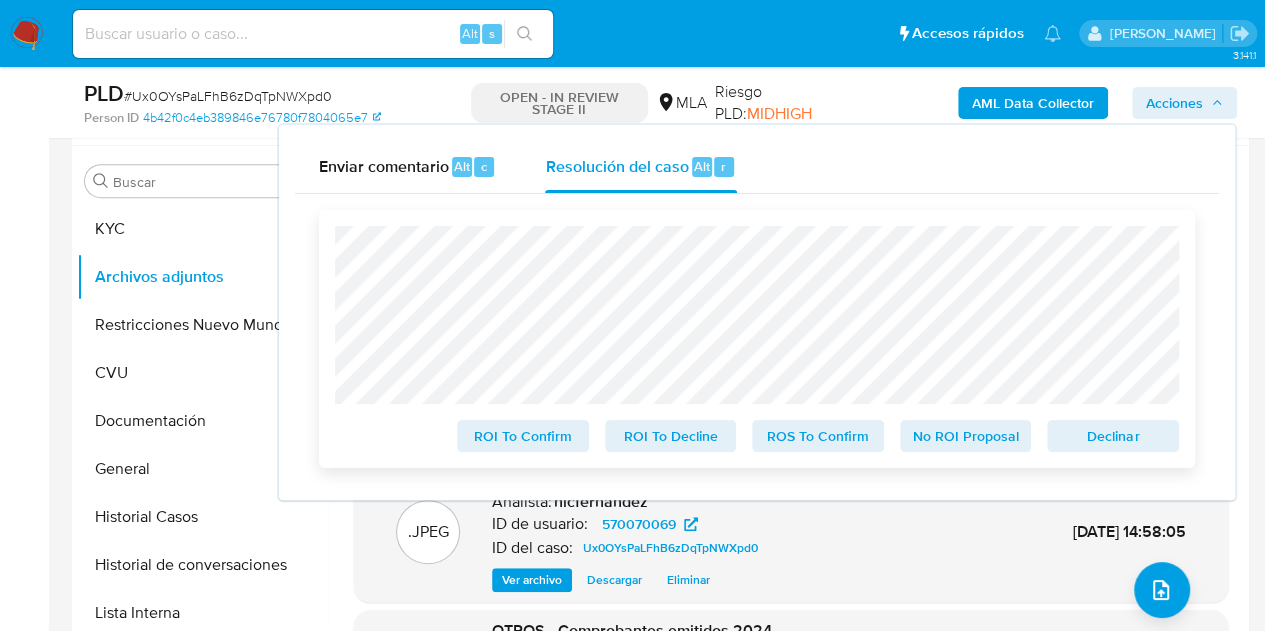 click on "Declinar" at bounding box center [1113, 436] 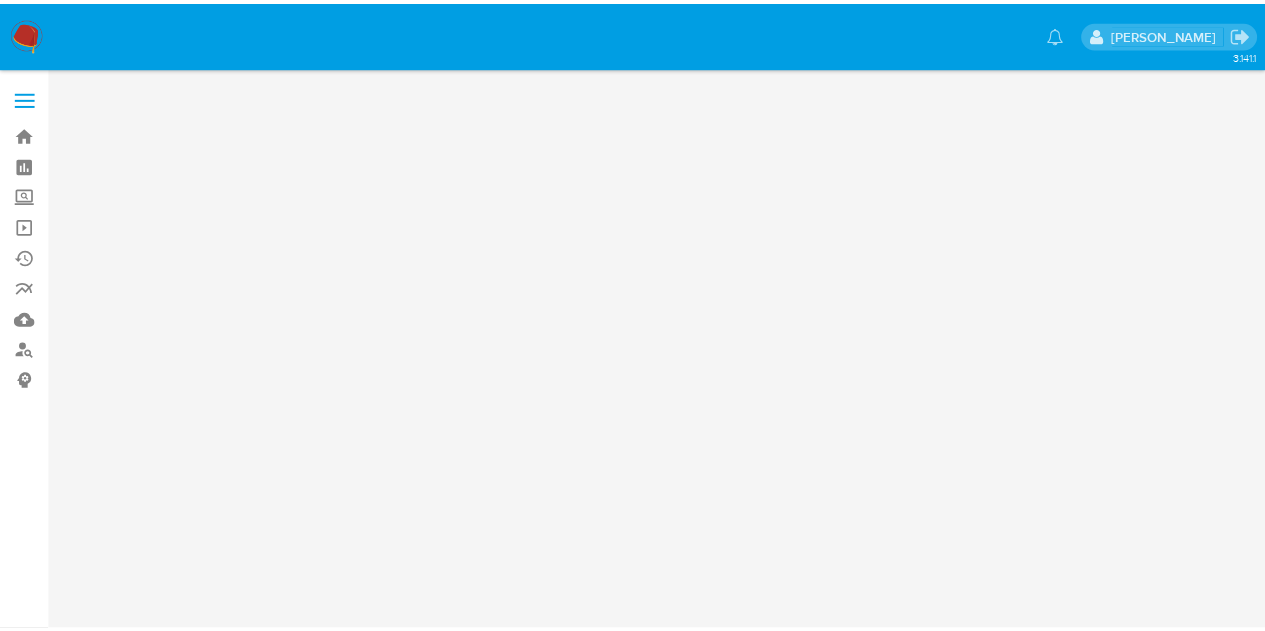 scroll, scrollTop: 0, scrollLeft: 0, axis: both 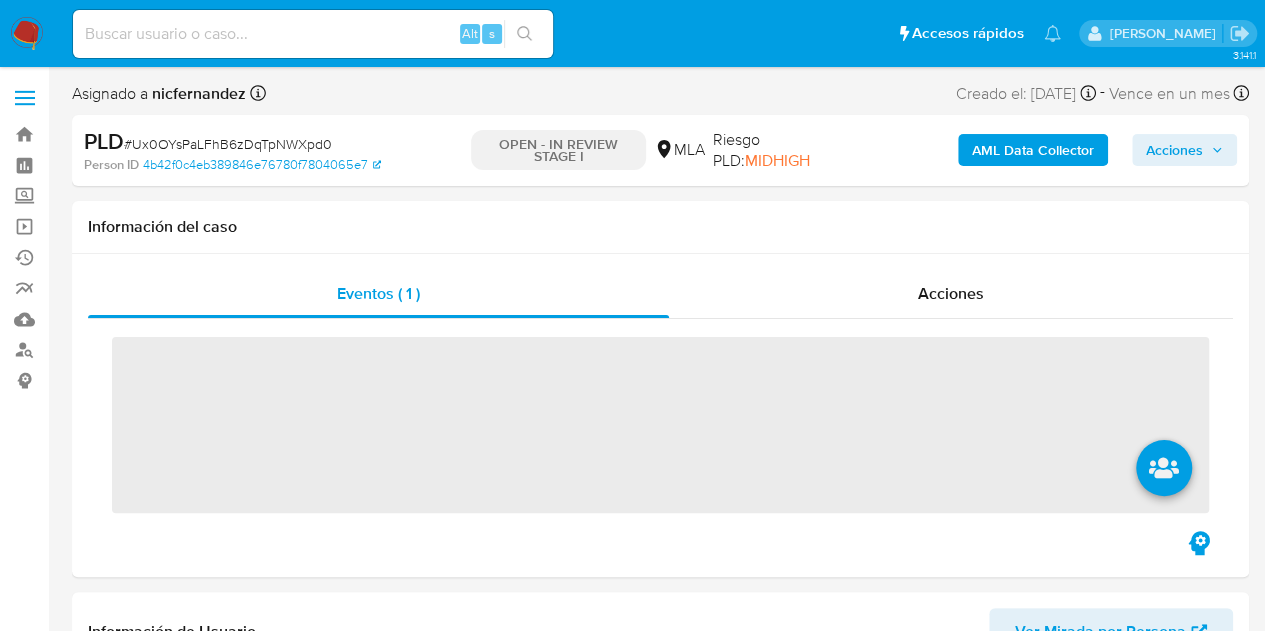 click on "Acciones" at bounding box center (1174, 150) 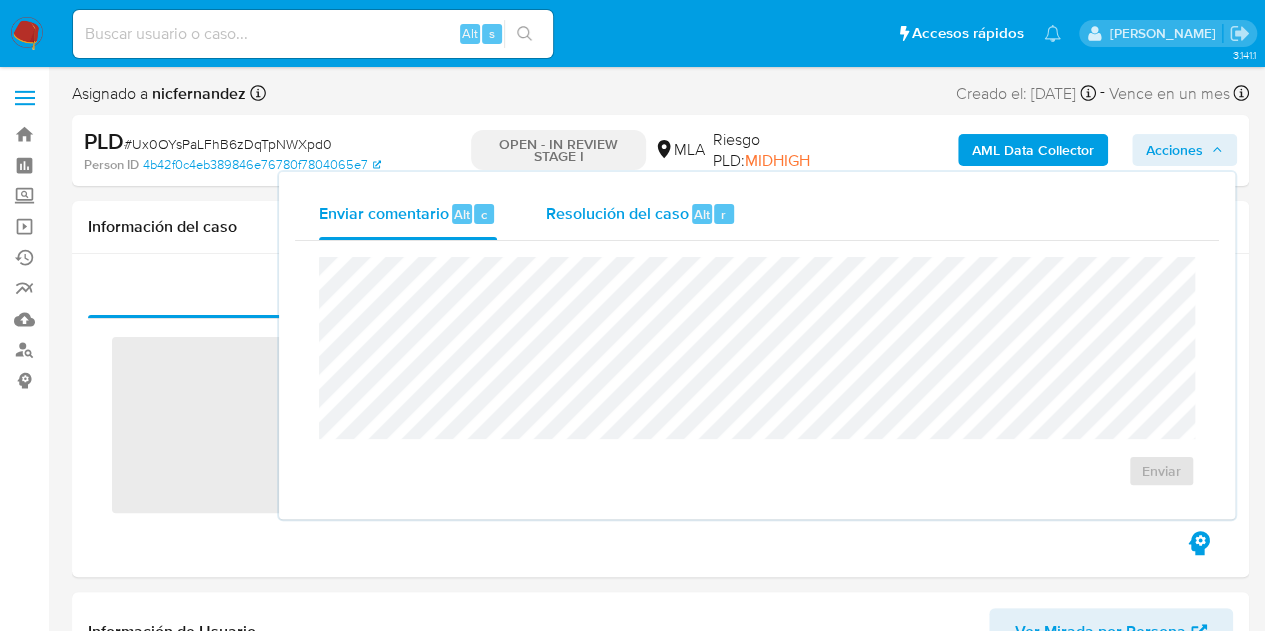 click on "Resolución del caso Alt r" at bounding box center [640, 214] 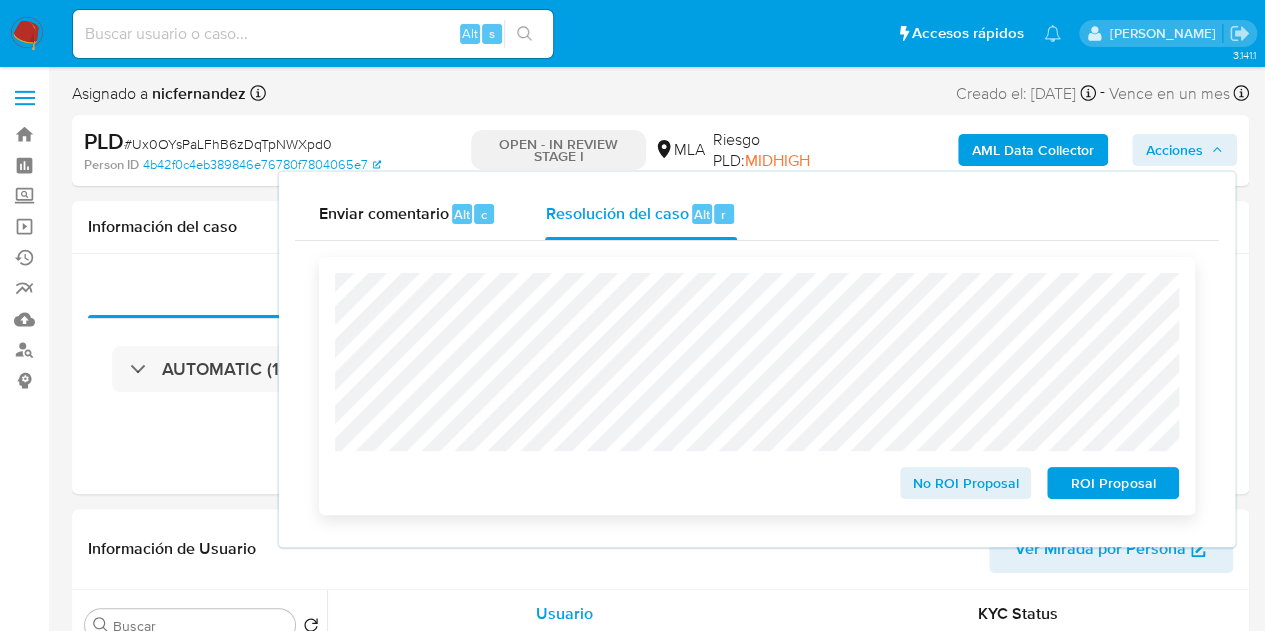click on "ROI Proposal" at bounding box center (1113, 483) 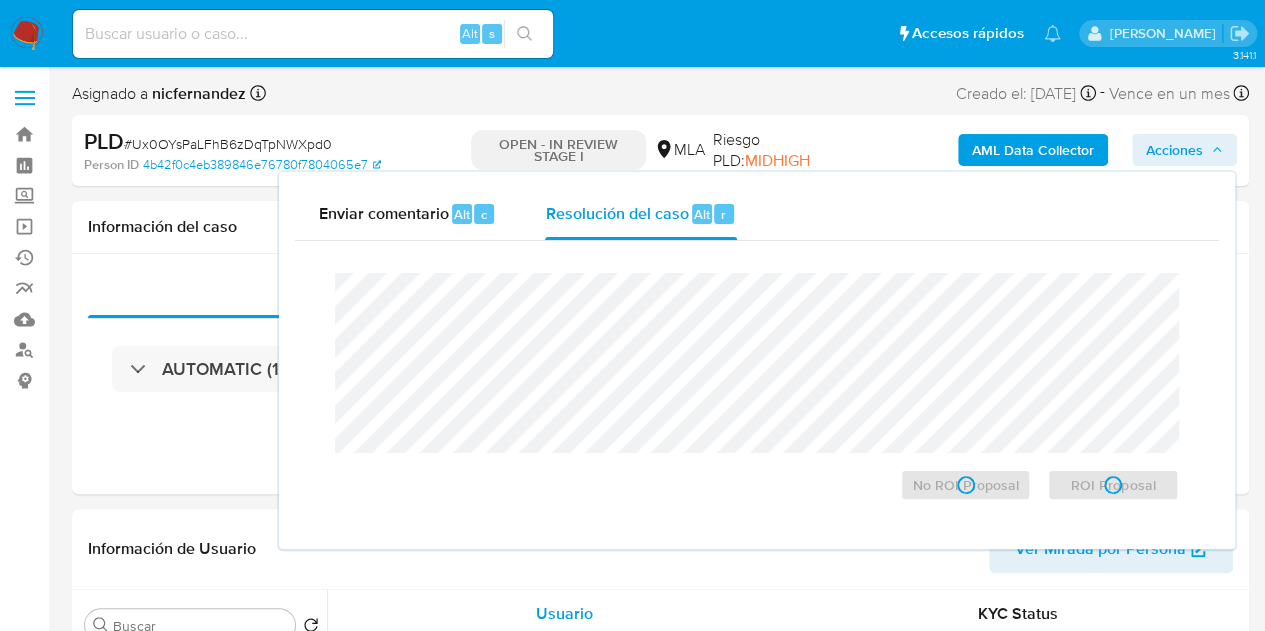 select on "10" 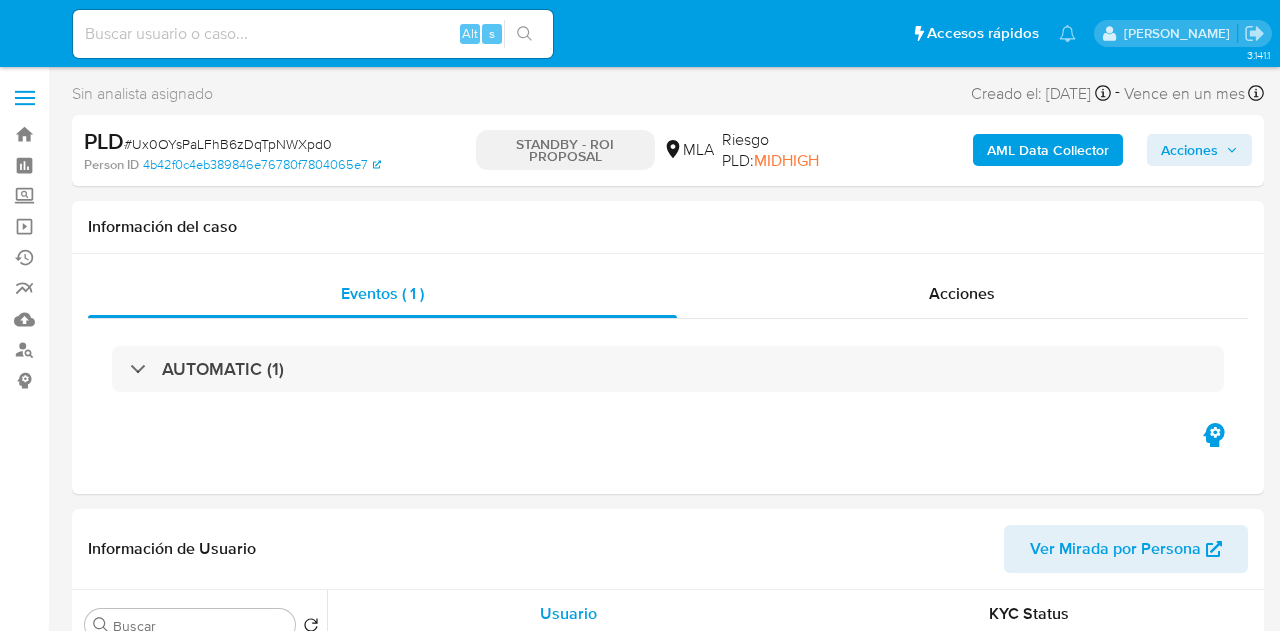 select on "10" 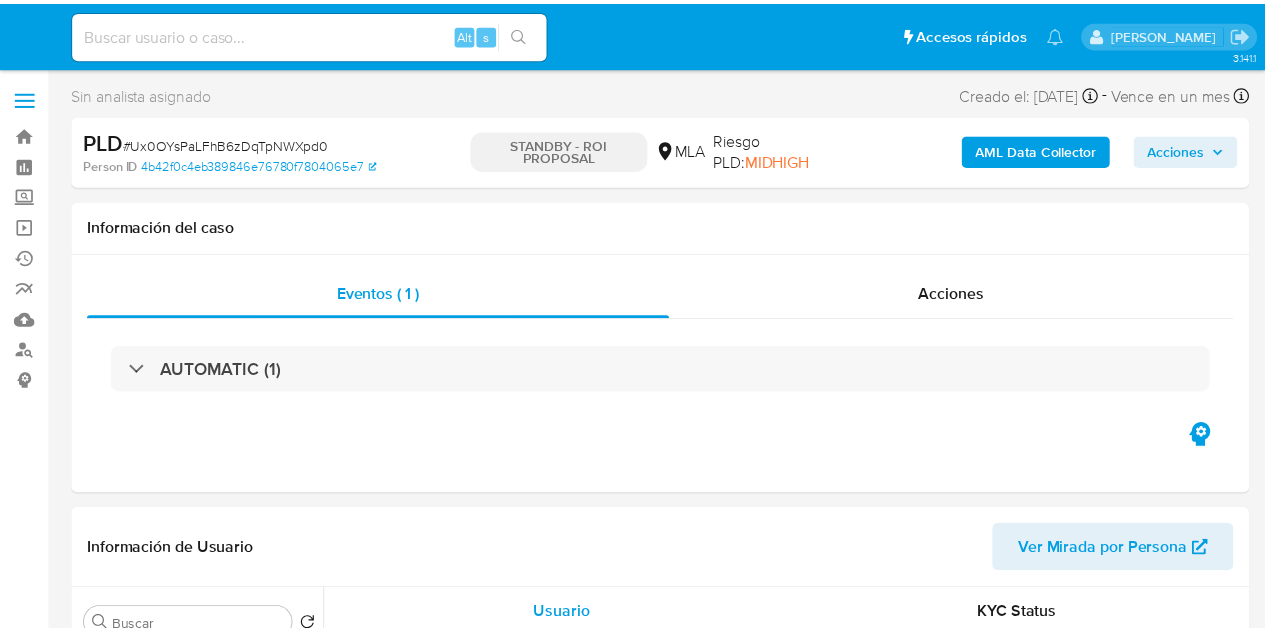scroll, scrollTop: 0, scrollLeft: 0, axis: both 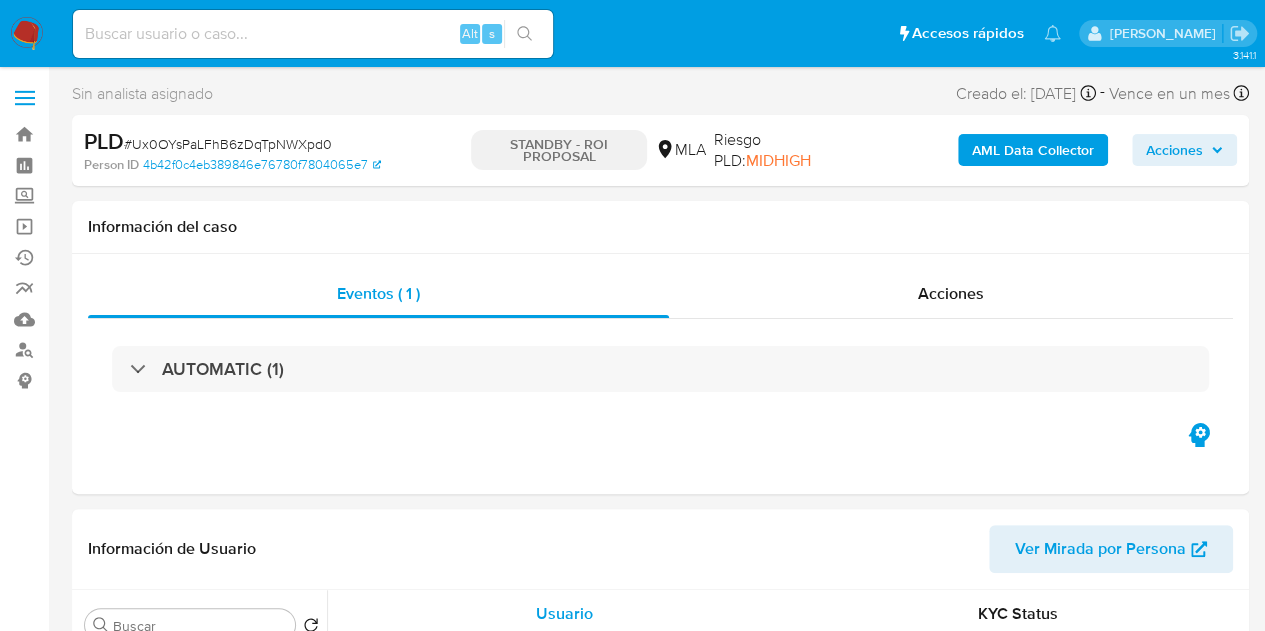 select on "10" 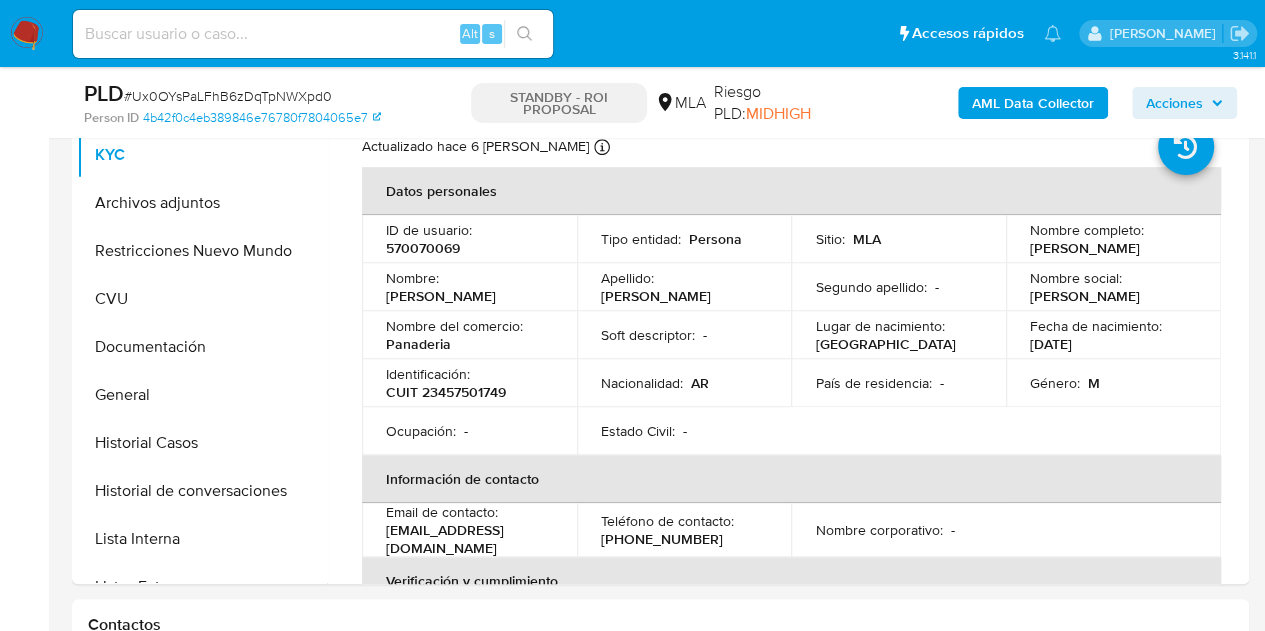 scroll, scrollTop: 429, scrollLeft: 0, axis: vertical 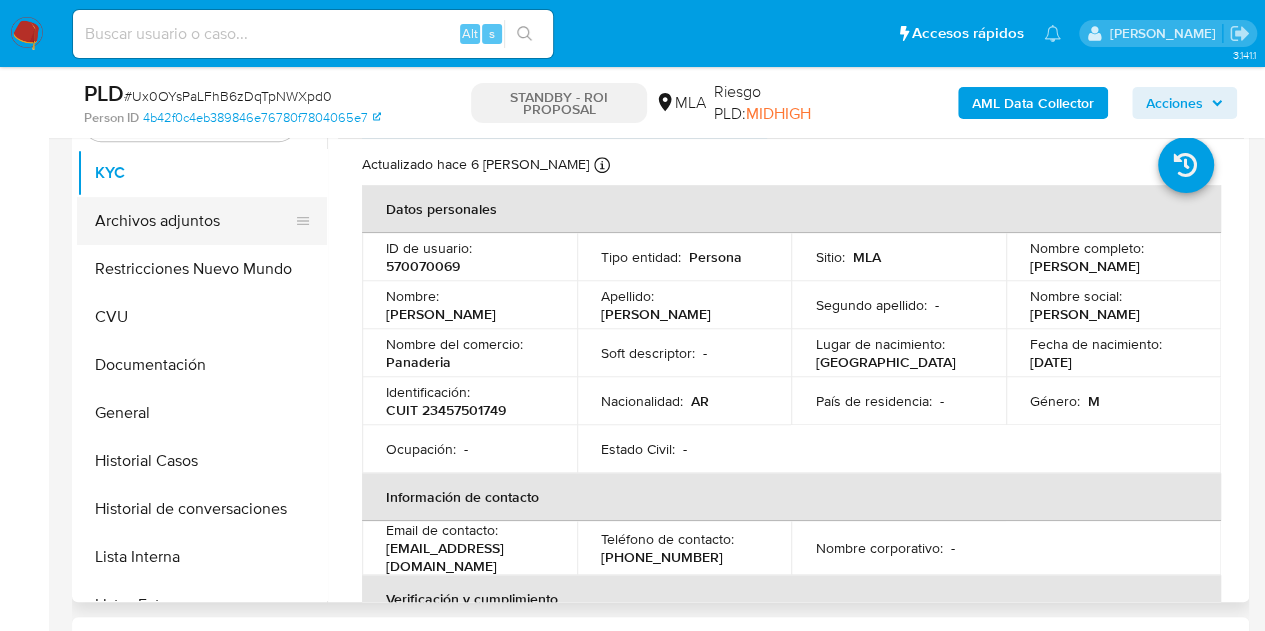 click on "Archivos adjuntos" at bounding box center [194, 221] 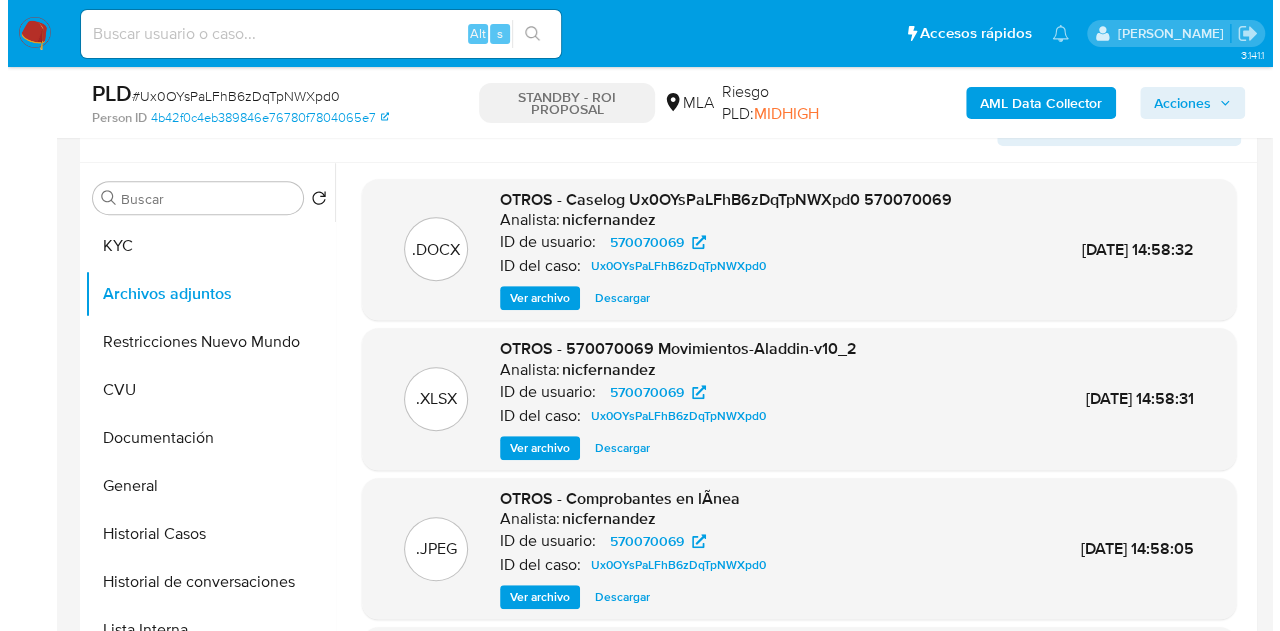 scroll, scrollTop: 359, scrollLeft: 0, axis: vertical 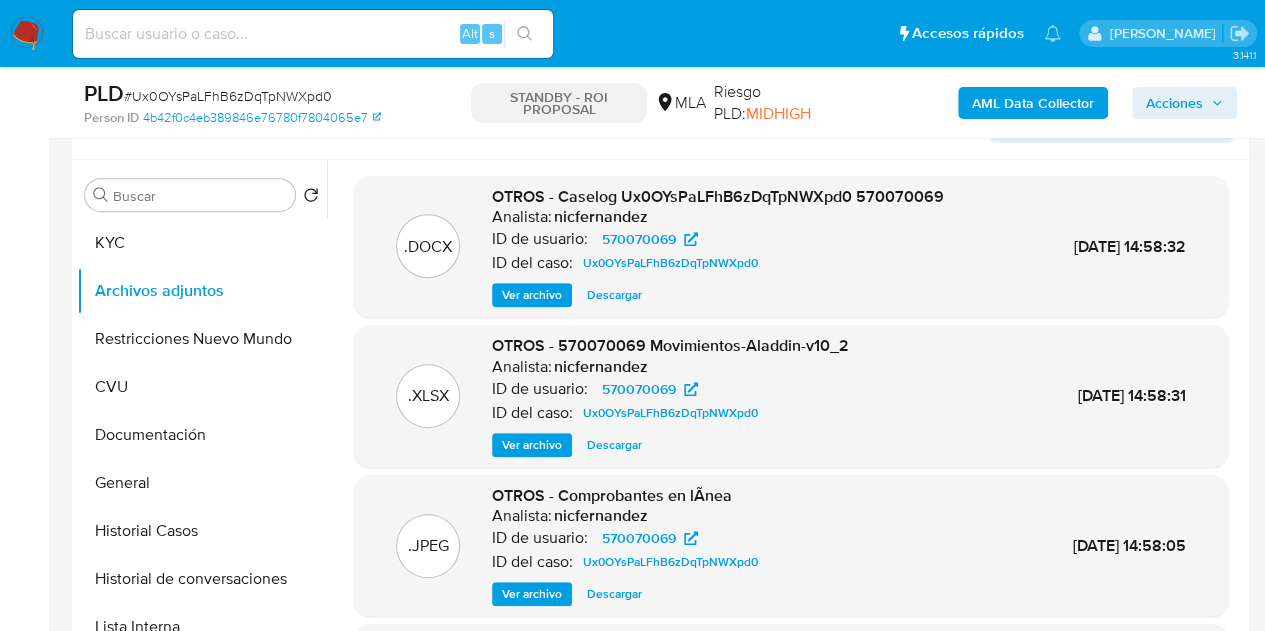 click on "Ver archivo" at bounding box center (532, 295) 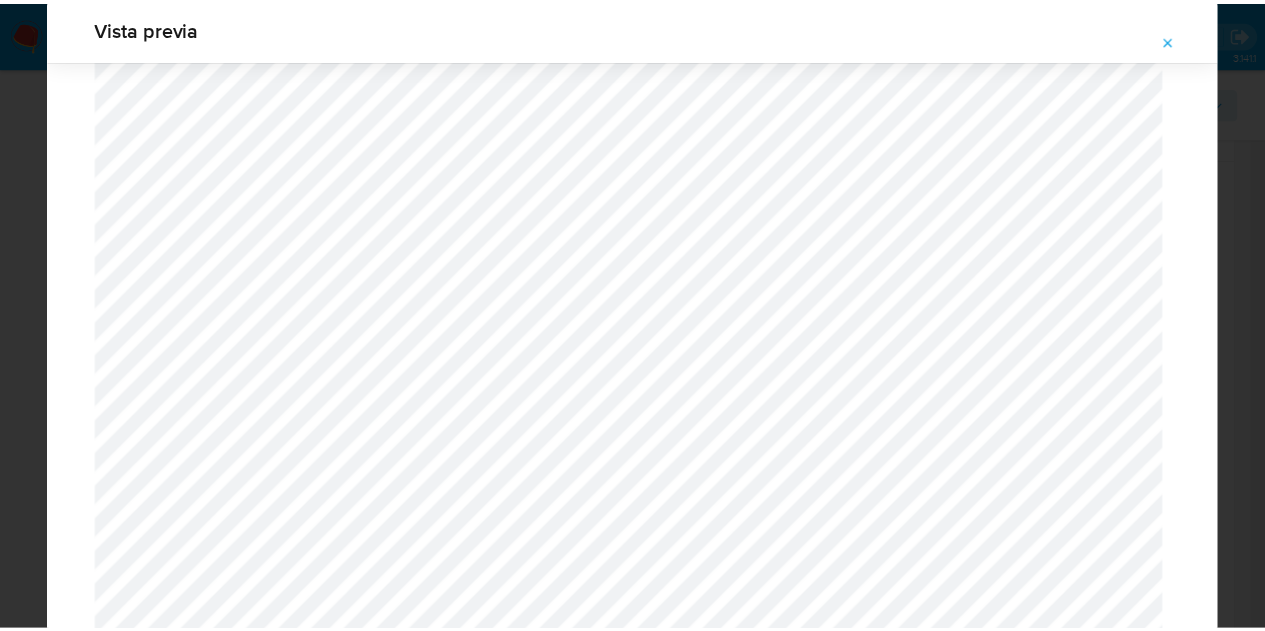 scroll, scrollTop: 0, scrollLeft: 0, axis: both 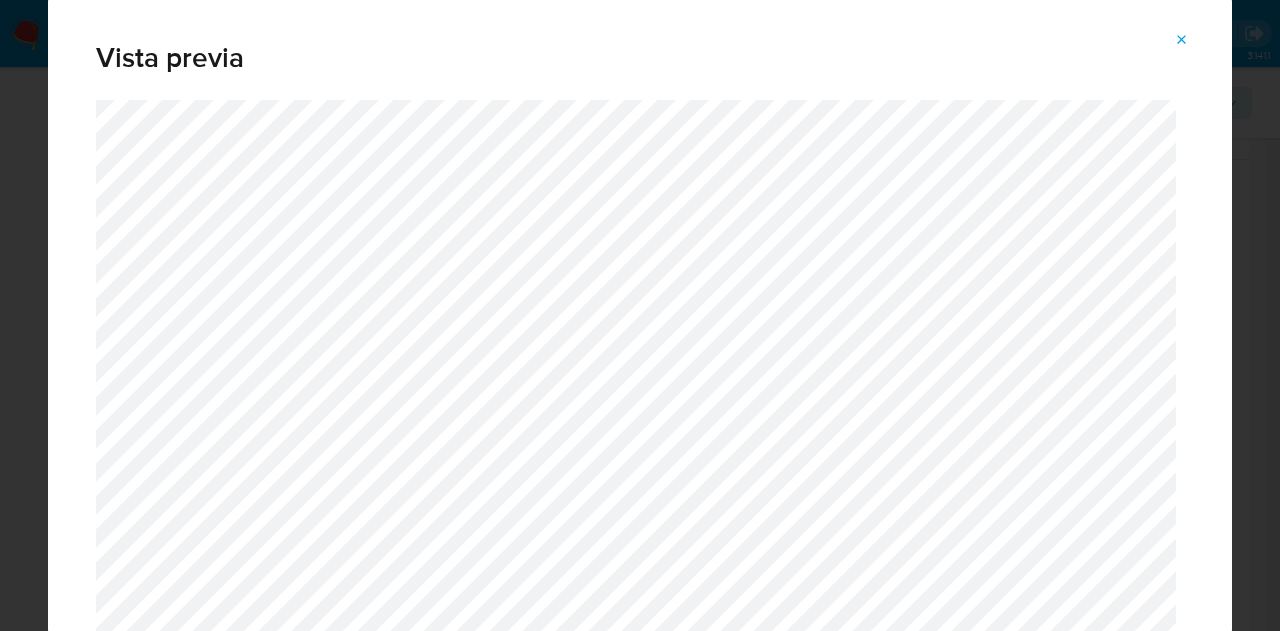 click at bounding box center (1182, 40) 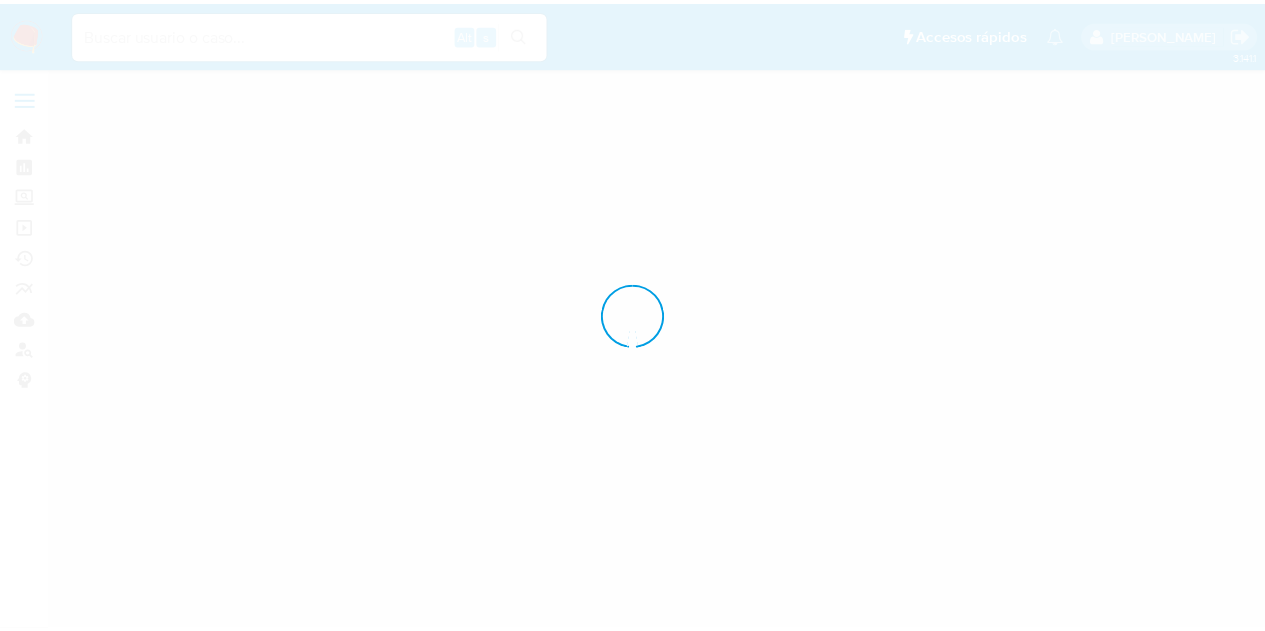 scroll, scrollTop: 0, scrollLeft: 0, axis: both 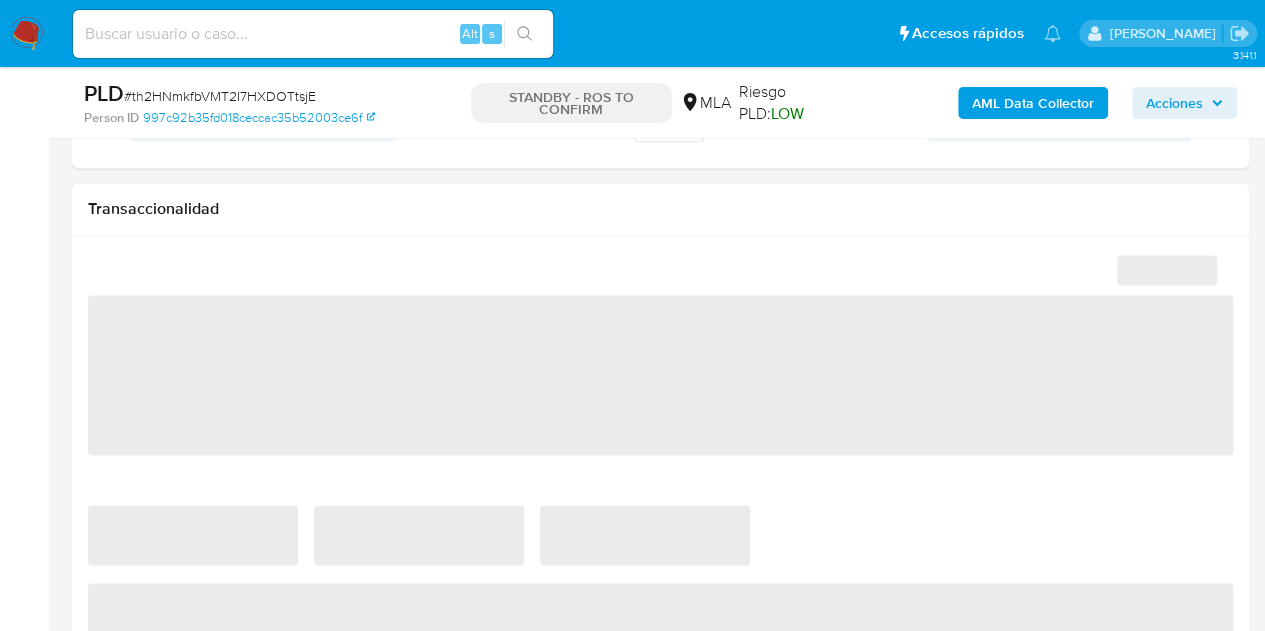 select on "10" 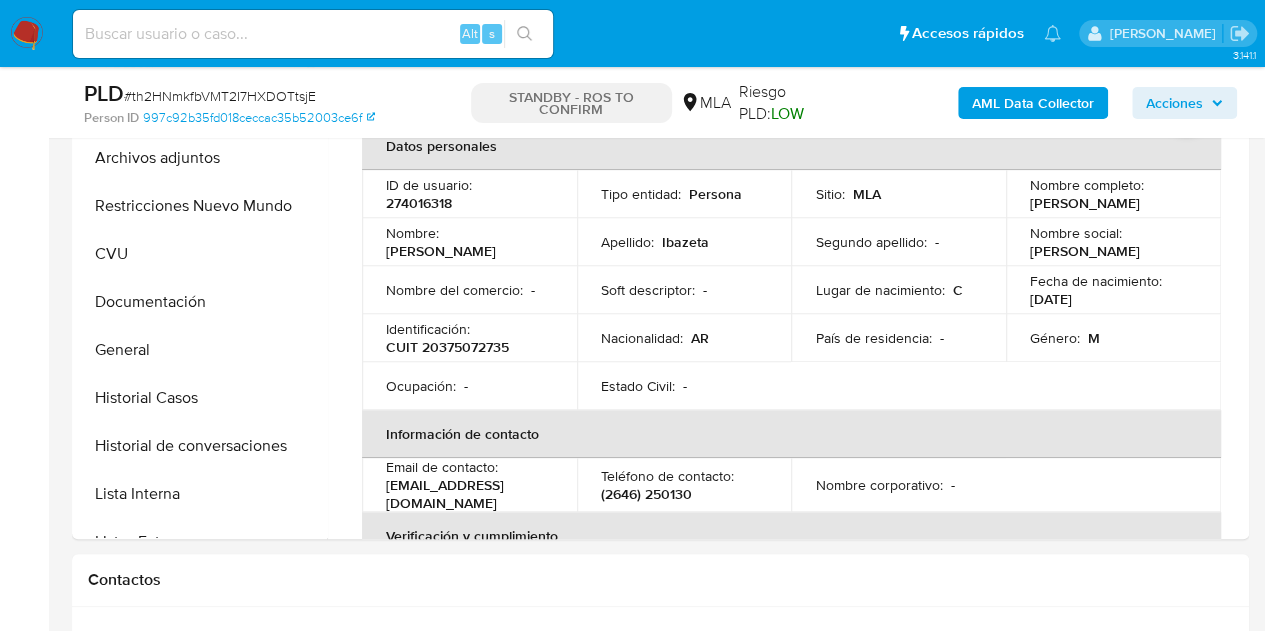 scroll, scrollTop: 438, scrollLeft: 0, axis: vertical 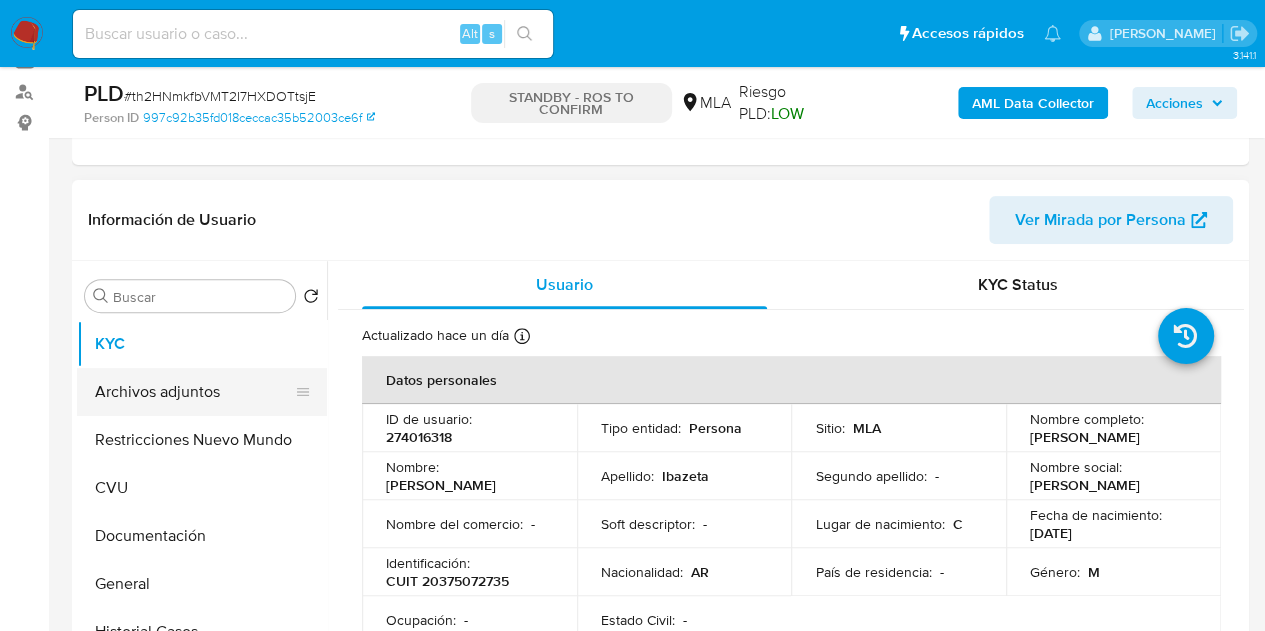 click on "Archivos adjuntos" at bounding box center (194, 392) 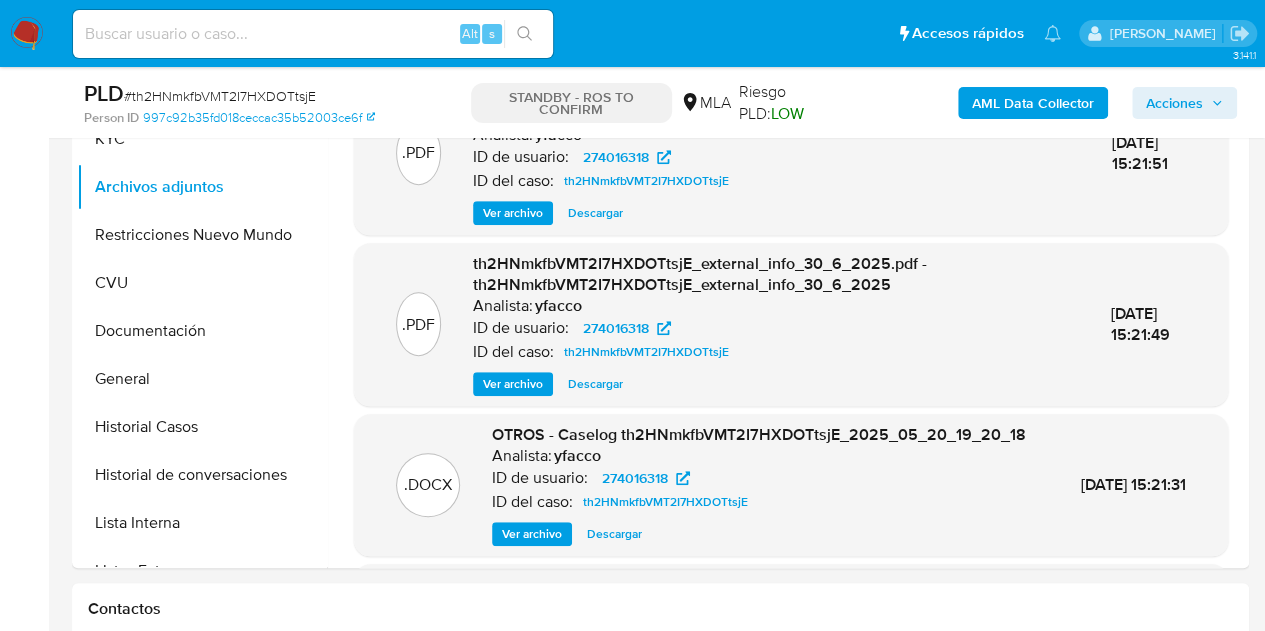 scroll, scrollTop: 440, scrollLeft: 0, axis: vertical 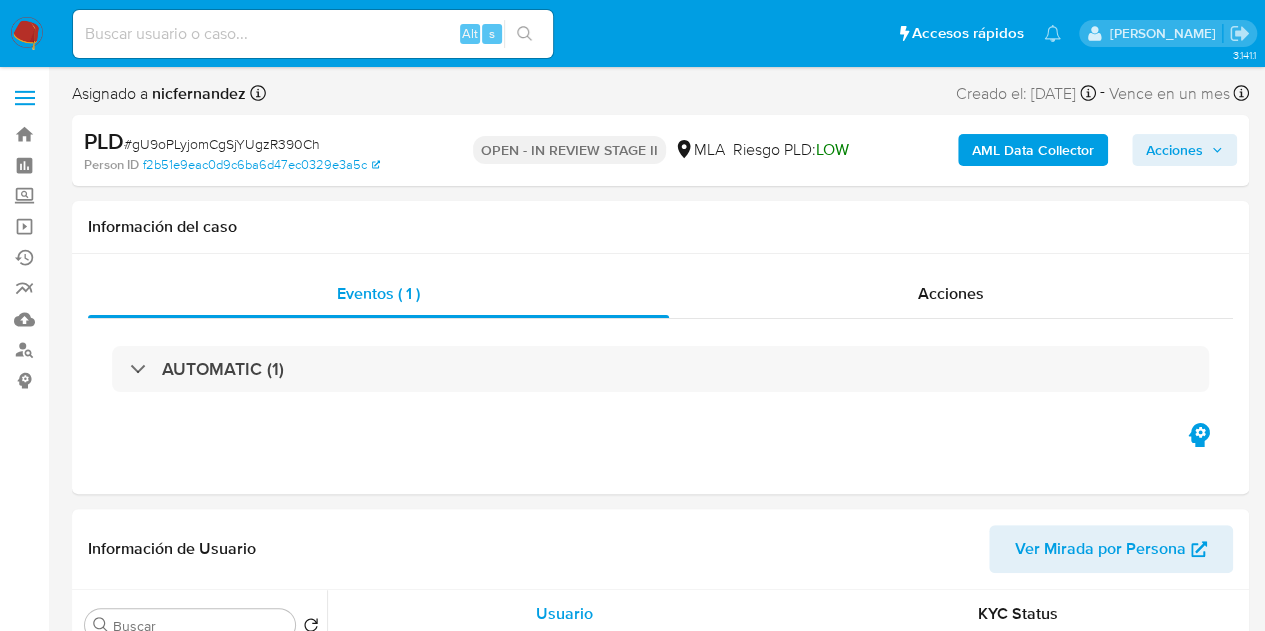 select on "10" 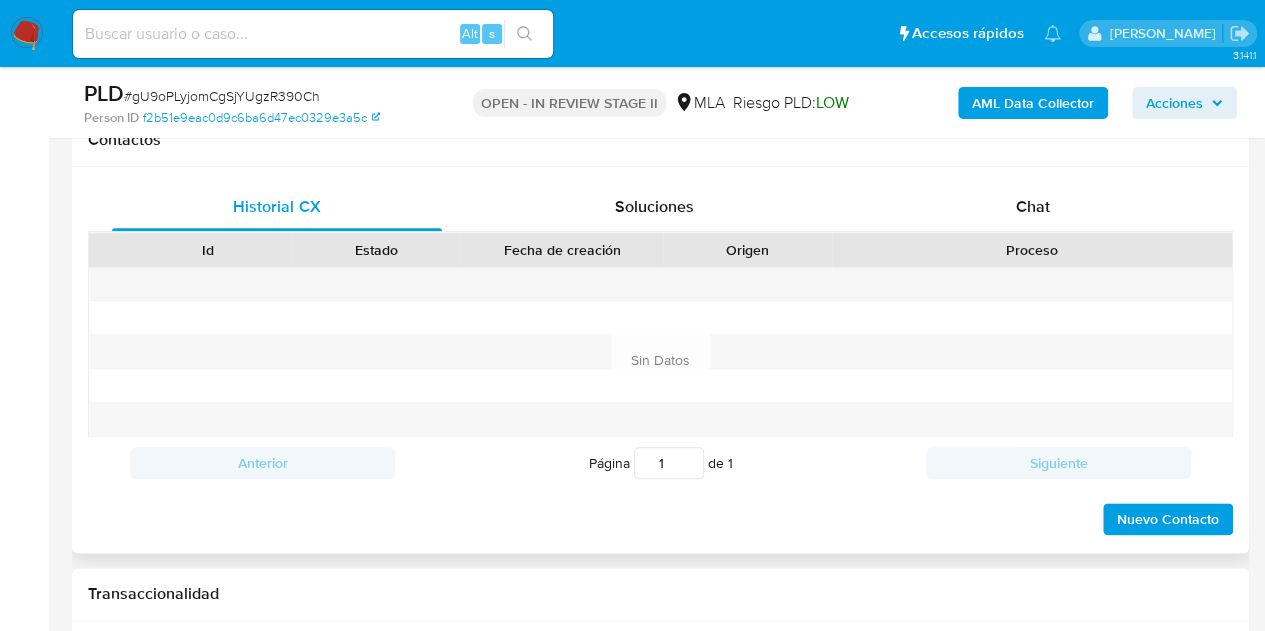 scroll, scrollTop: 942, scrollLeft: 0, axis: vertical 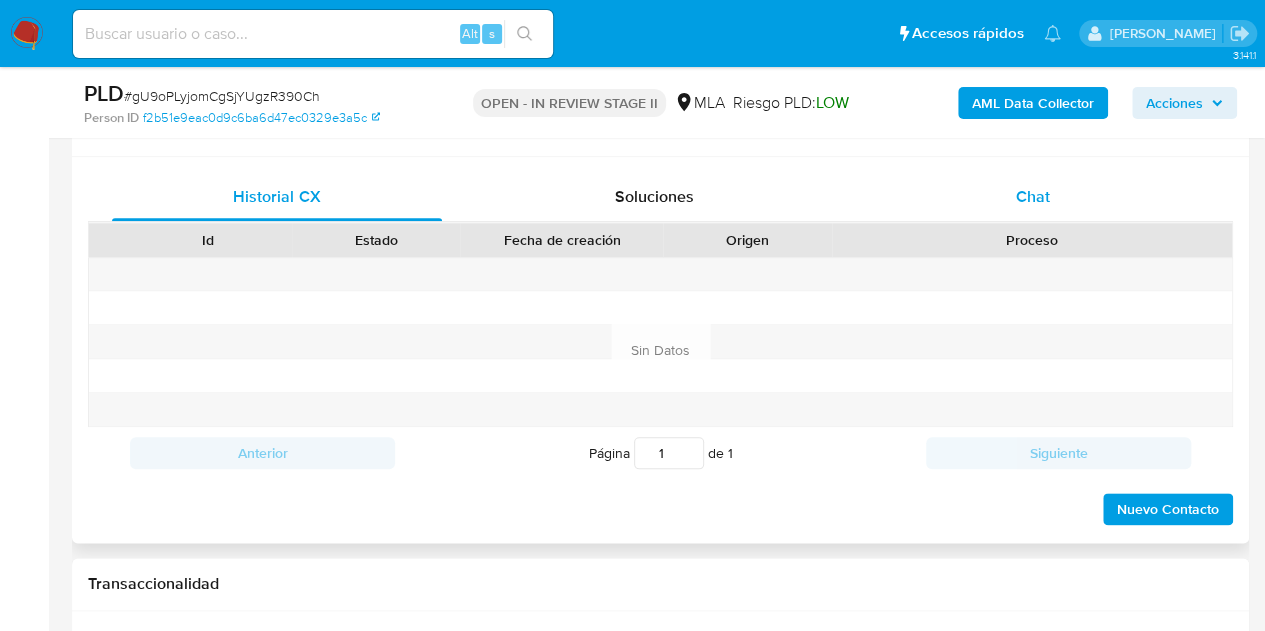 click on "Chat" at bounding box center (1033, 196) 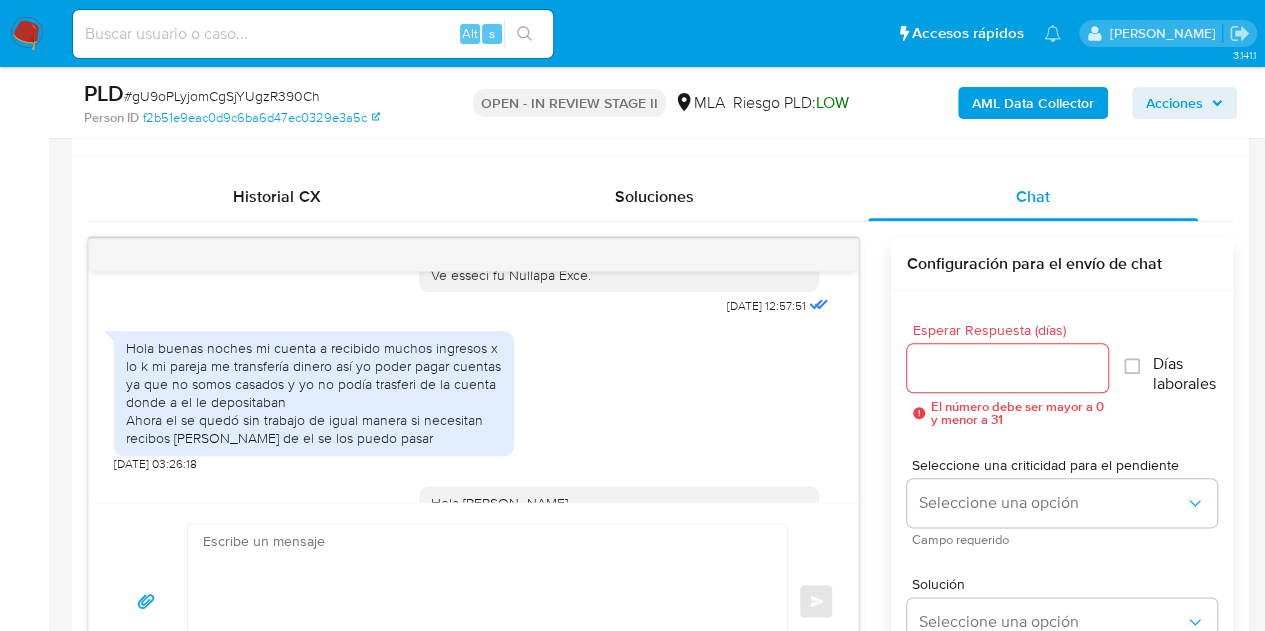 scroll, scrollTop: 1001, scrollLeft: 0, axis: vertical 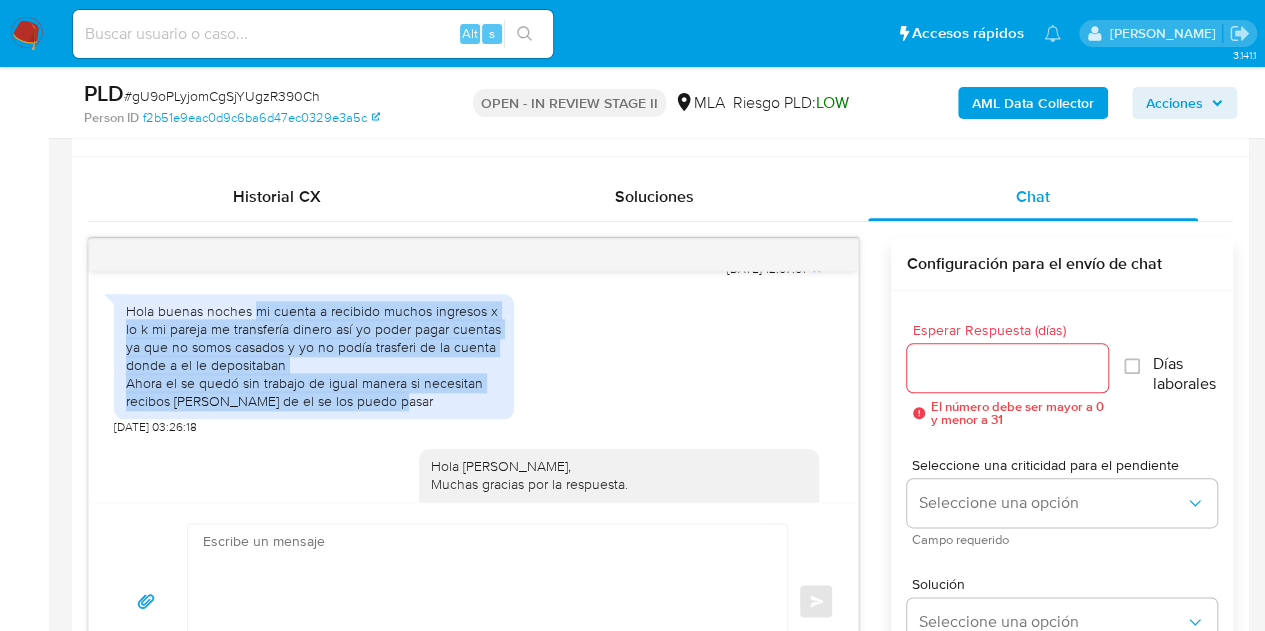 drag, startPoint x: 254, startPoint y: 347, endPoint x: 391, endPoint y: 439, distance: 165.02425 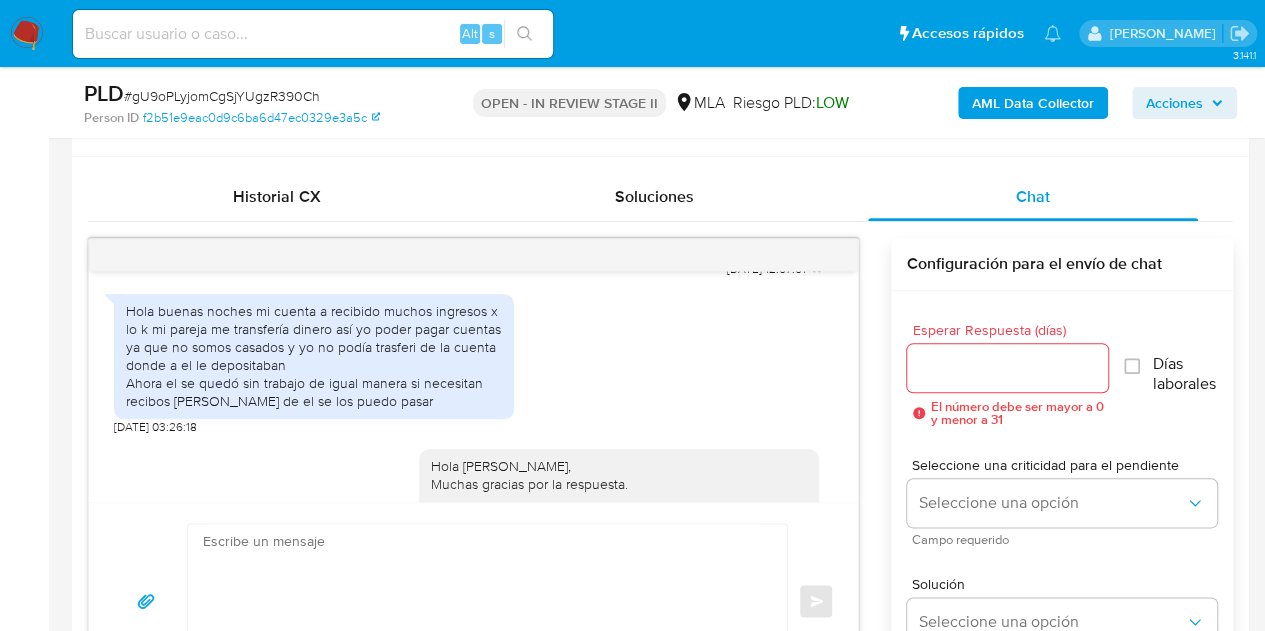 drag, startPoint x: 624, startPoint y: 398, endPoint x: 848, endPoint y: 383, distance: 224.50166 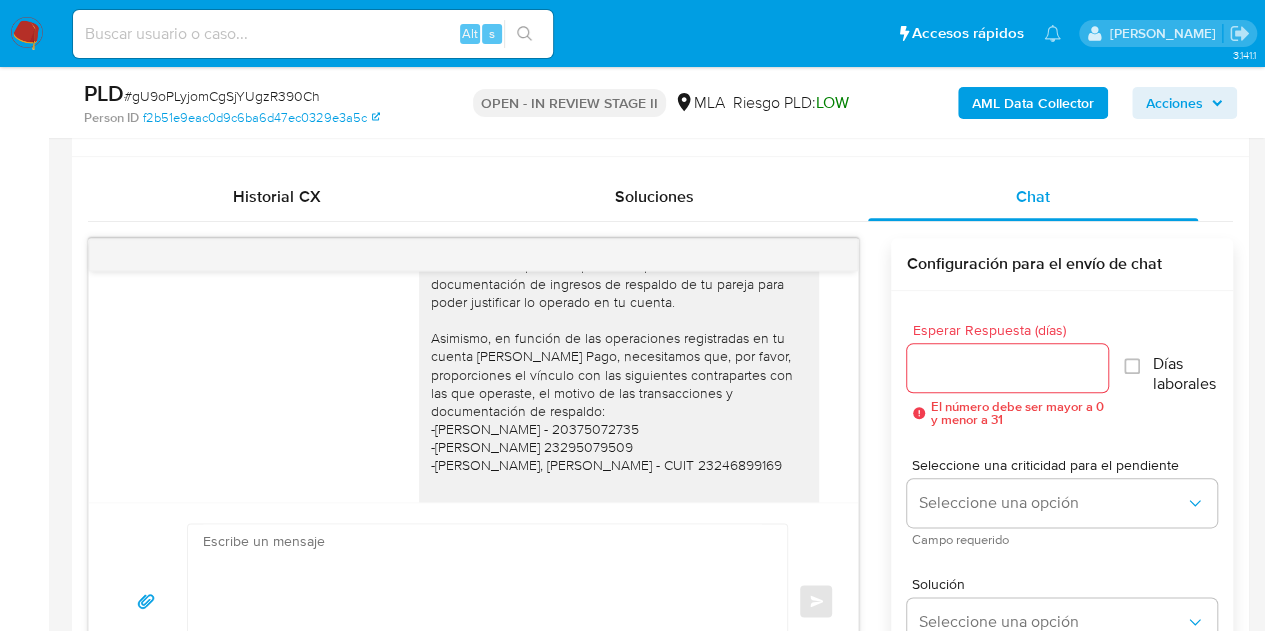 scroll, scrollTop: 1278, scrollLeft: 0, axis: vertical 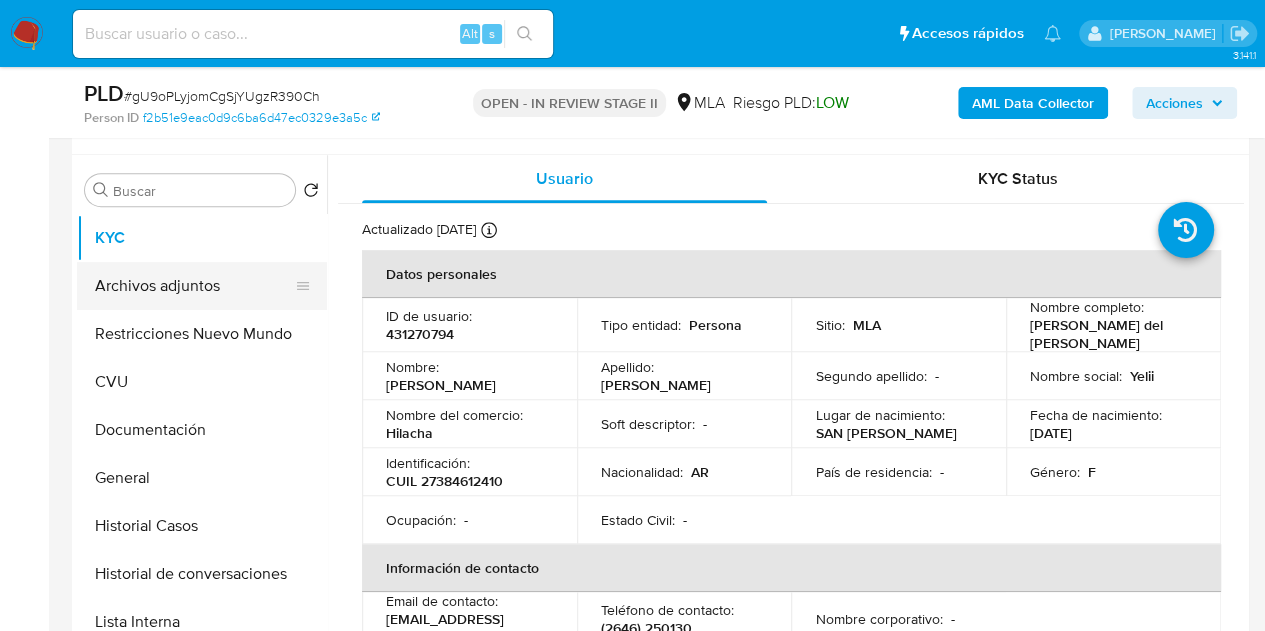 click on "Archivos adjuntos" at bounding box center [194, 286] 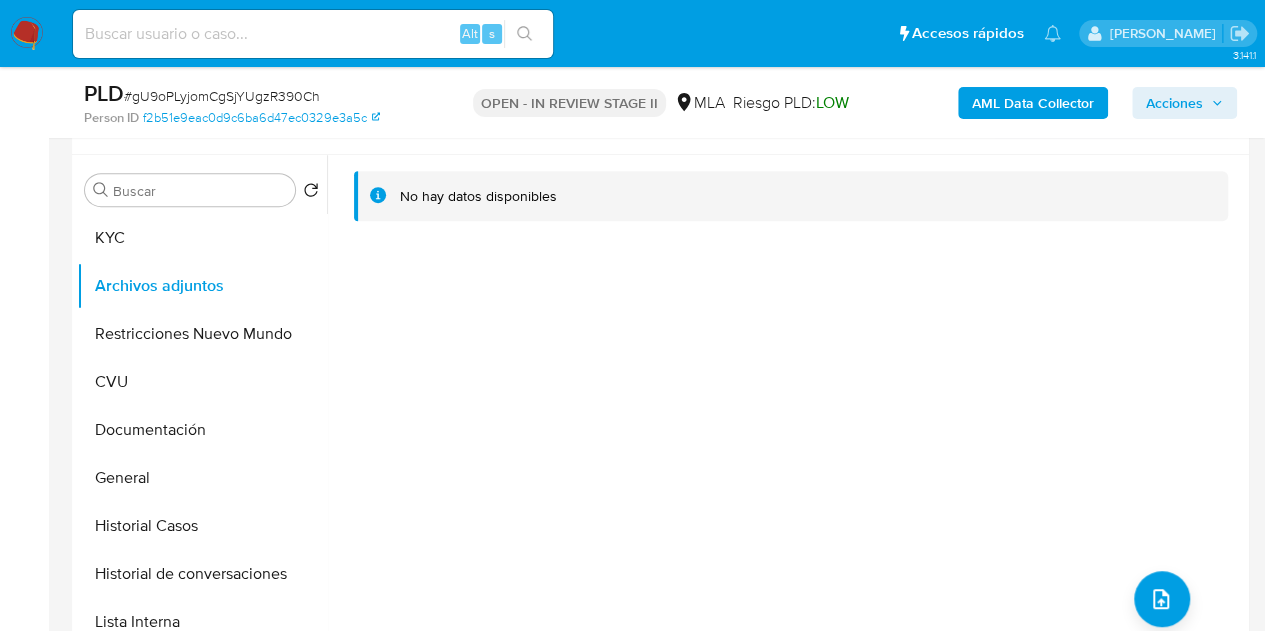 click on "AML Data Collector" at bounding box center (1033, 103) 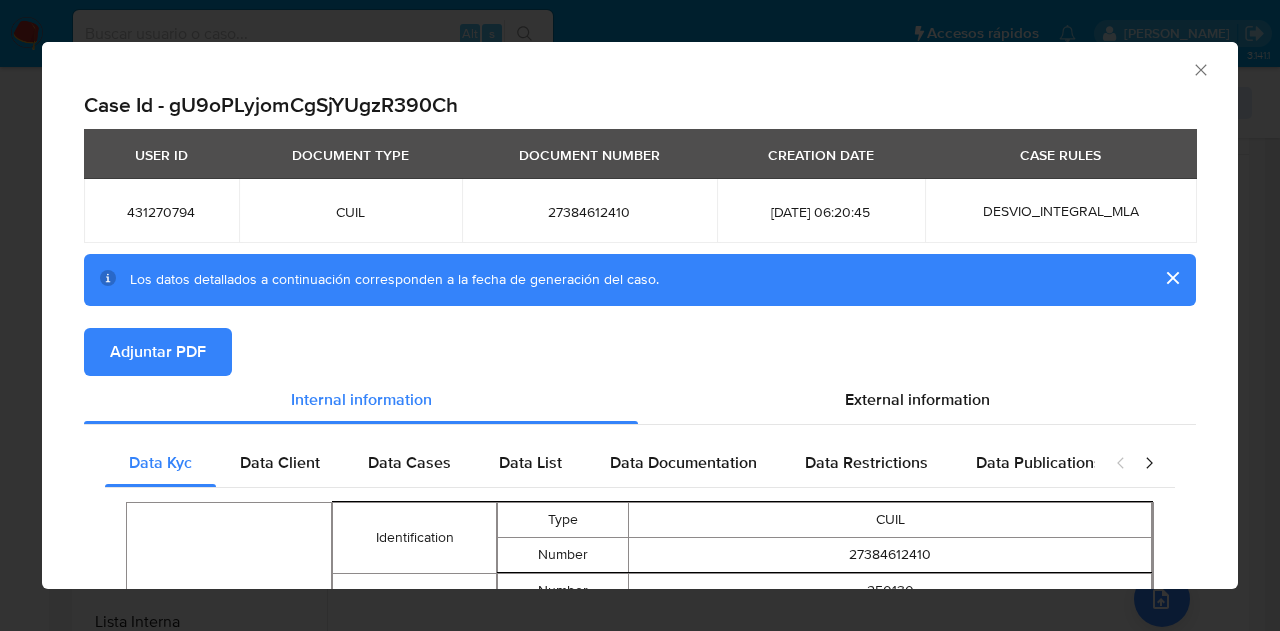 click on "Adjuntar PDF" at bounding box center (158, 352) 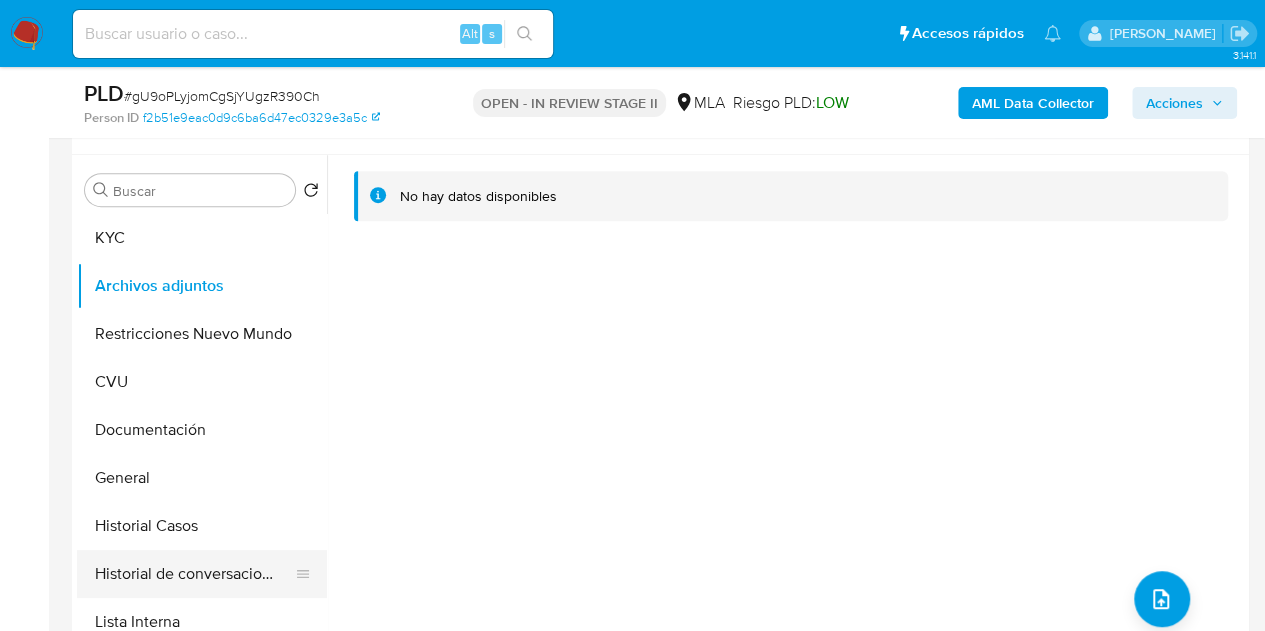 click on "Historial de conversaciones" at bounding box center (194, 574) 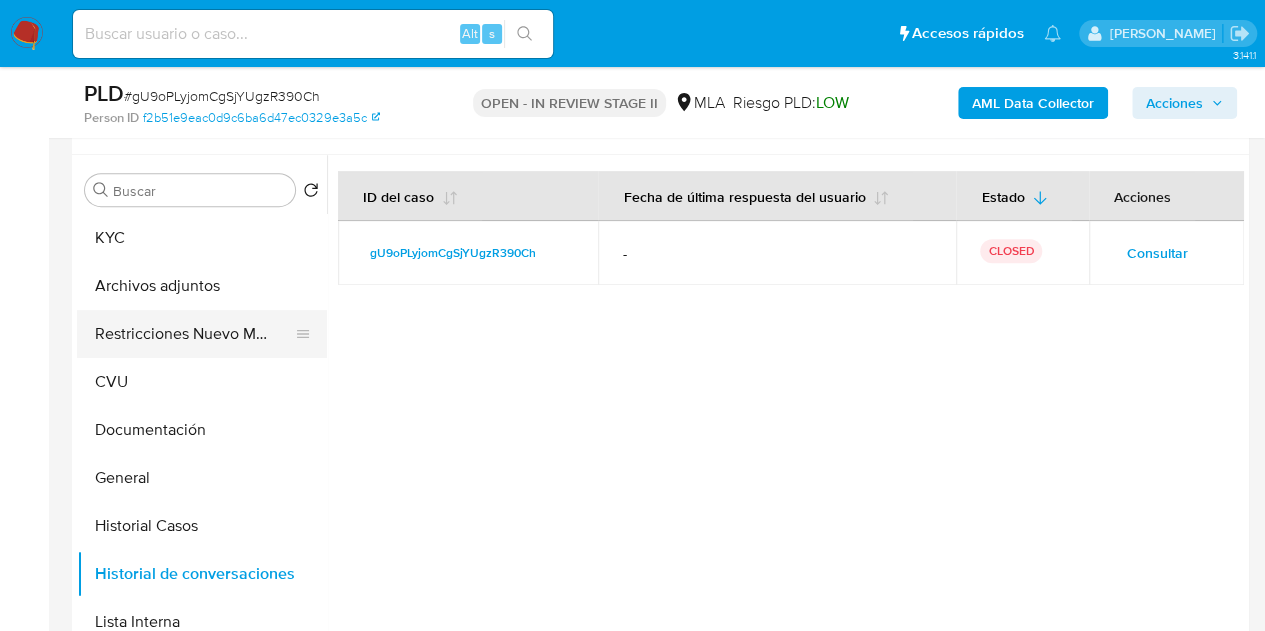 click on "Restricciones Nuevo Mundo" at bounding box center (194, 334) 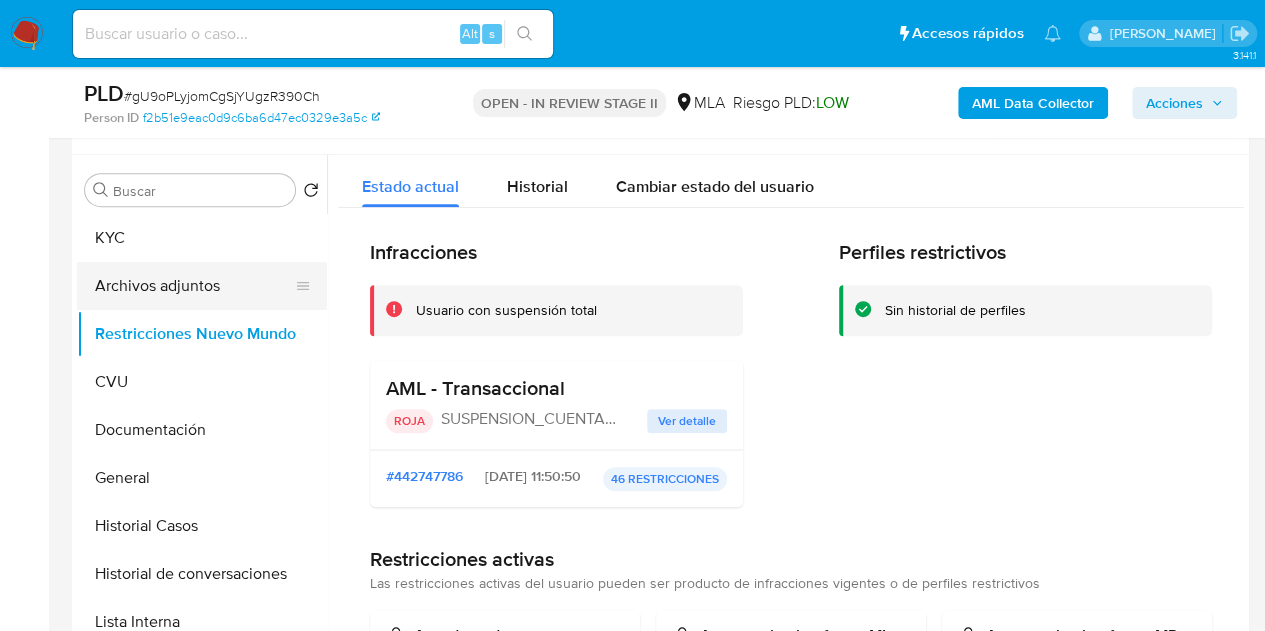 click on "Archivos adjuntos" at bounding box center (194, 286) 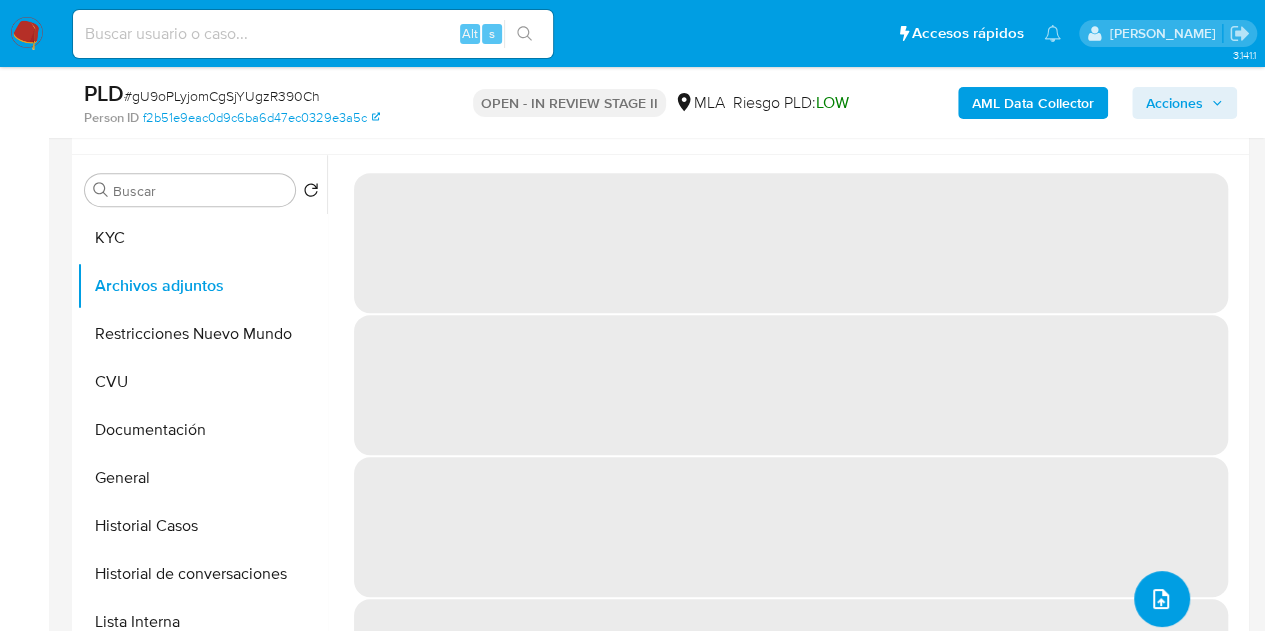 click 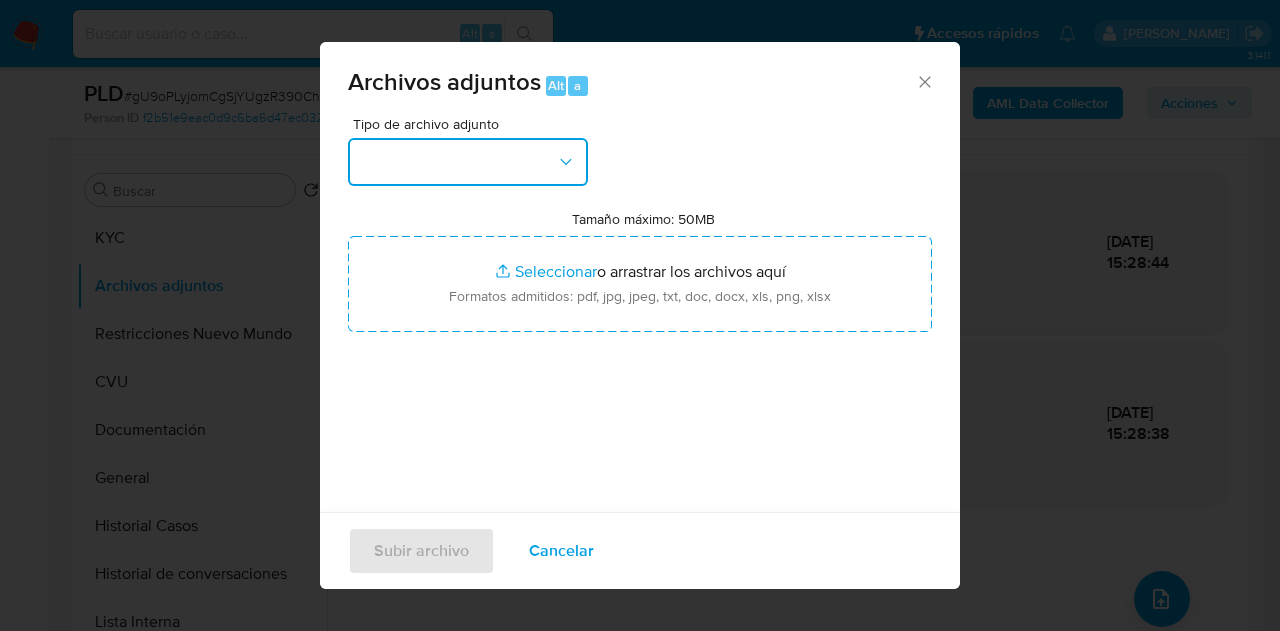 click 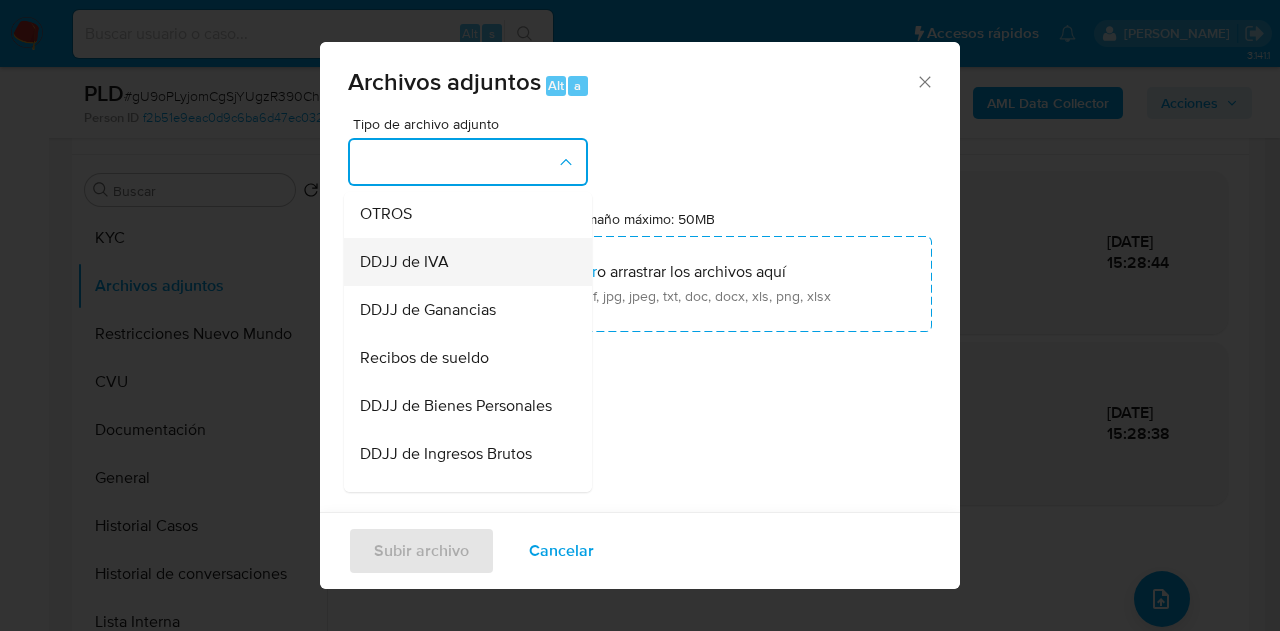 scroll, scrollTop: 437, scrollLeft: 0, axis: vertical 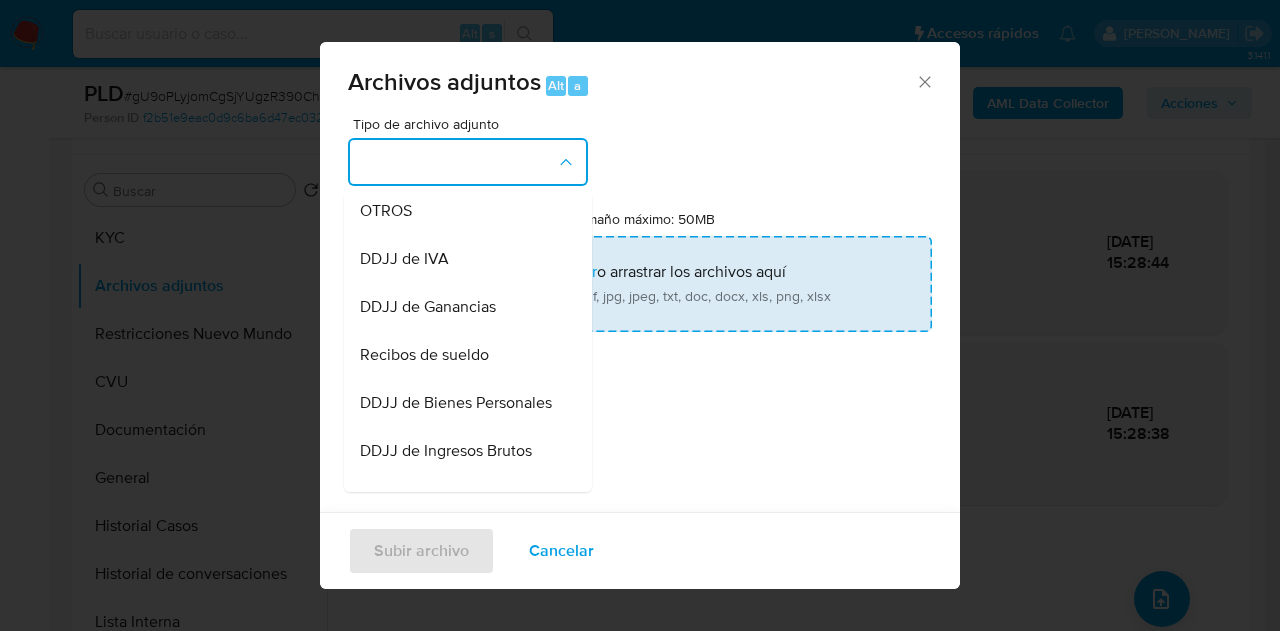 click on "OTROS" at bounding box center [462, 211] 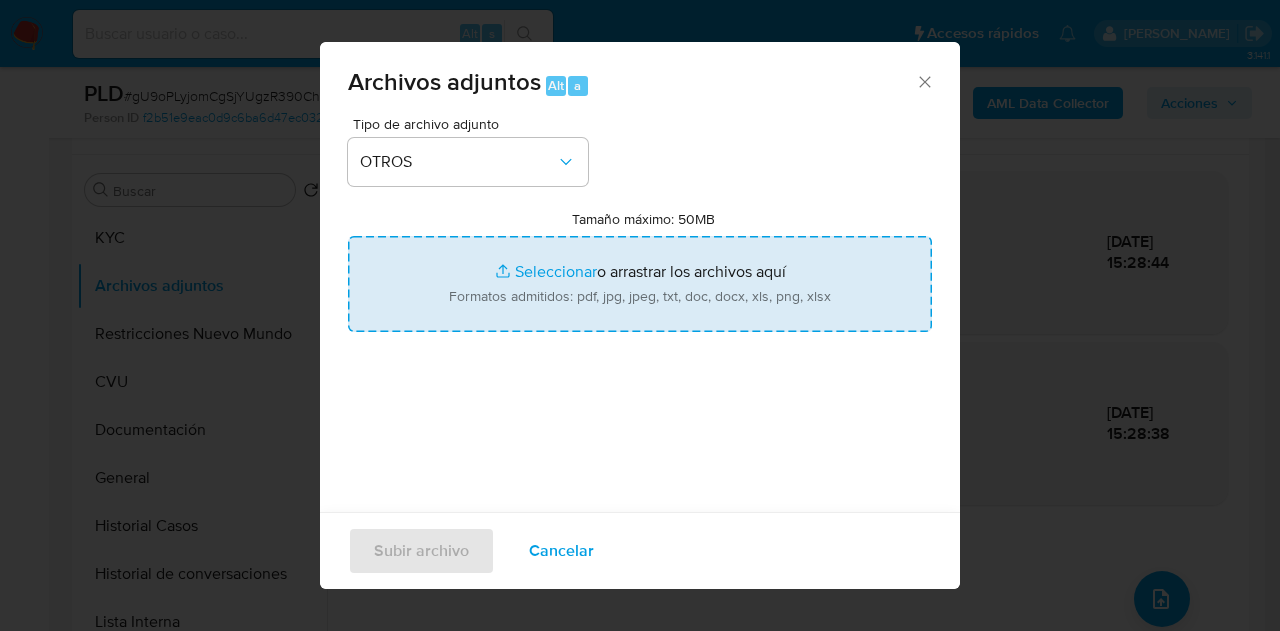 click on "Tamaño máximo: 50MB Seleccionar archivos" at bounding box center [640, 284] 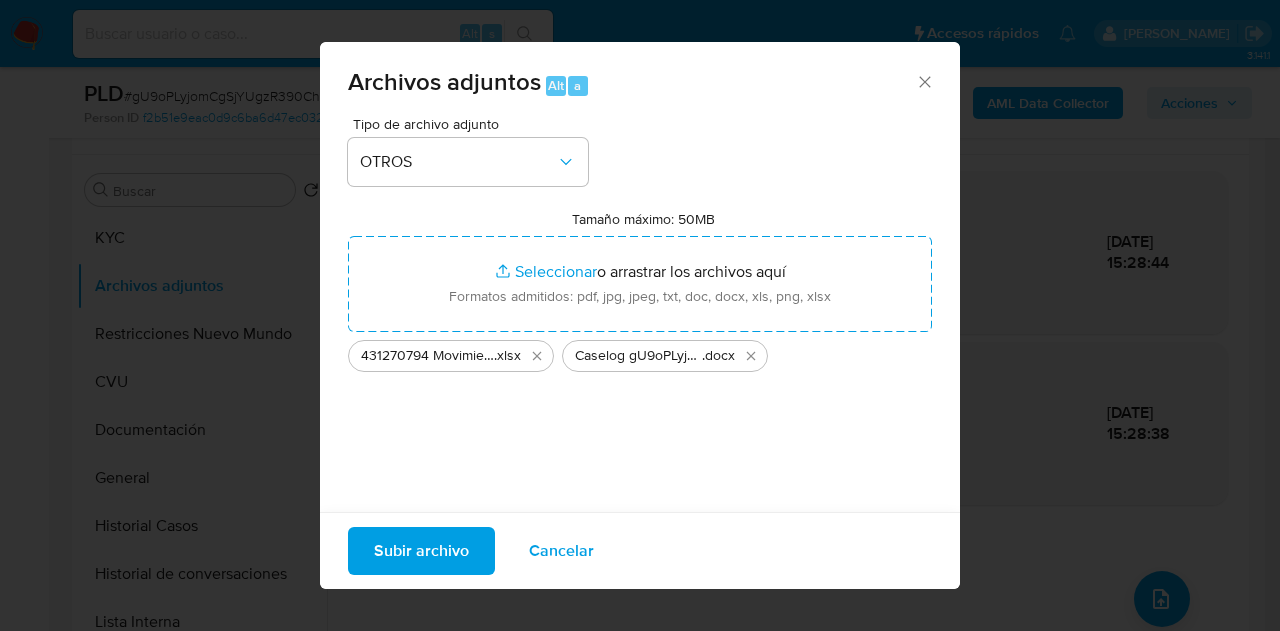 click on "Subir archivo" at bounding box center [421, 551] 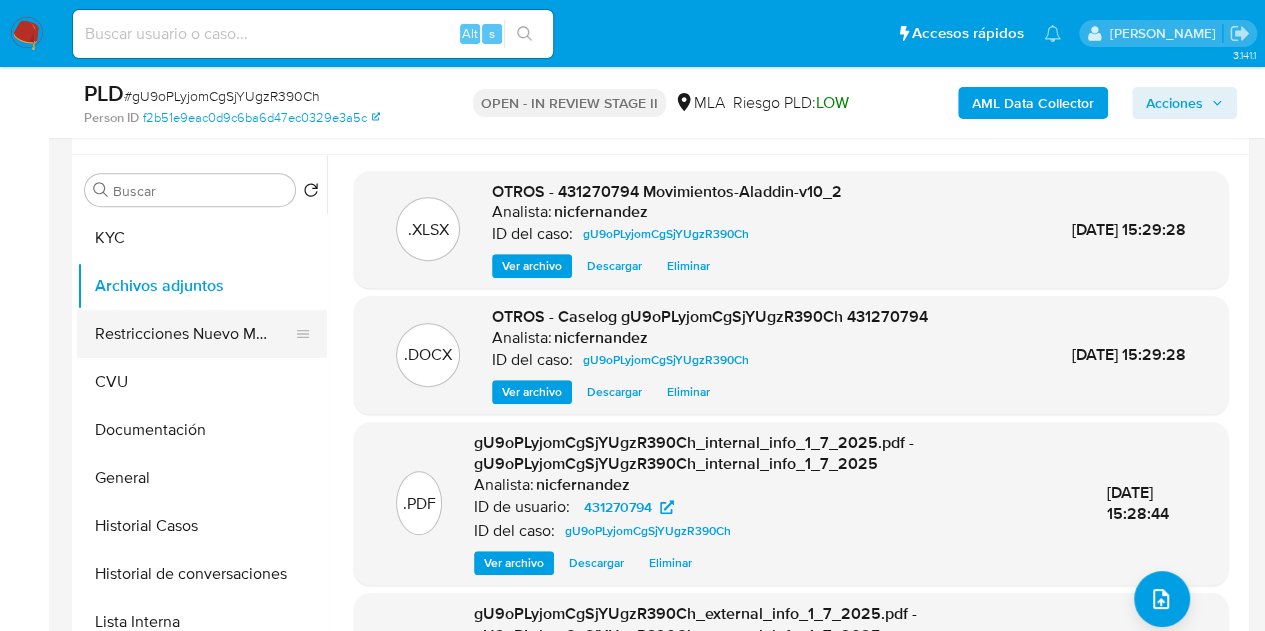click on "Restricciones Nuevo Mundo" at bounding box center (194, 334) 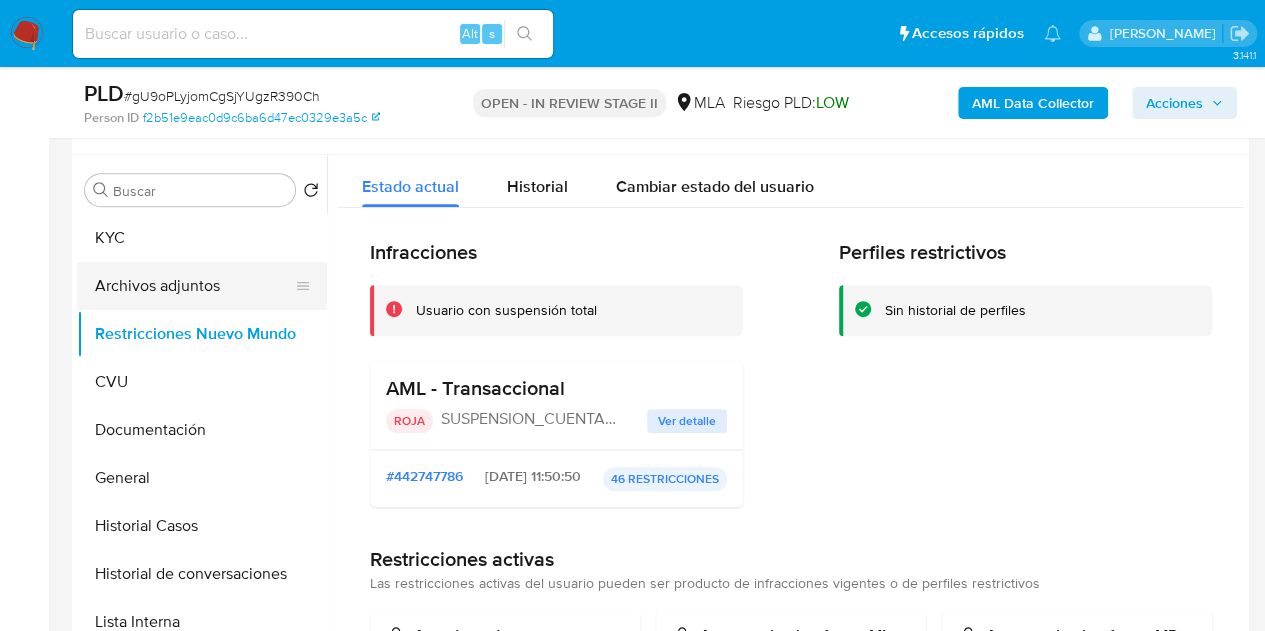 click on "Archivos adjuntos" at bounding box center (194, 286) 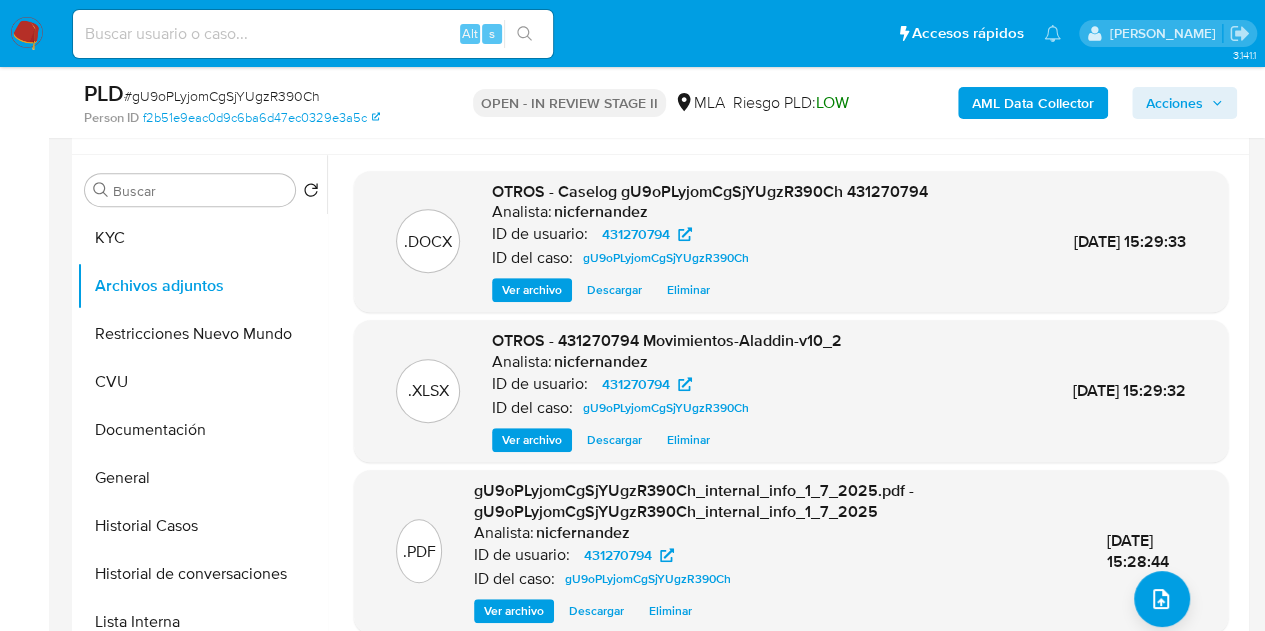click on "Ver archivo" at bounding box center [532, 290] 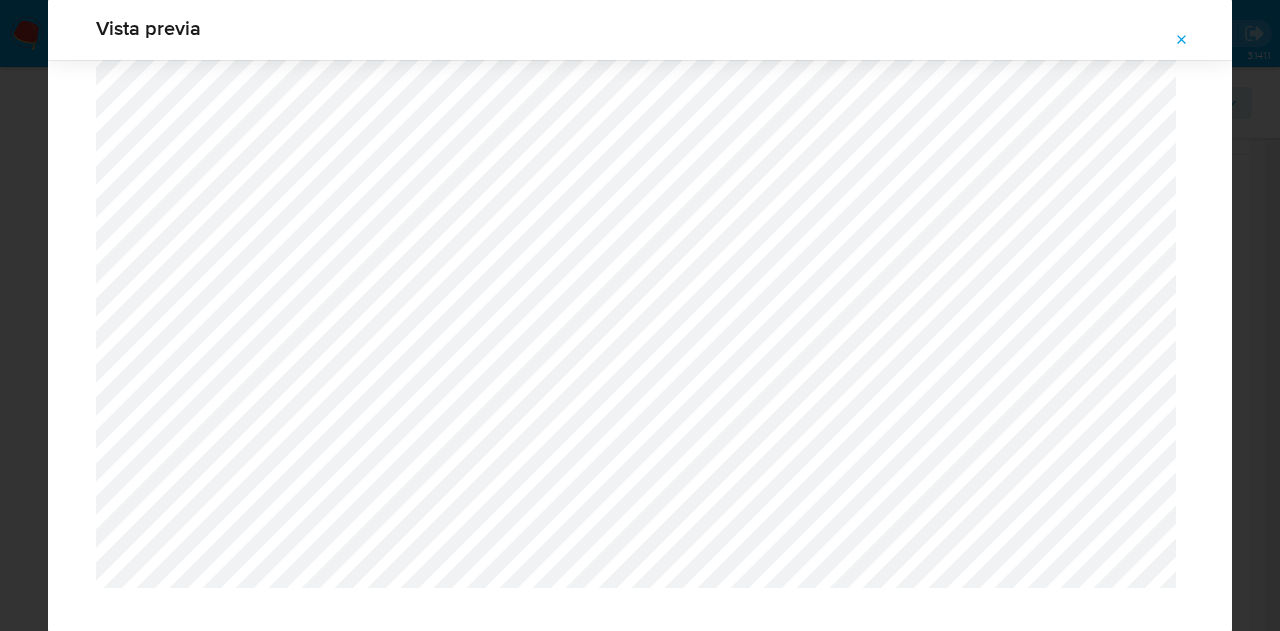 scroll, scrollTop: 158, scrollLeft: 0, axis: vertical 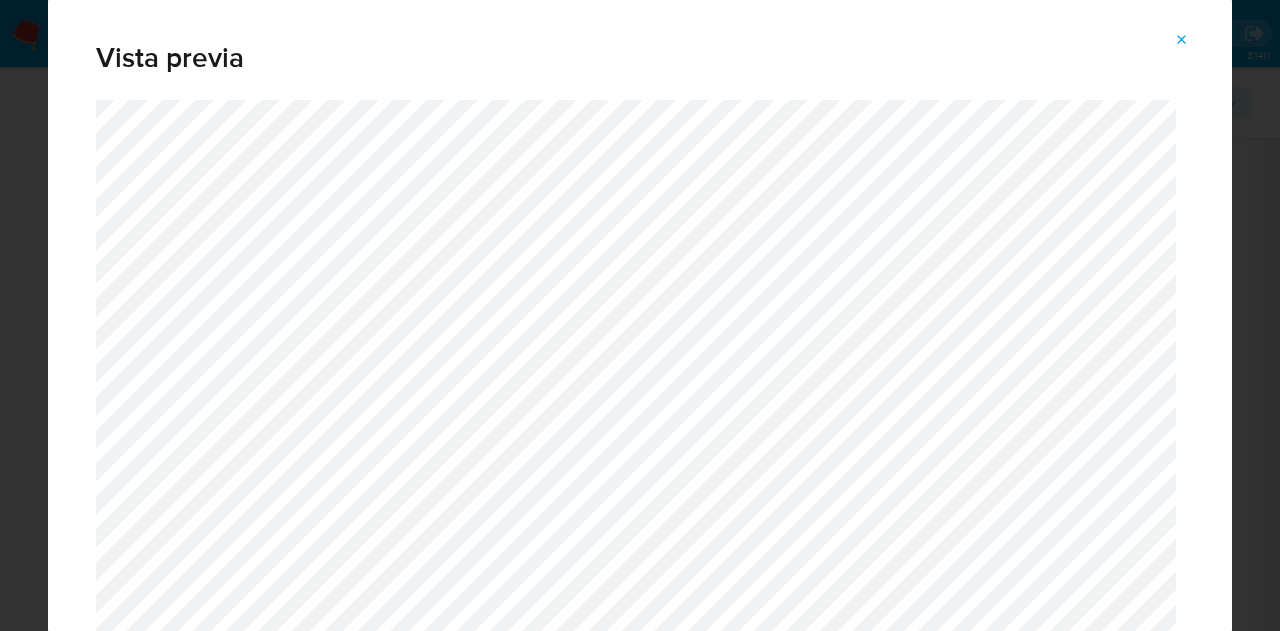 click 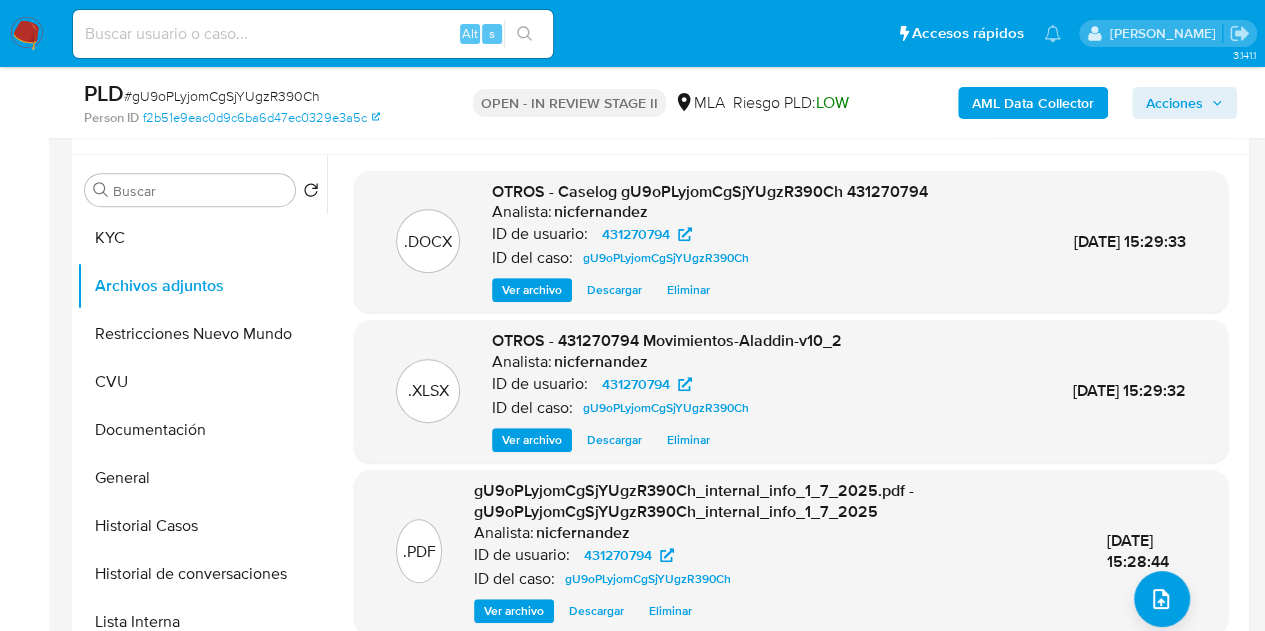 drag, startPoint x: 650, startPoint y: 209, endPoint x: 671, endPoint y: 202, distance: 22.135944 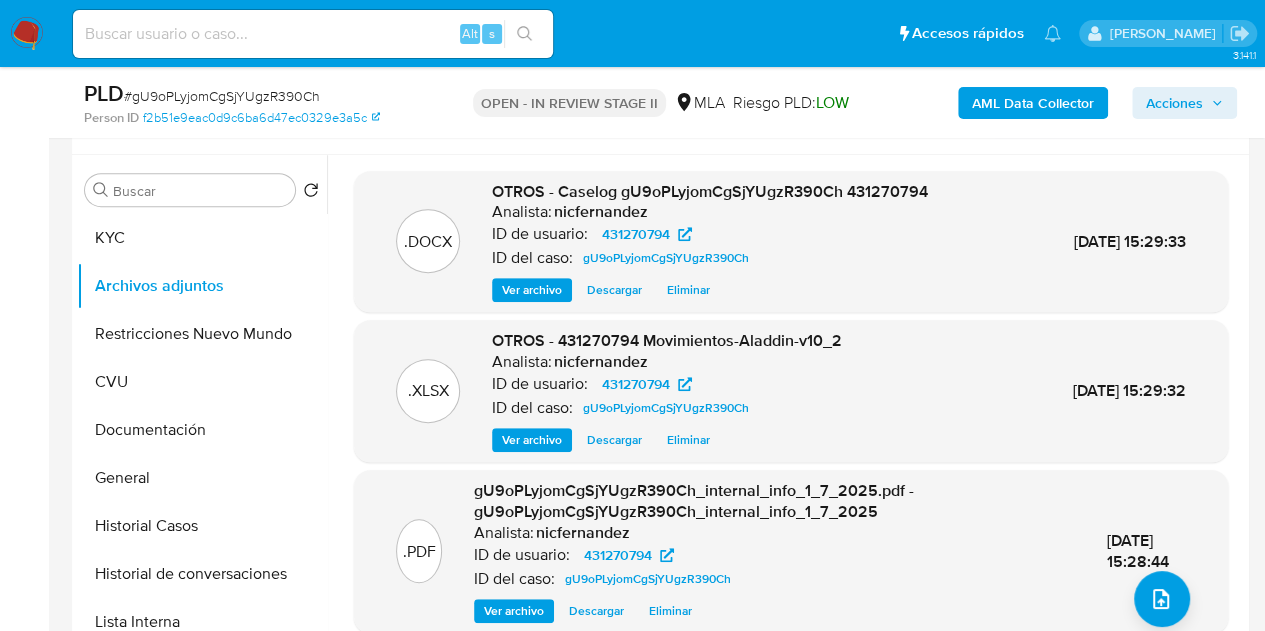 click on "Acciones" at bounding box center [1174, 103] 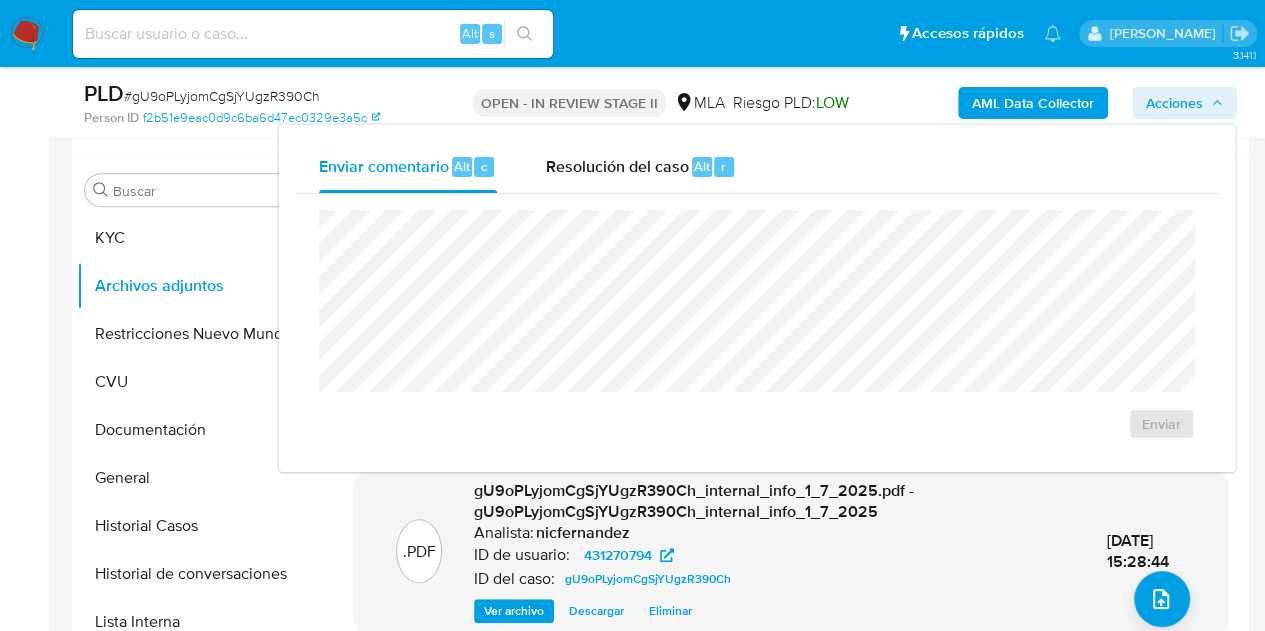 drag, startPoint x: 672, startPoint y: 174, endPoint x: 677, endPoint y: 195, distance: 21.587032 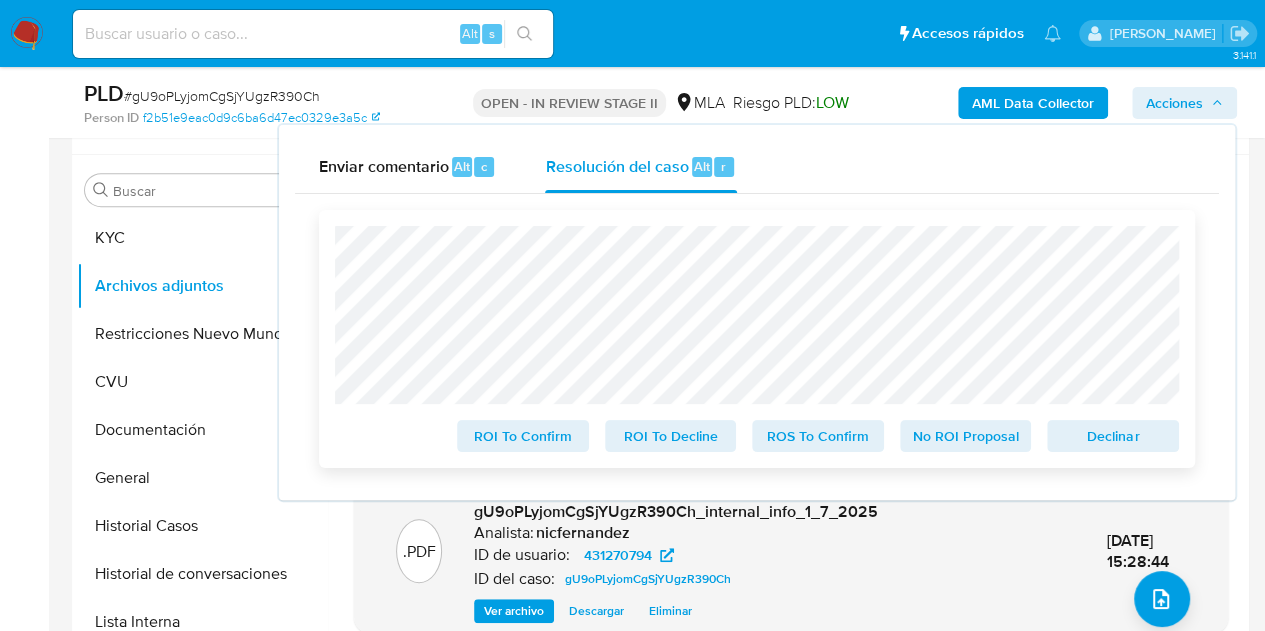 click on "Declinar" at bounding box center [1113, 436] 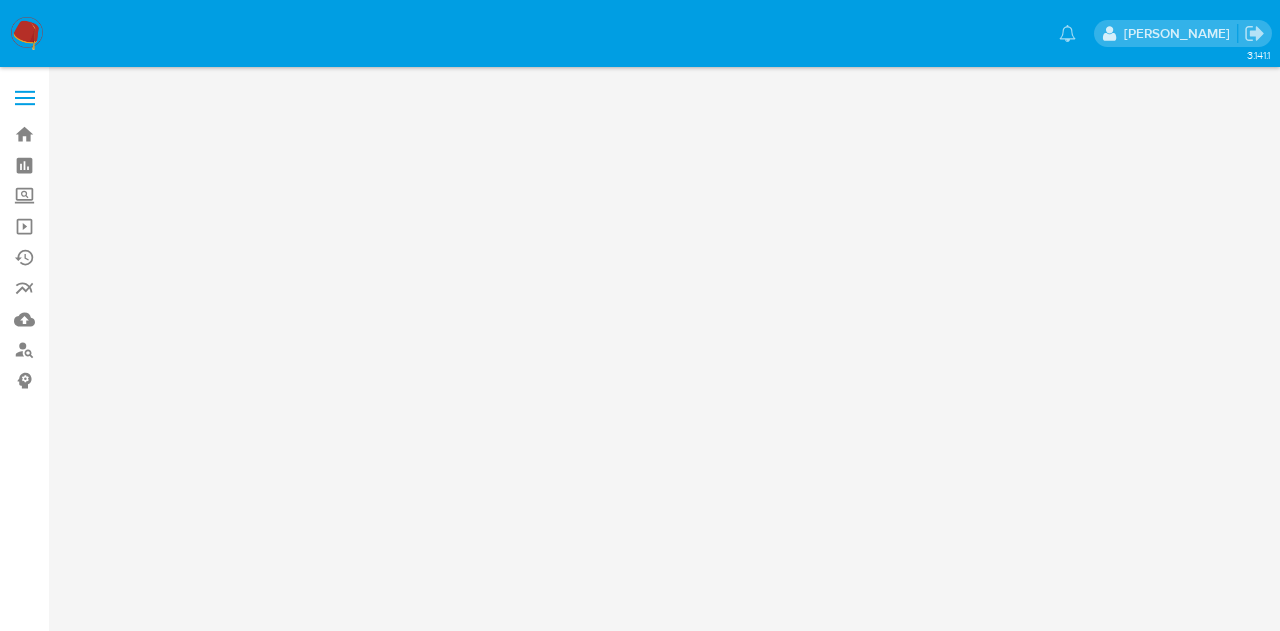 scroll, scrollTop: 0, scrollLeft: 0, axis: both 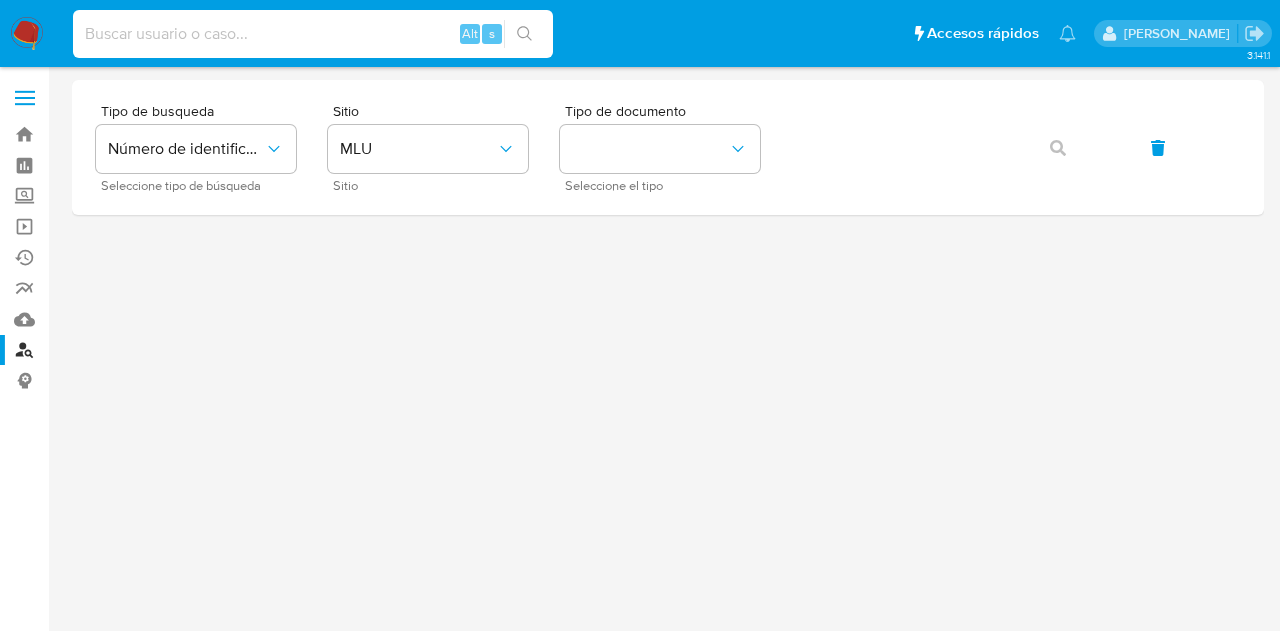 click at bounding box center (313, 34) 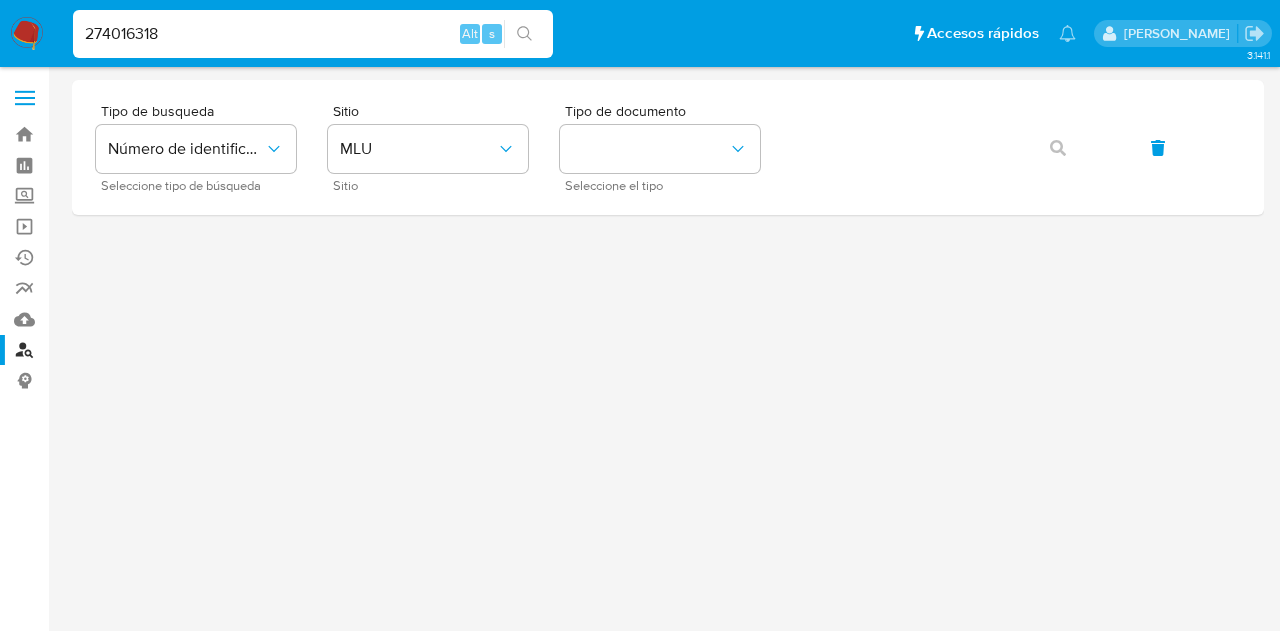 type on "274016318" 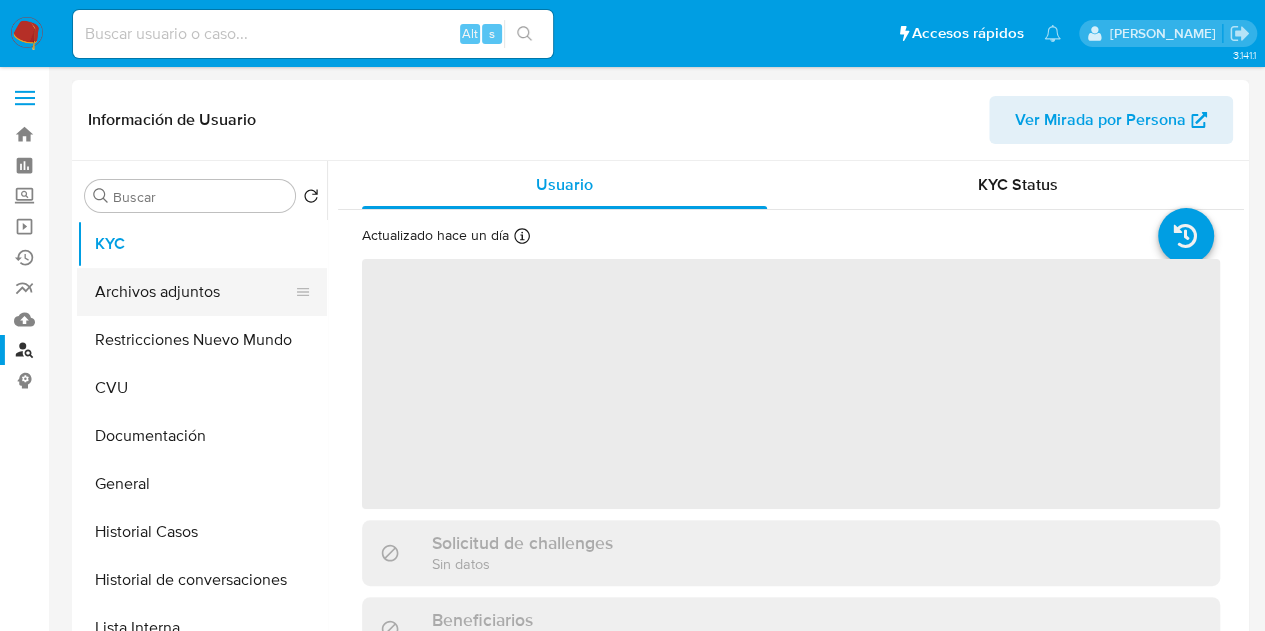click on "Archivos adjuntos" at bounding box center (194, 292) 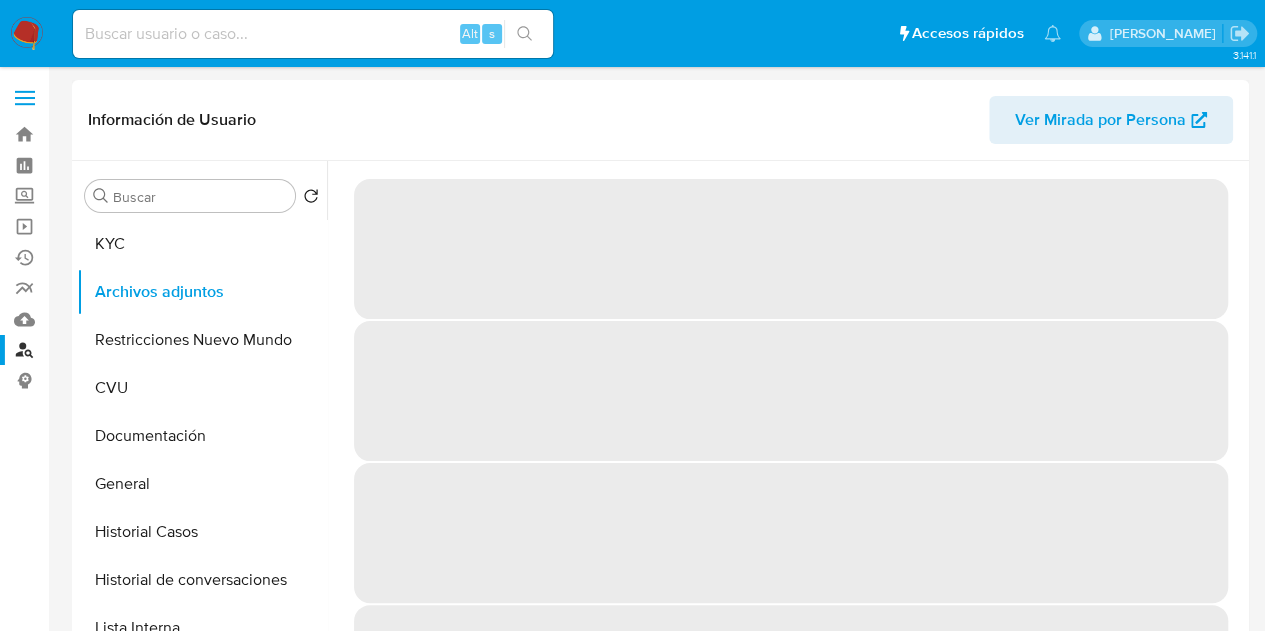 select on "10" 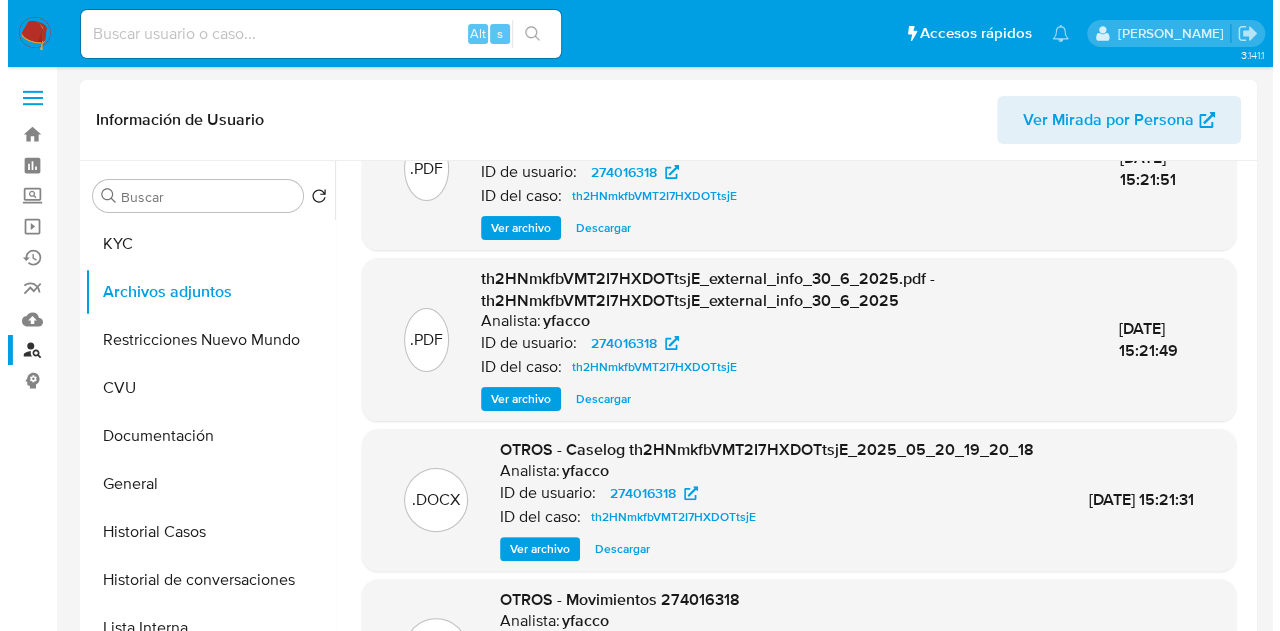 scroll, scrollTop: 108, scrollLeft: 0, axis: vertical 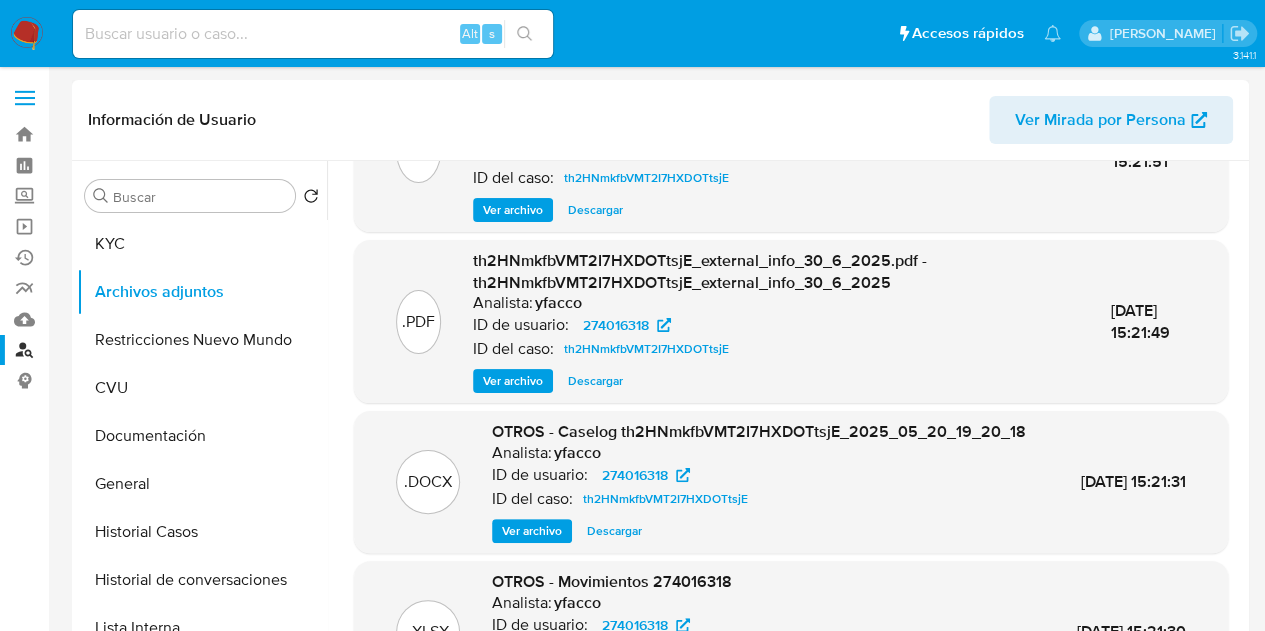 click on "Ver archivo" at bounding box center [532, 531] 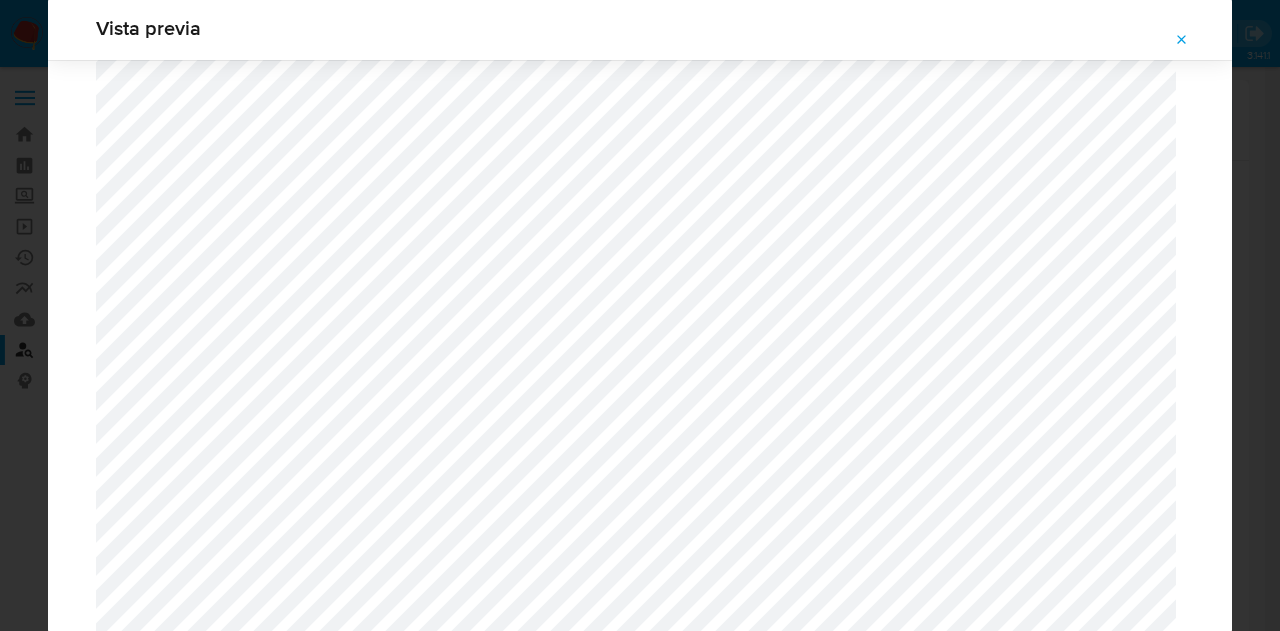 scroll, scrollTop: 1675, scrollLeft: 0, axis: vertical 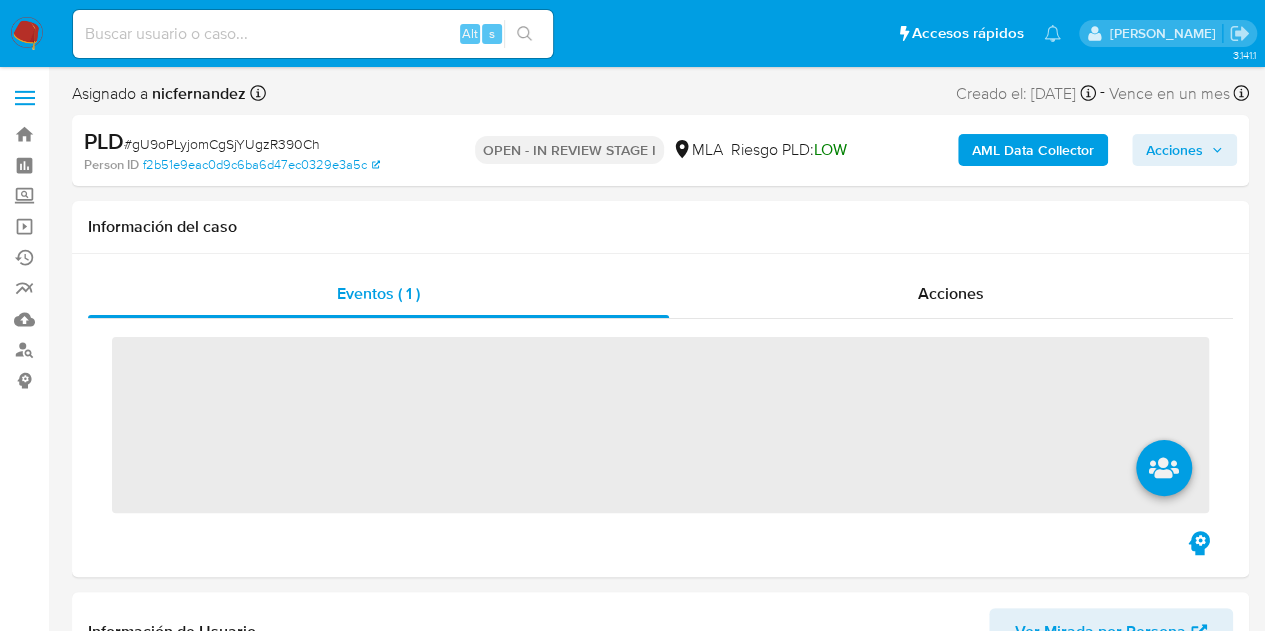 click on "Acciones" at bounding box center [1174, 150] 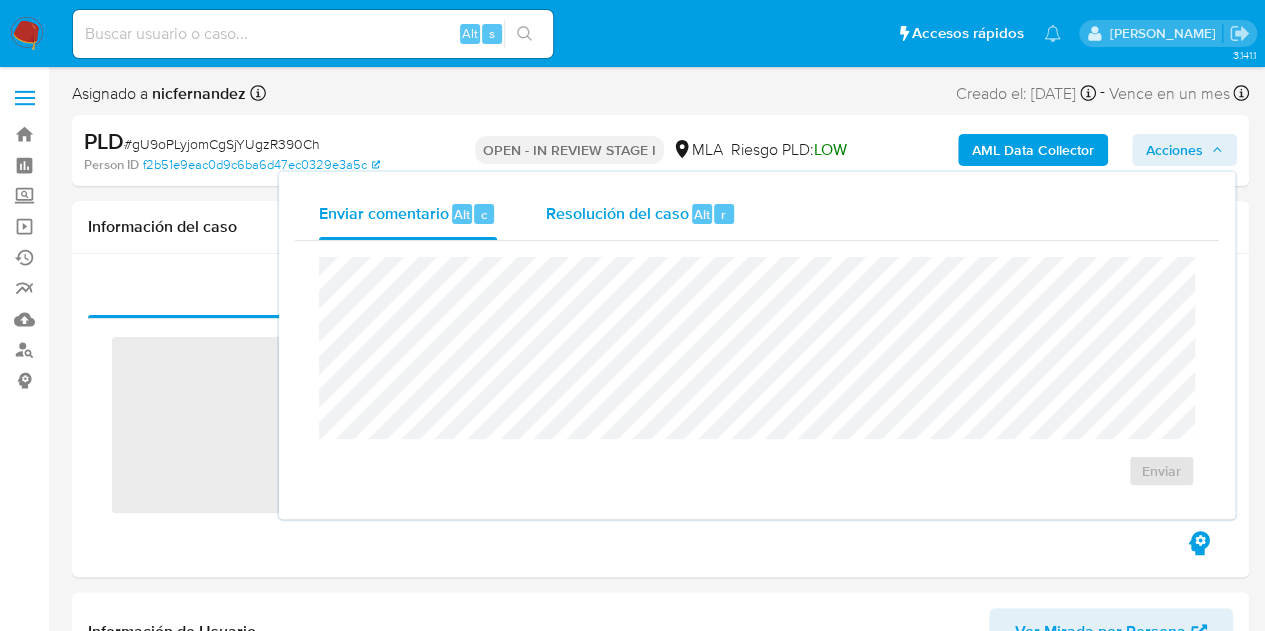 drag, startPoint x: 696, startPoint y: 211, endPoint x: 704, endPoint y: 239, distance: 29.12044 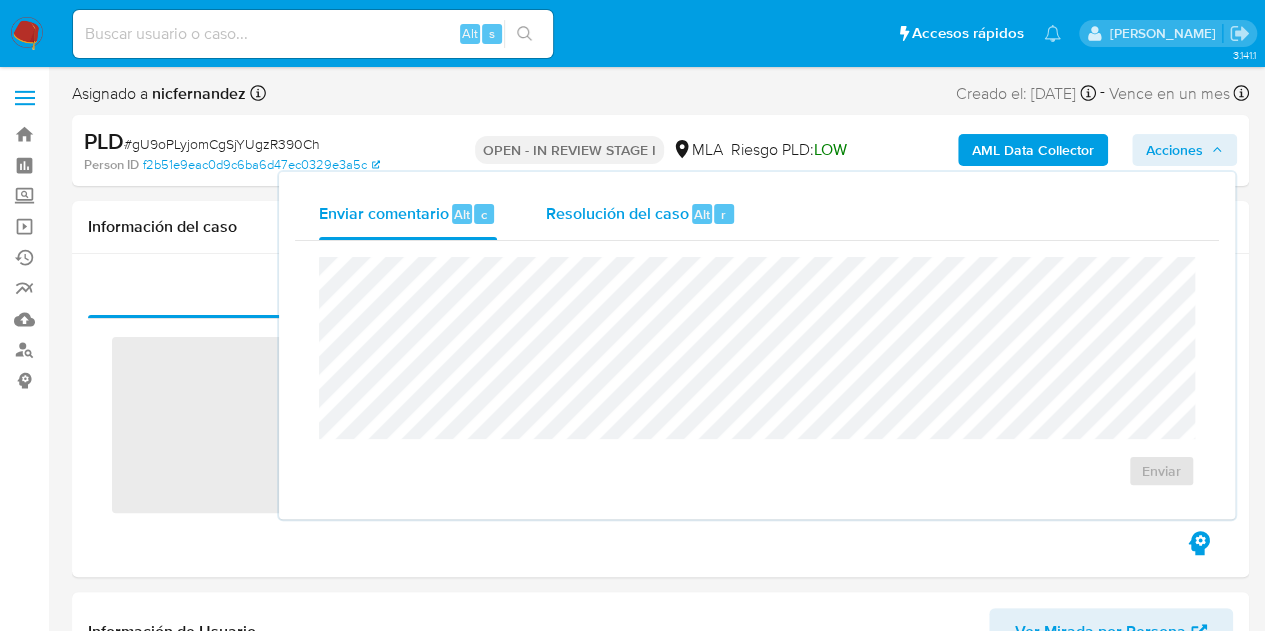 click on "Alt" at bounding box center [702, 214] 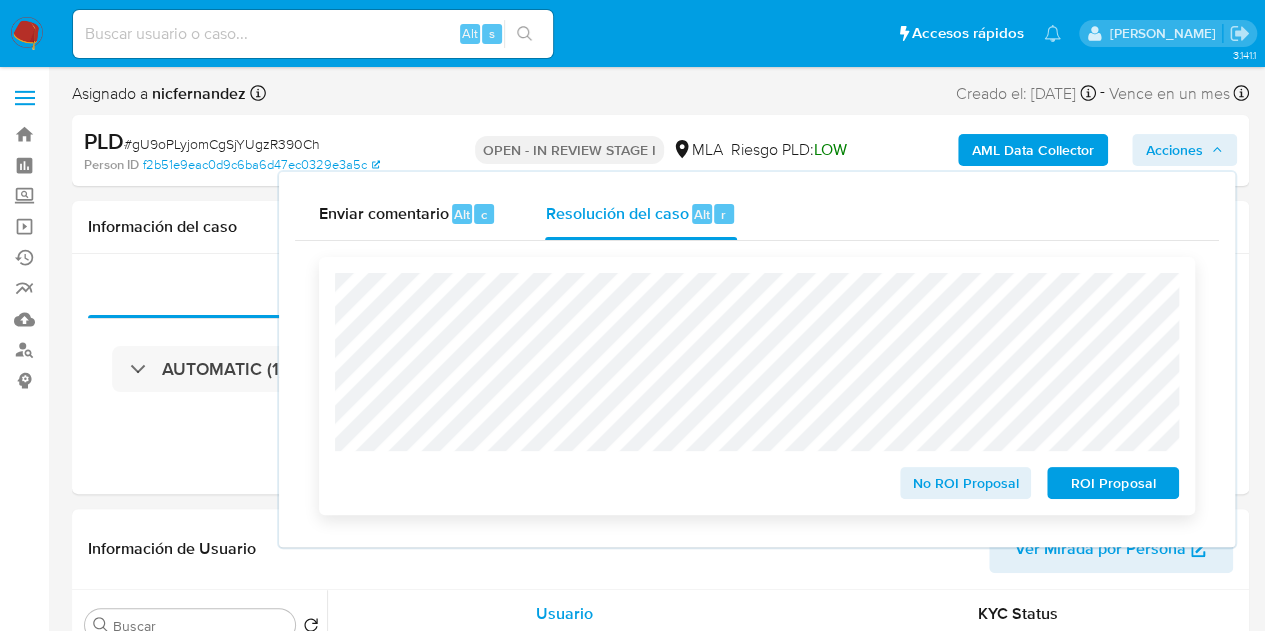 click on "ROI Proposal" at bounding box center [1113, 483] 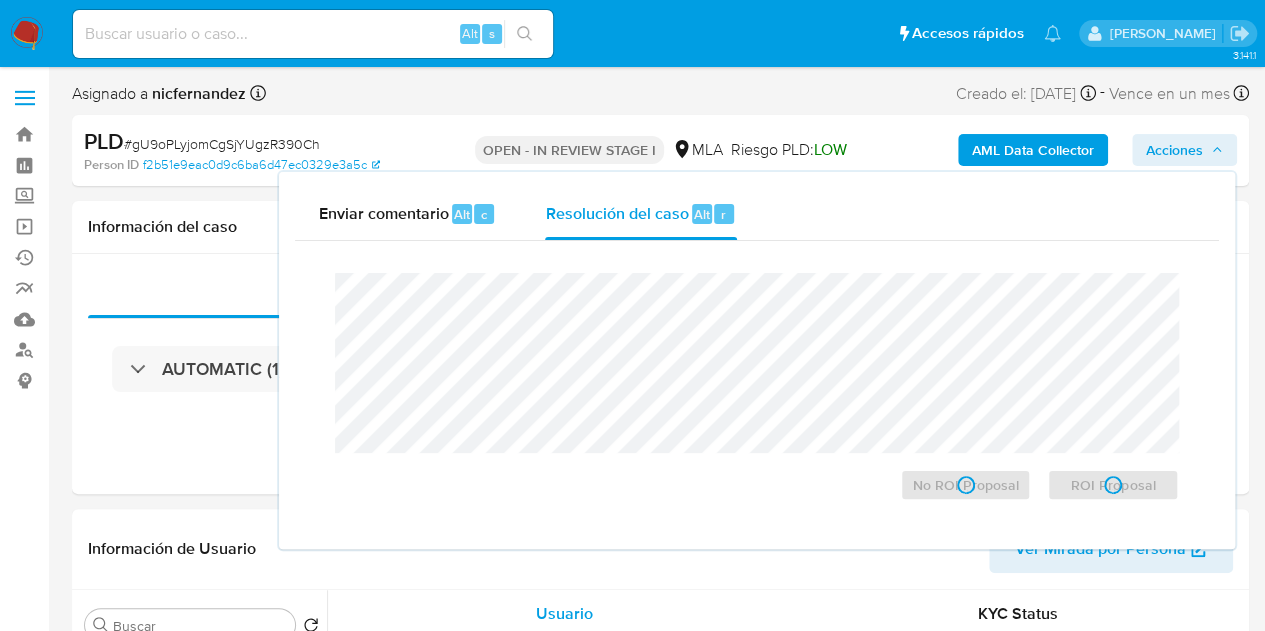 select on "10" 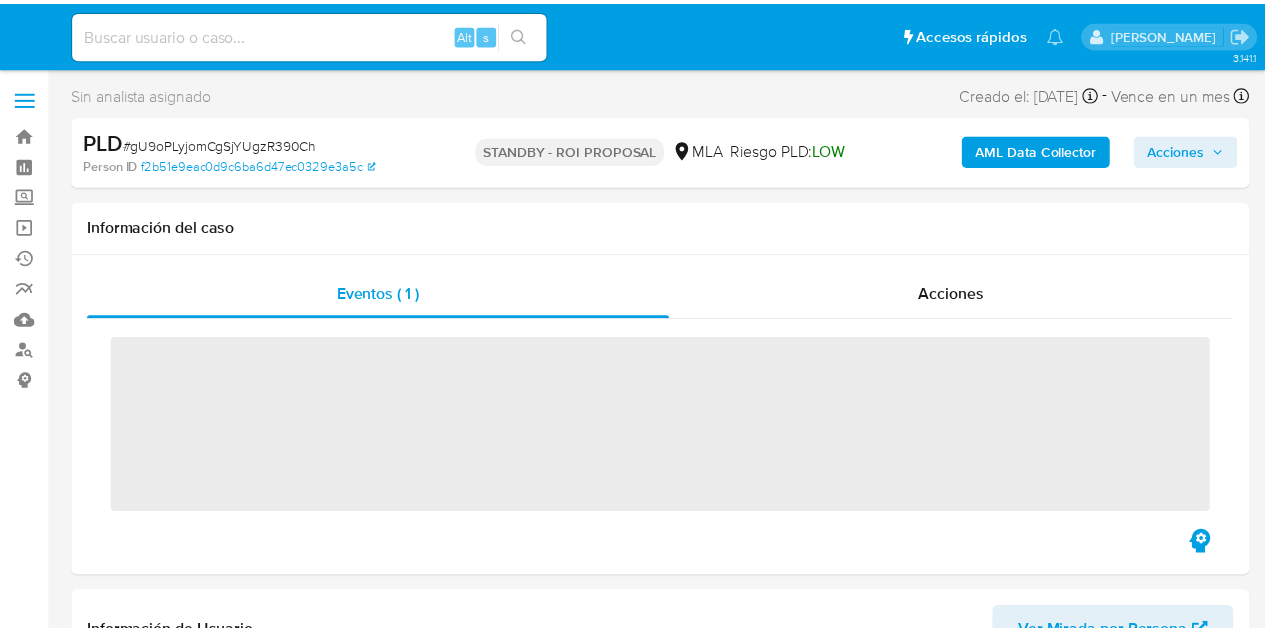 scroll, scrollTop: 0, scrollLeft: 0, axis: both 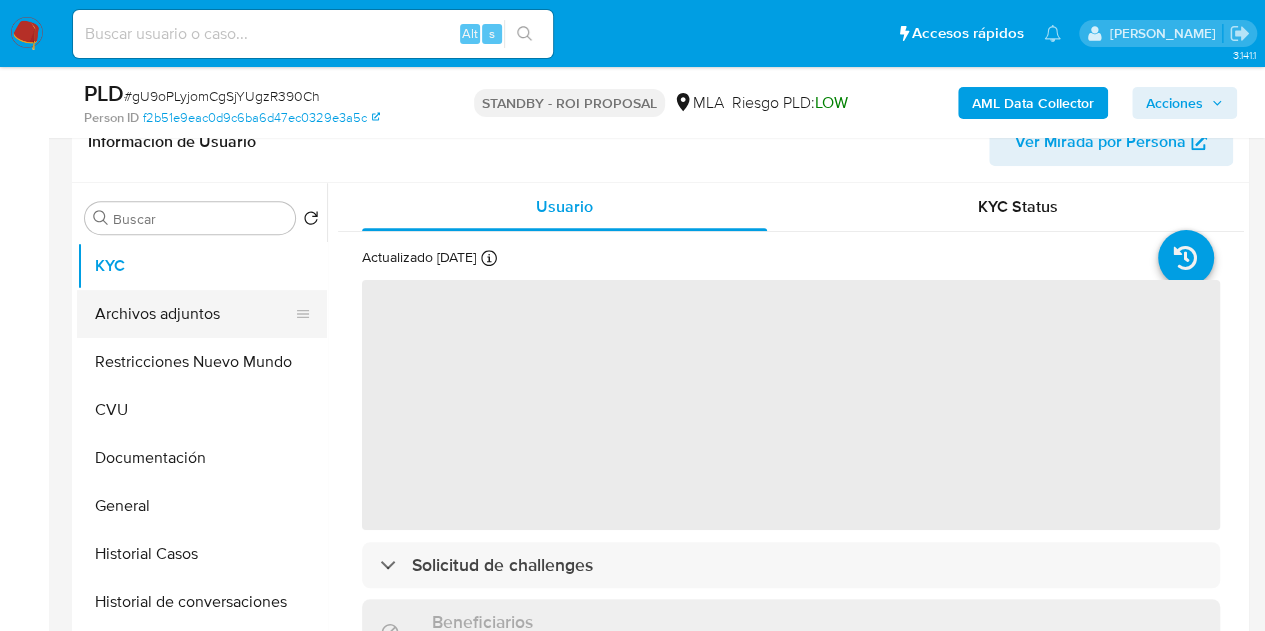 click on "Archivos adjuntos" at bounding box center [194, 314] 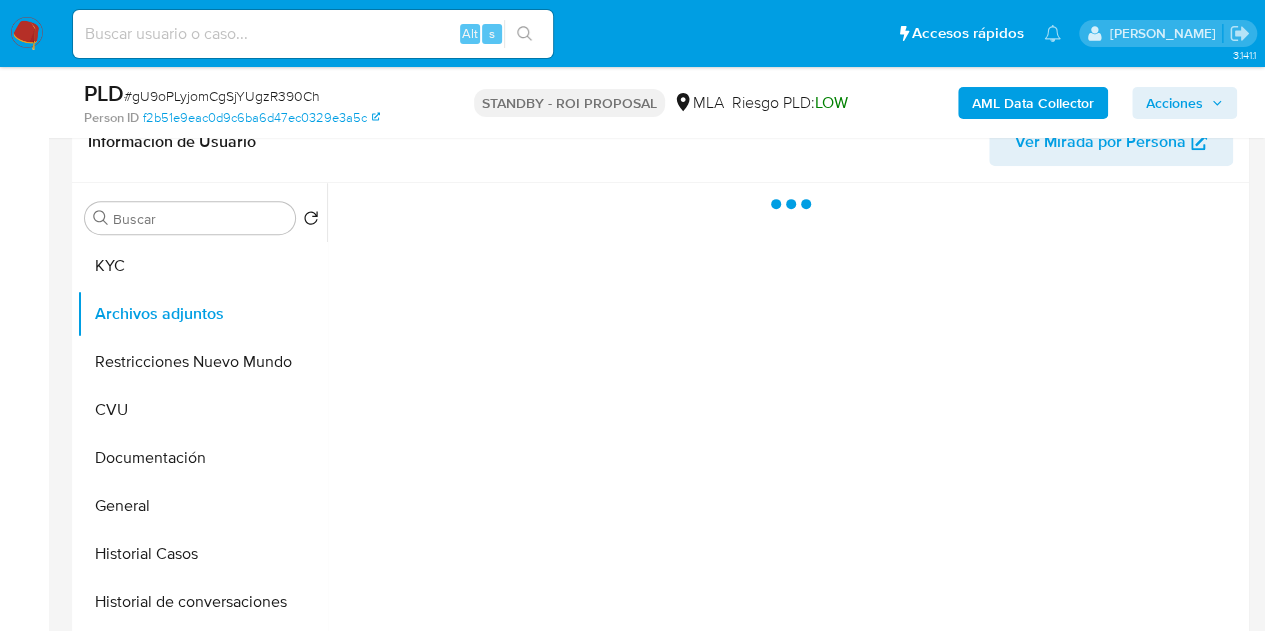 select on "10" 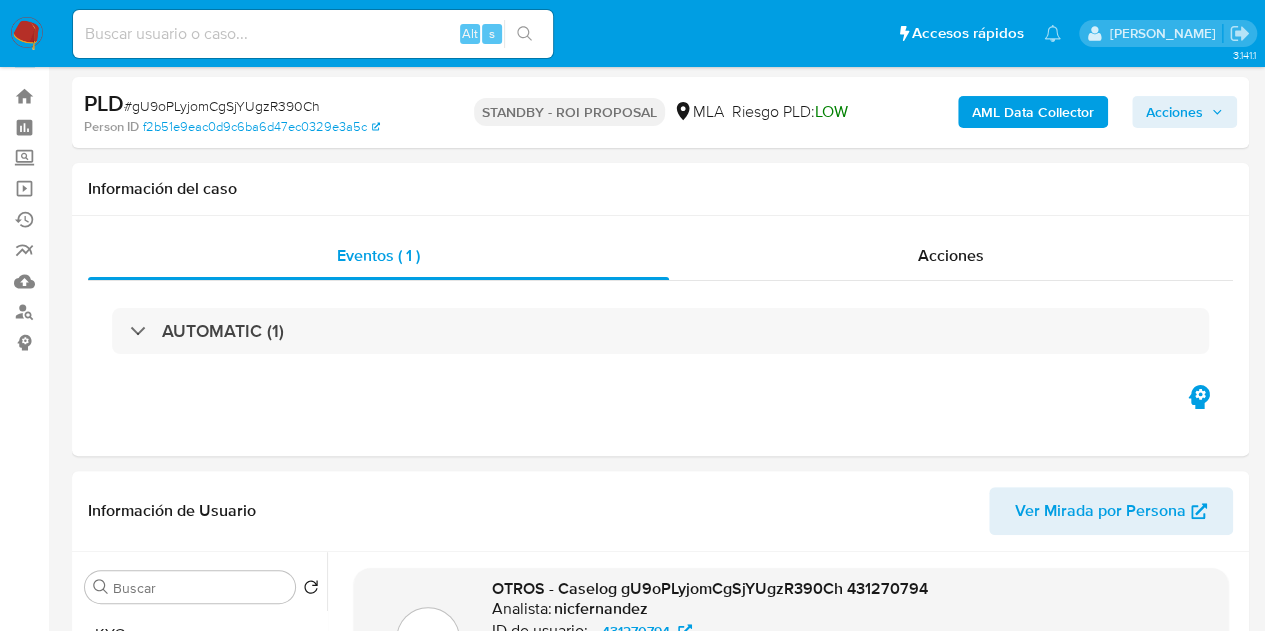 scroll, scrollTop: 0, scrollLeft: 0, axis: both 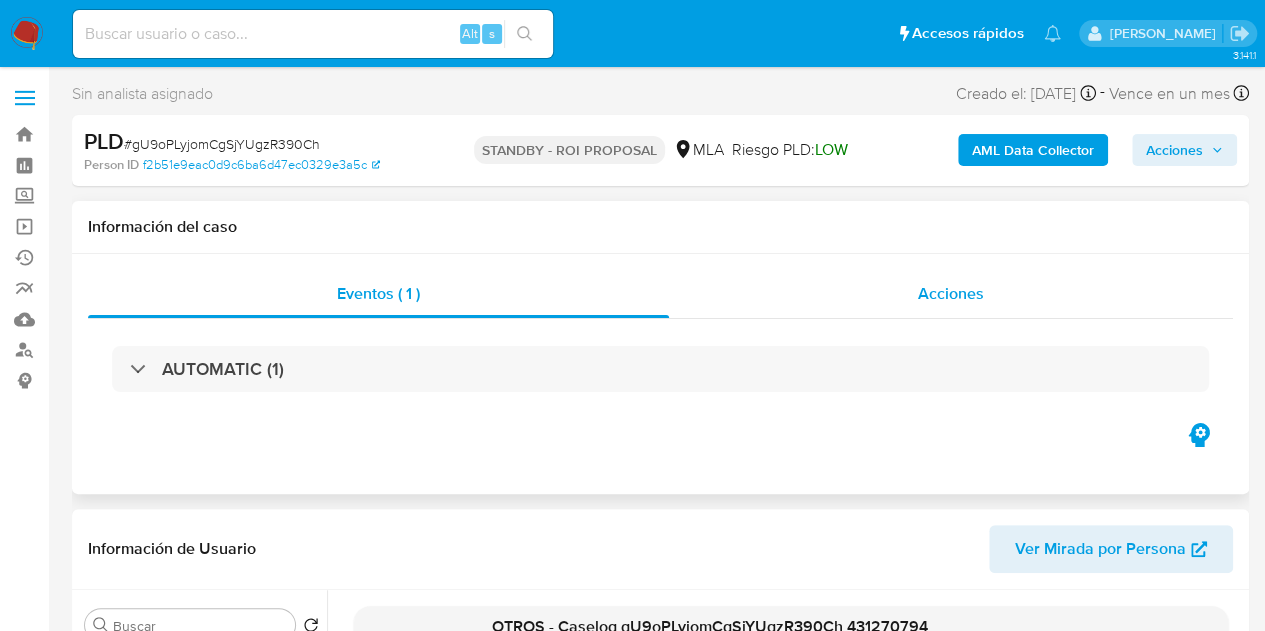 click on "Acciones" at bounding box center [951, 294] 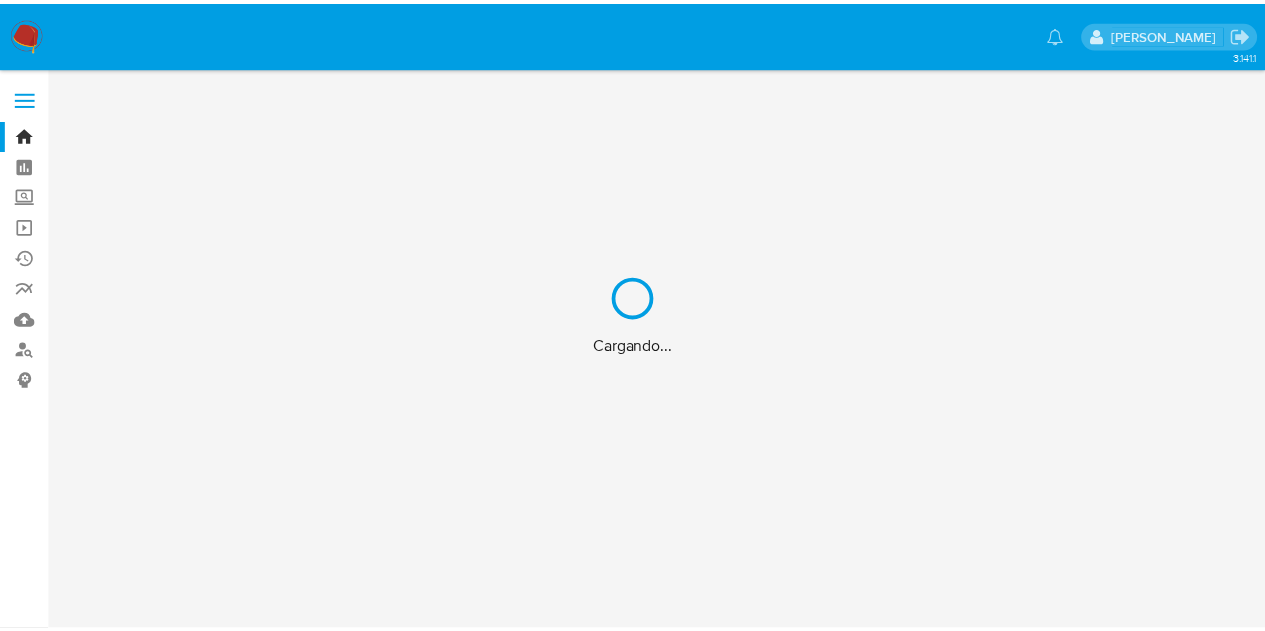 scroll, scrollTop: 0, scrollLeft: 0, axis: both 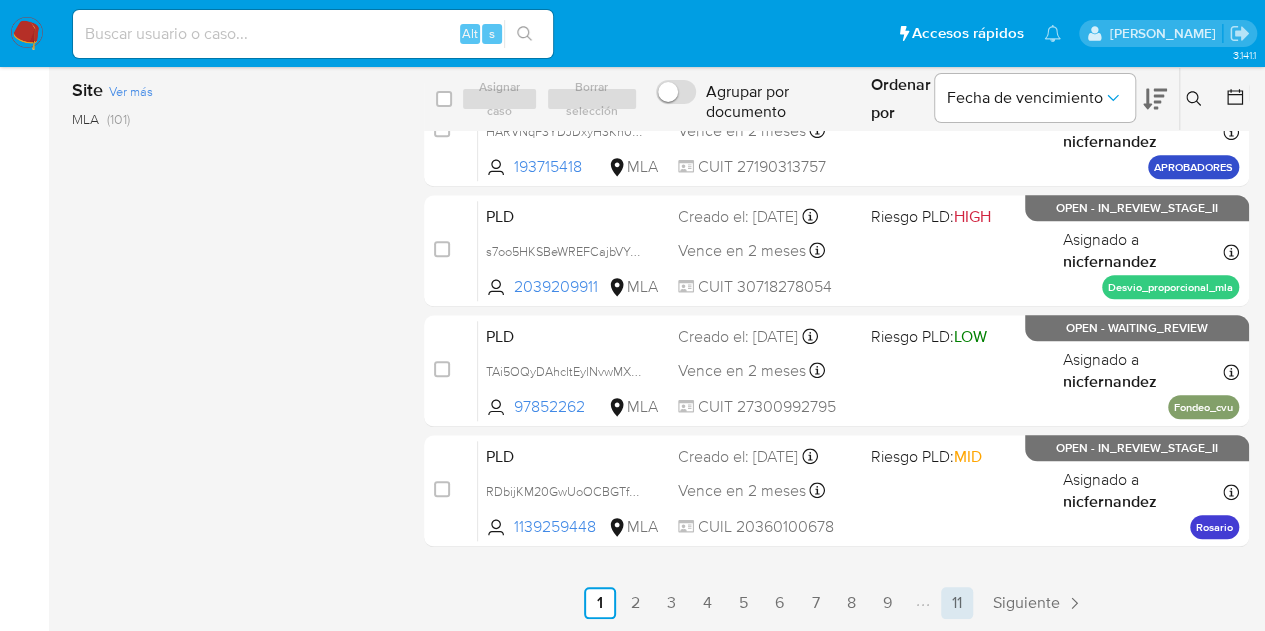 click on "11" at bounding box center [957, 603] 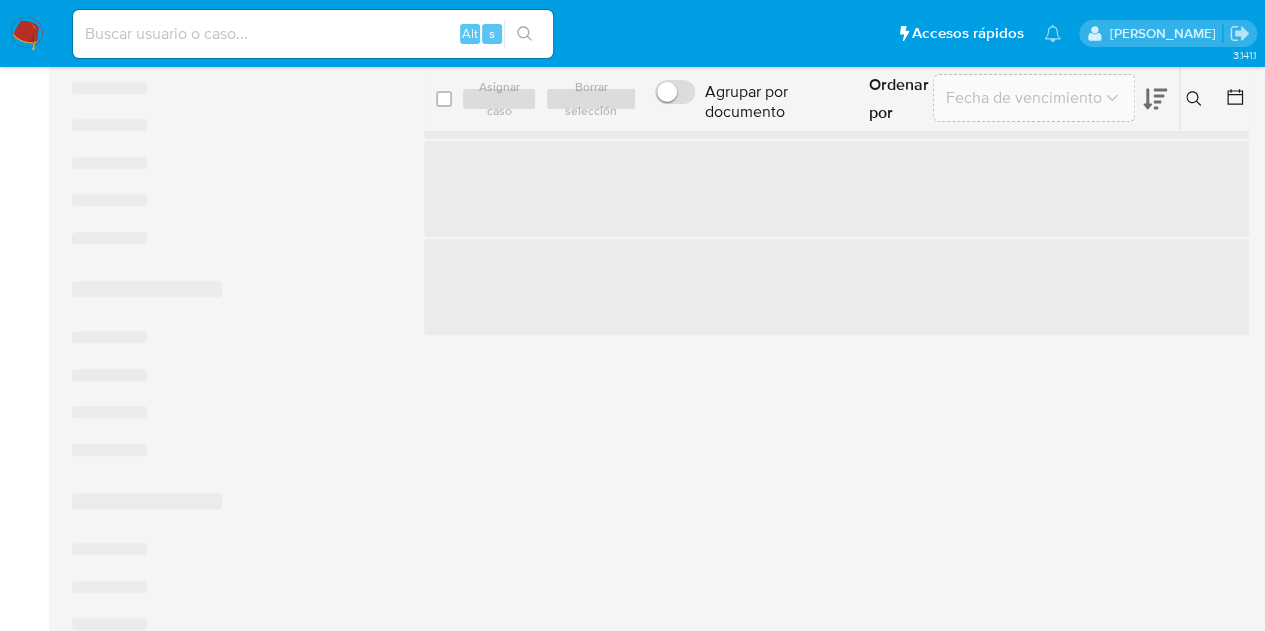 scroll, scrollTop: 0, scrollLeft: 0, axis: both 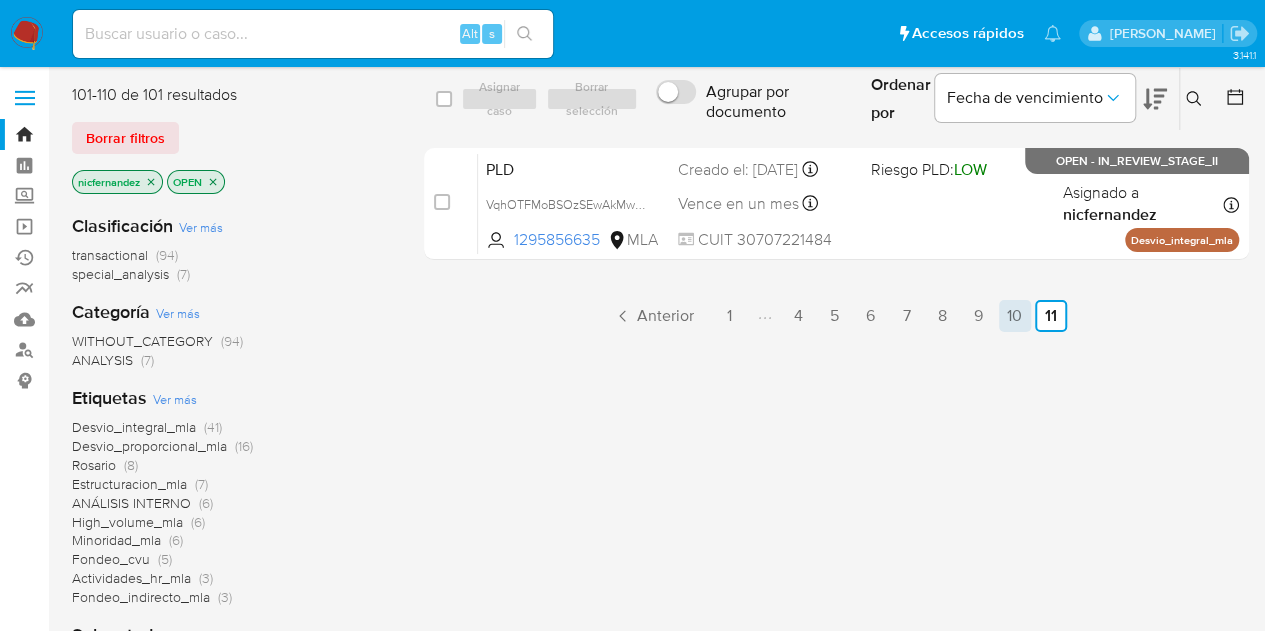 click on "10" at bounding box center [1015, 316] 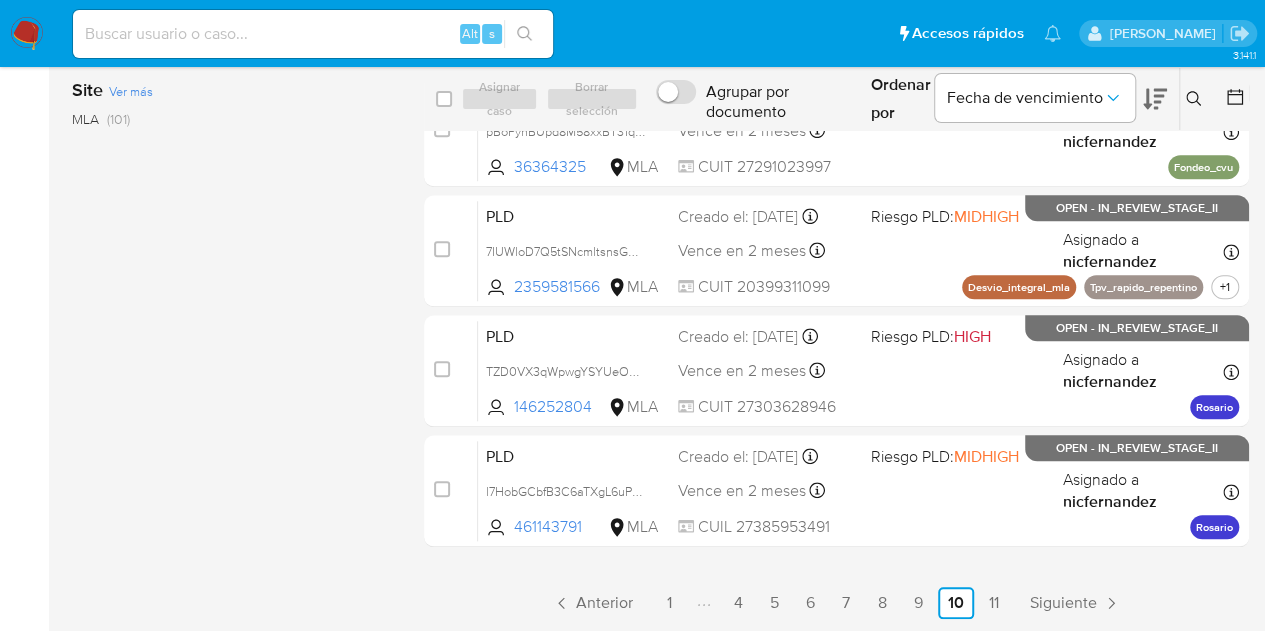 scroll, scrollTop: 0, scrollLeft: 0, axis: both 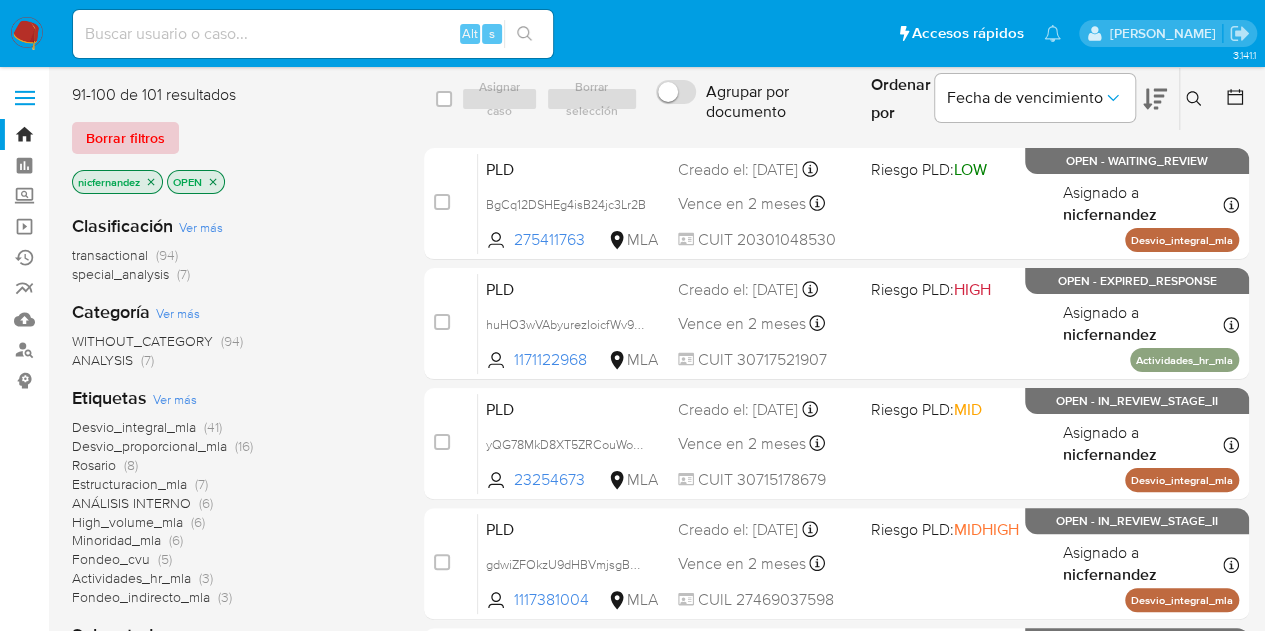 click on "Borrar filtros" at bounding box center (125, 138) 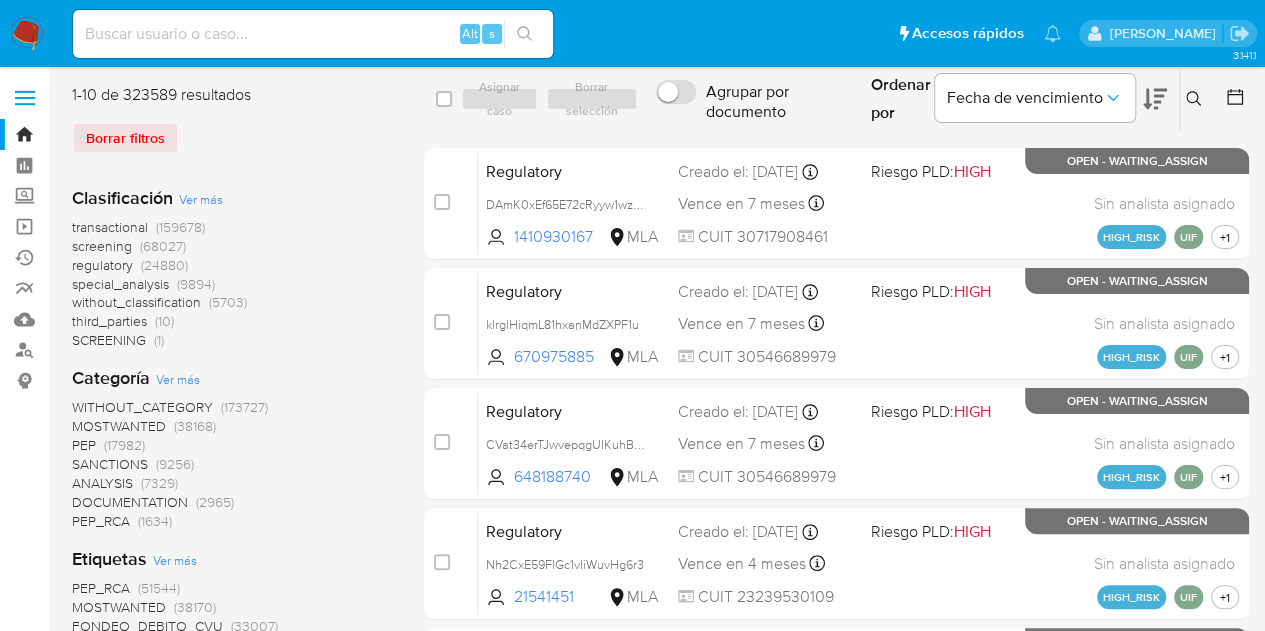 click 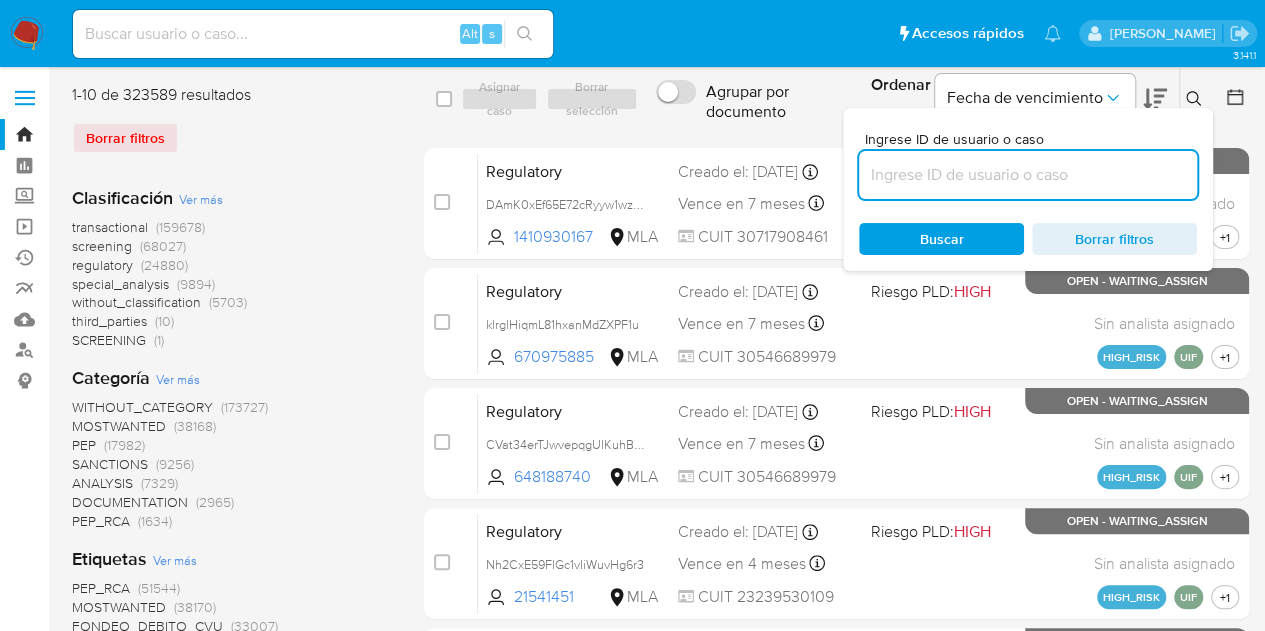 click at bounding box center (1028, 175) 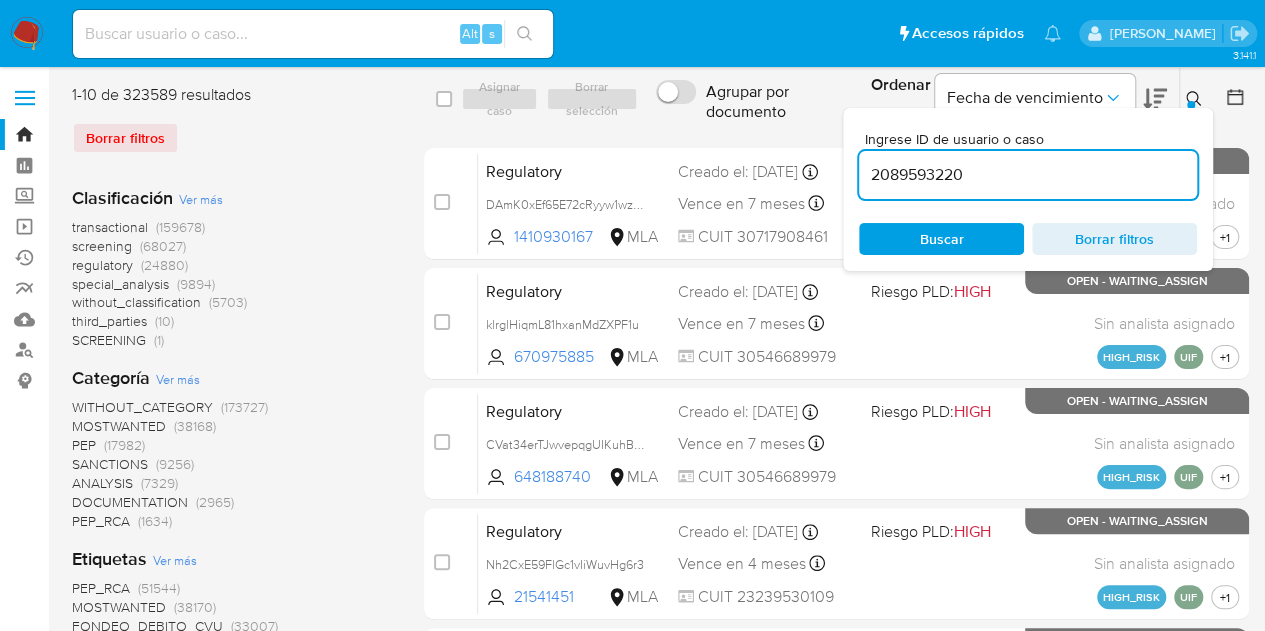 type on "2089593220" 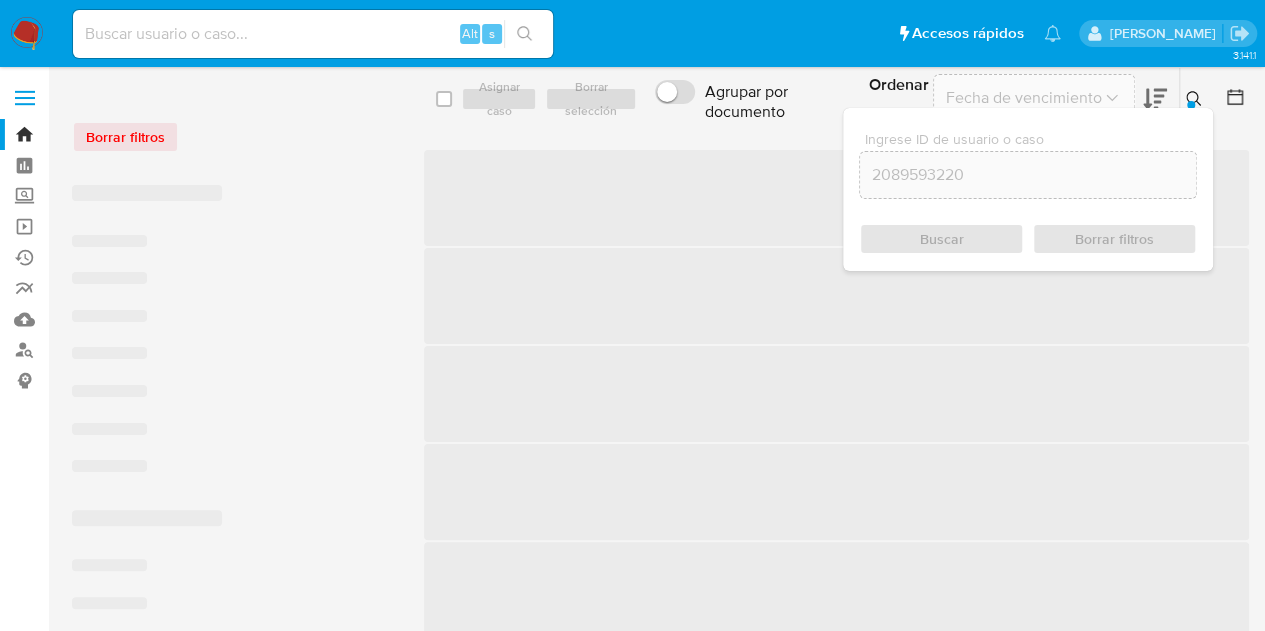 click 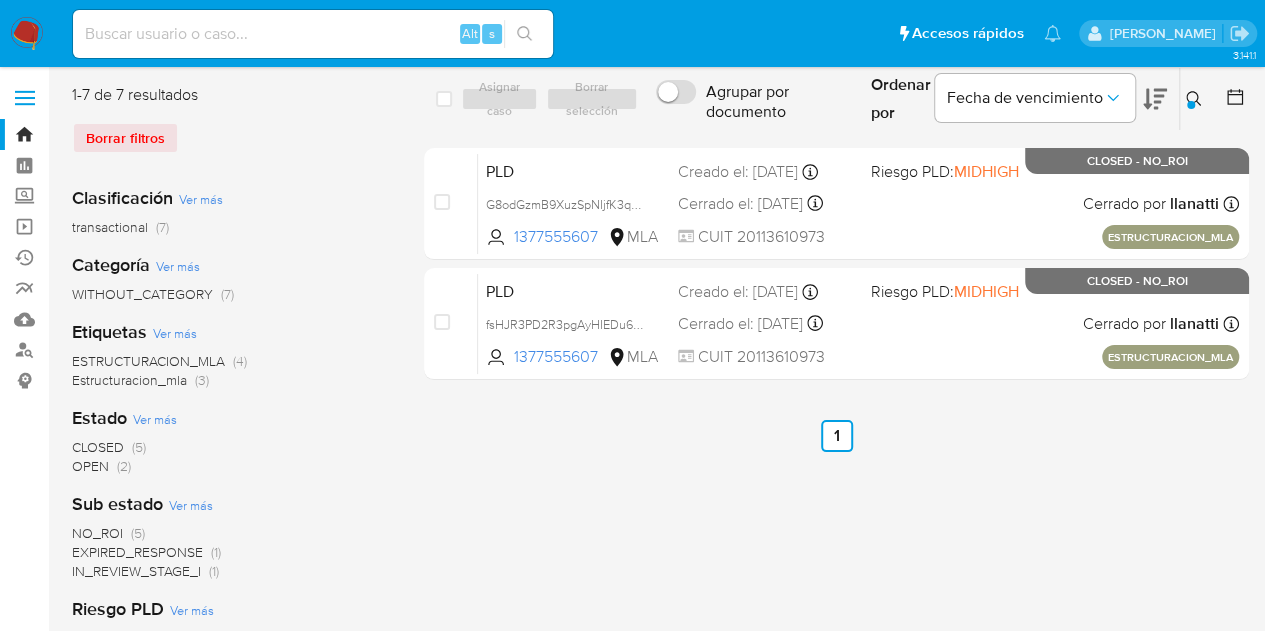 click on "select-all-cases-checkbox Asignar caso Borrar selección Agrupar por documento Ordenar por Fecha de vencimiento   No es posible ordenar los resultados mientras se encuentren agrupados. Ingrese ID de usuario o caso 2089593220 Buscar Borrar filtros case-item-checkbox   No es posible asignar el caso PLD G8odGzmB9XuzSpNIjfK3qPWm 1377555607 MLA Riesgo PLD:  MIDHIGH Creado el: 12/10/2023   Creado el: 12/10/2023 05:07:14 Cerrado el: 08/01/2024   Cerrado el: 08/01/2024 18:06:08 CUIT   20113610973 Cerrado por   llanatti   Asignado el: 01/12/2023 12:15:05 ESTRUCTURACION_MLA CLOSED - NO_ROI  case-item-checkbox   No es posible asignar el caso PLD fsHJR3PD2R3pgAyHIEDu6v7D 1377555607 MLA Riesgo PLD:  MIDHIGH Creado el: 12/09/2023   Creado el: 12/09/2023 06:21:56 Cerrado el: 08/01/2024   Cerrado el: 08/01/2024 18:06:08 CUIT   20113610973 Cerrado por   llanatti   Asignado el: 01/12/2023 12:15:05 ESTRUCTURACION_MLA CLOSED - NO_ROI  Anterior 1 Siguiente" at bounding box center [836, 515] 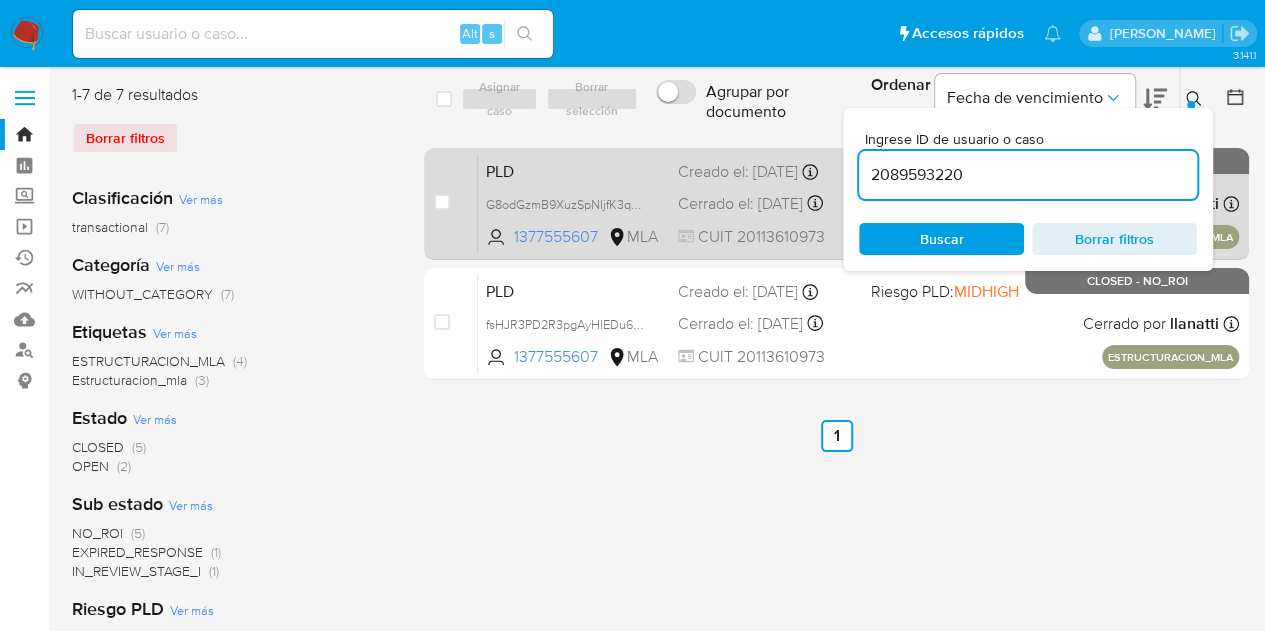drag, startPoint x: 980, startPoint y: 185, endPoint x: 794, endPoint y: 149, distance: 189.45184 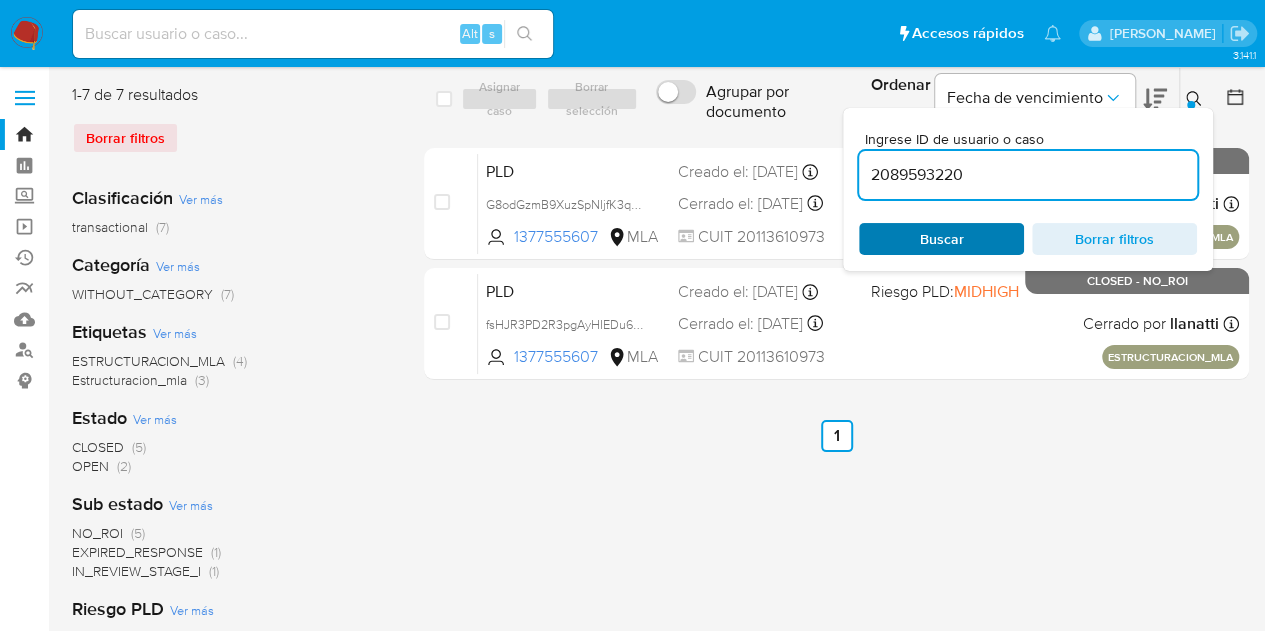 click on "Buscar" at bounding box center [942, 239] 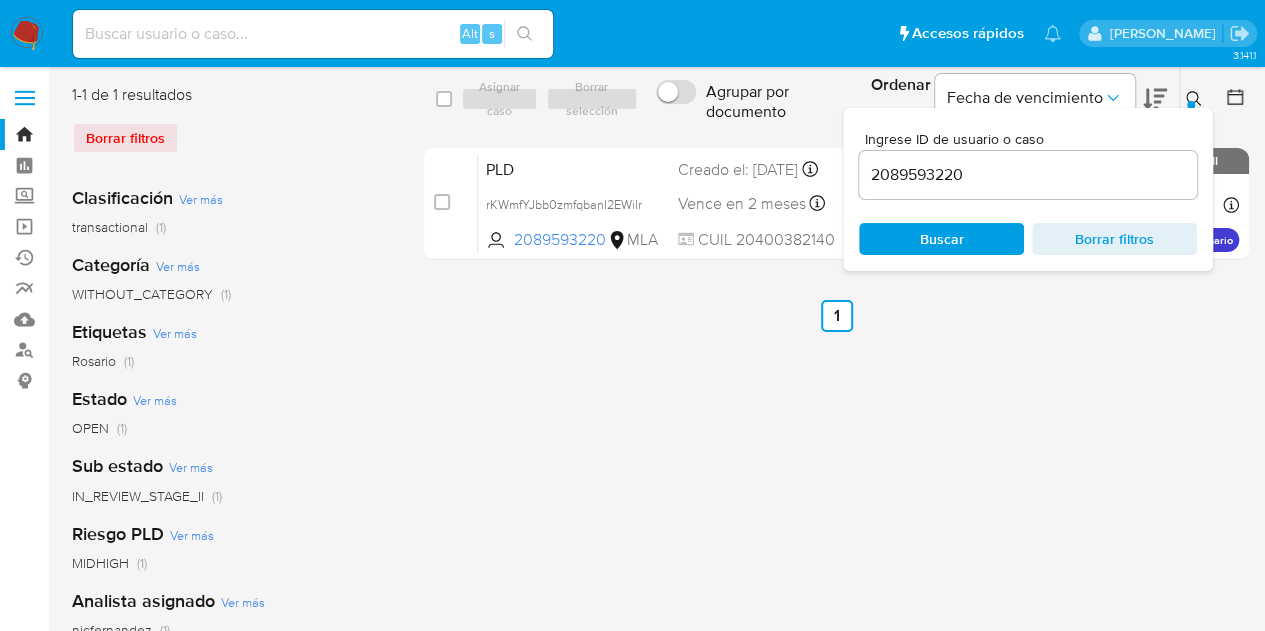 click 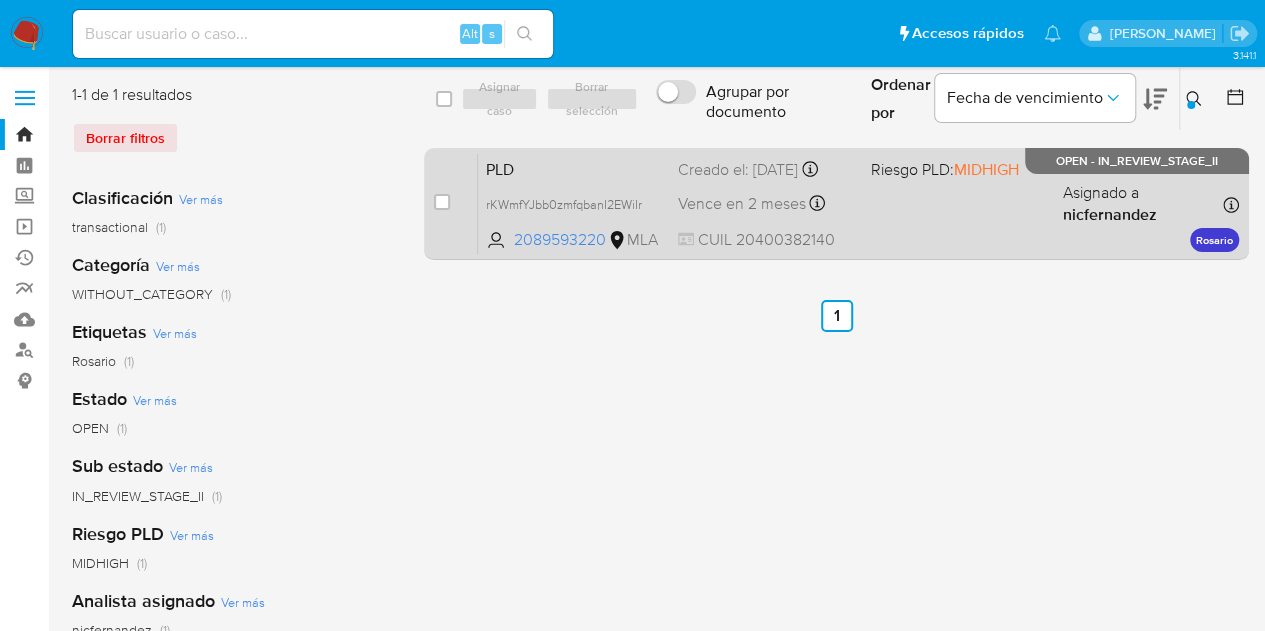 click on "PLD" at bounding box center (574, 168) 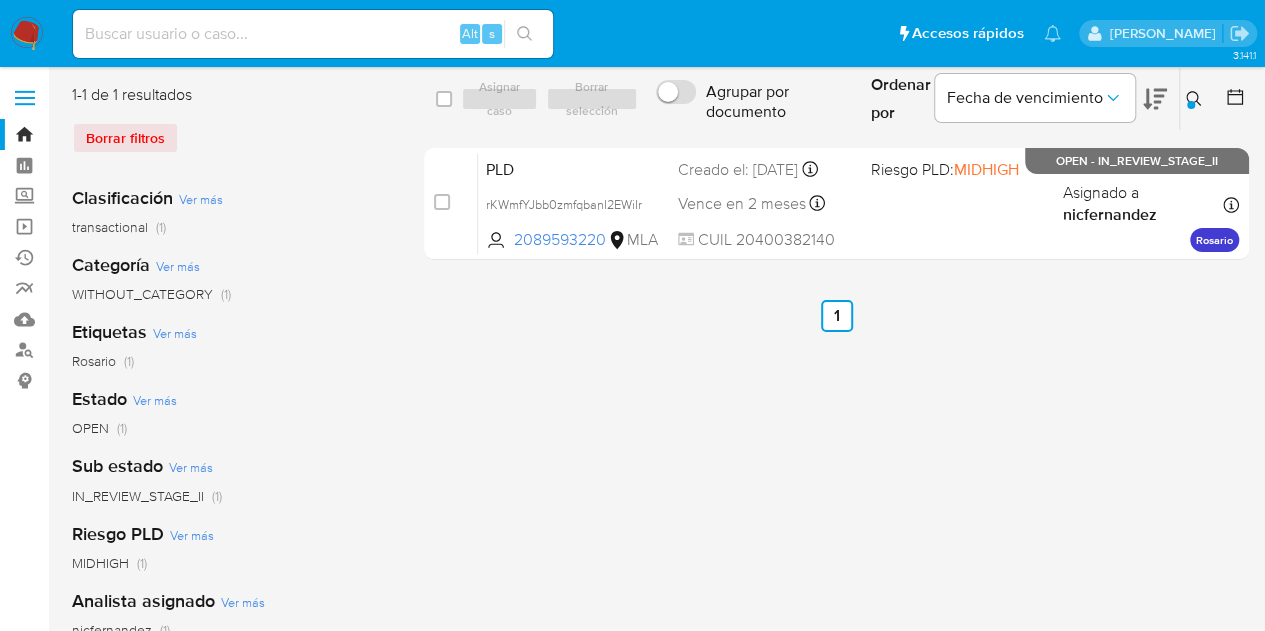 click at bounding box center [1191, 105] 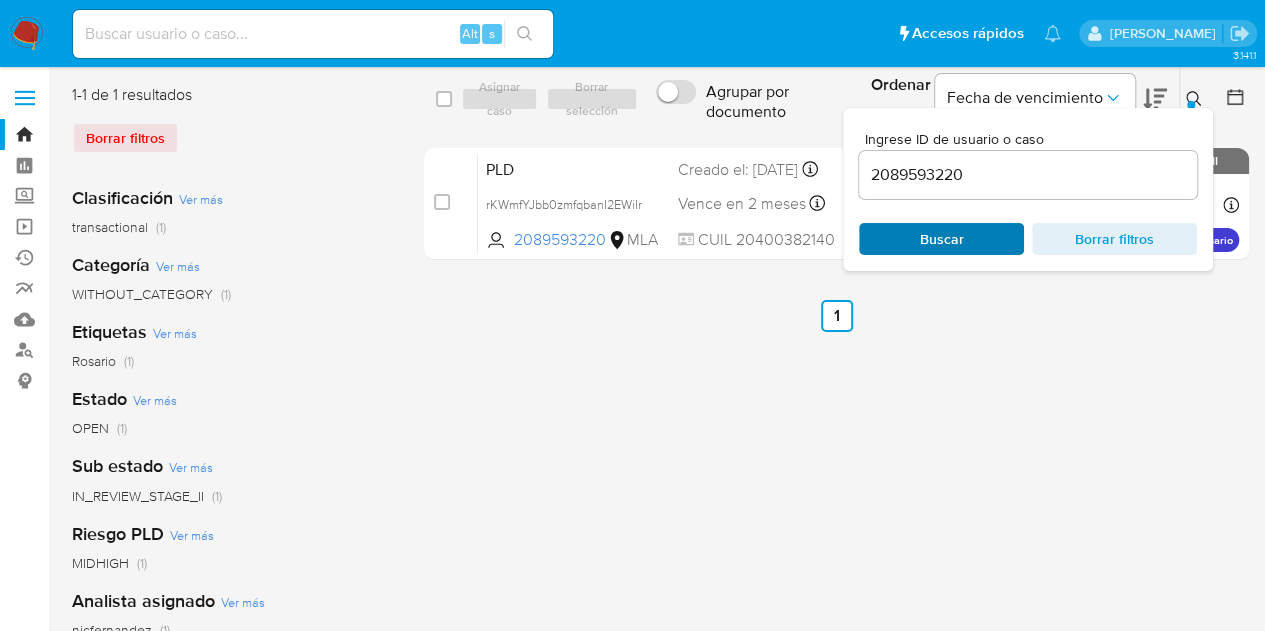click on "Buscar" at bounding box center [942, 239] 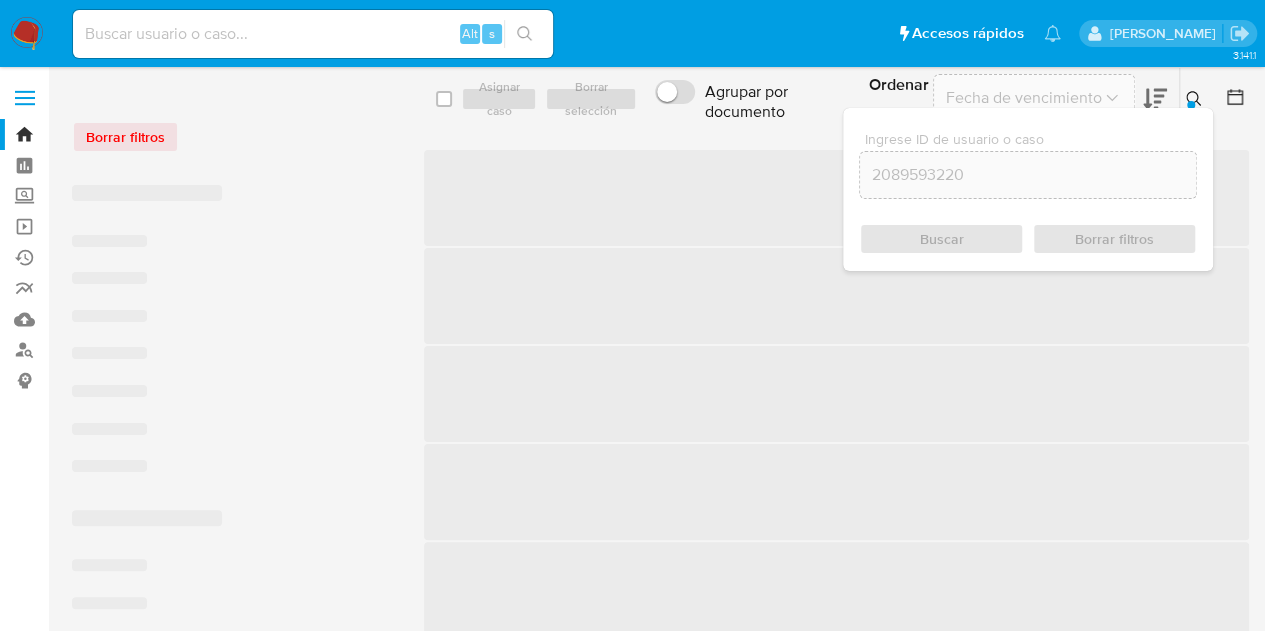 click at bounding box center (1196, 99) 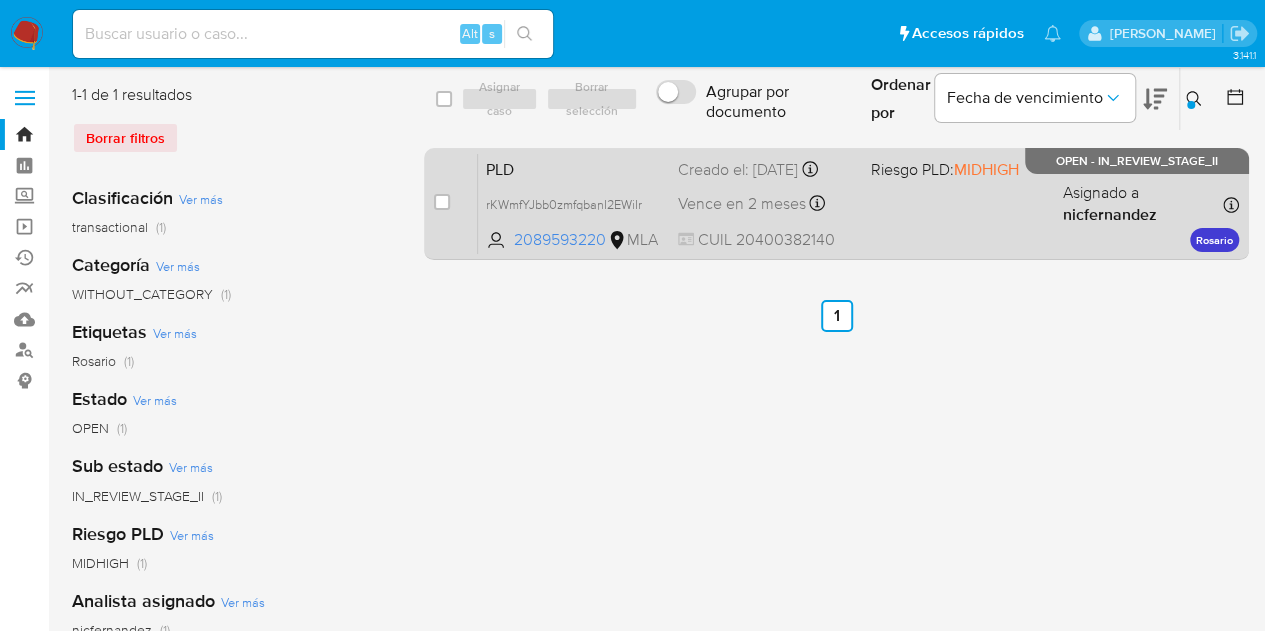 click on "Creado el: 12/06/2025   Creado el: 12/06/2025 03:15:04" at bounding box center [766, 170] 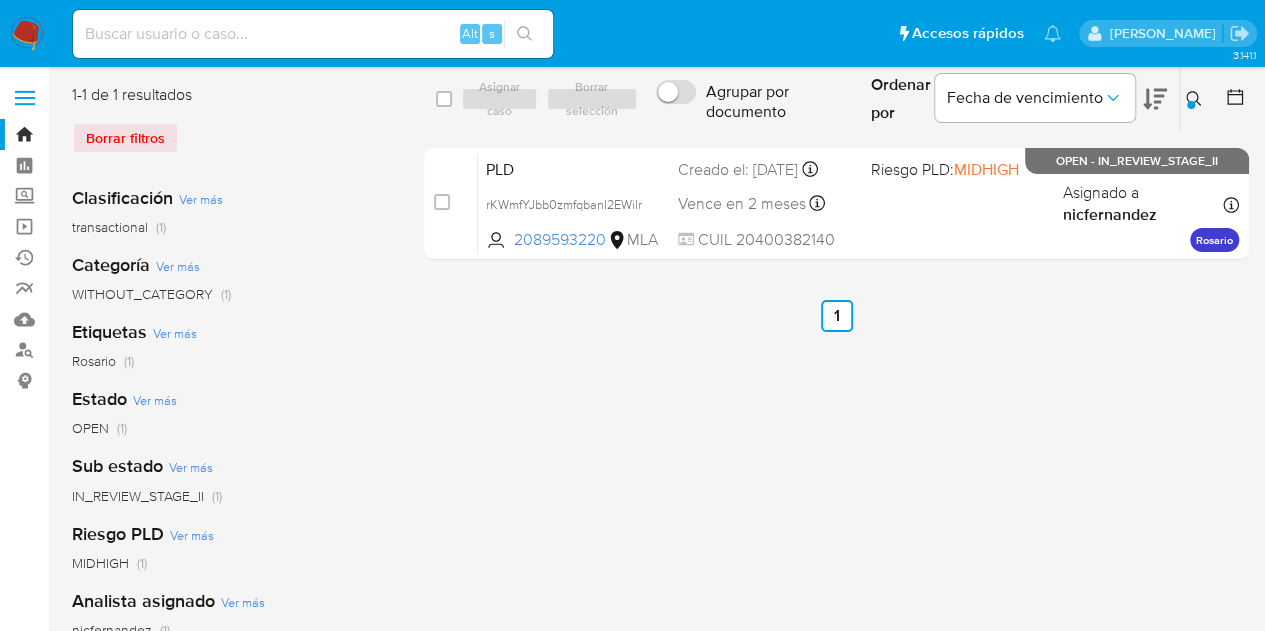 click 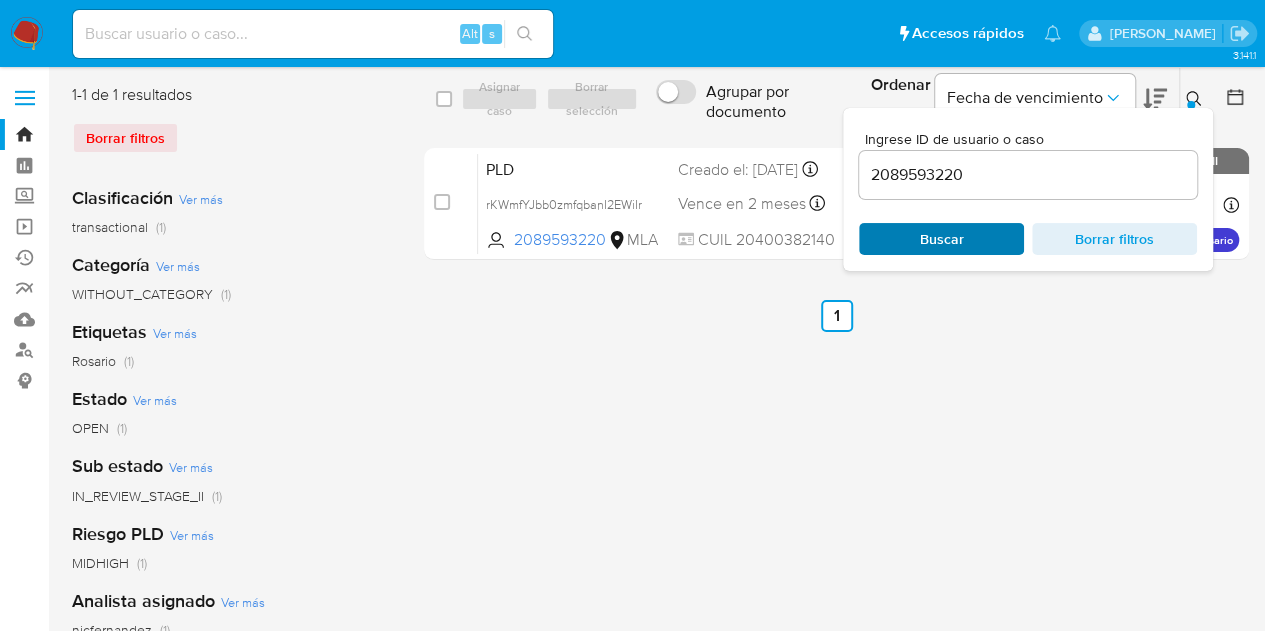 drag, startPoint x: 981, startPoint y: 221, endPoint x: 970, endPoint y: 232, distance: 15.556349 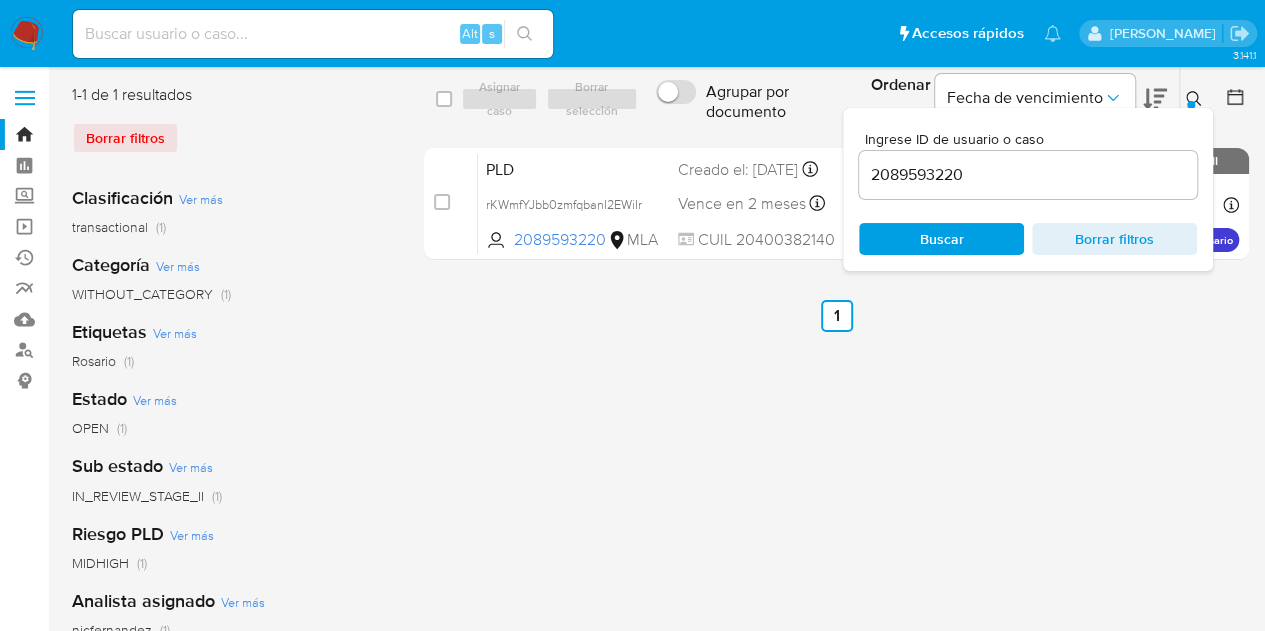 click on "Buscar" at bounding box center [941, 239] 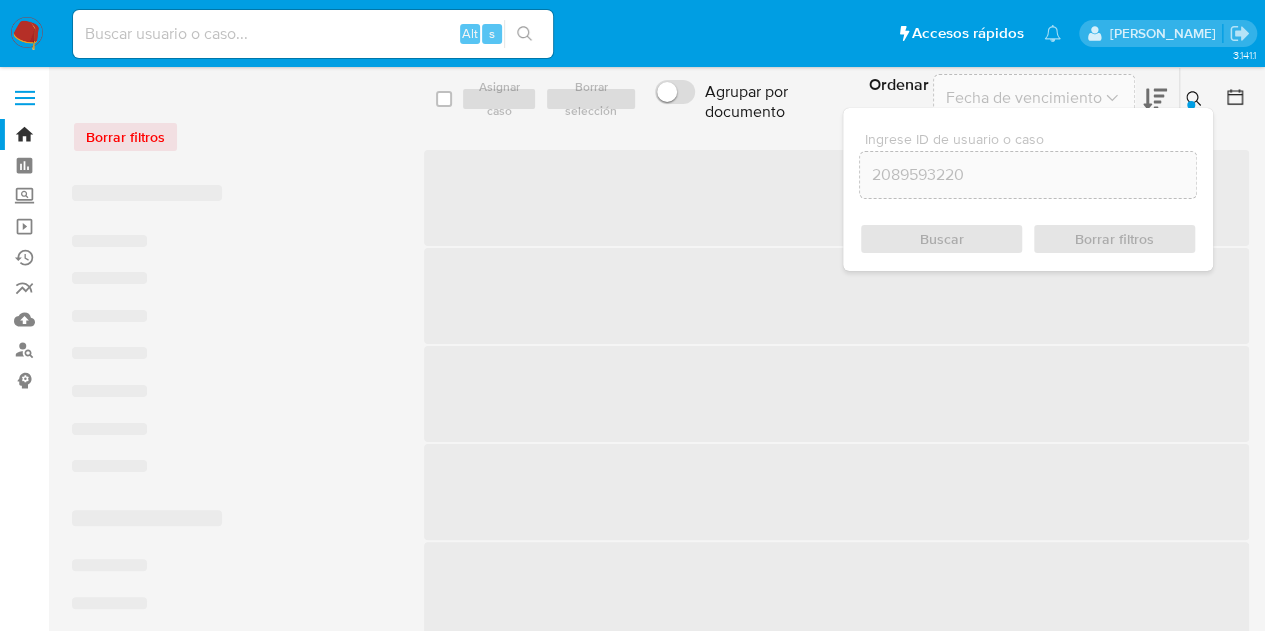 click on "Ingrese ID de usuario o caso 2089593220 Buscar Borrar filtros" at bounding box center (1028, 189) 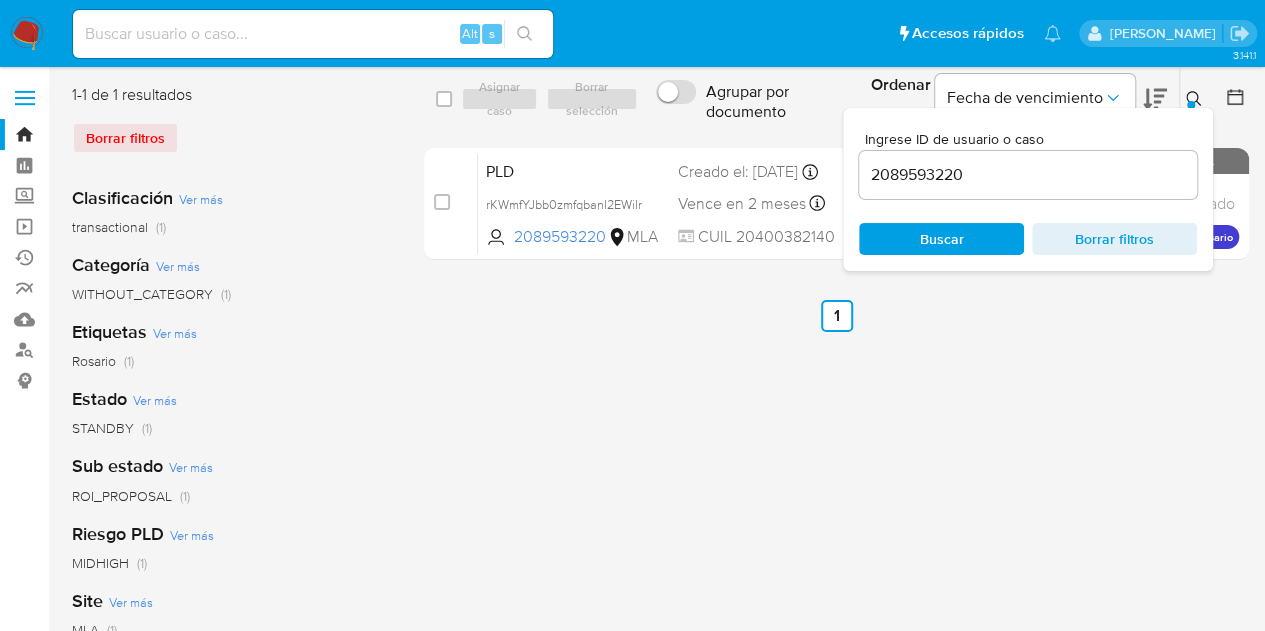 click on "Ingrese ID de usuario o caso 2089593220 Buscar Borrar filtros" at bounding box center [1196, 99] 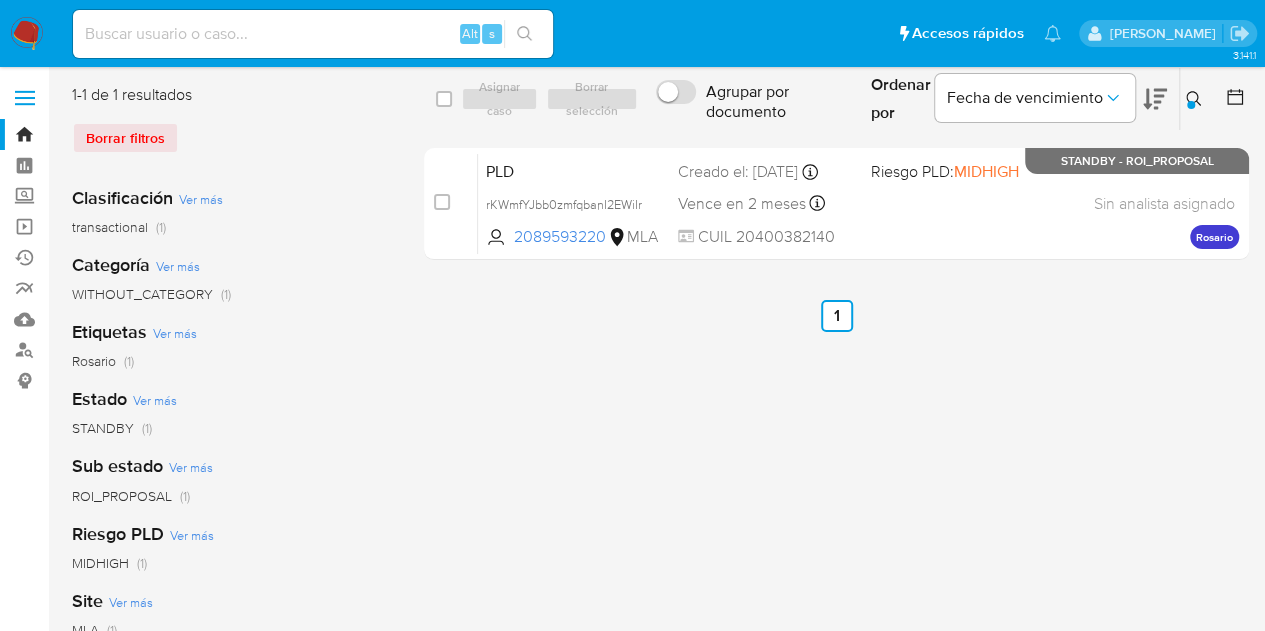 click 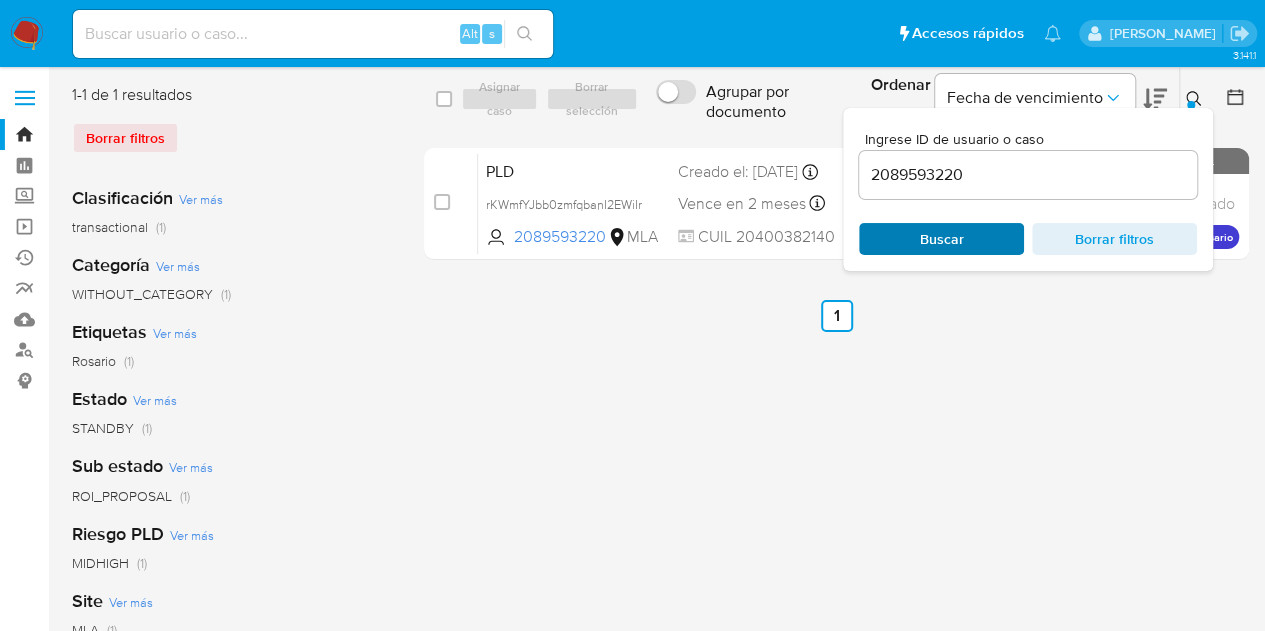 click on "Buscar" at bounding box center (941, 239) 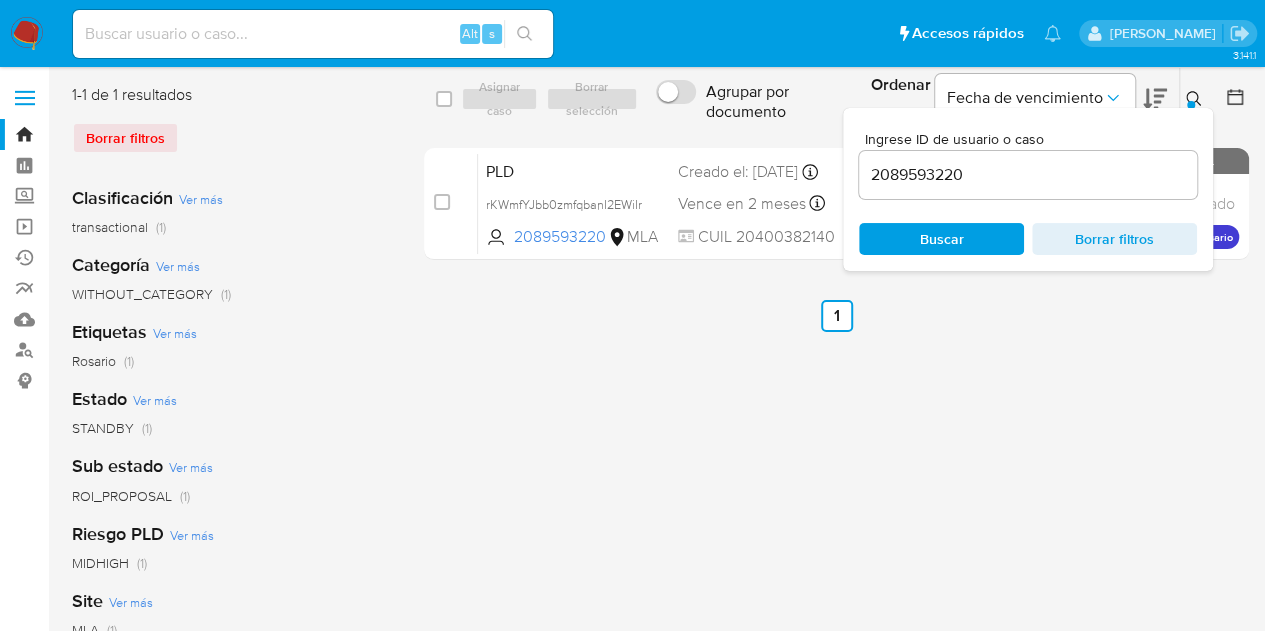 click 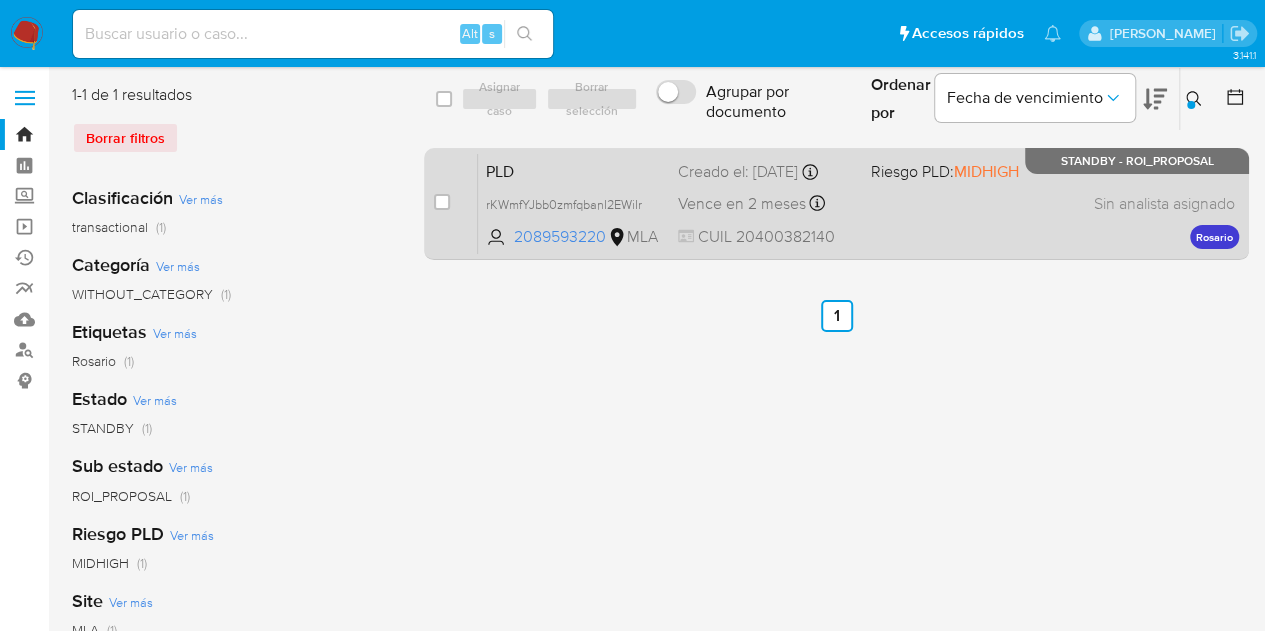 click on "PLD" at bounding box center [574, 170] 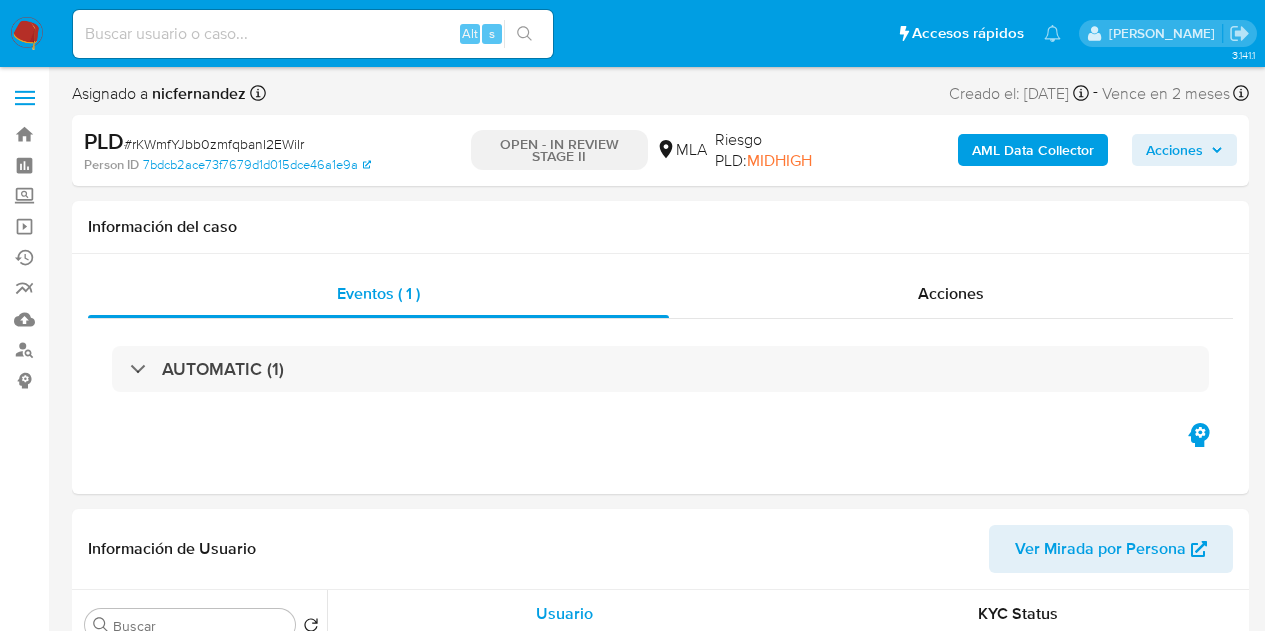select on "10" 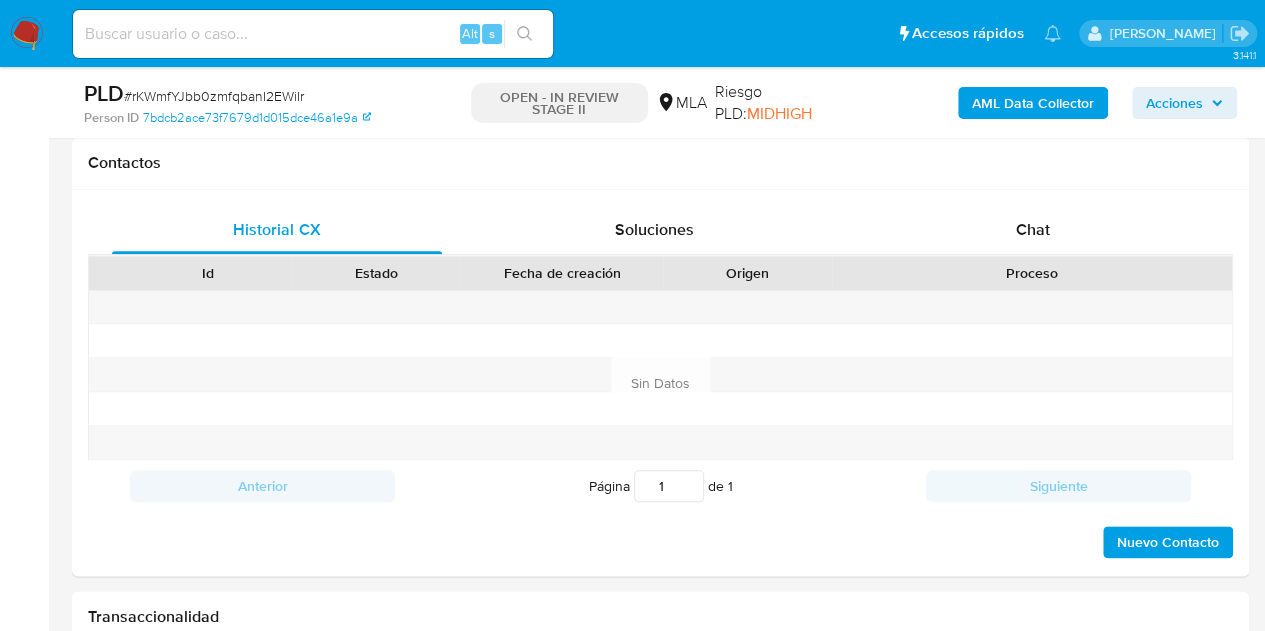 scroll, scrollTop: 950, scrollLeft: 0, axis: vertical 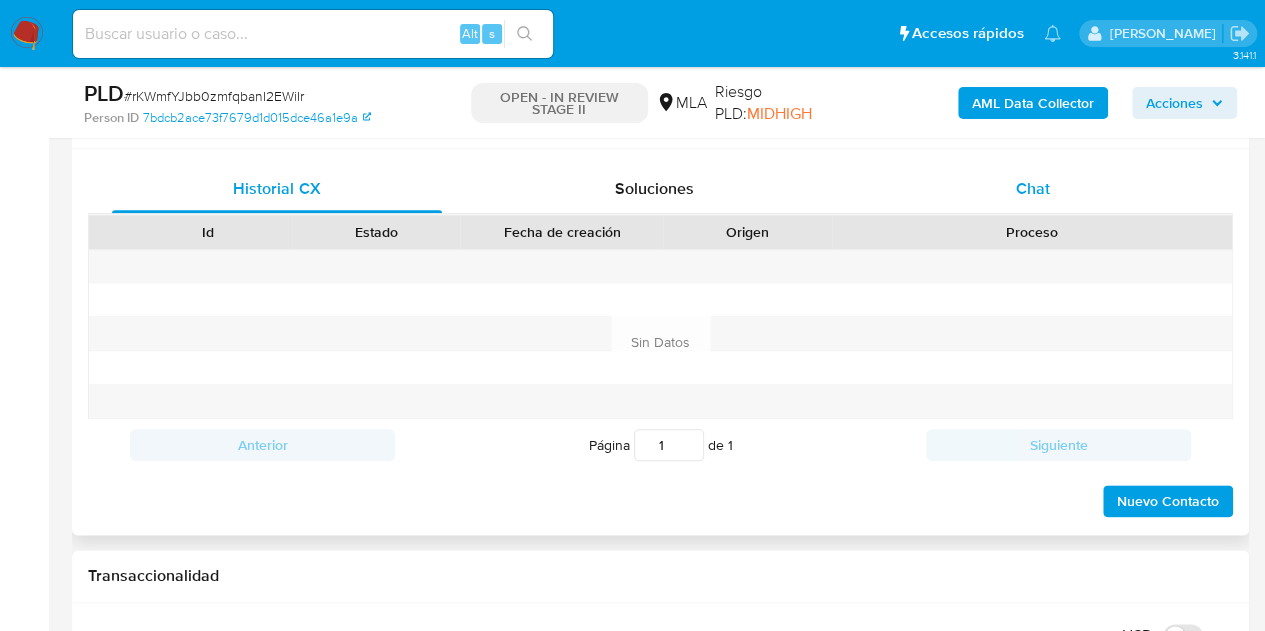 click on "Chat" at bounding box center [1033, 189] 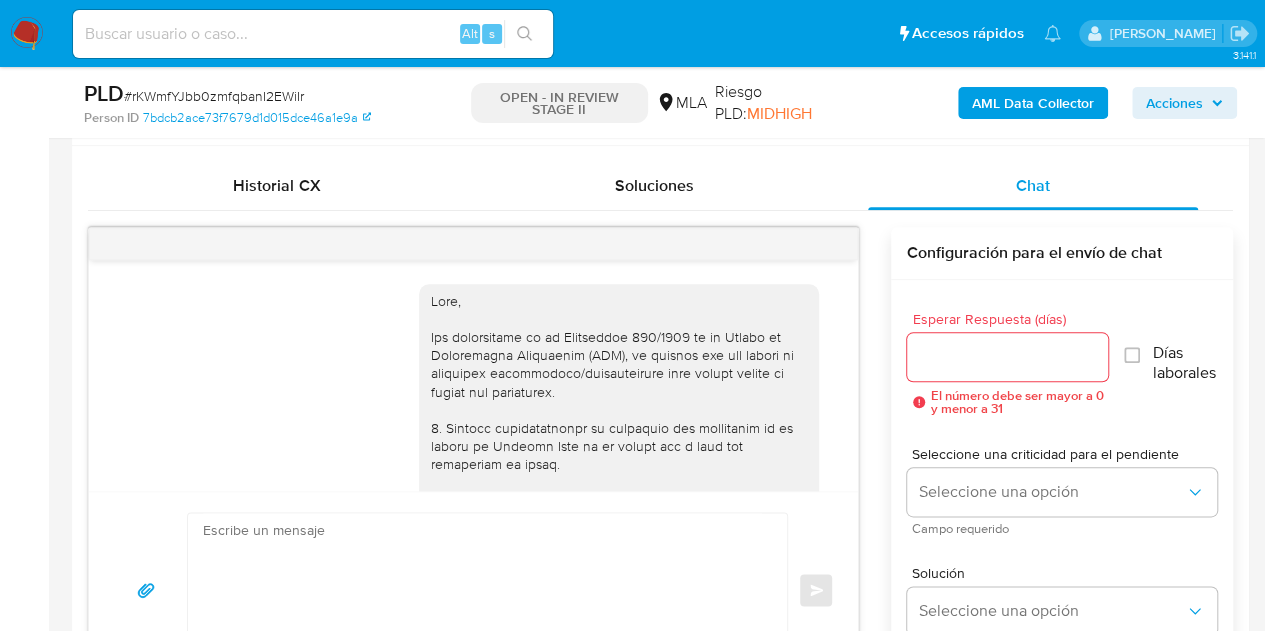 scroll, scrollTop: 982, scrollLeft: 0, axis: vertical 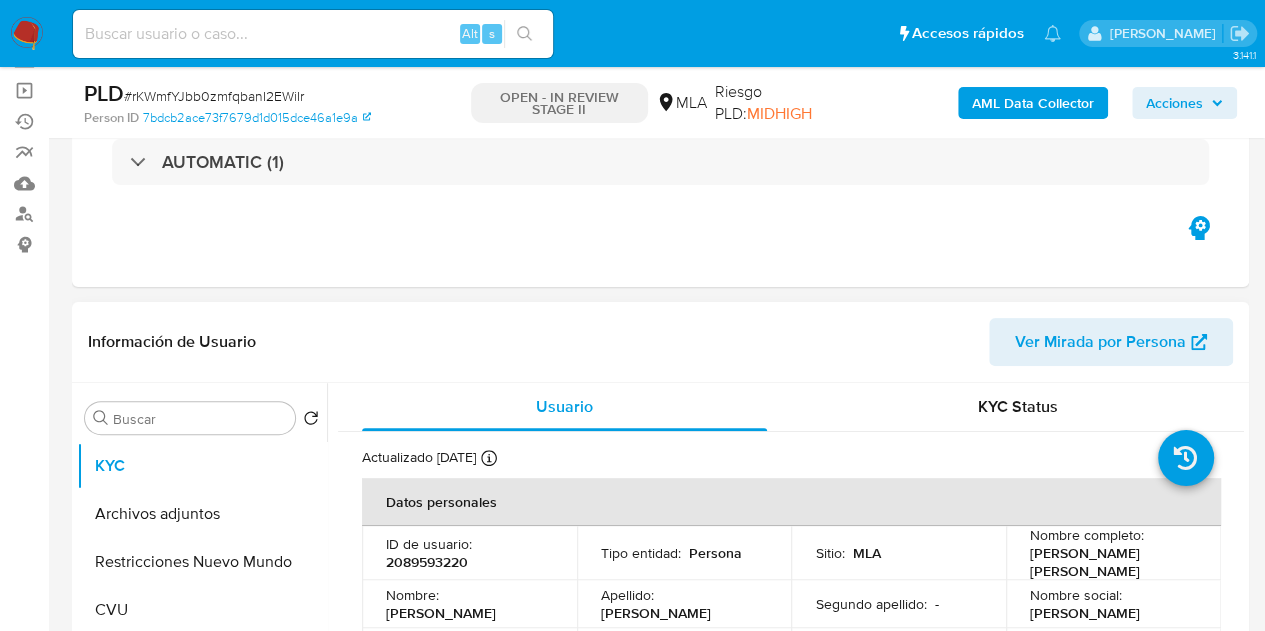 click on "Ver Mirada por Persona" at bounding box center (1100, 342) 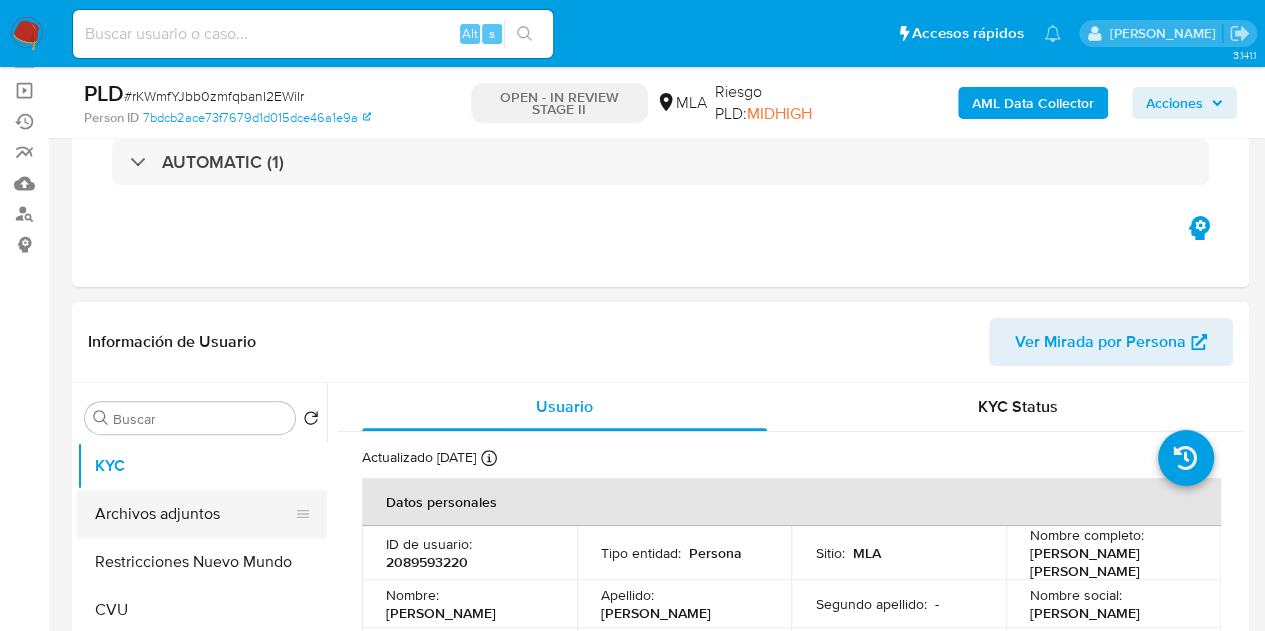 click on "Archivos adjuntos" at bounding box center (194, 514) 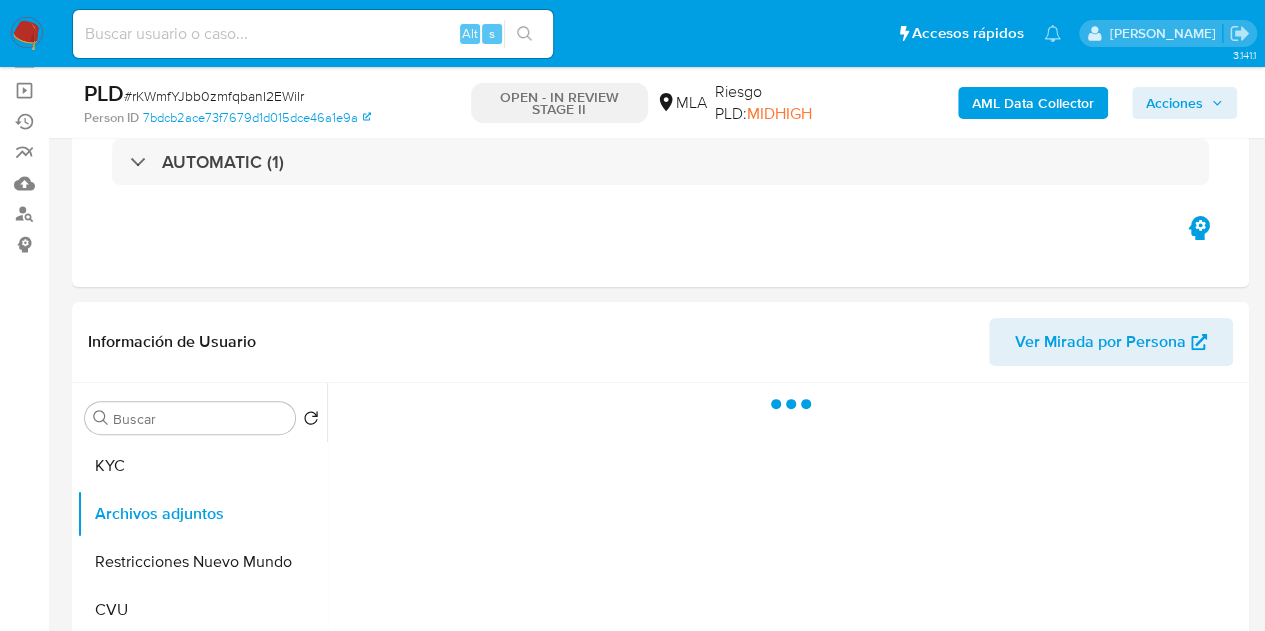 scroll, scrollTop: 192, scrollLeft: 0, axis: vertical 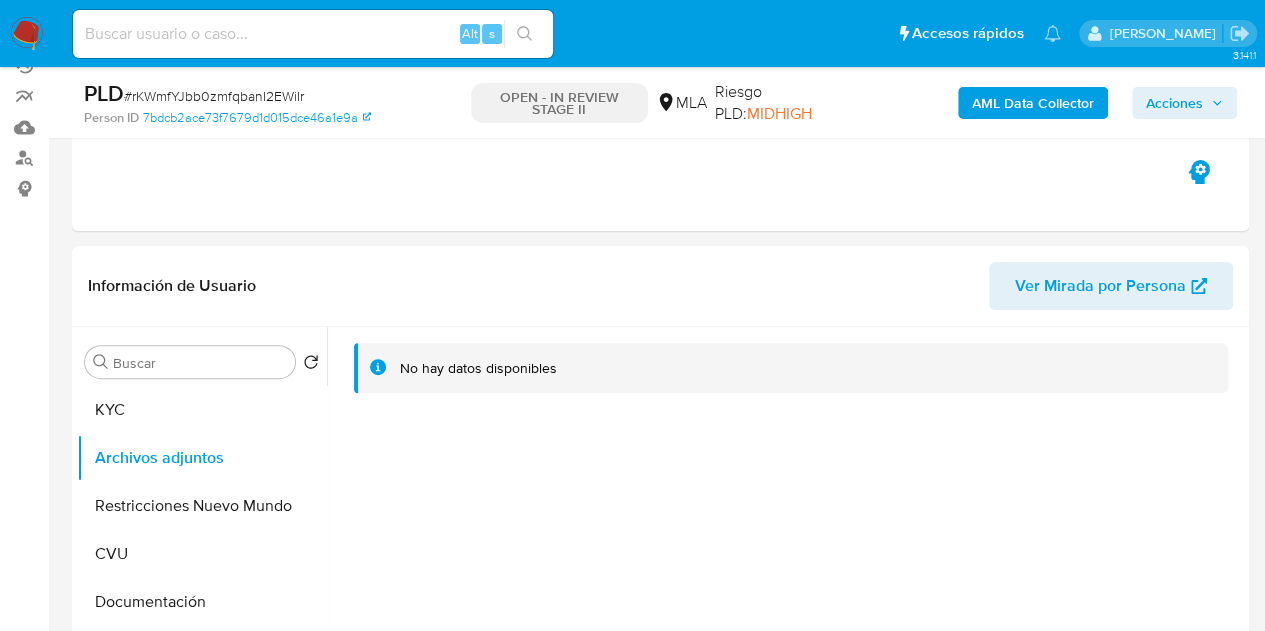click on "AML Data Collector" at bounding box center [1033, 103] 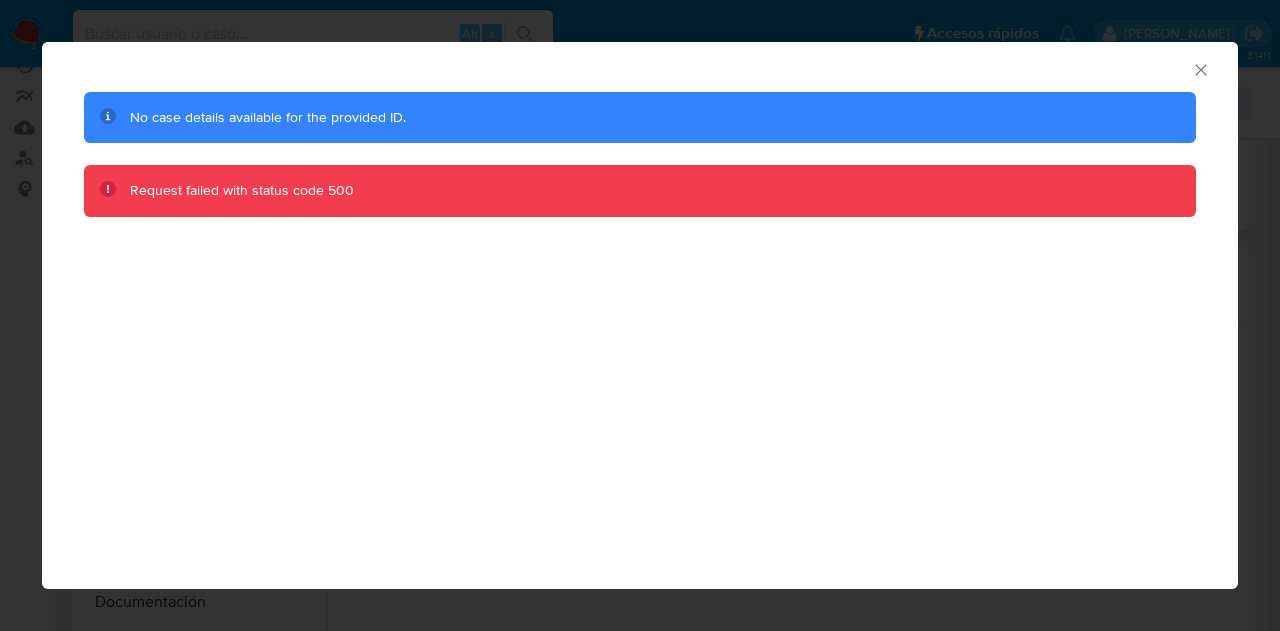 click 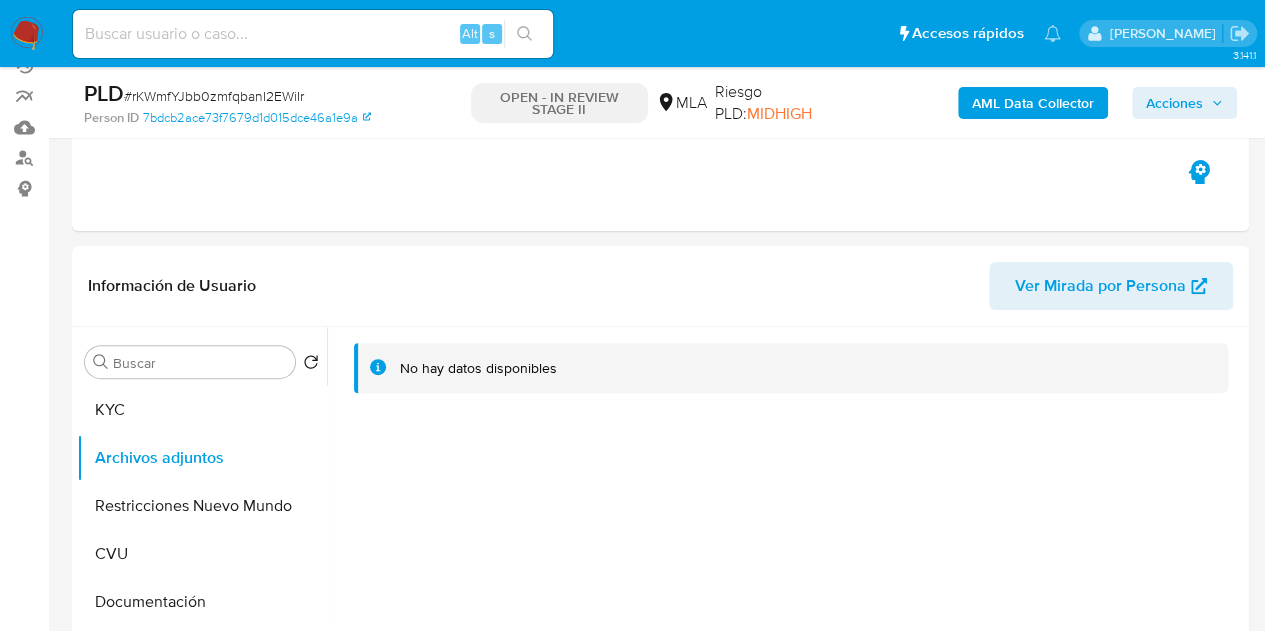 click on "AML Data Collector" at bounding box center [1033, 103] 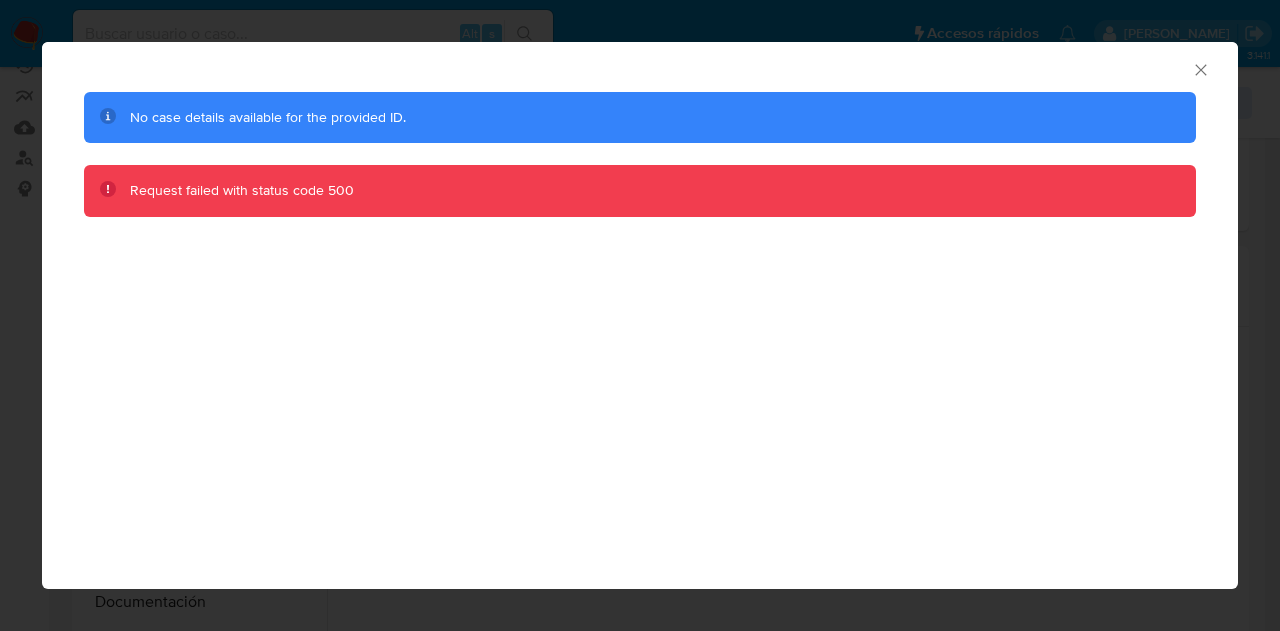 drag, startPoint x: 1208, startPoint y: 61, endPoint x: 1107, endPoint y: 49, distance: 101.71037 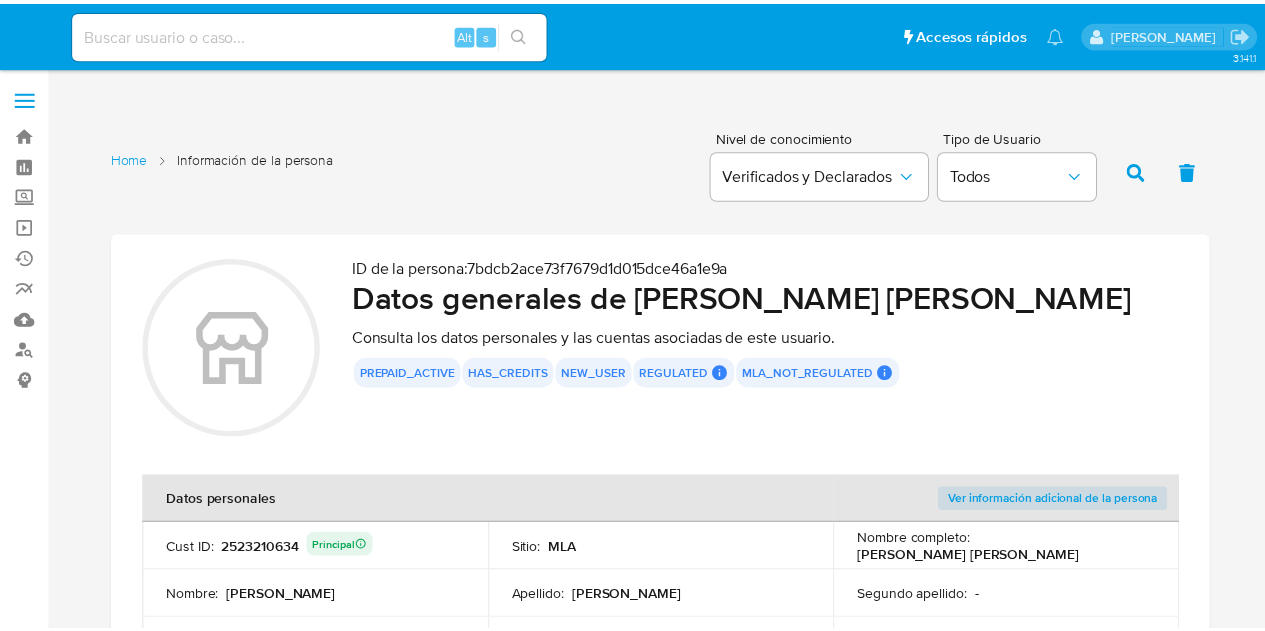 scroll, scrollTop: 0, scrollLeft: 0, axis: both 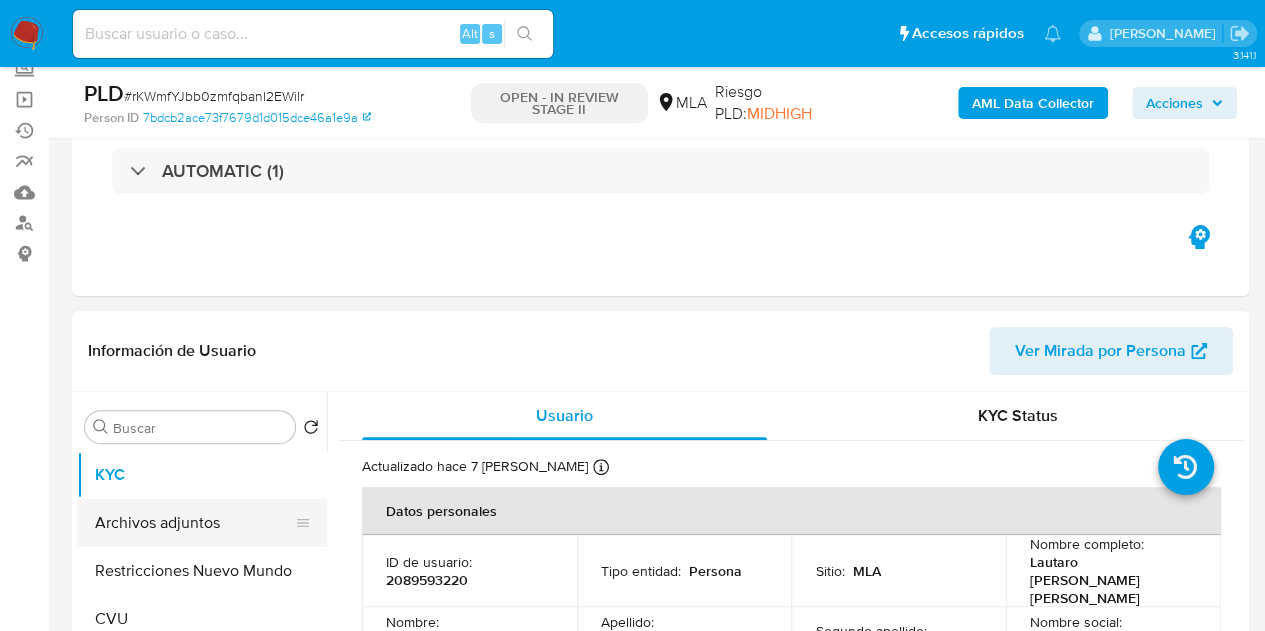 click on "Archivos adjuntos" at bounding box center [194, 523] 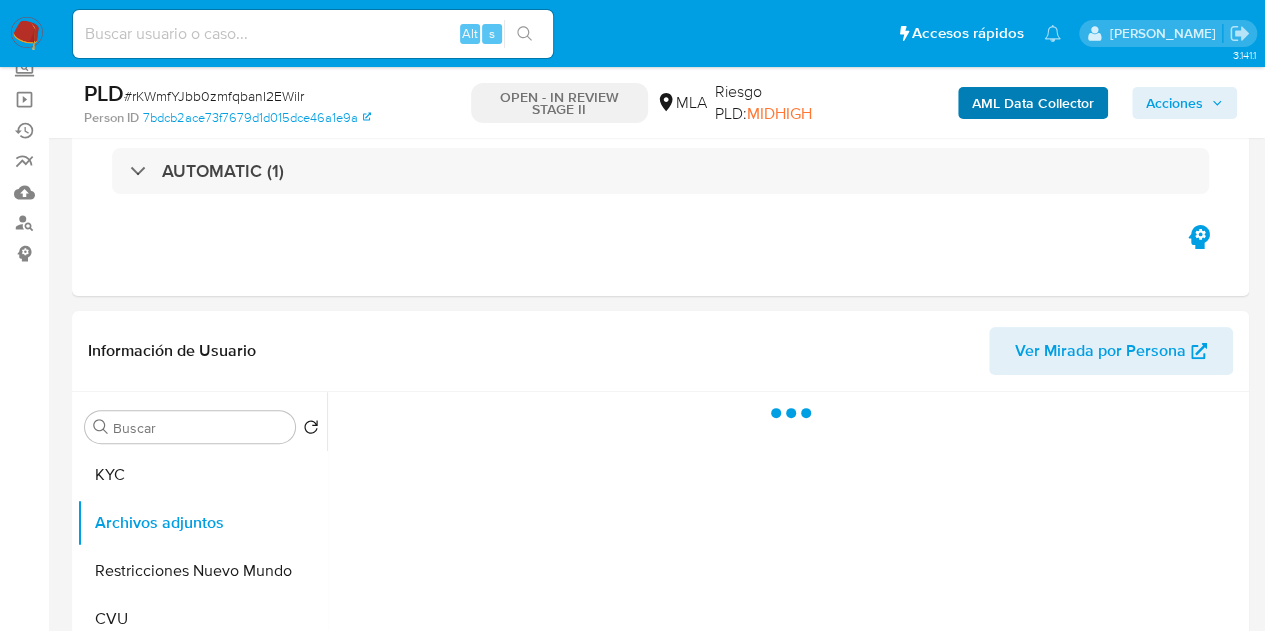 select on "10" 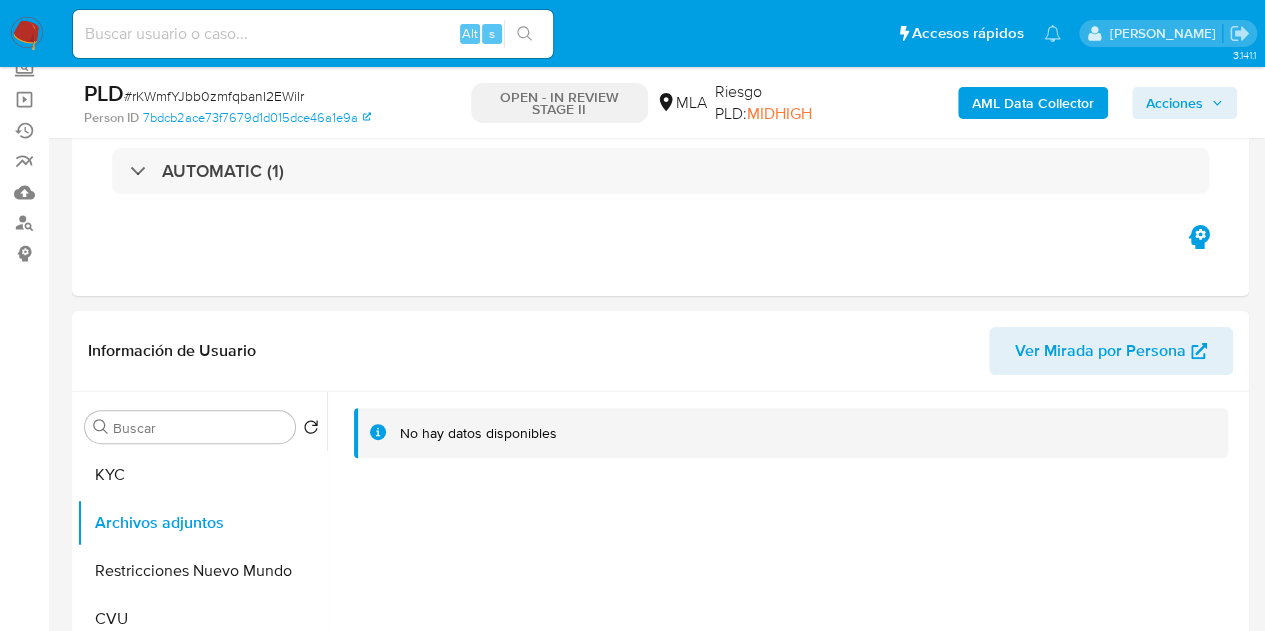 click on "AML Data Collector" at bounding box center [1033, 103] 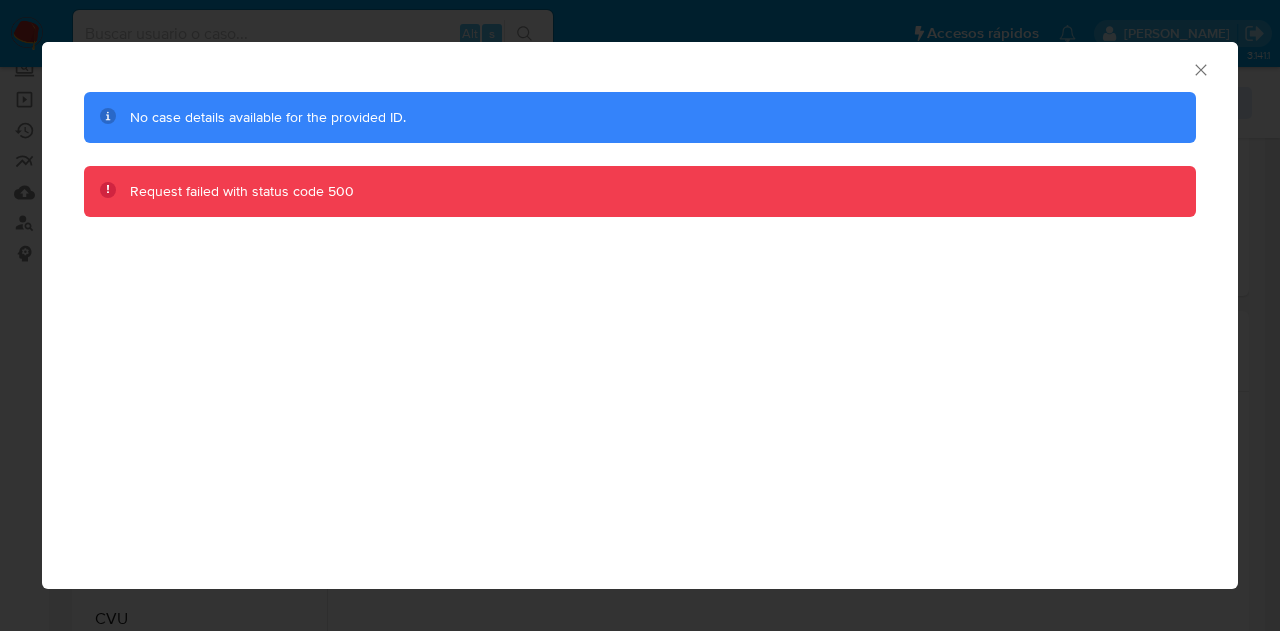 click on "AML Data Collector" at bounding box center [640, 67] 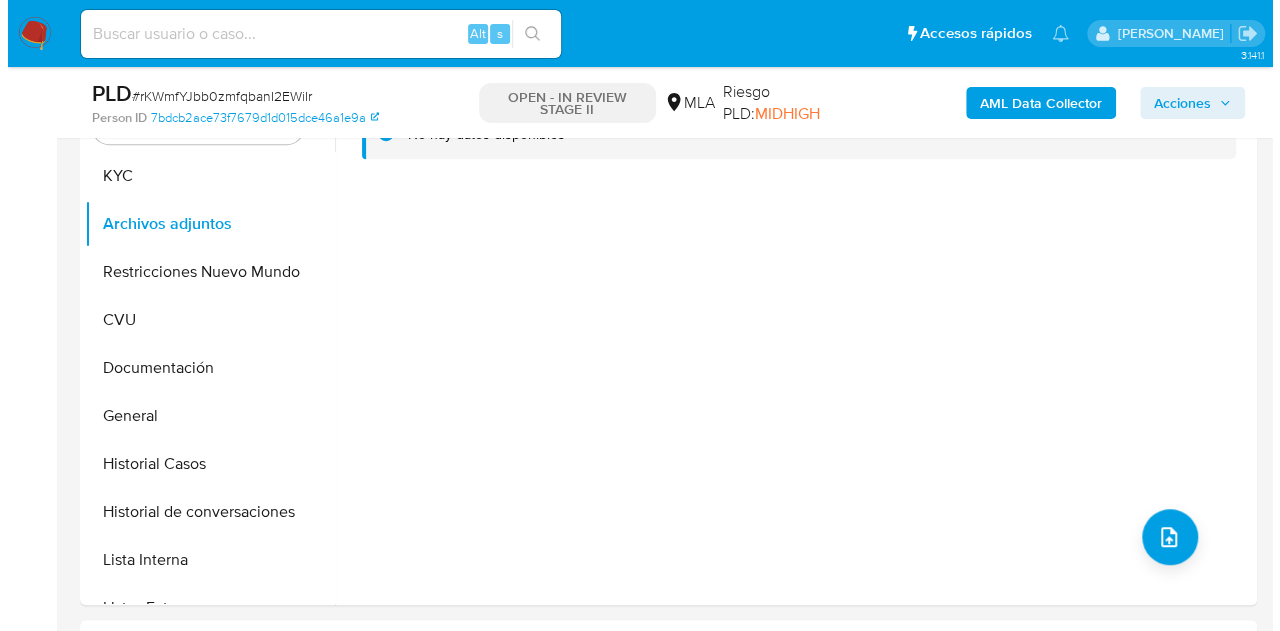 scroll, scrollTop: 467, scrollLeft: 0, axis: vertical 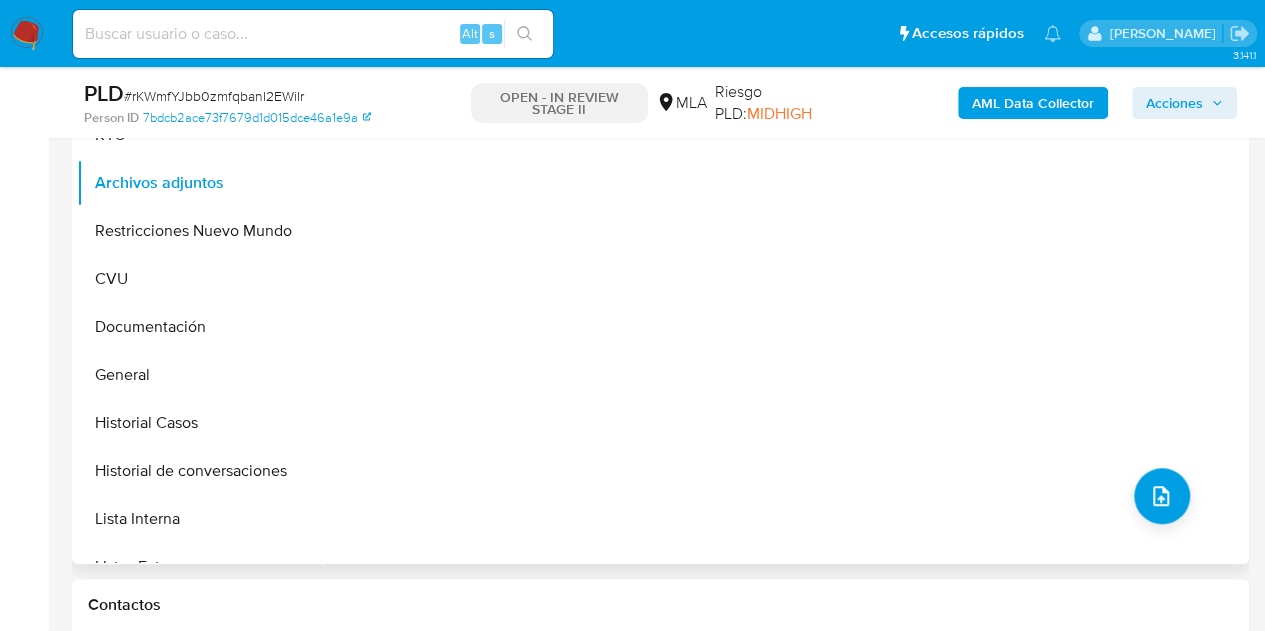 click on "No hay datos disponibles" at bounding box center (785, 308) 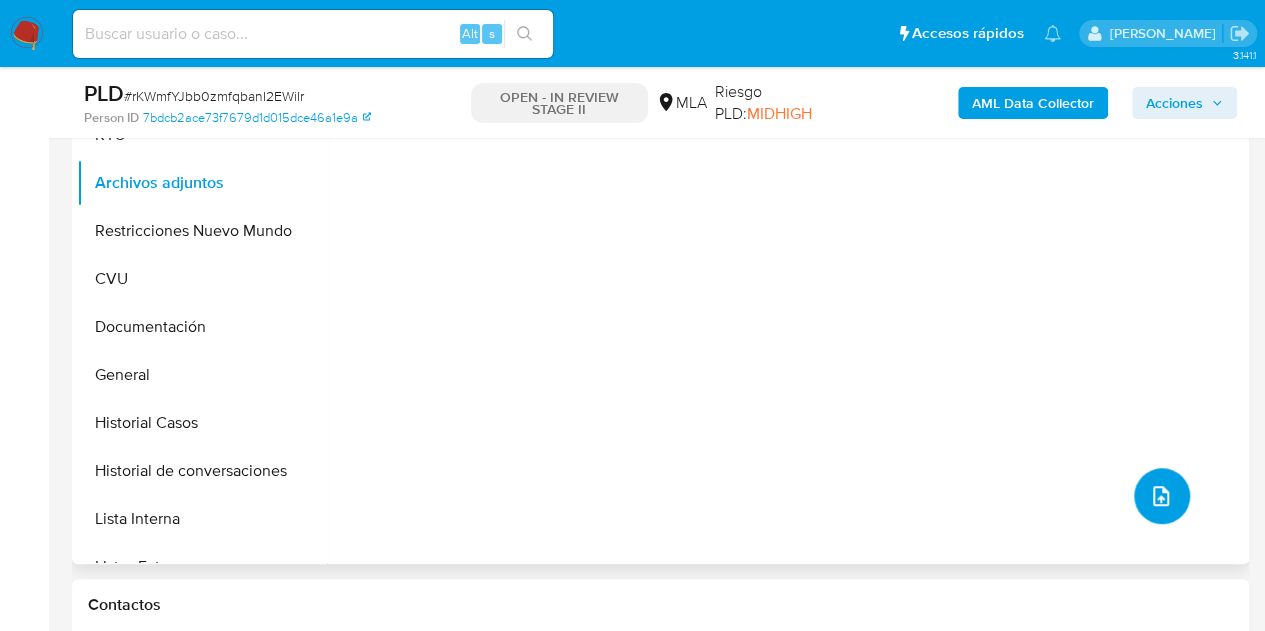 click at bounding box center (1162, 496) 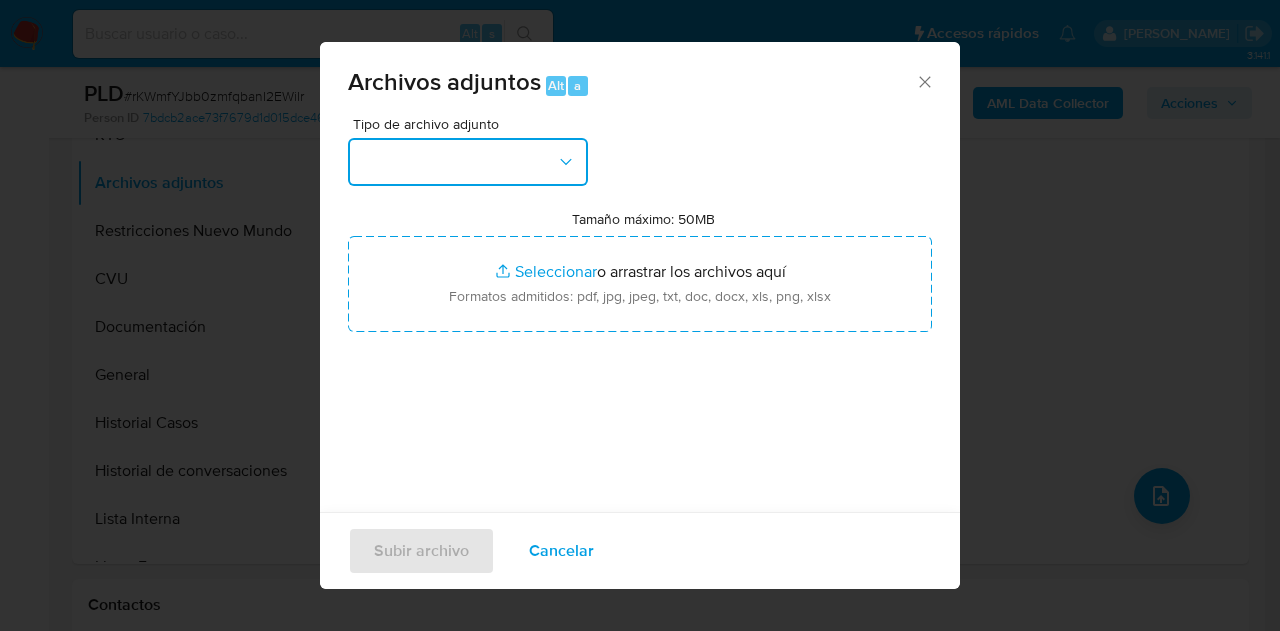 drag, startPoint x: 564, startPoint y: 166, endPoint x: 568, endPoint y: 177, distance: 11.7046995 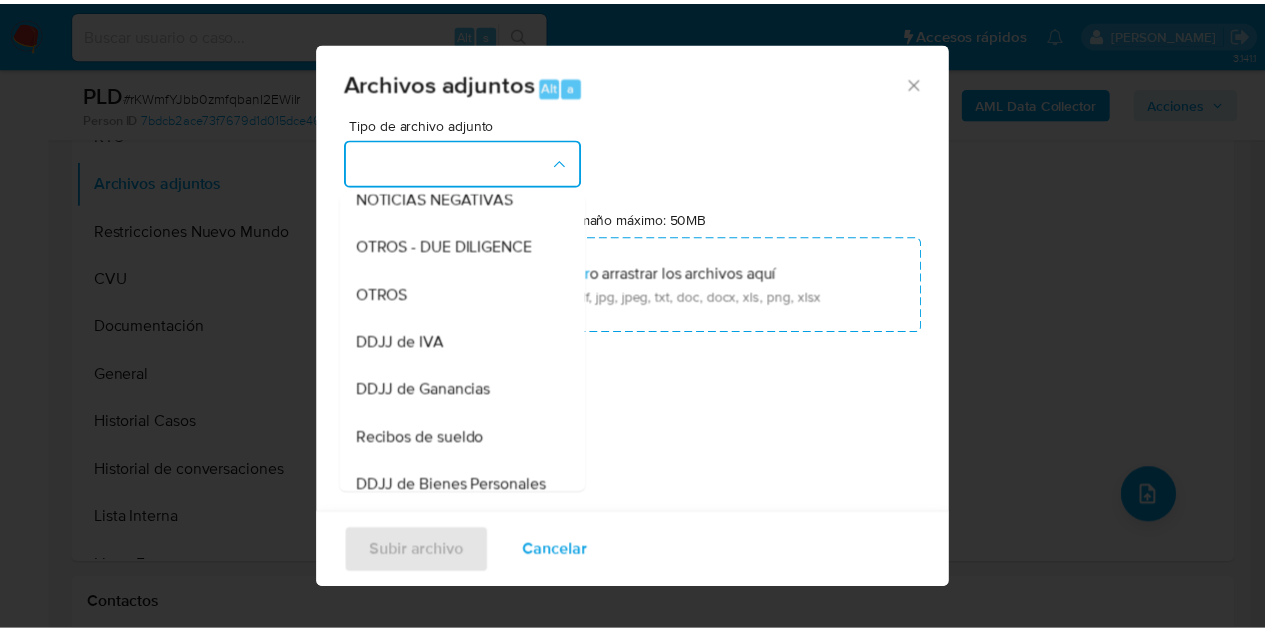 scroll, scrollTop: 345, scrollLeft: 0, axis: vertical 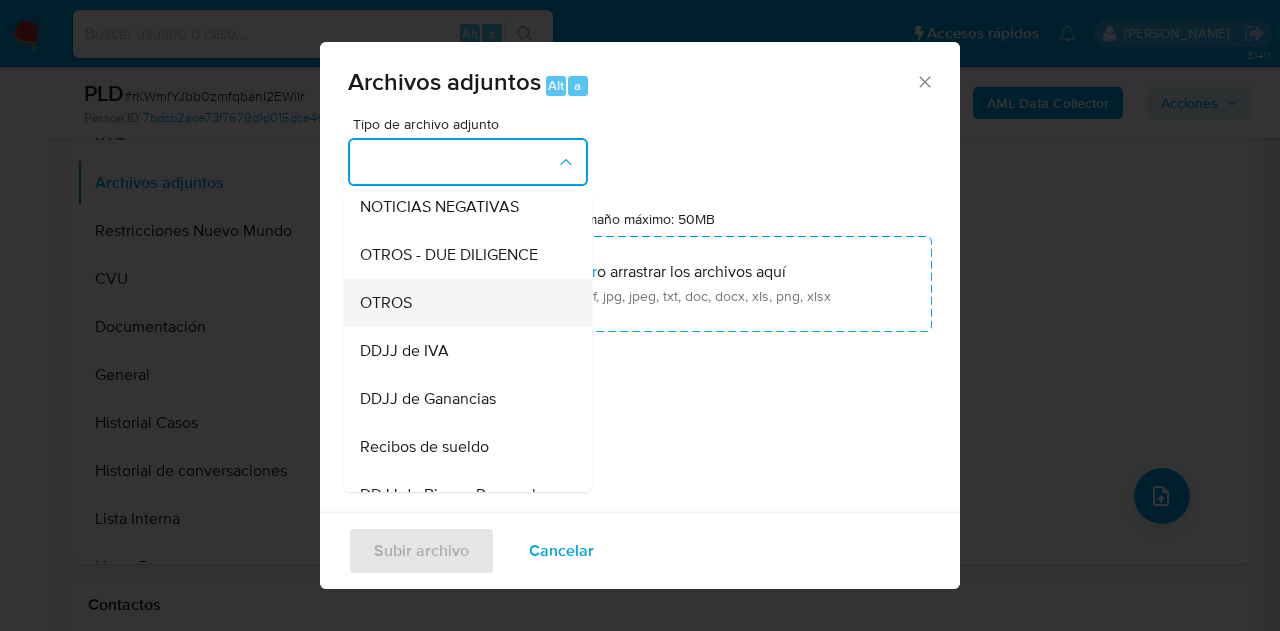 click on "OTROS" at bounding box center [462, 303] 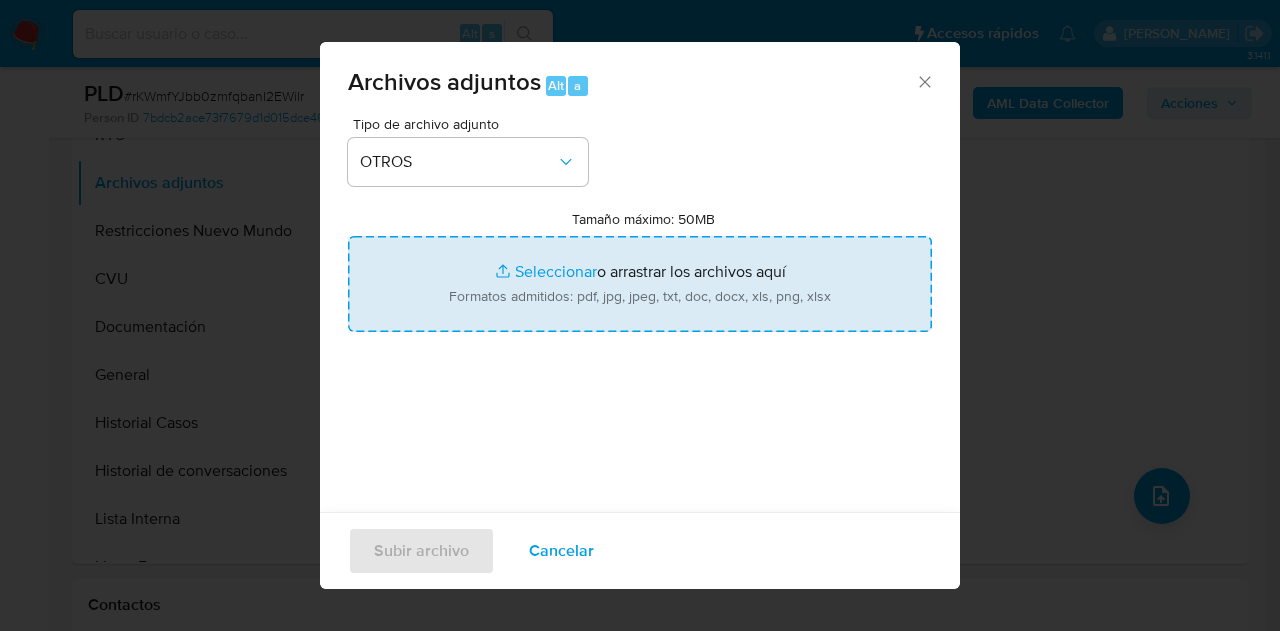 click on "Tamaño máximo: 50MB Seleccionar archivos" at bounding box center (640, 284) 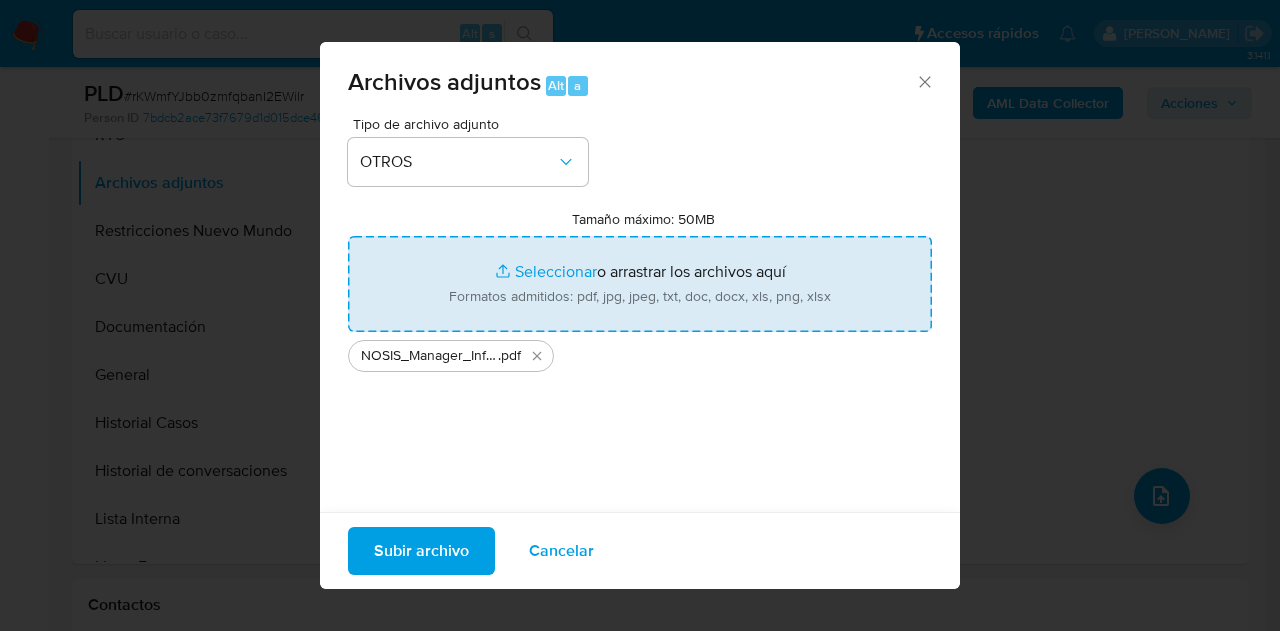click on "Subir archivo" at bounding box center [421, 551] 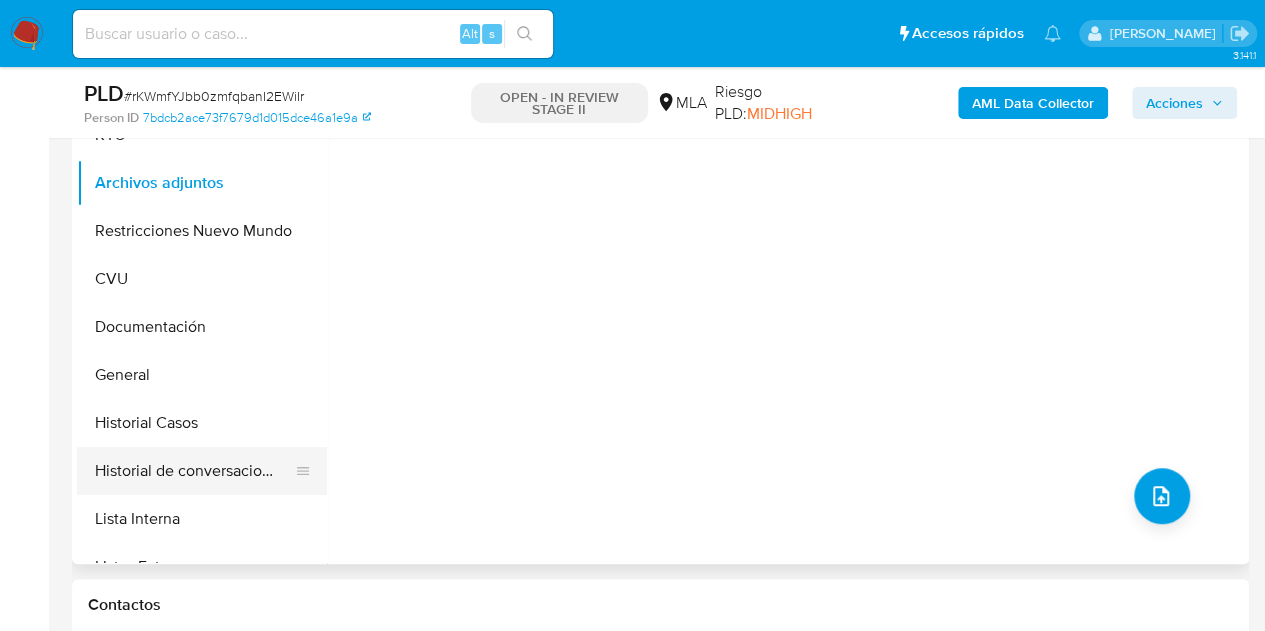 click on "Historial de conversaciones" at bounding box center (194, 471) 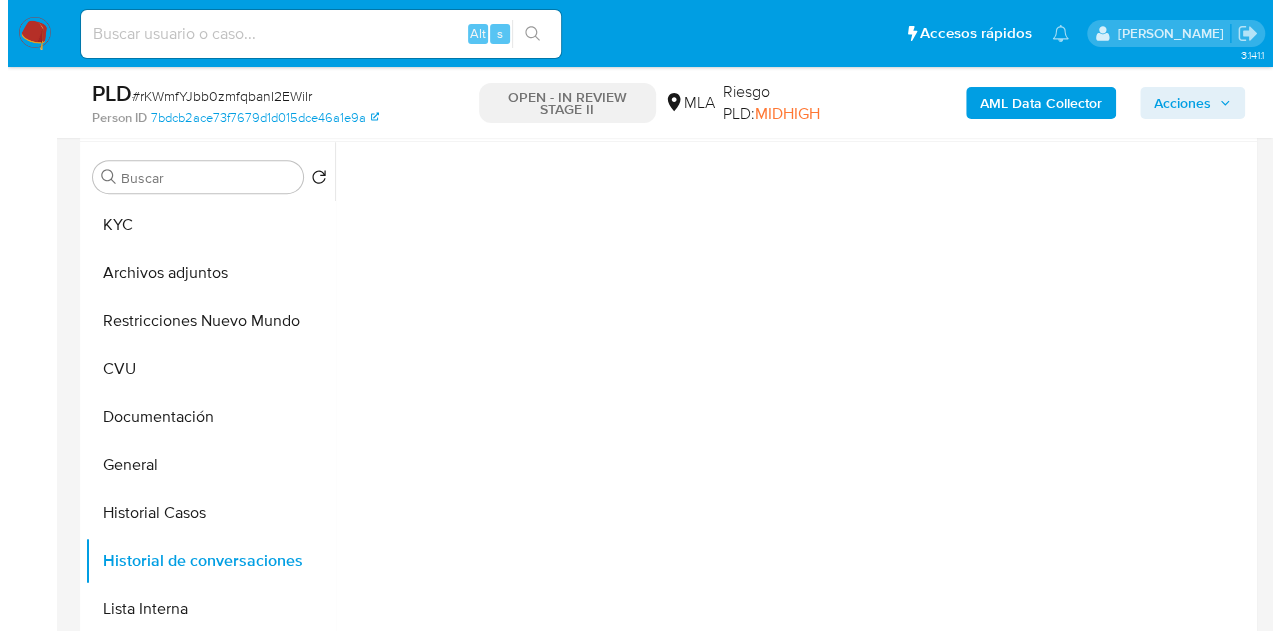 scroll, scrollTop: 368, scrollLeft: 0, axis: vertical 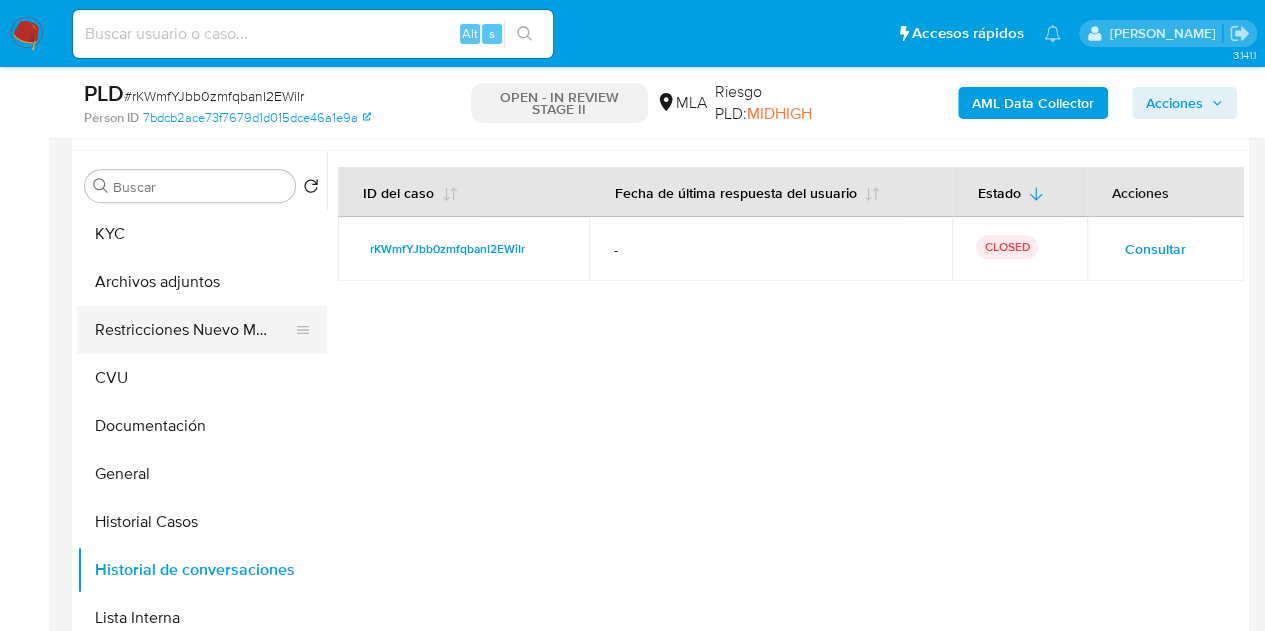 click on "Restricciones Nuevo Mundo" at bounding box center (194, 330) 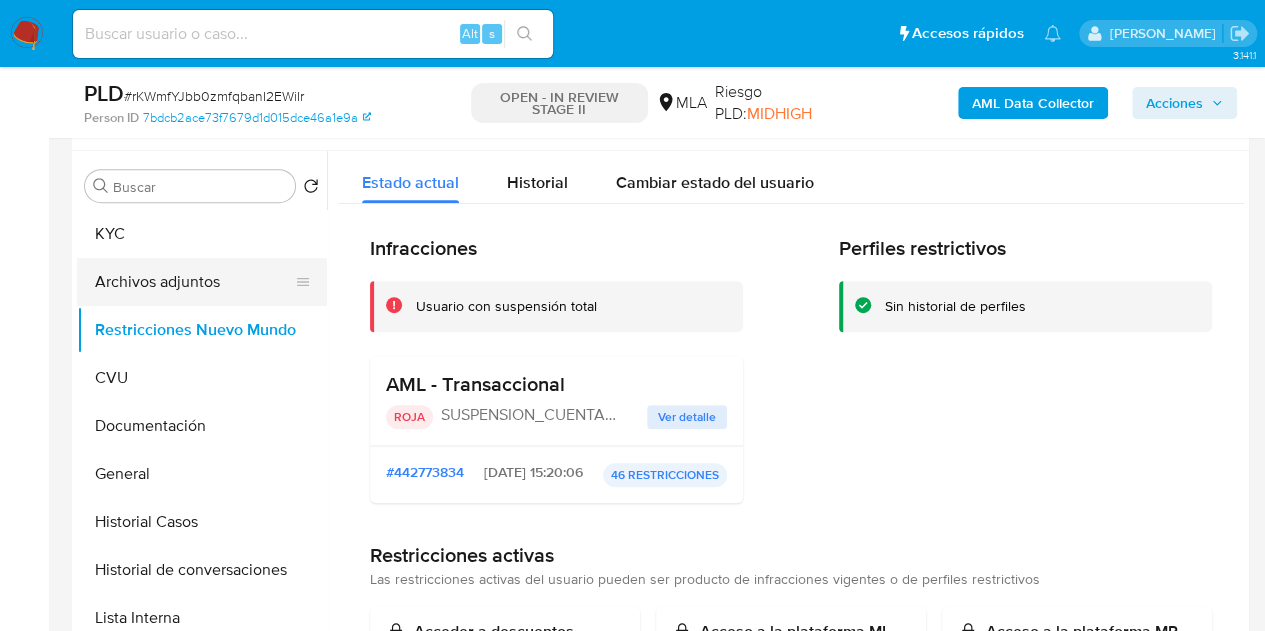 click on "Archivos adjuntos" at bounding box center (194, 282) 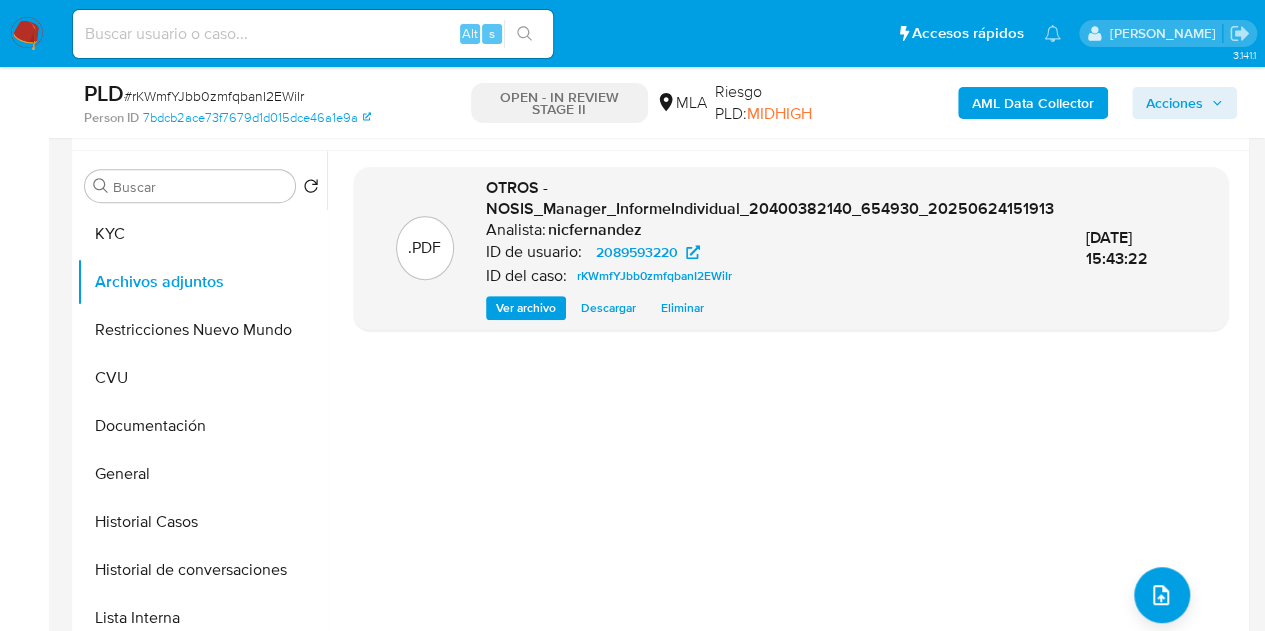 click on "AML Data Collector" at bounding box center (1033, 103) 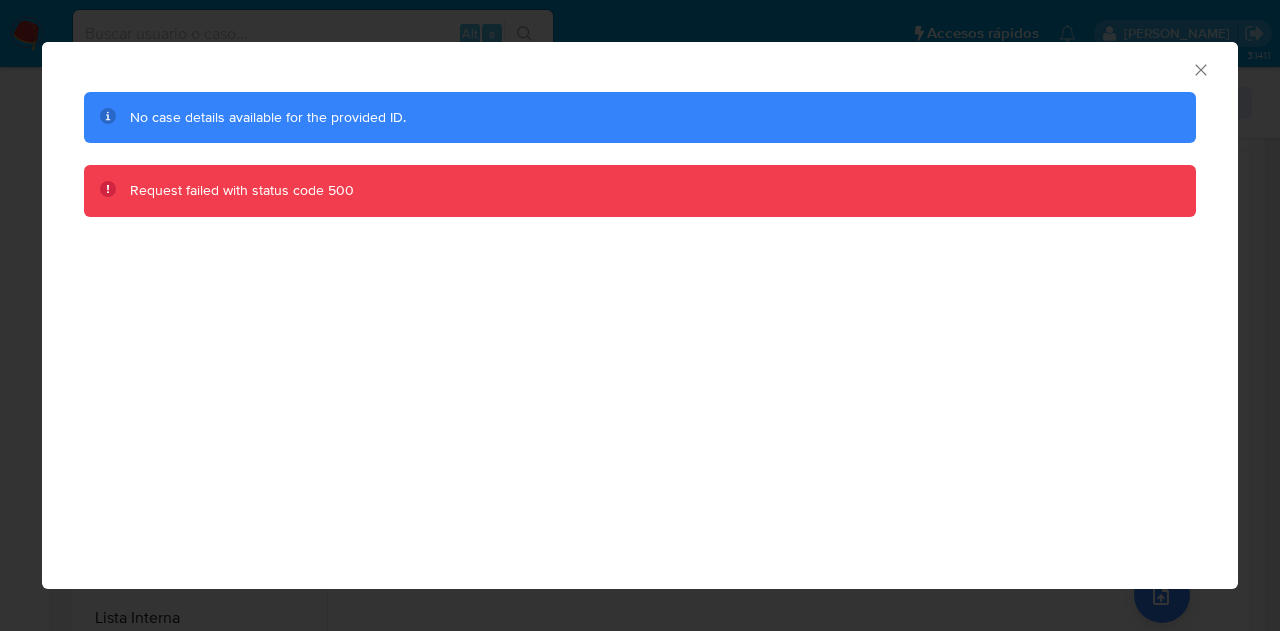 click 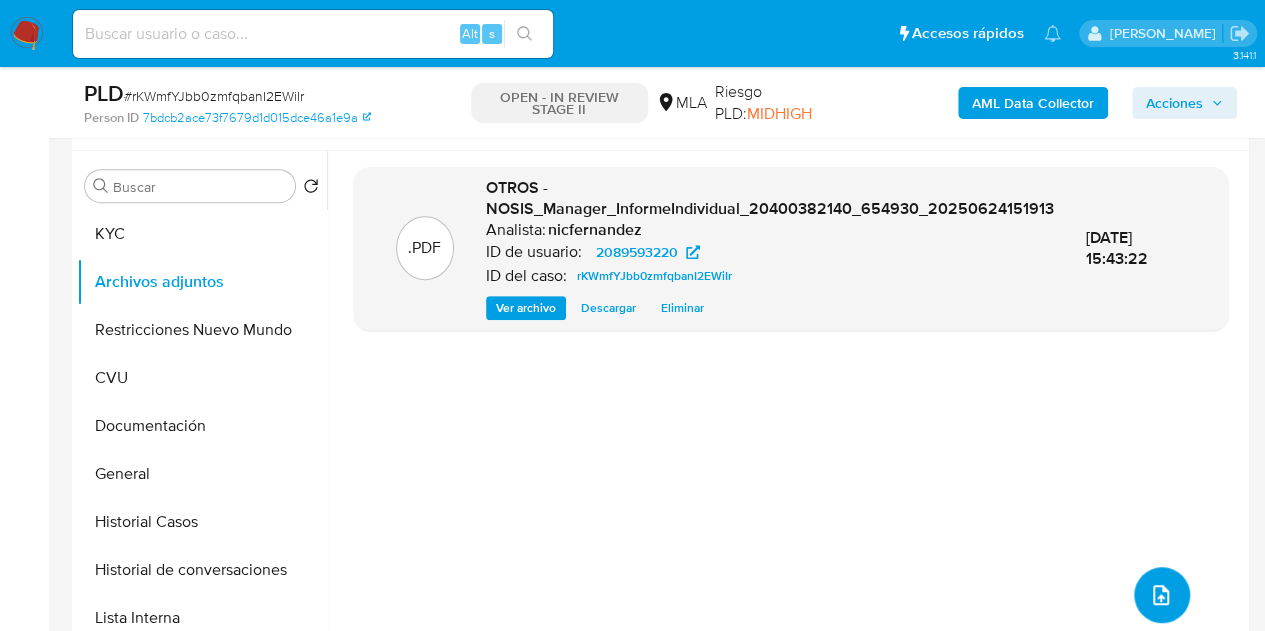 click 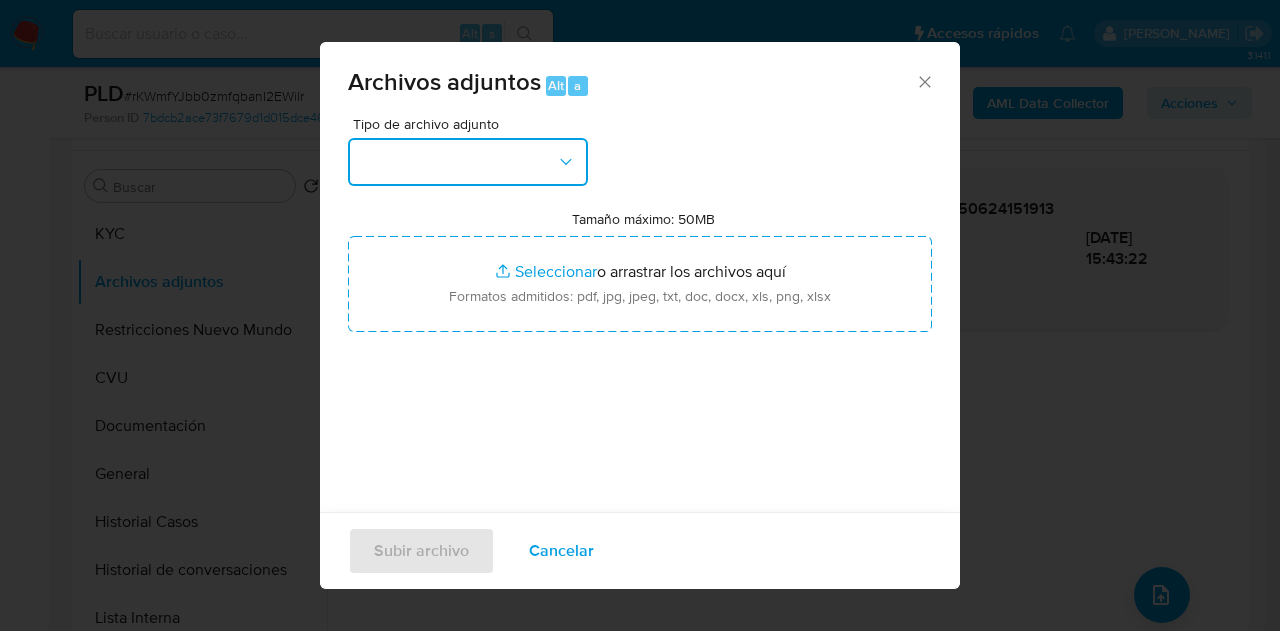 click at bounding box center (468, 162) 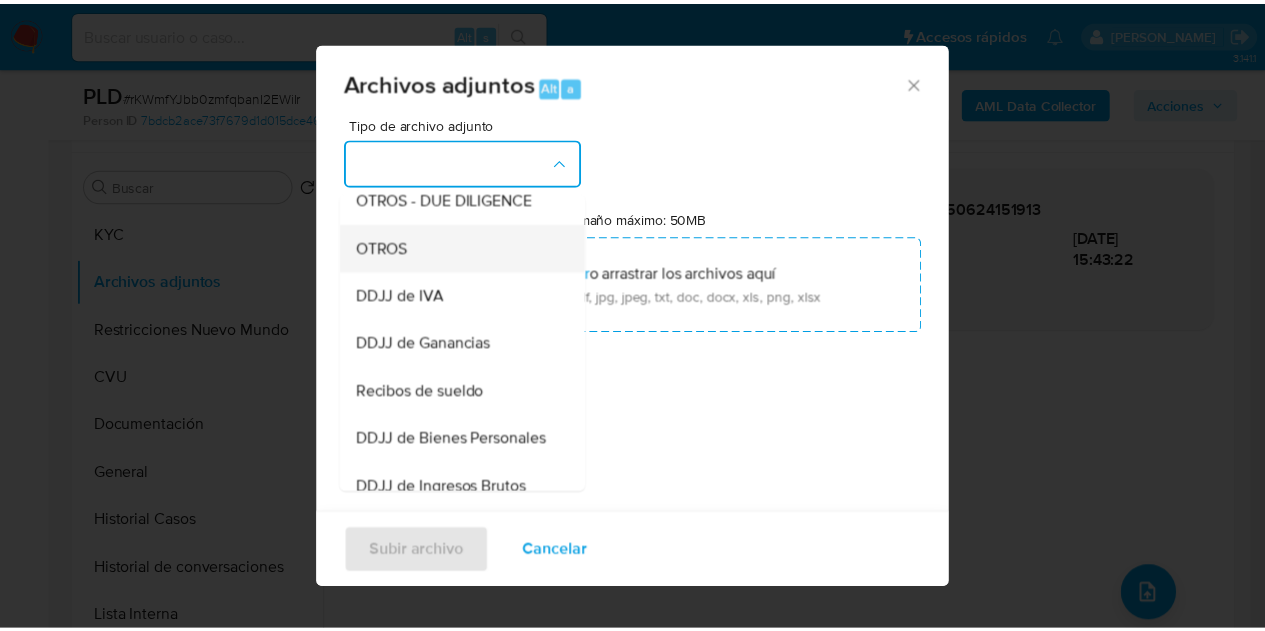 scroll, scrollTop: 387, scrollLeft: 0, axis: vertical 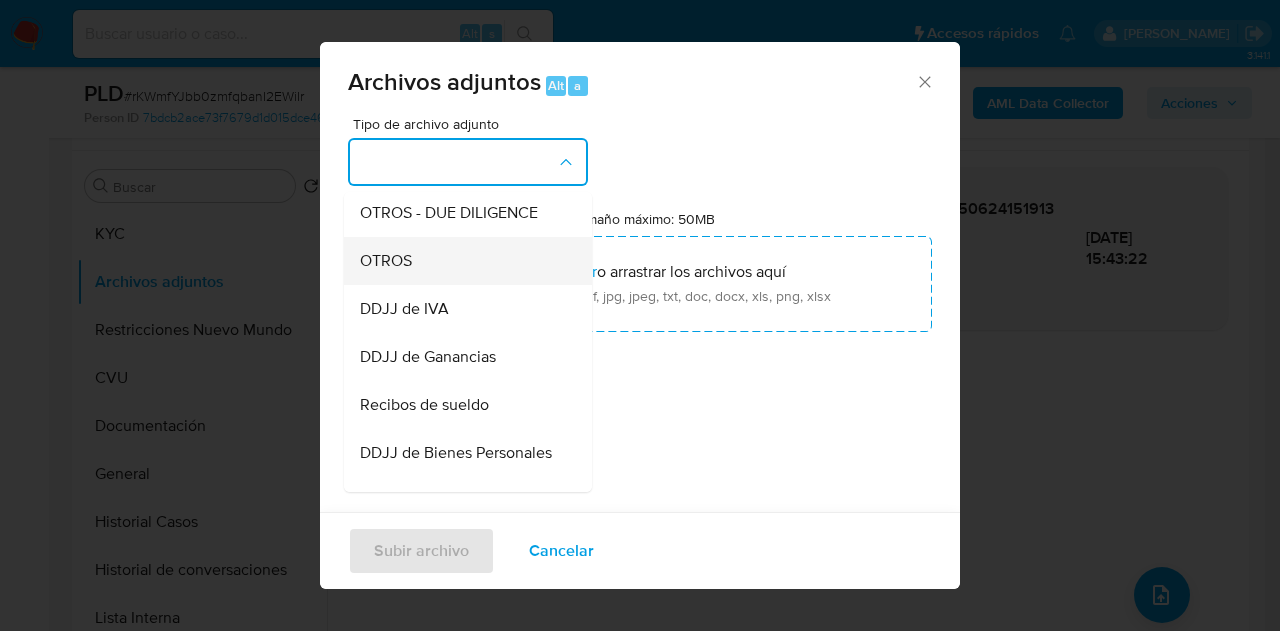 click on "OTROS" at bounding box center [462, 261] 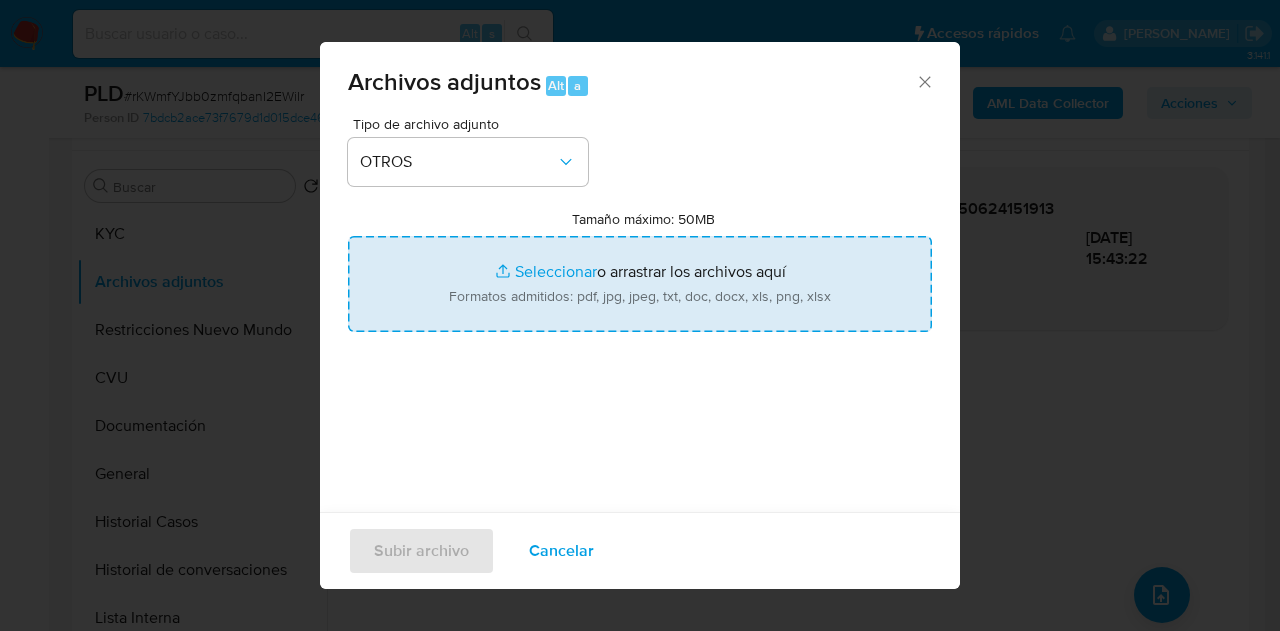 click on "Tamaño máximo: 50MB Seleccionar archivos" at bounding box center [640, 284] 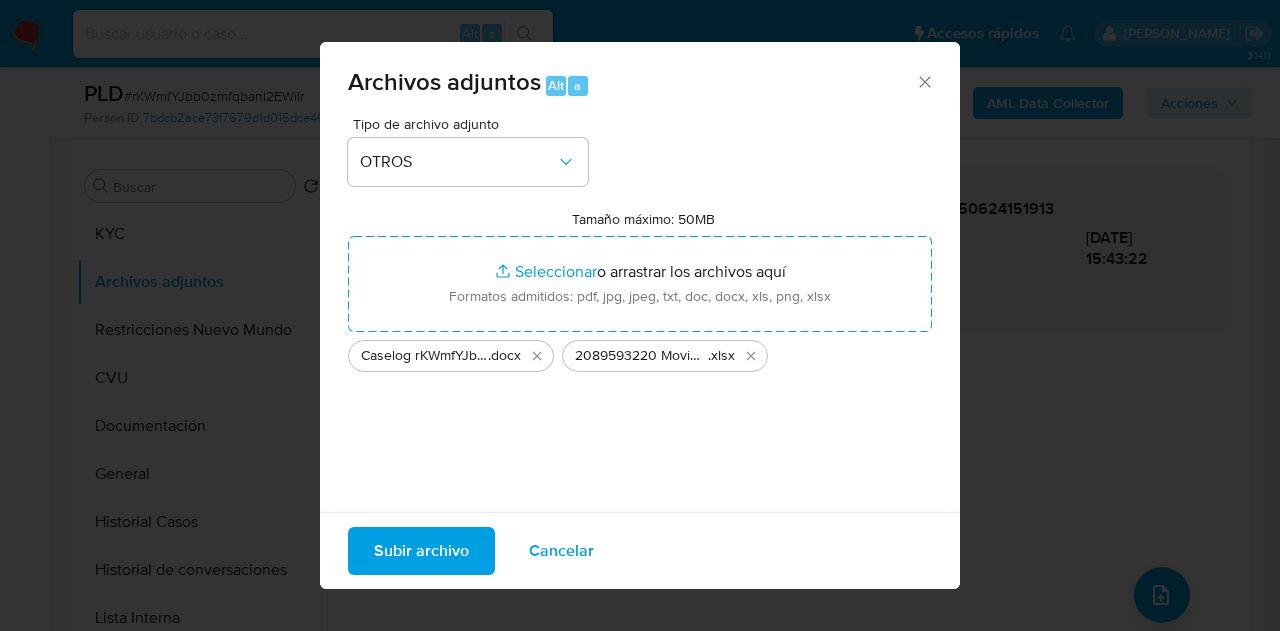 click on "Subir archivo" at bounding box center [421, 551] 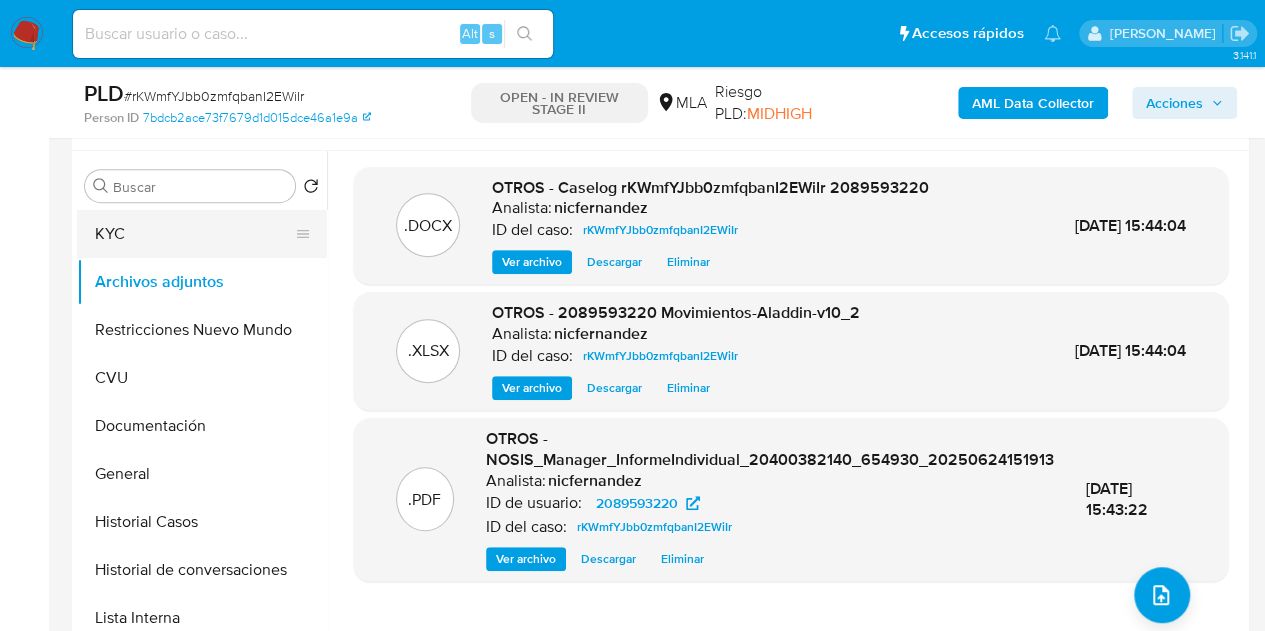 click on "KYC" at bounding box center (194, 234) 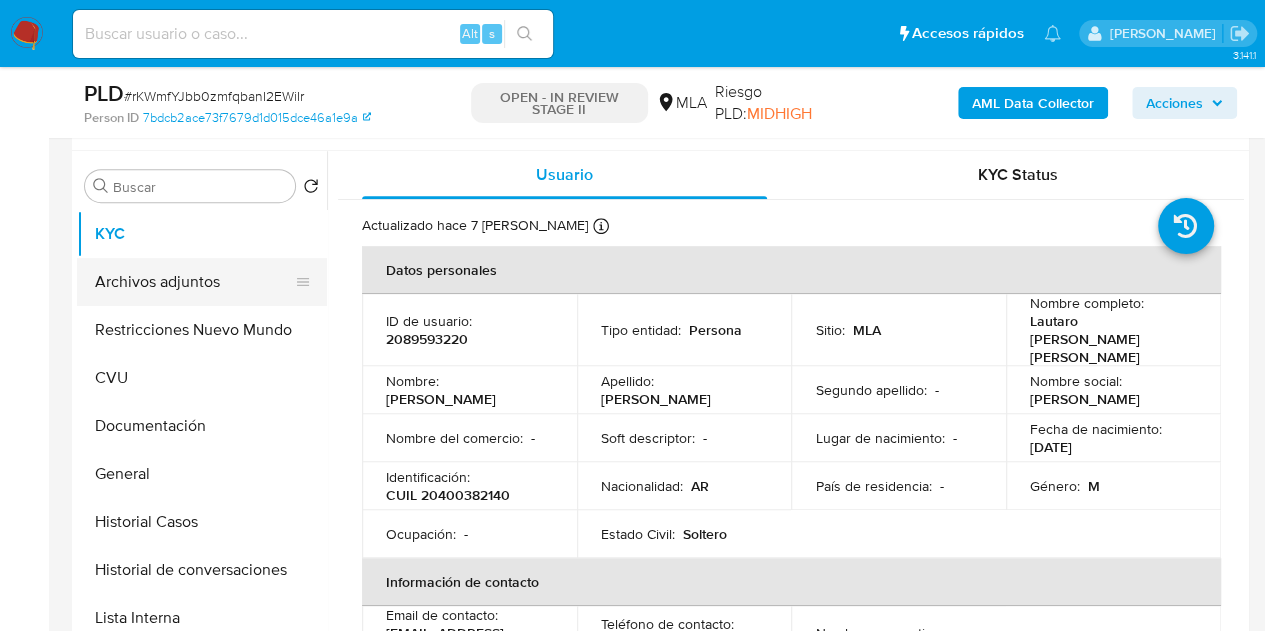 click on "Archivos adjuntos" at bounding box center (194, 282) 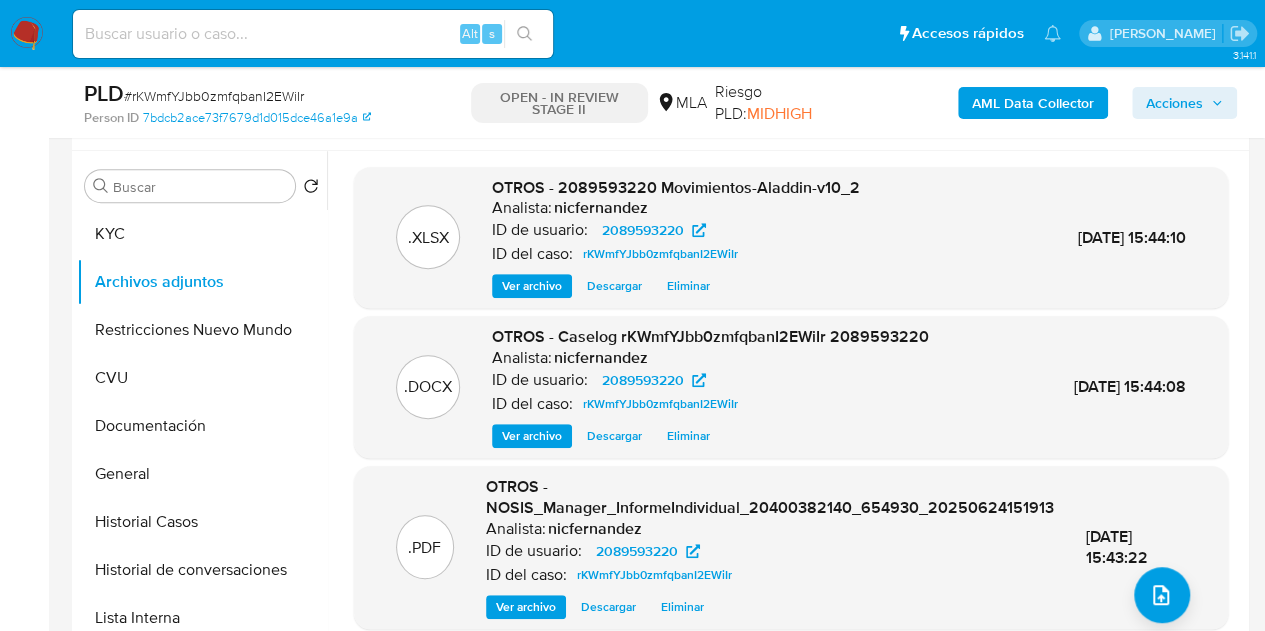 click on "OTROS - 2089593220 Movimientos-Aladdin-v10_2" at bounding box center (676, 187) 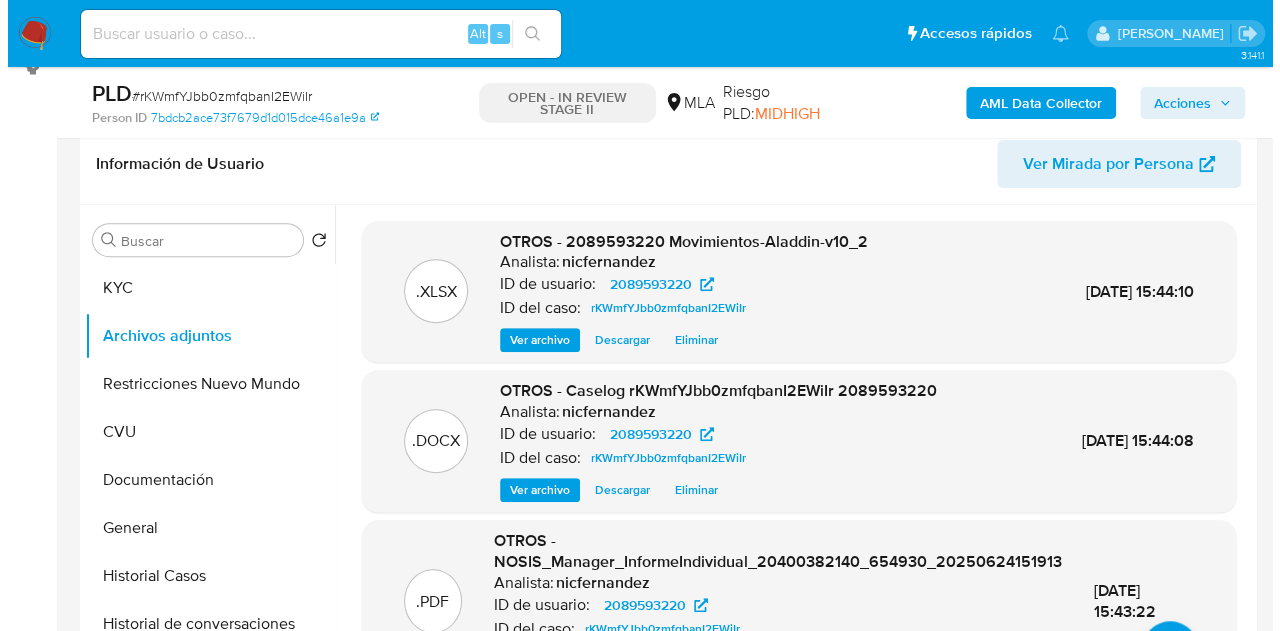 scroll, scrollTop: 300, scrollLeft: 0, axis: vertical 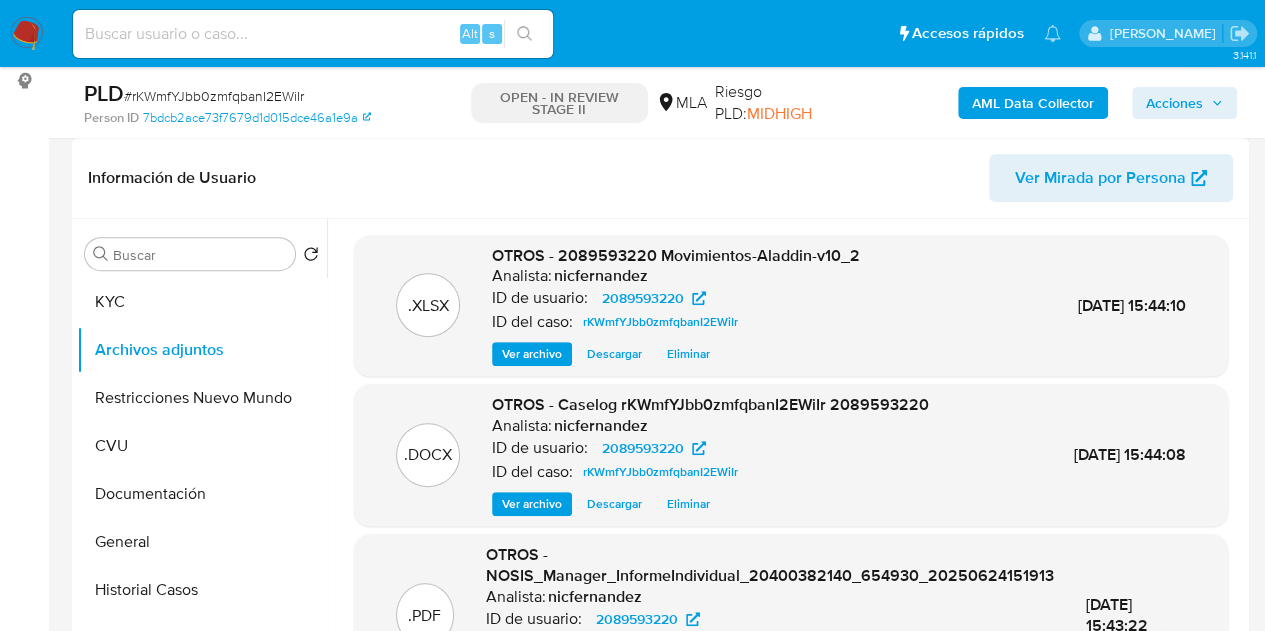 click on "Ver archivo" at bounding box center [532, 504] 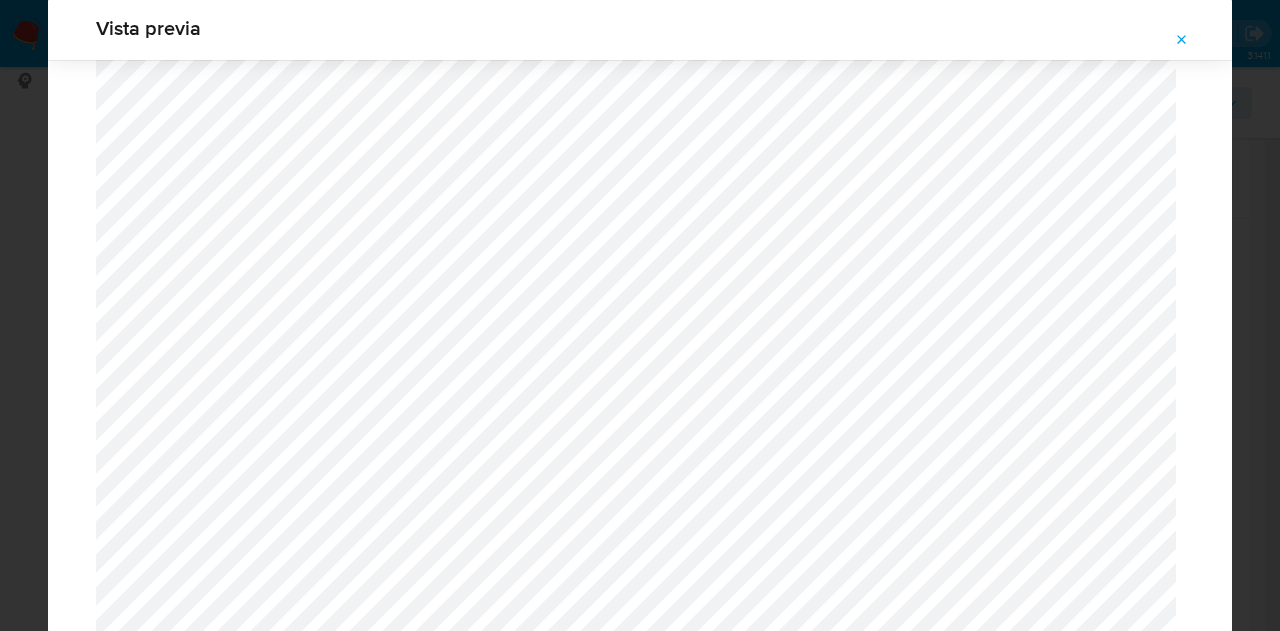 scroll, scrollTop: 1054, scrollLeft: 0, axis: vertical 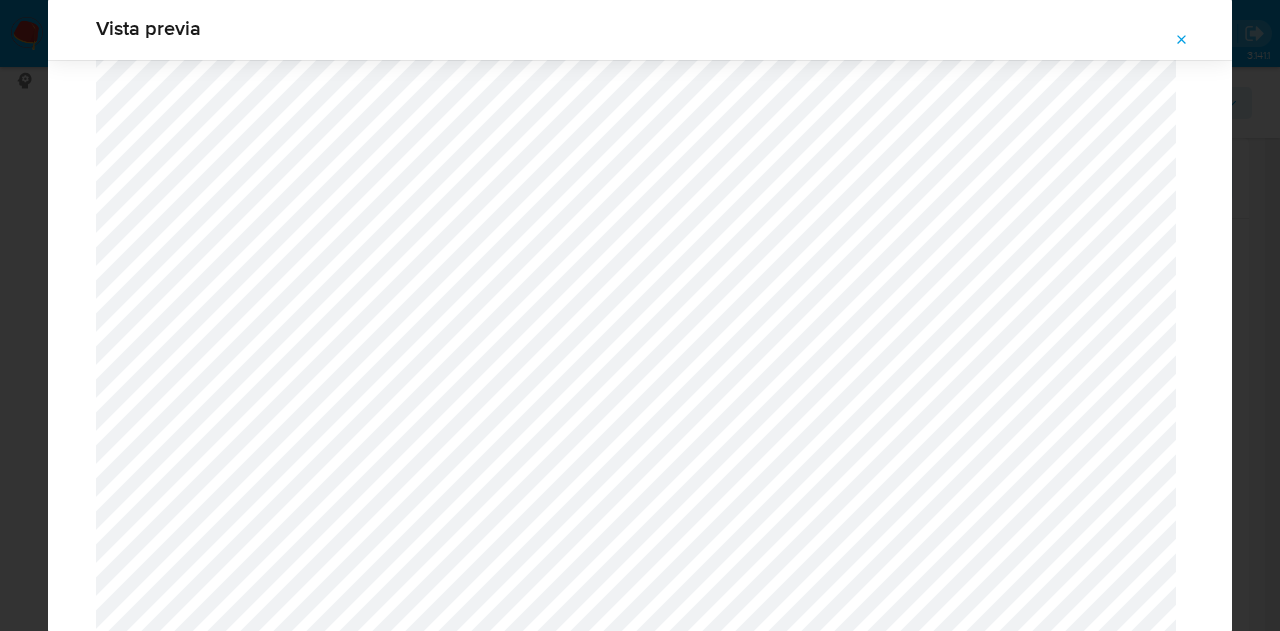 click at bounding box center [1182, 40] 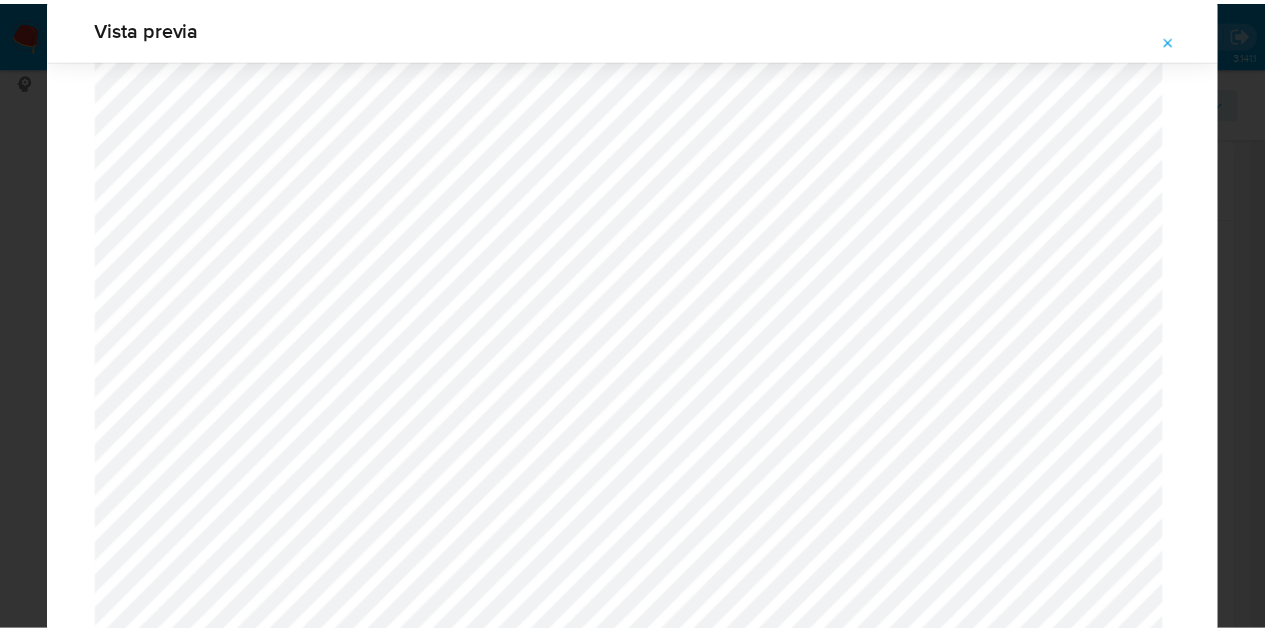scroll, scrollTop: 64, scrollLeft: 0, axis: vertical 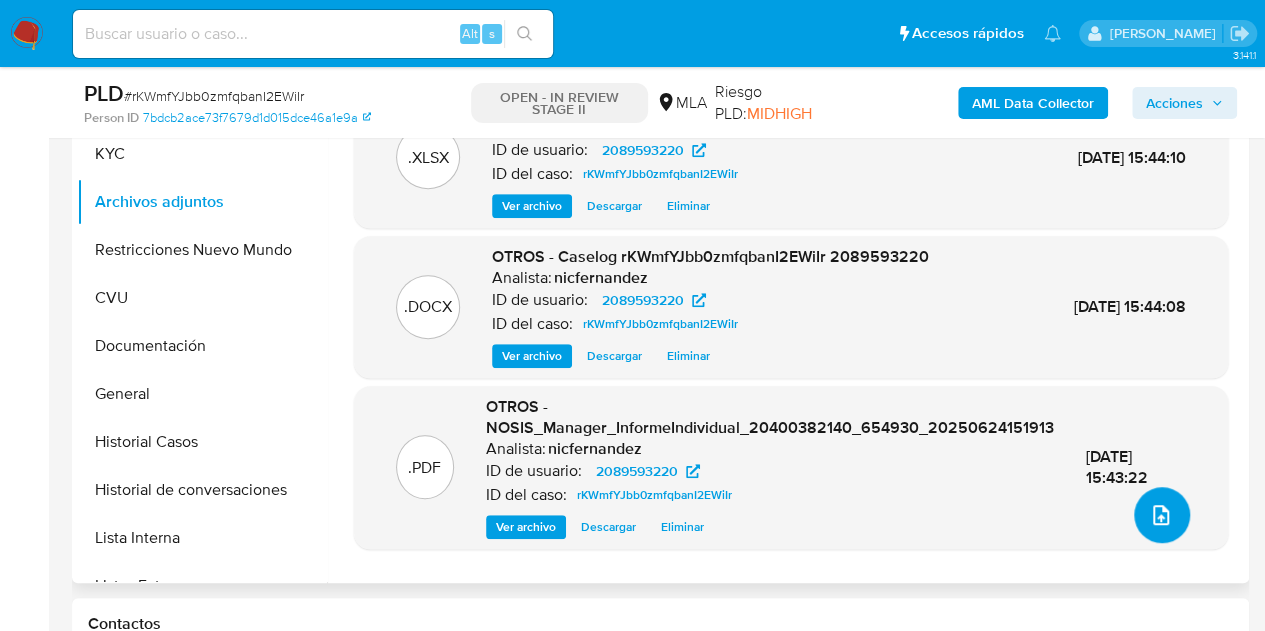click at bounding box center [1162, 515] 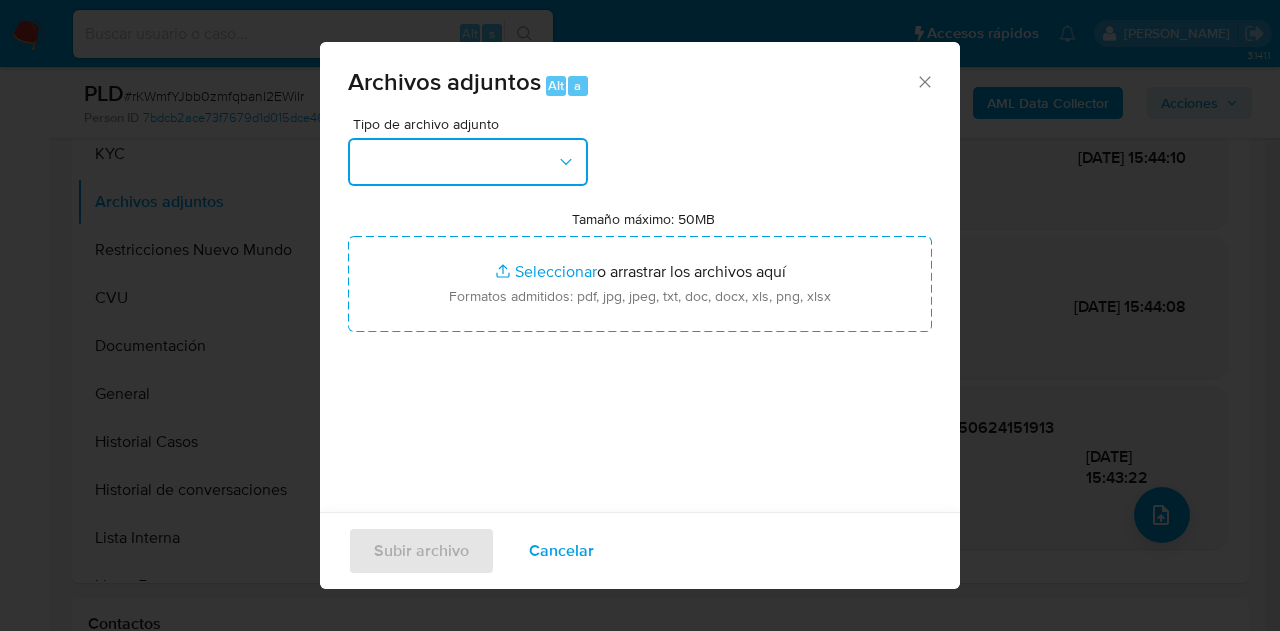 click at bounding box center (468, 162) 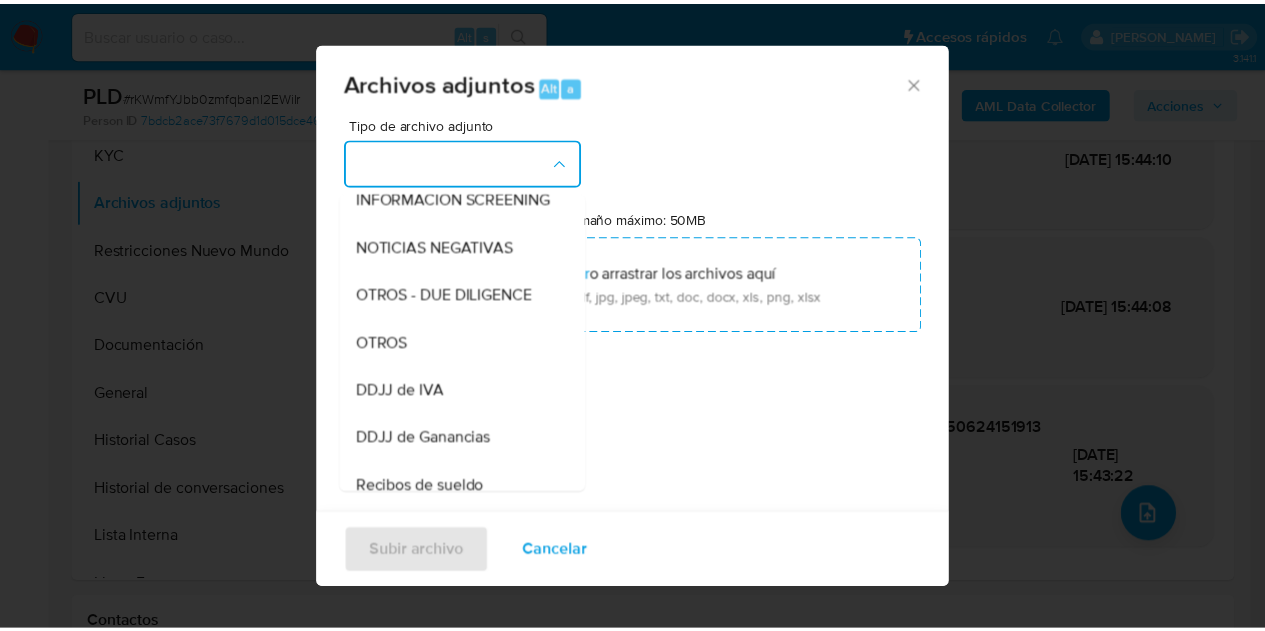 scroll, scrollTop: 312, scrollLeft: 0, axis: vertical 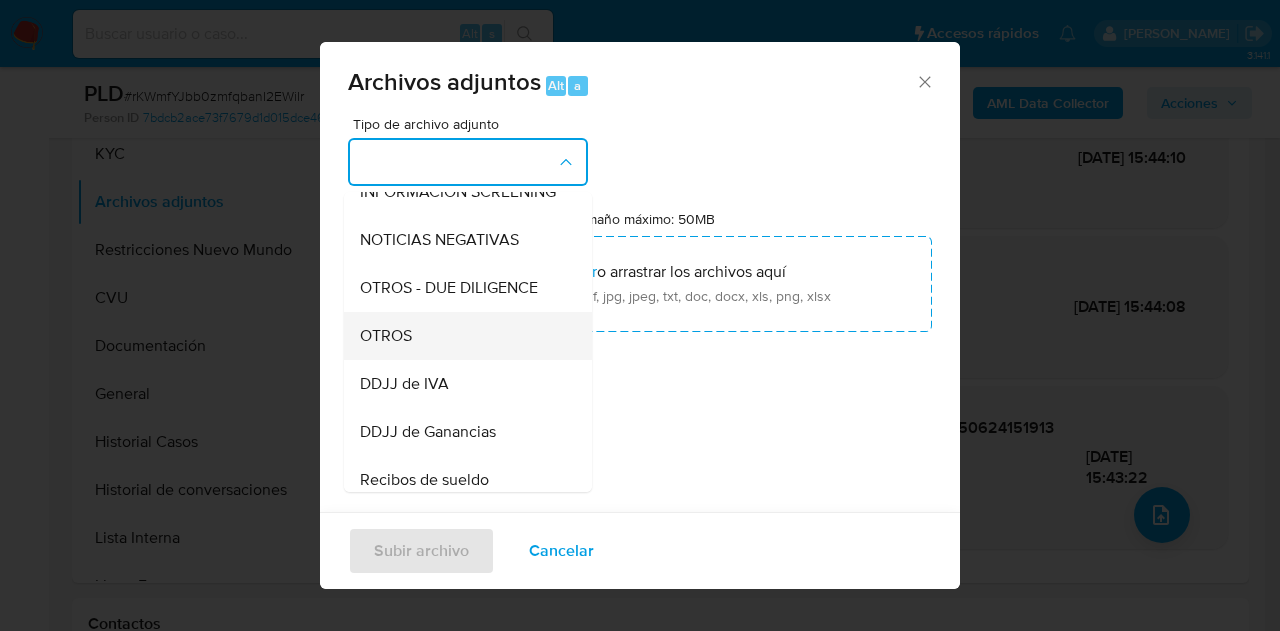 click on "OTROS" at bounding box center (462, 336) 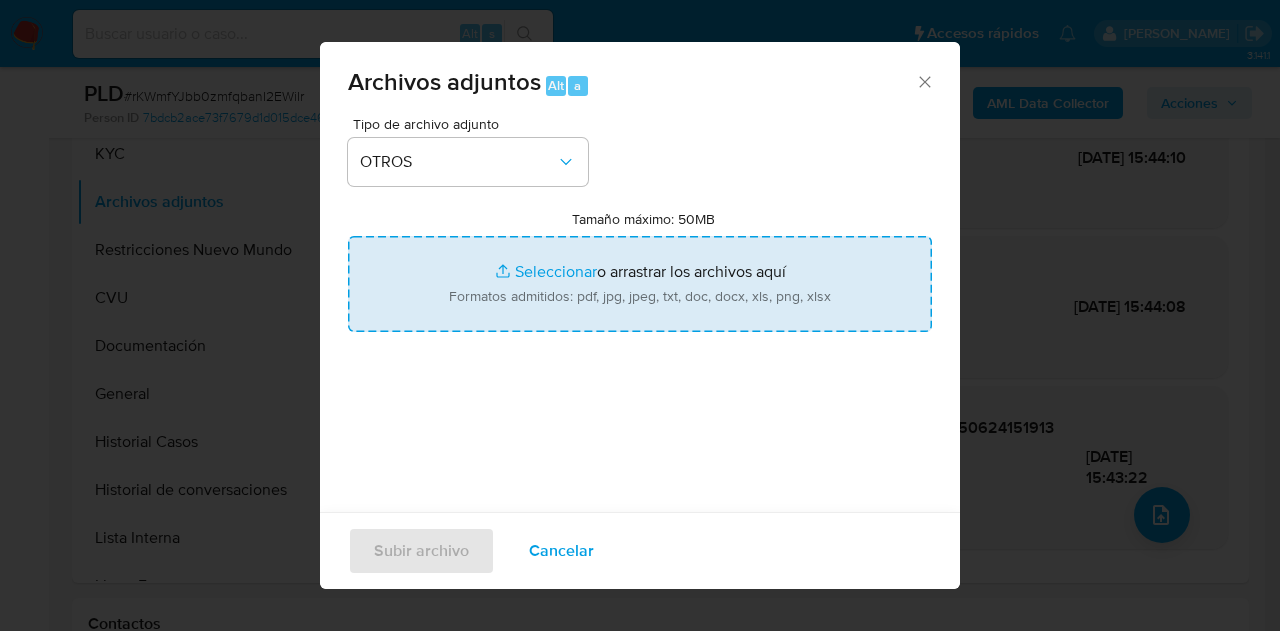 click on "Tamaño máximo: 50MB Seleccionar archivos" at bounding box center (640, 284) 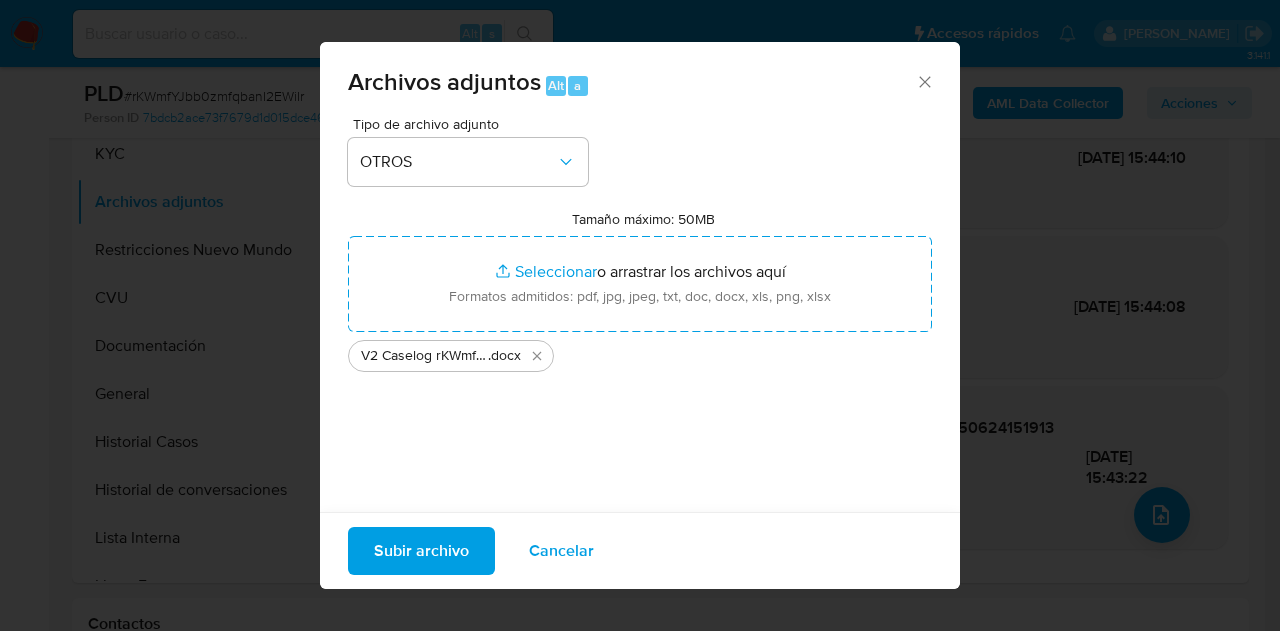 click on "Subir archivo" at bounding box center (421, 551) 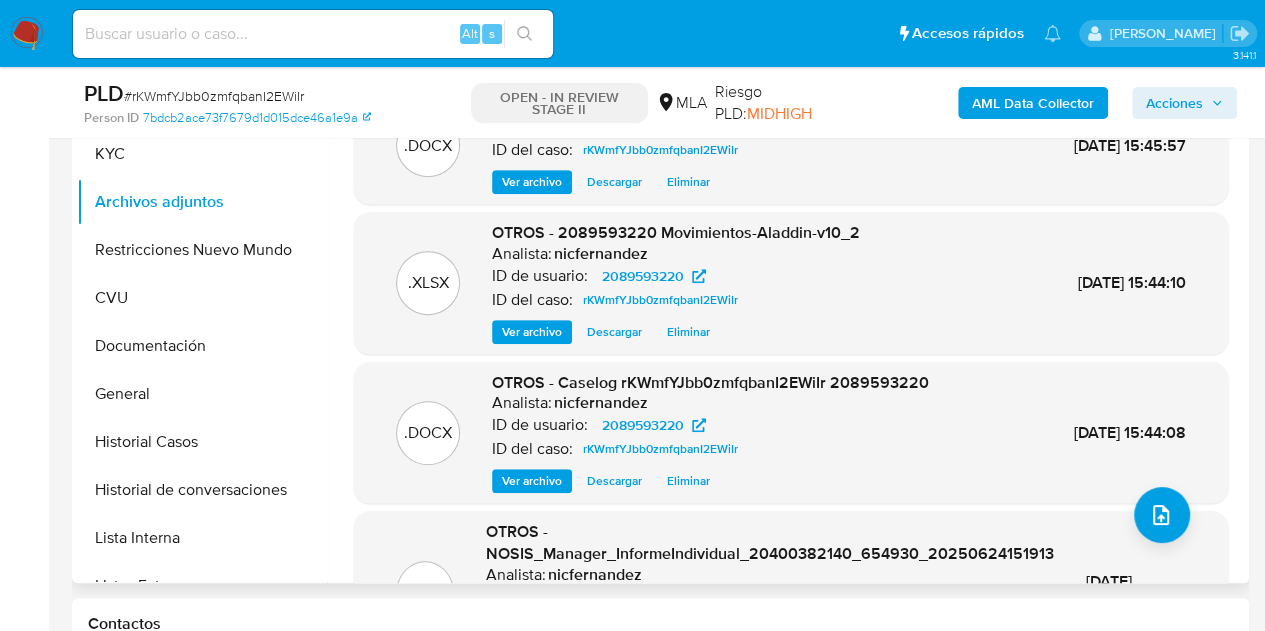 click on "nicfernandez" at bounding box center (601, 254) 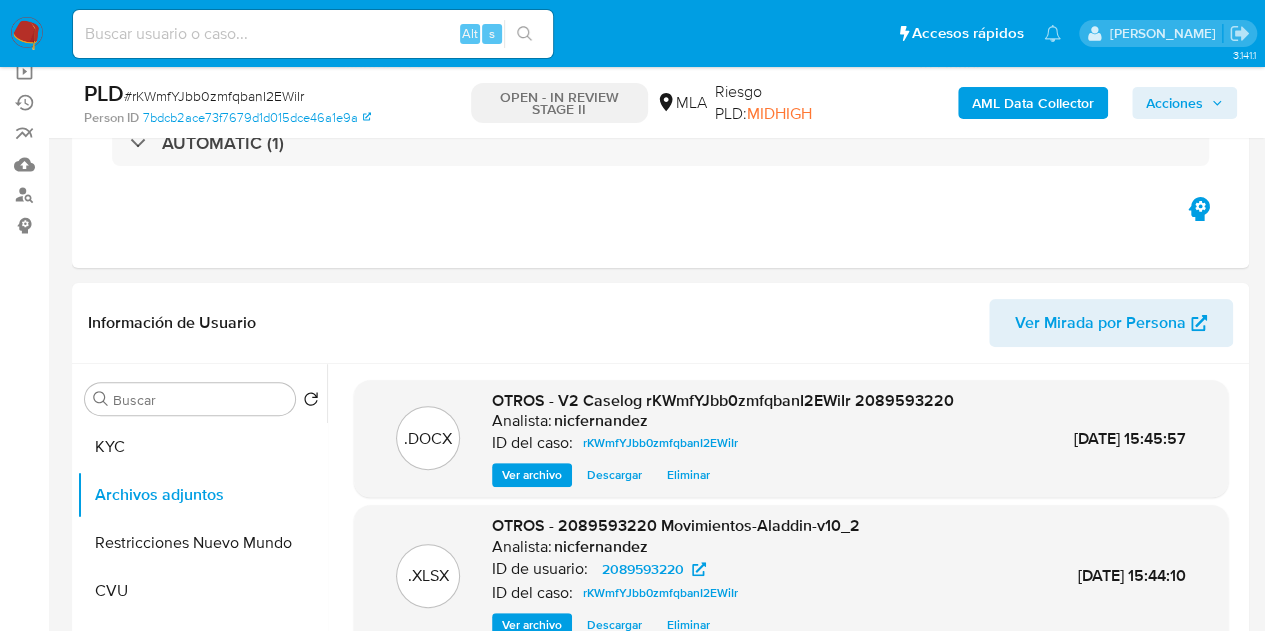 scroll, scrollTop: 114, scrollLeft: 0, axis: vertical 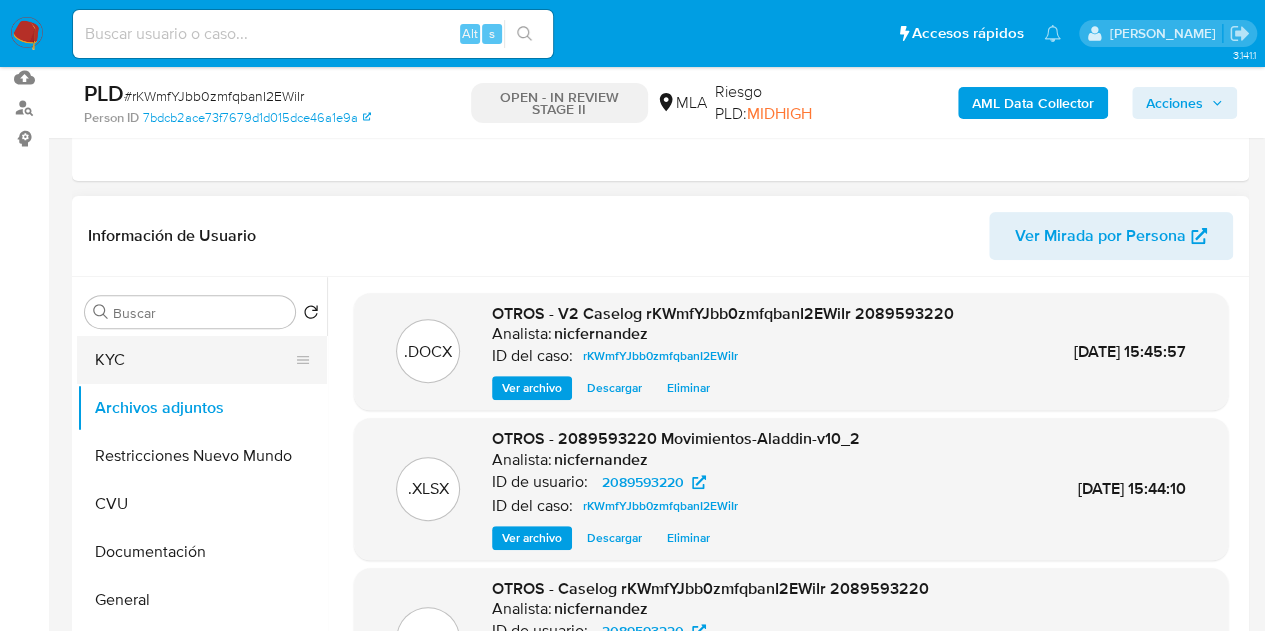 click on "KYC" at bounding box center (194, 360) 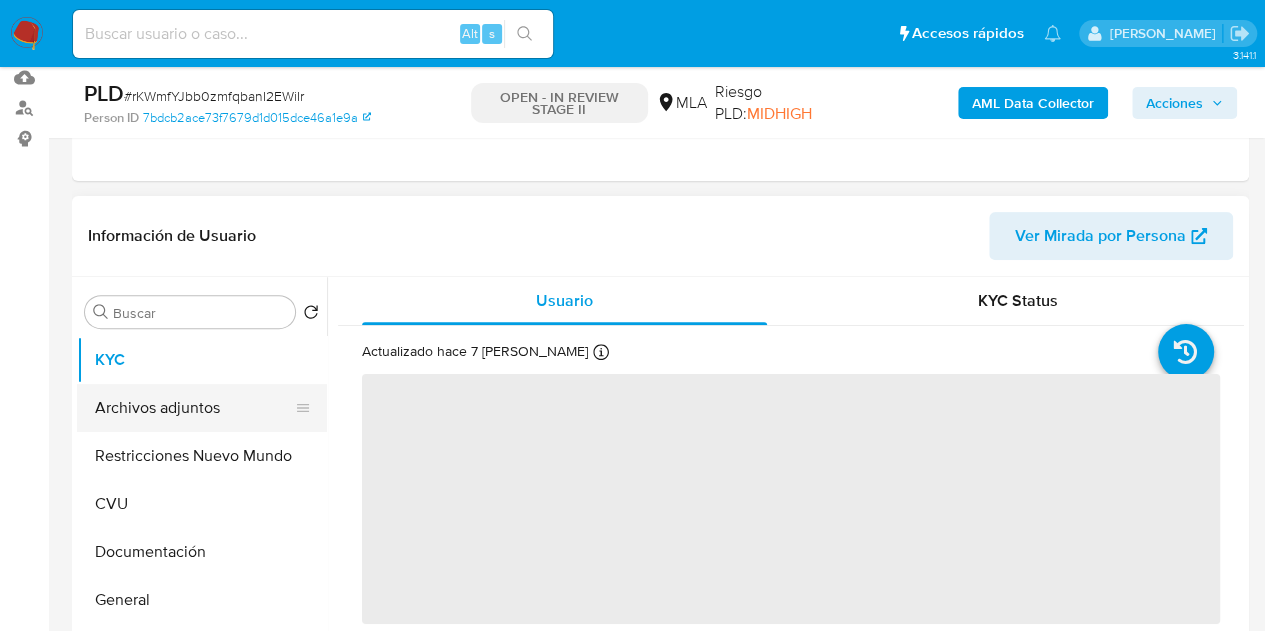 click on "Archivos adjuntos" at bounding box center (194, 408) 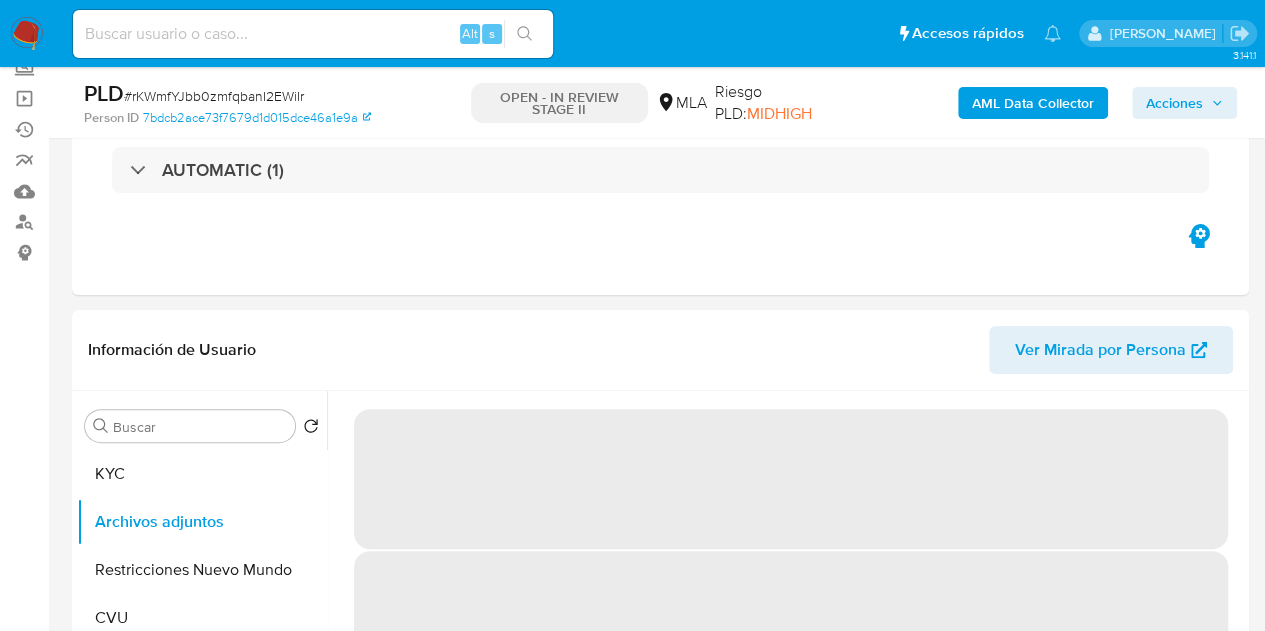 scroll, scrollTop: 0, scrollLeft: 0, axis: both 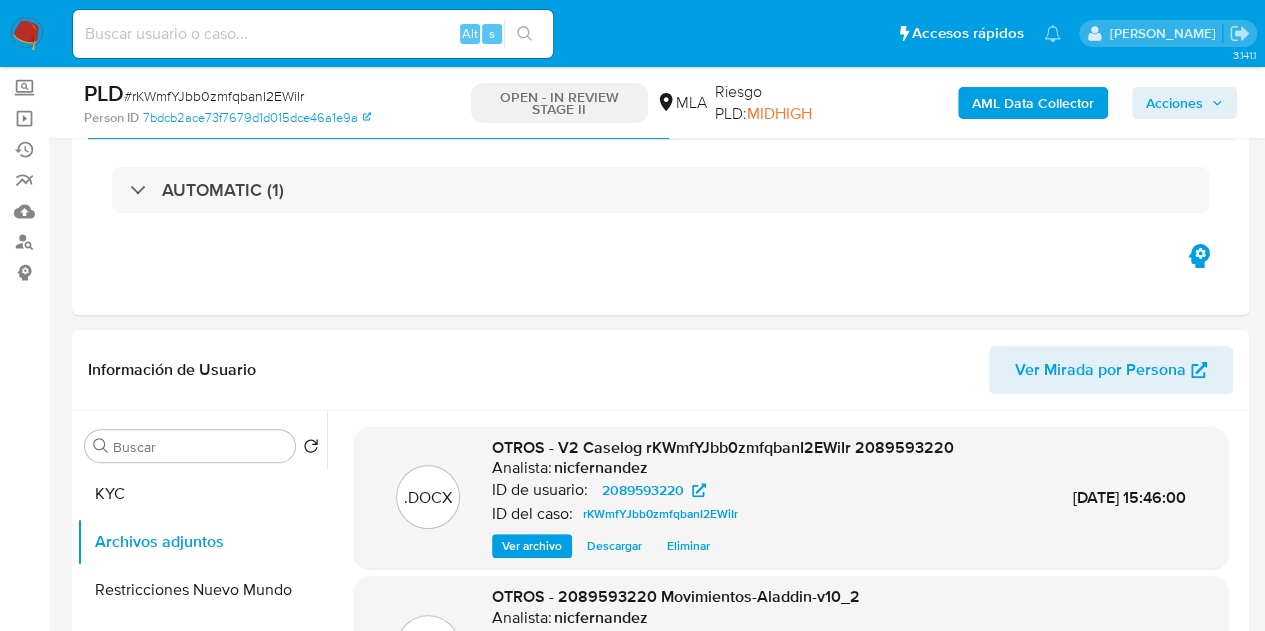 click on "AML Data Collector" at bounding box center (1033, 103) 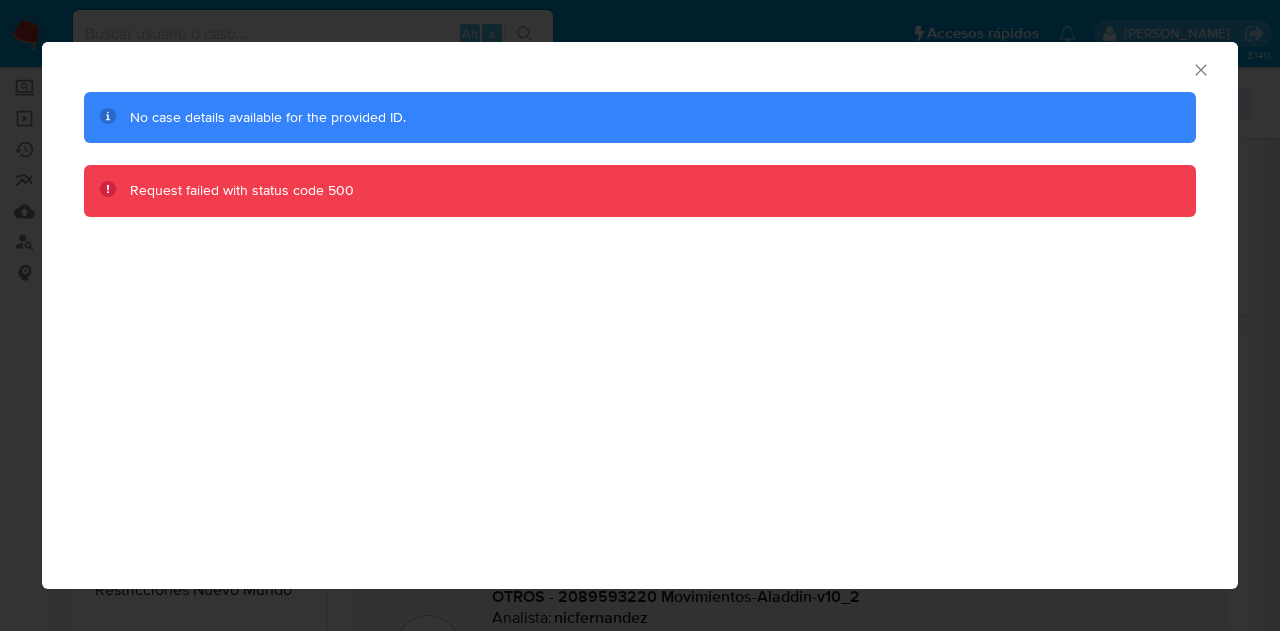click 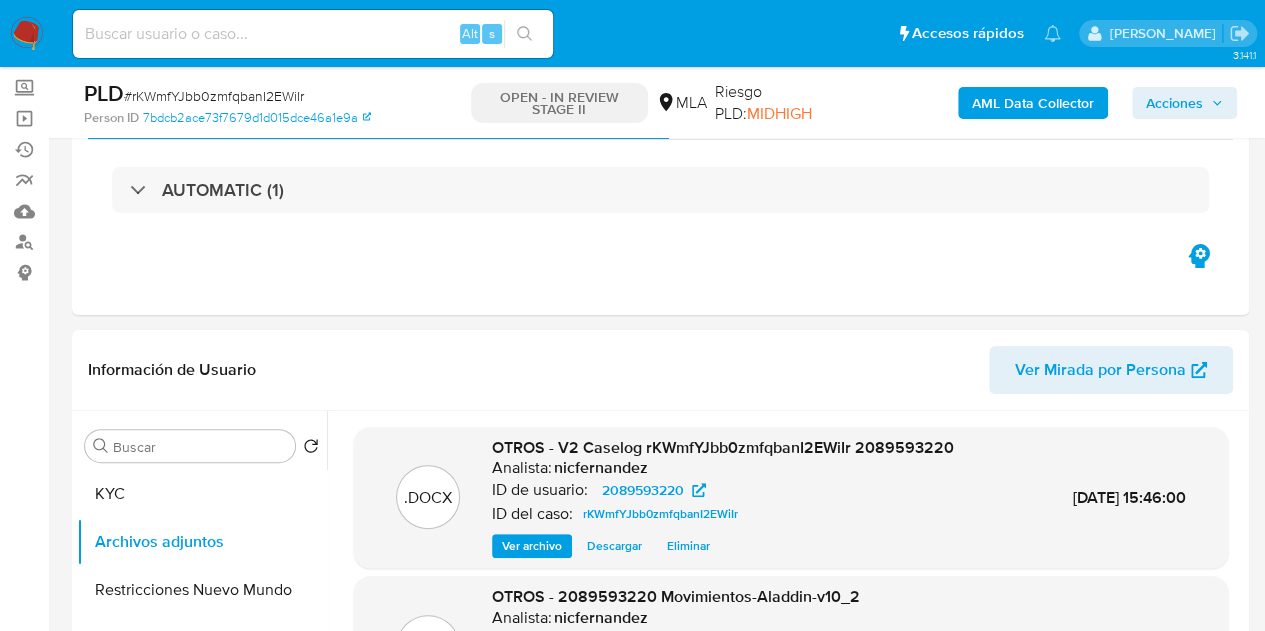 click on "Acciones" at bounding box center [1174, 103] 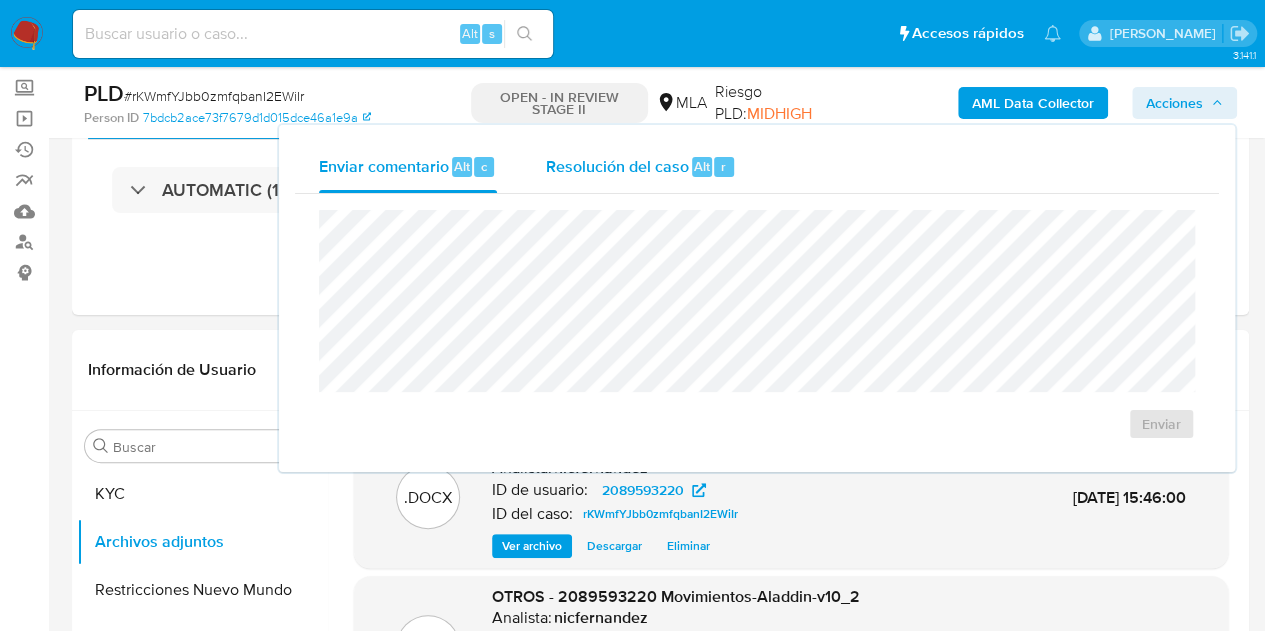 click on "Resolución del caso Alt r" at bounding box center (640, 167) 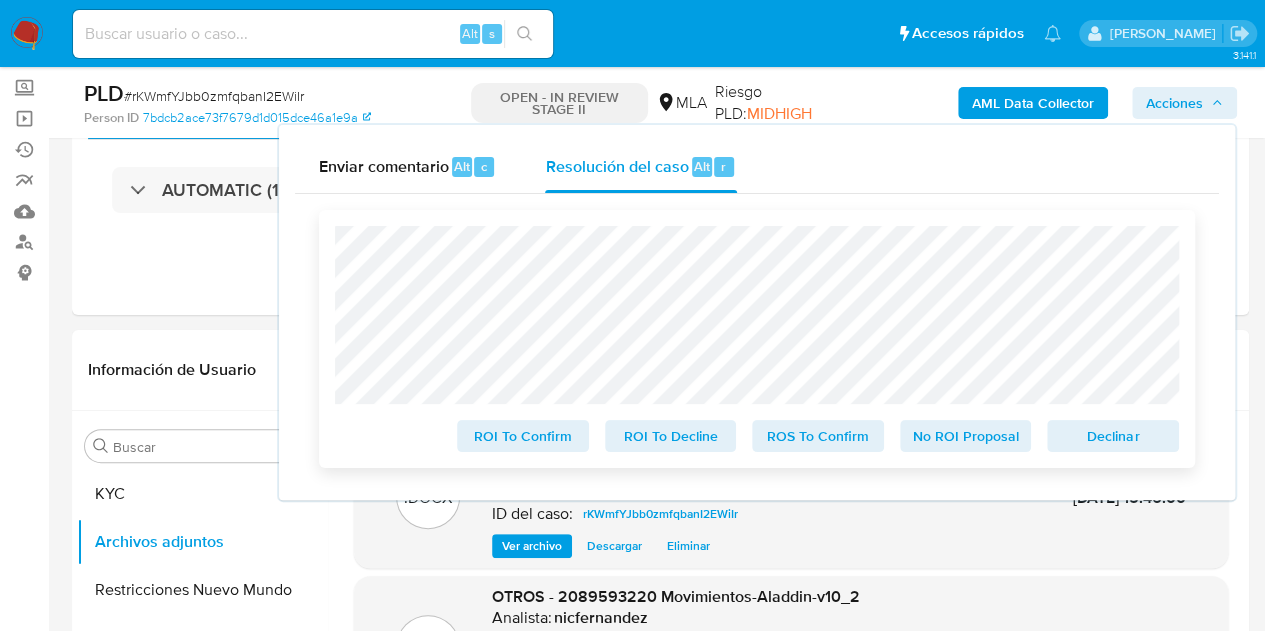 click on "Declinar" at bounding box center [1113, 436] 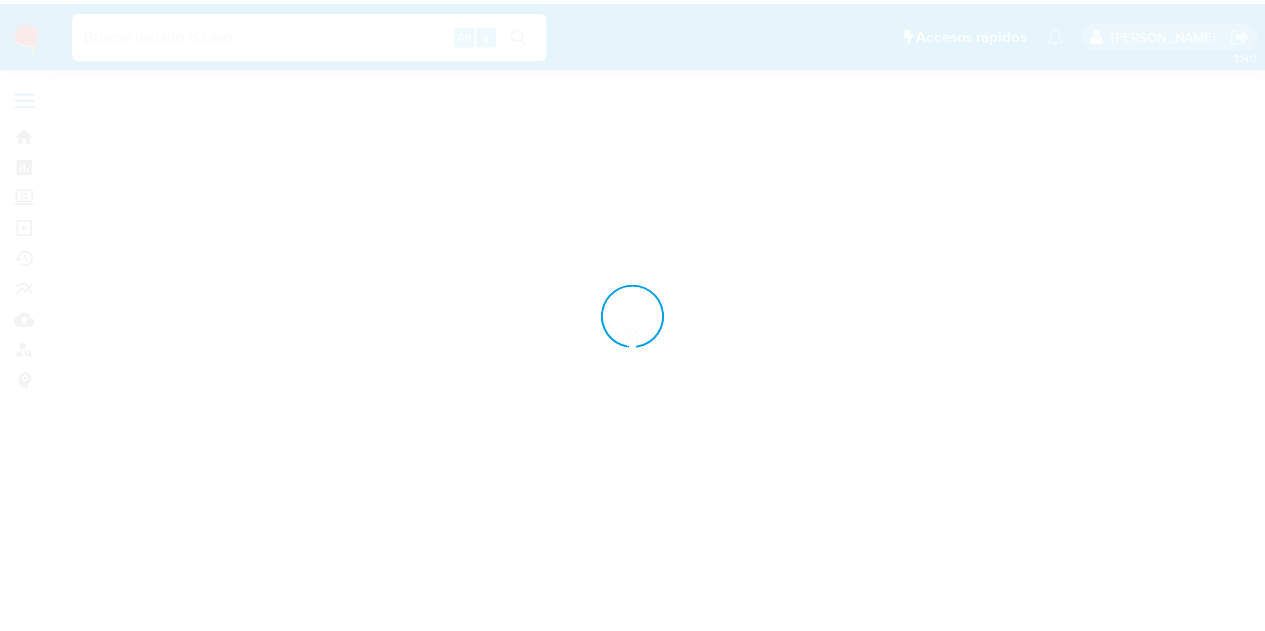scroll, scrollTop: 0, scrollLeft: 0, axis: both 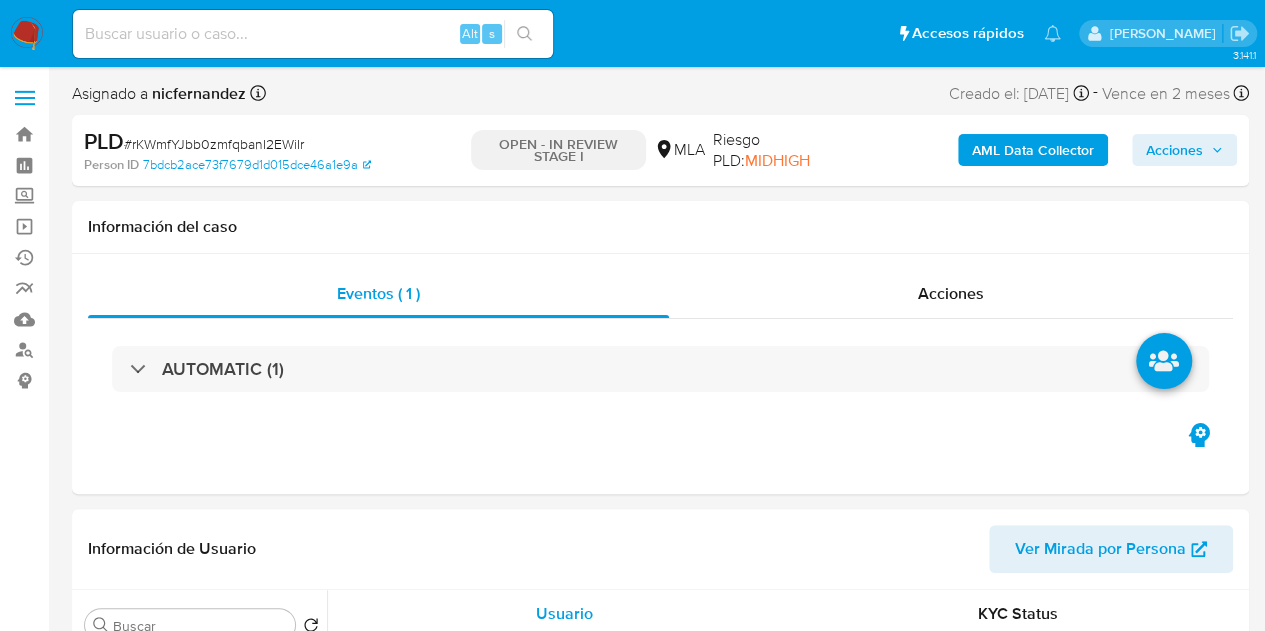click on "Acciones" at bounding box center (1174, 150) 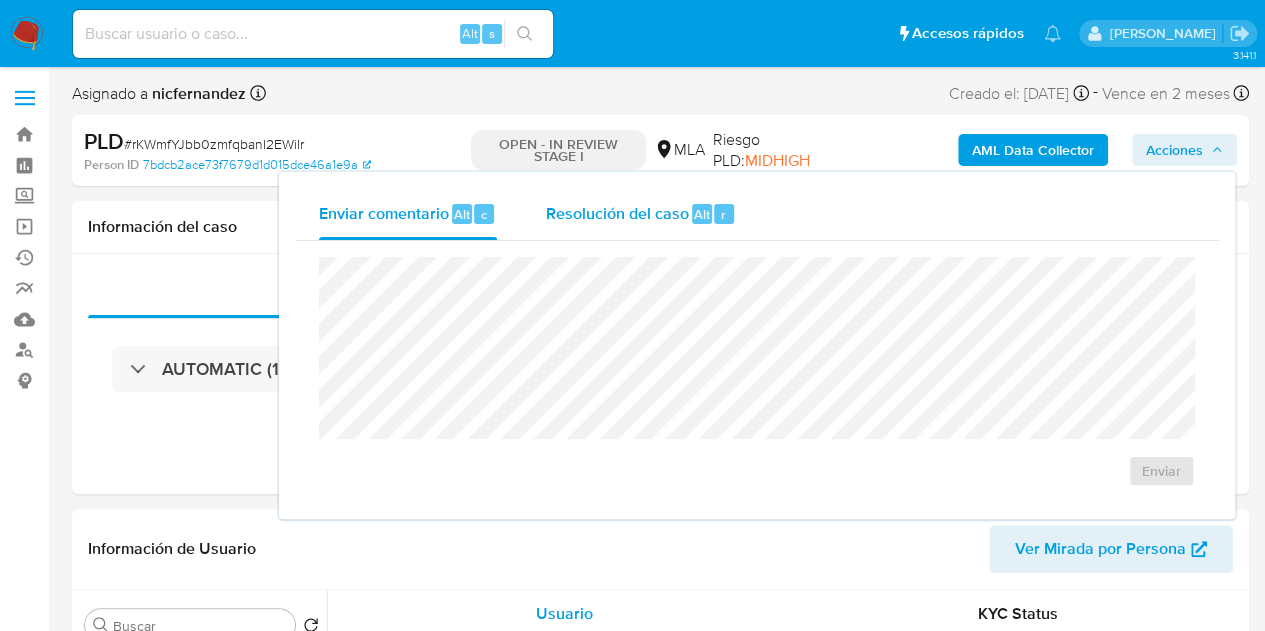 click on "Resolución del caso Alt r" at bounding box center (640, 214) 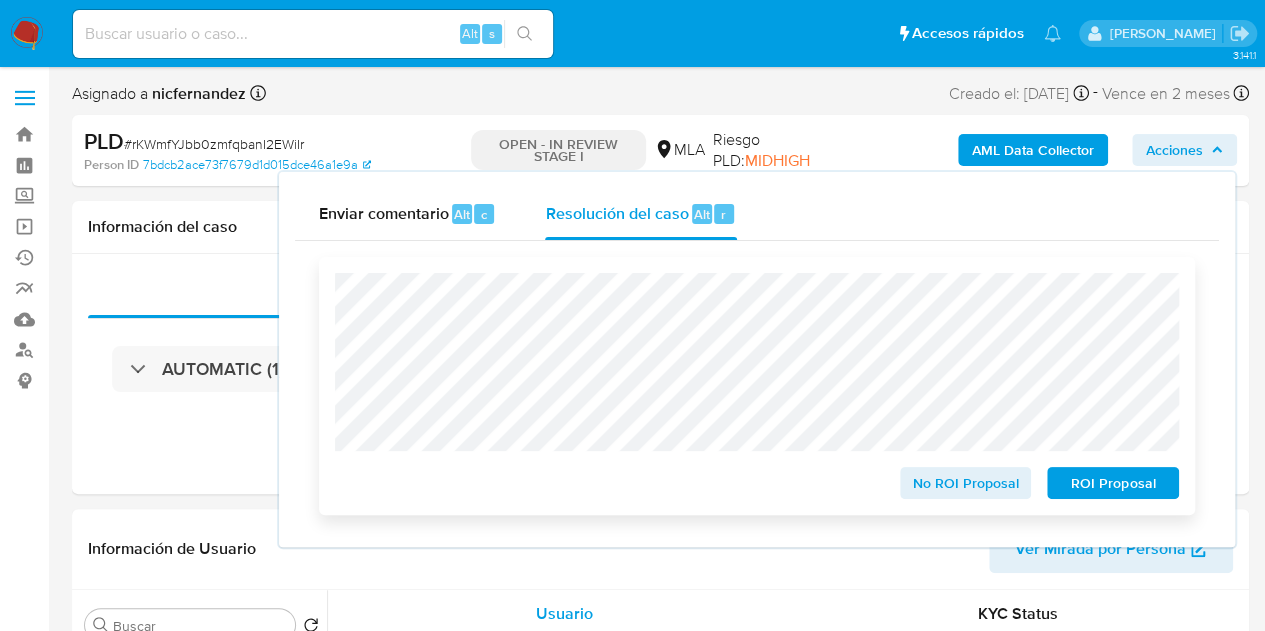 select on "10" 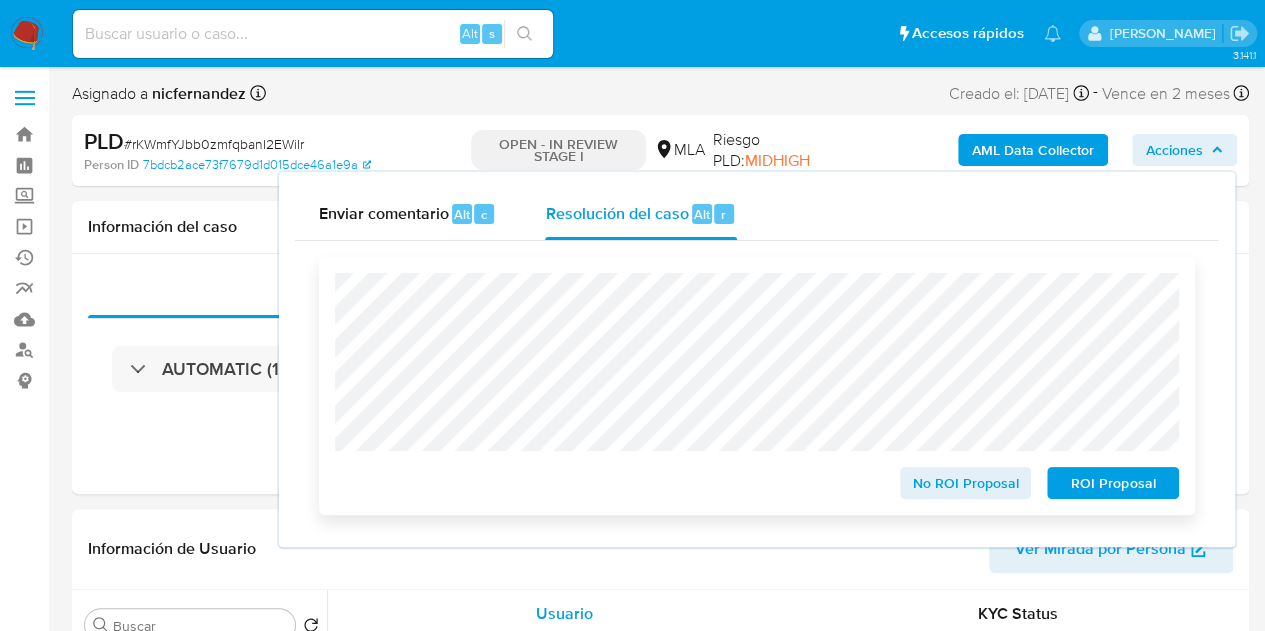 click on "ROI Proposal" at bounding box center (1113, 483) 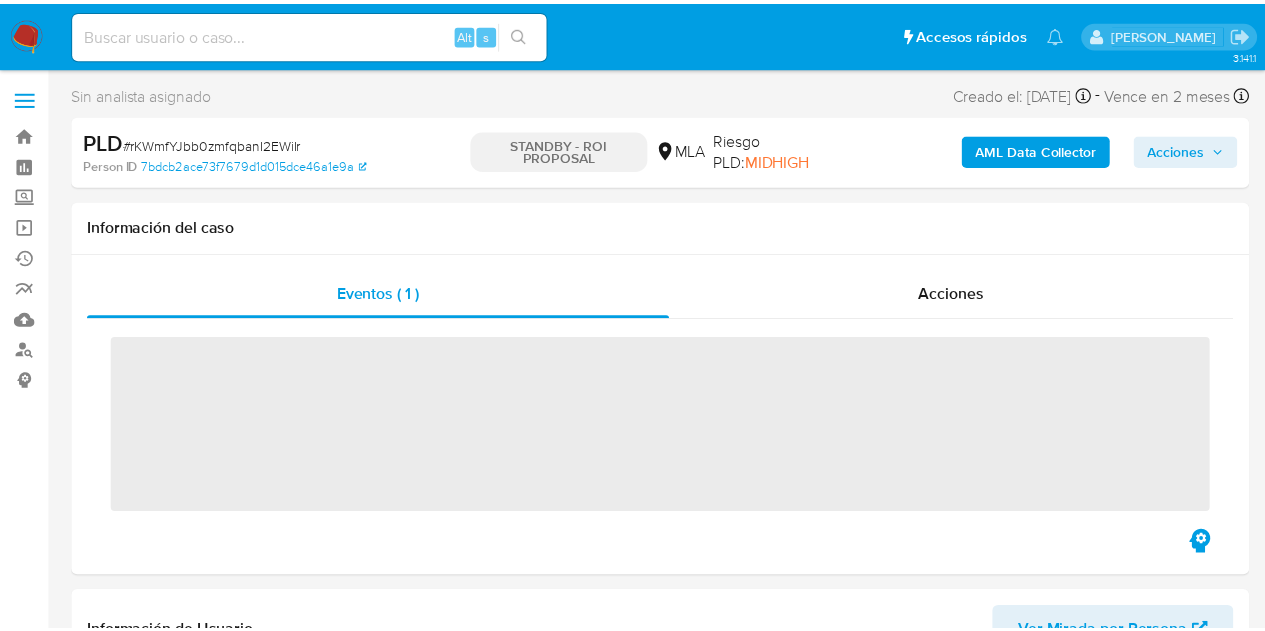 scroll, scrollTop: 0, scrollLeft: 0, axis: both 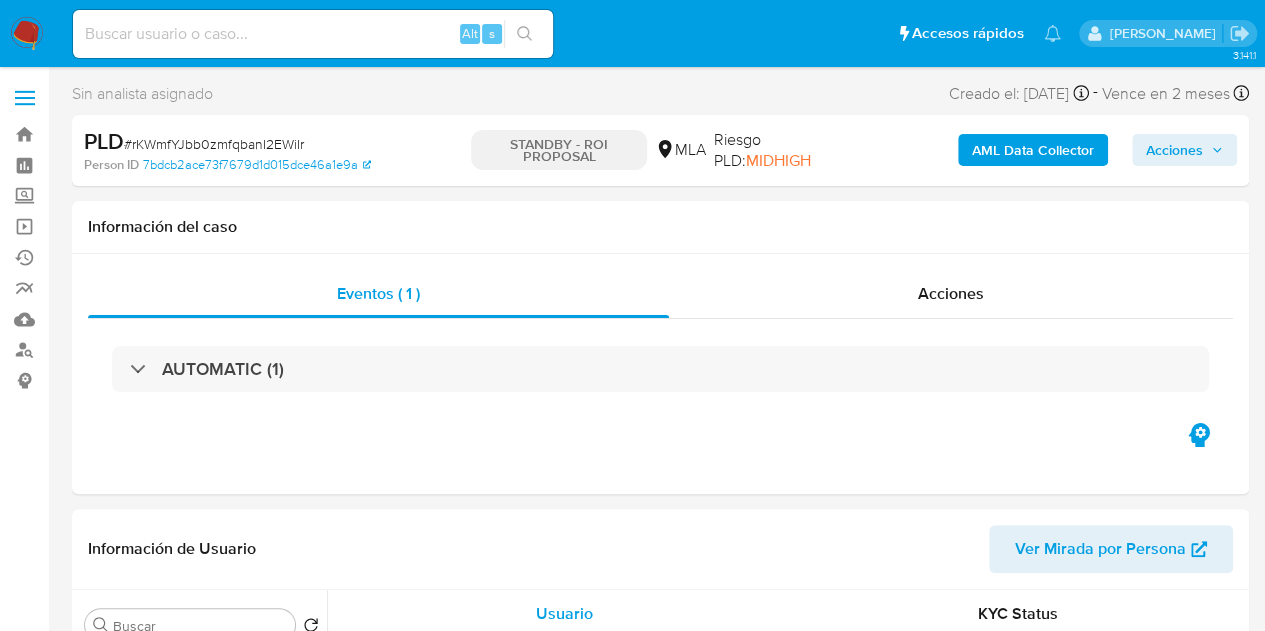 select on "10" 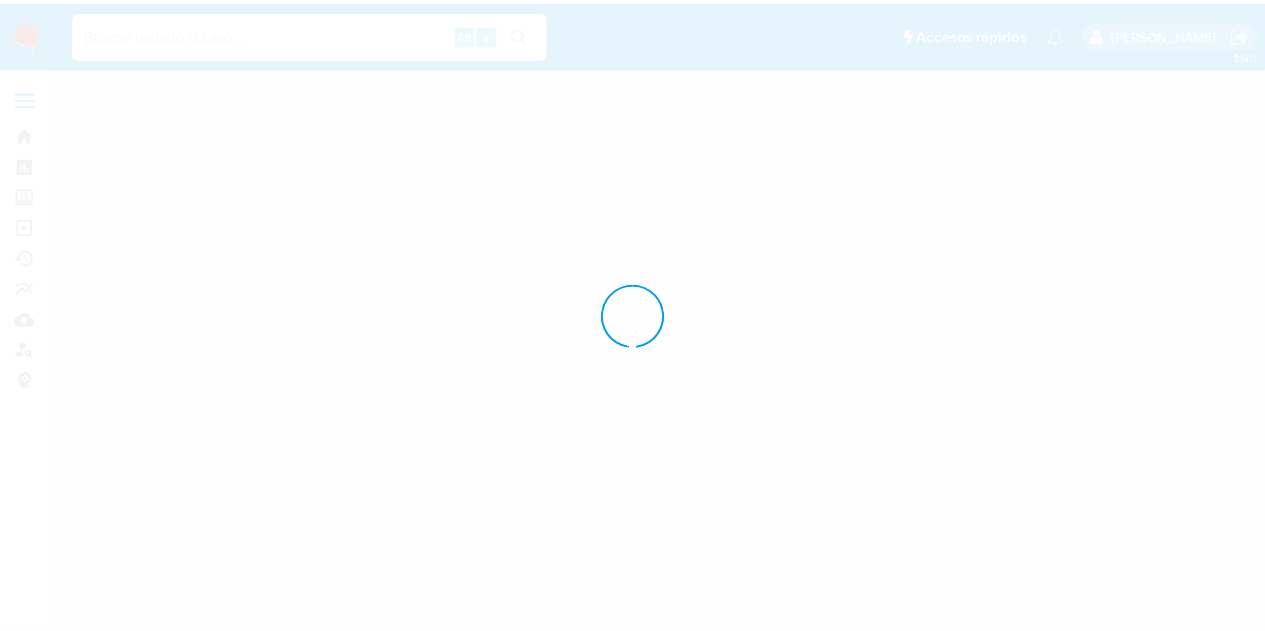 scroll, scrollTop: 0, scrollLeft: 0, axis: both 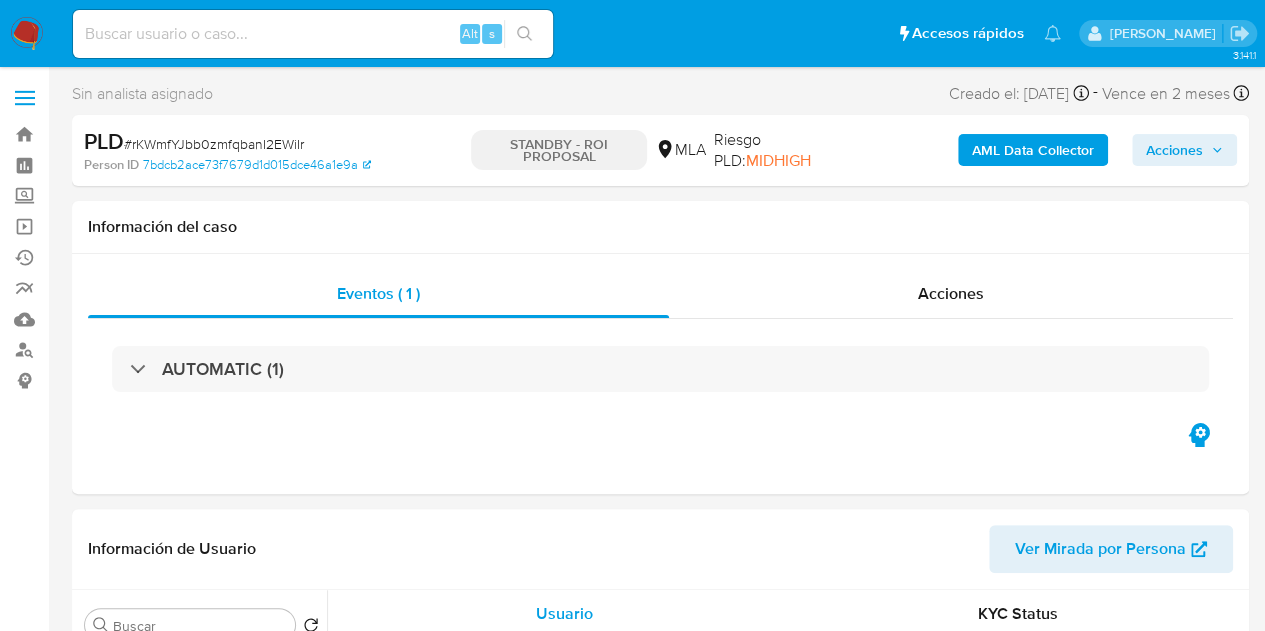 select on "10" 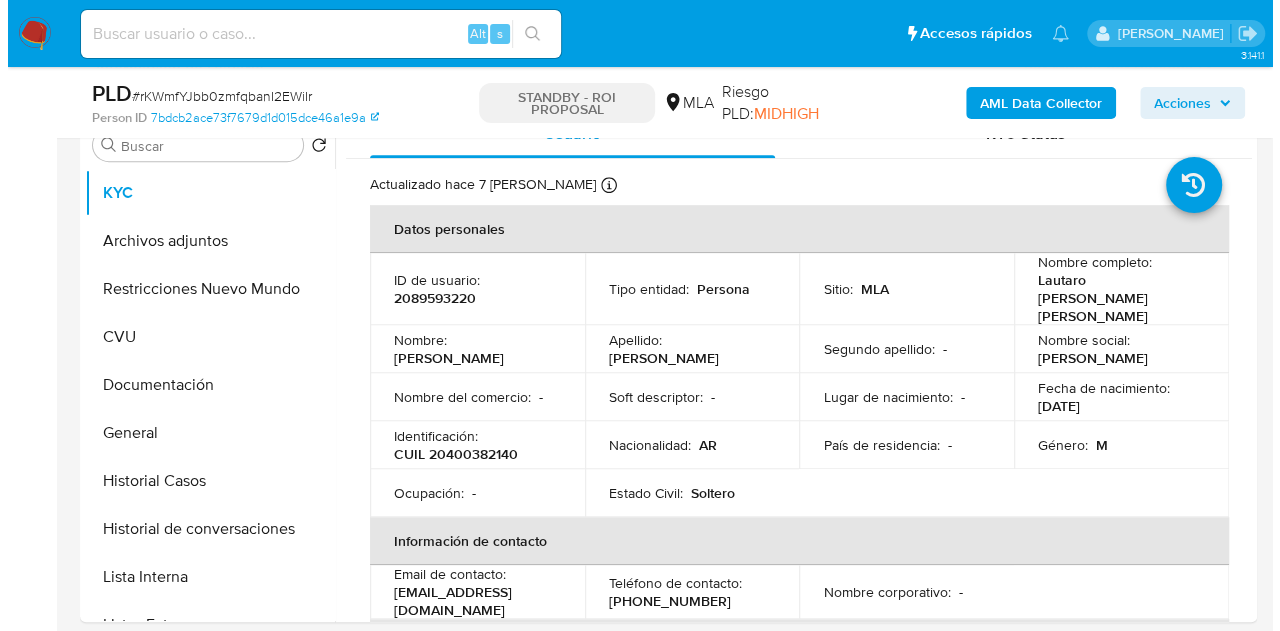 scroll, scrollTop: 316, scrollLeft: 0, axis: vertical 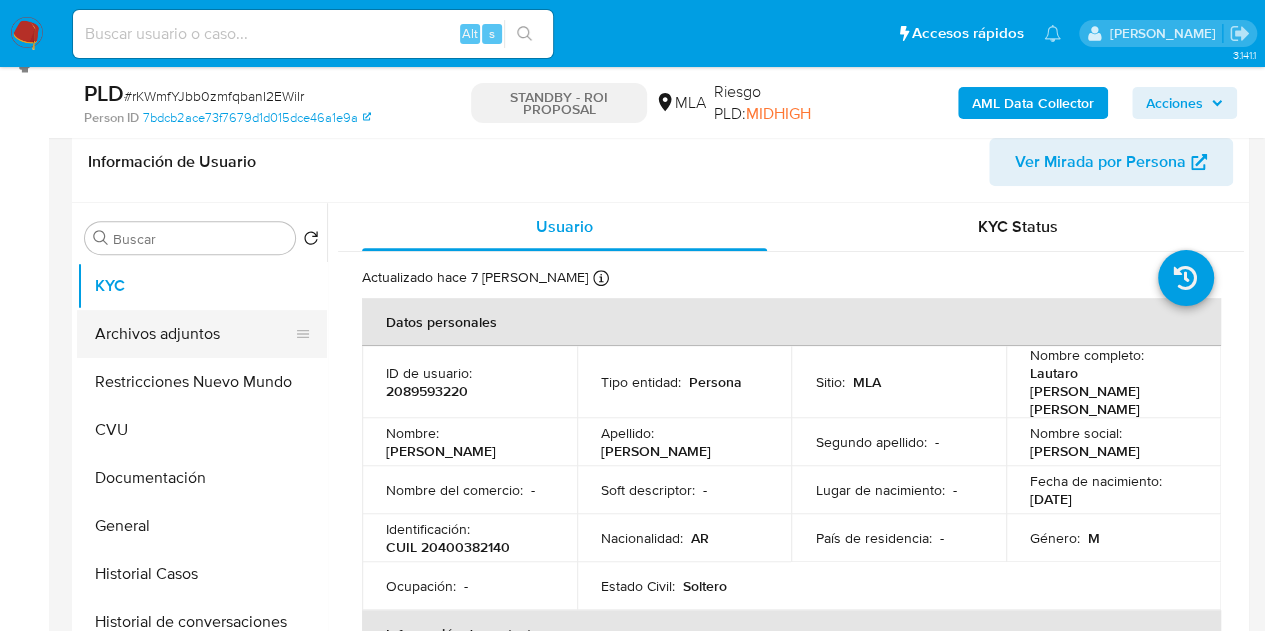 click on "Archivos adjuntos" at bounding box center (194, 334) 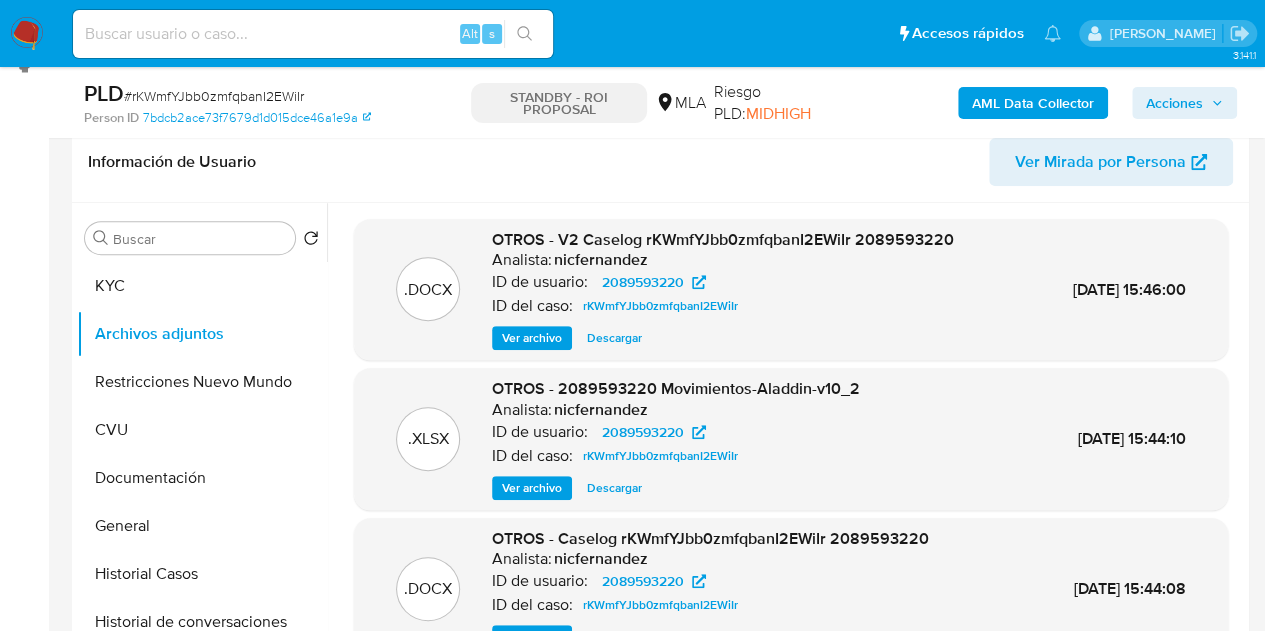 click on "Ver archivo" at bounding box center (532, 338) 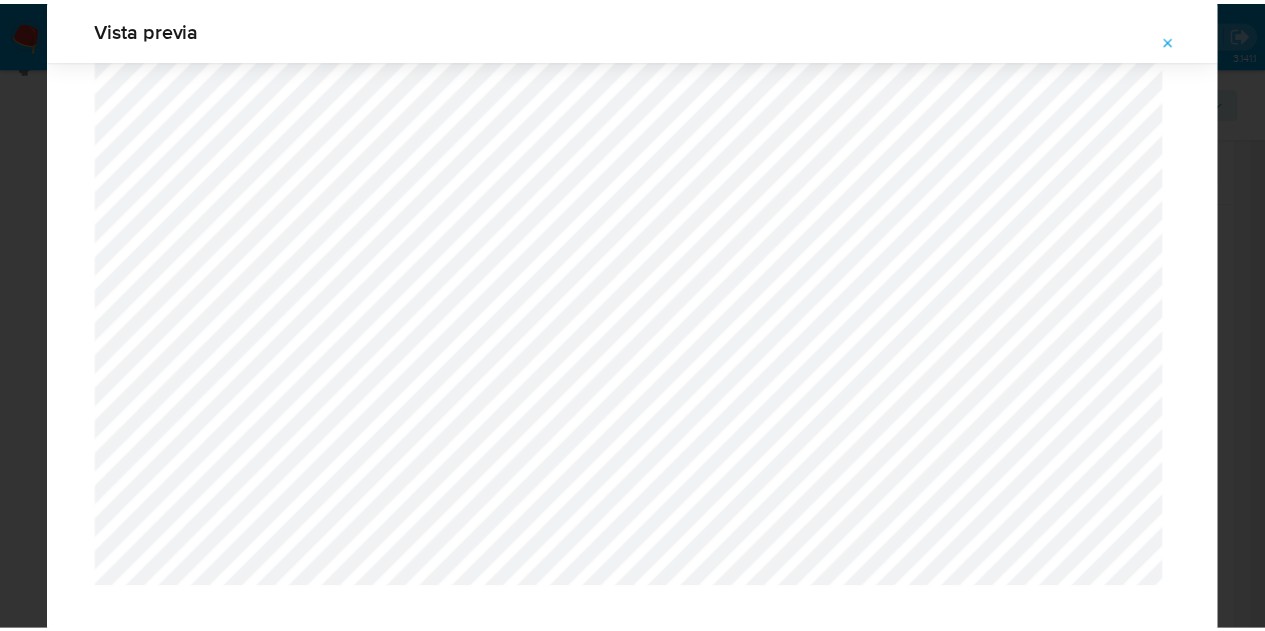 scroll, scrollTop: 0, scrollLeft: 0, axis: both 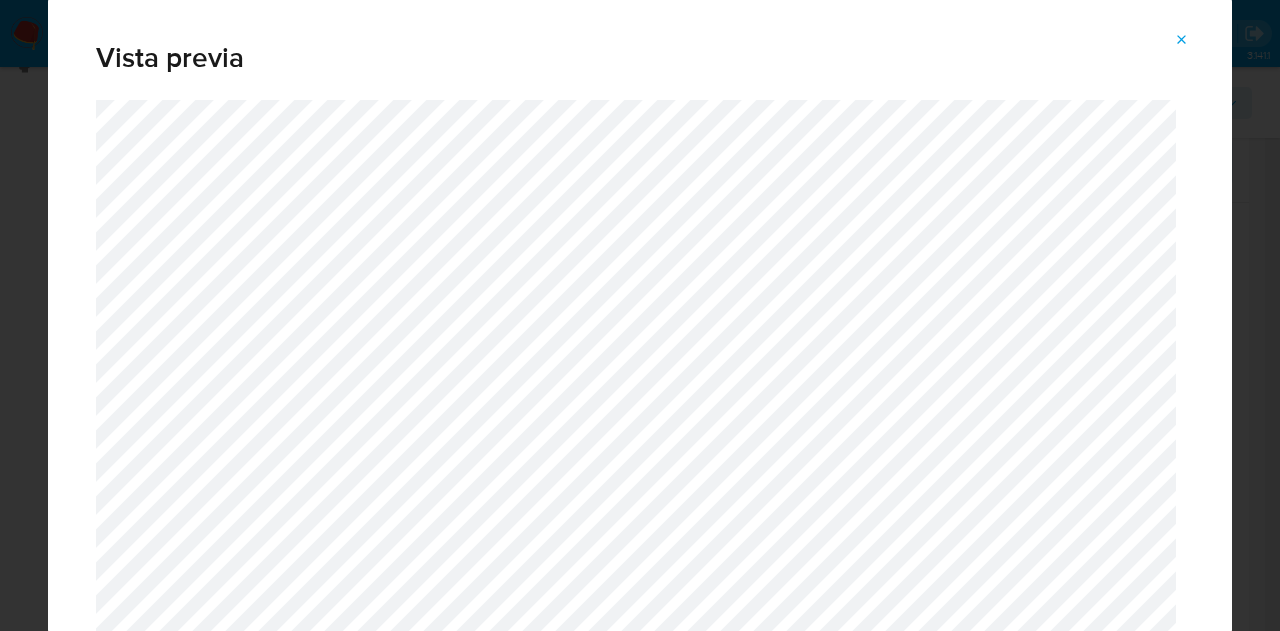 click 